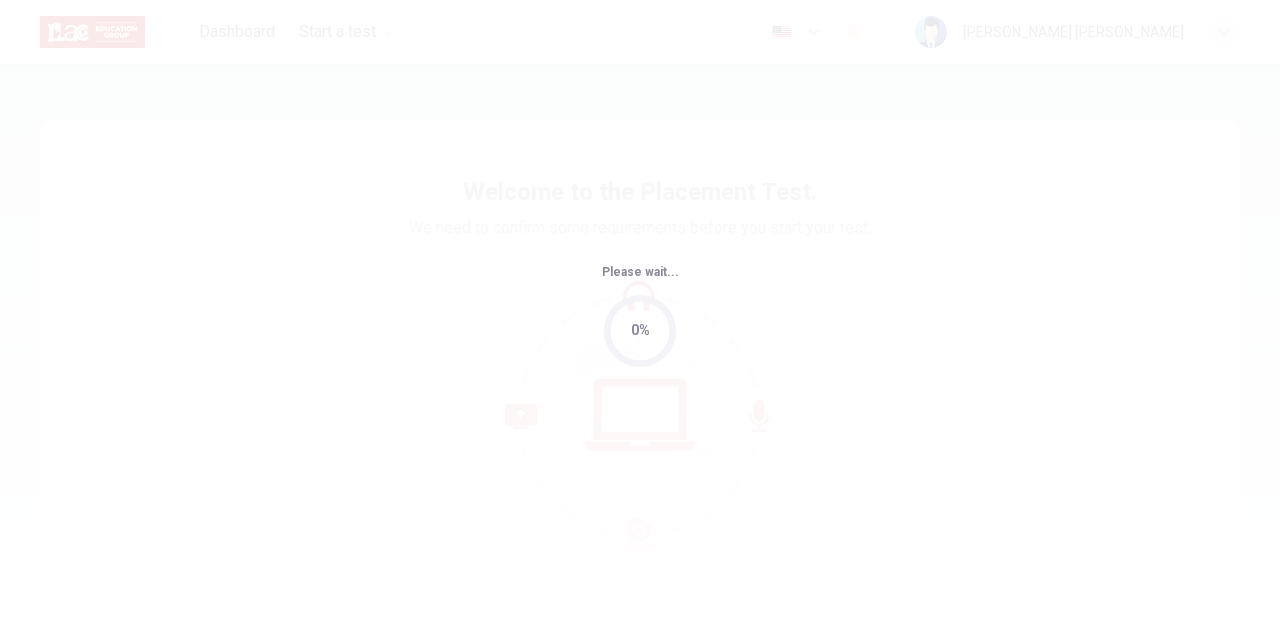 scroll, scrollTop: 0, scrollLeft: 0, axis: both 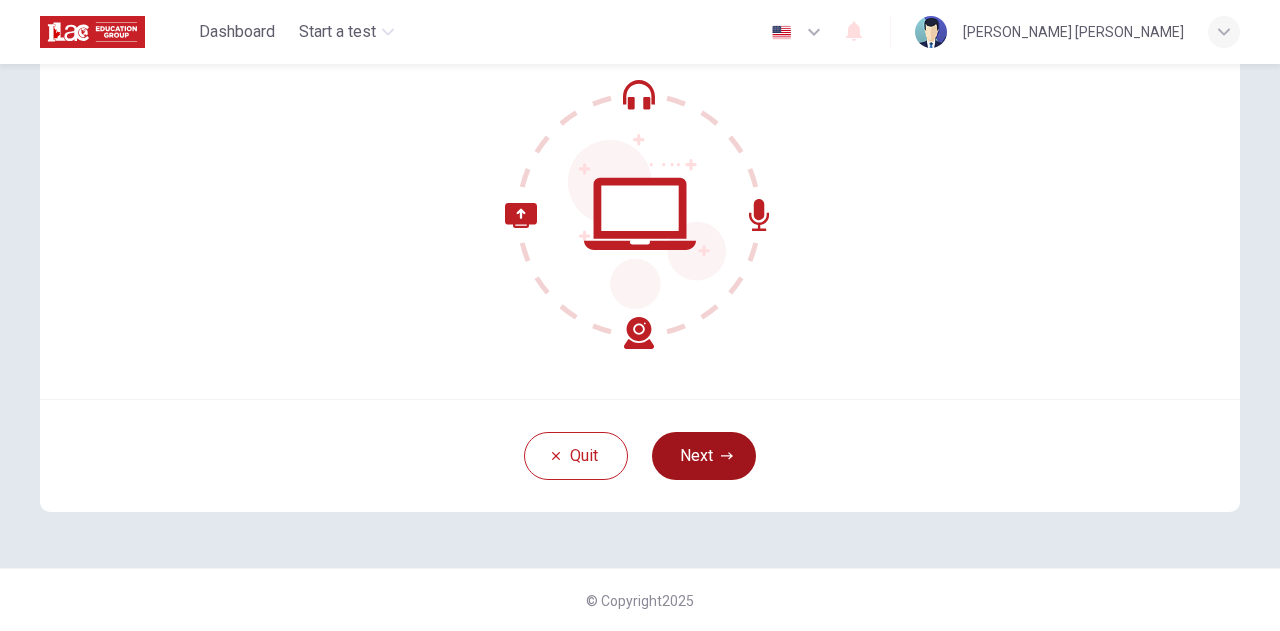 click on "Next" at bounding box center (704, 456) 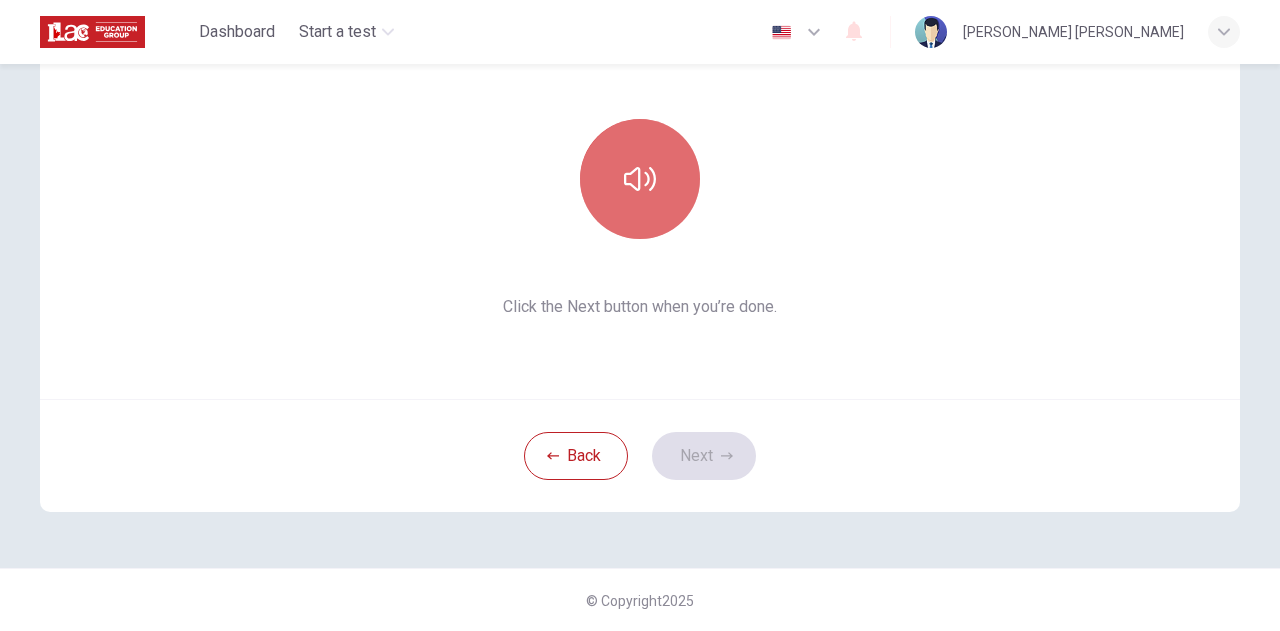 click at bounding box center (640, 179) 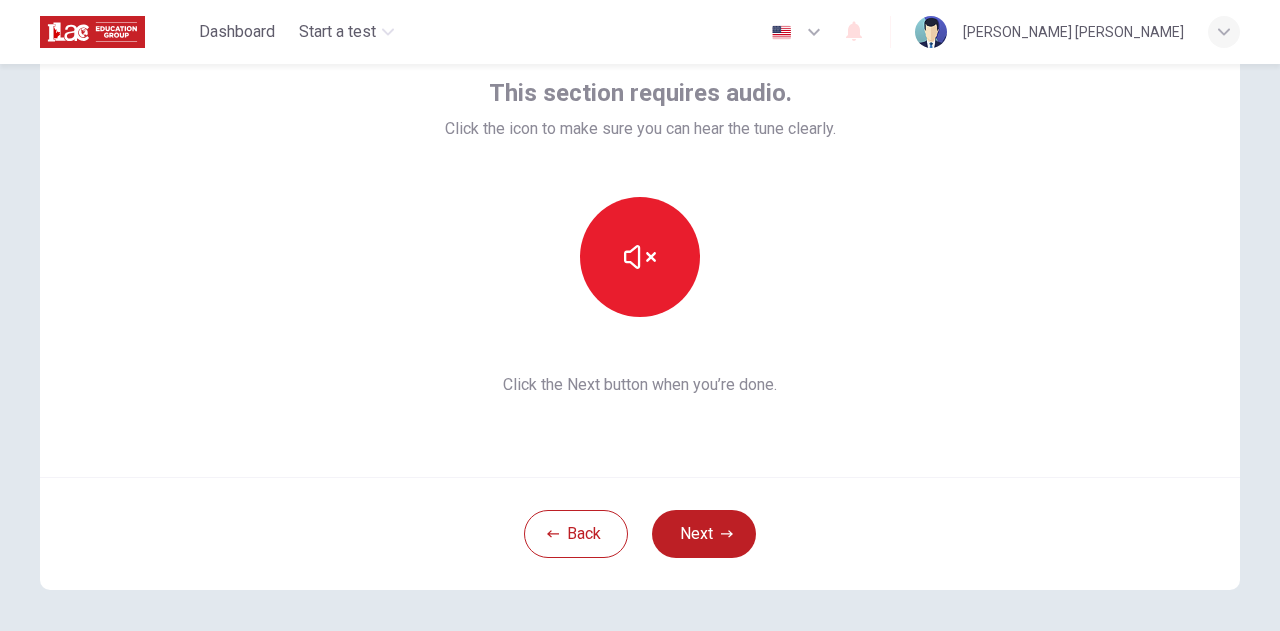 scroll, scrollTop: 79, scrollLeft: 0, axis: vertical 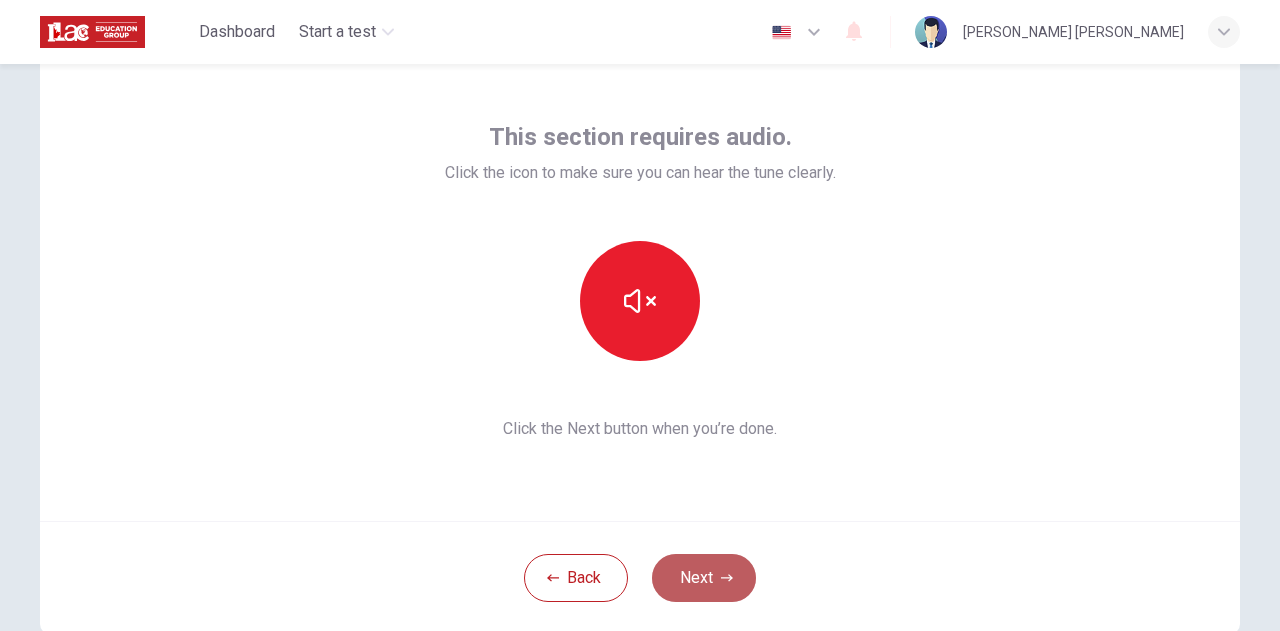 click on "Next" at bounding box center (704, 578) 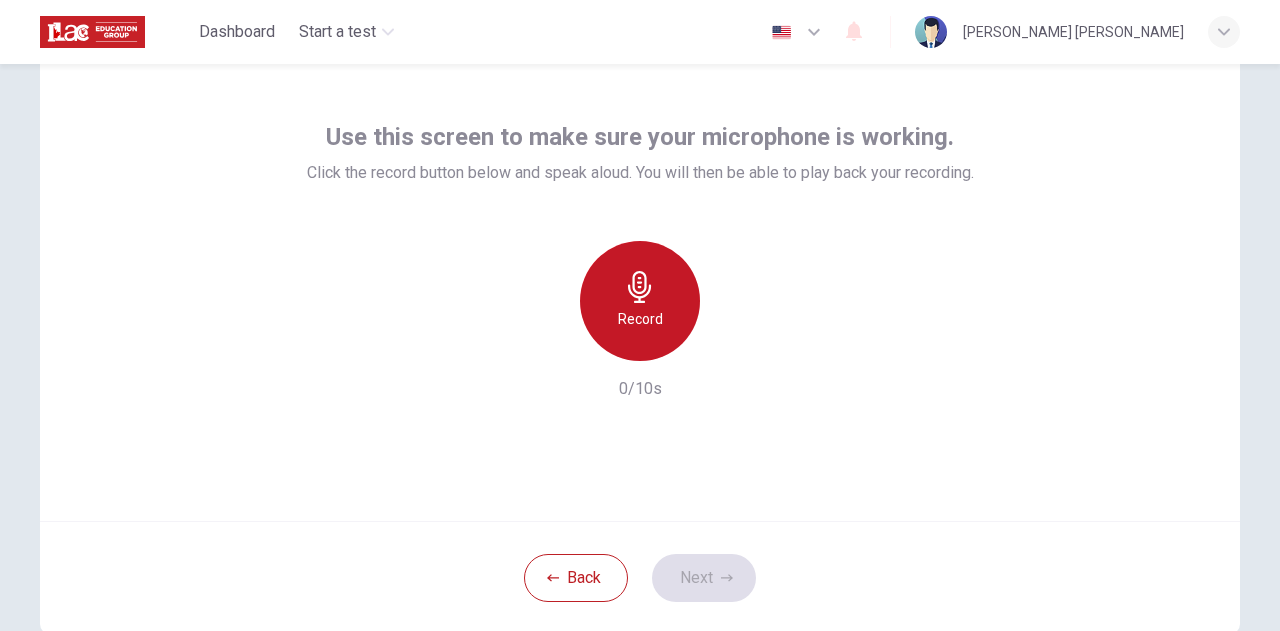 click on "Record" at bounding box center (640, 301) 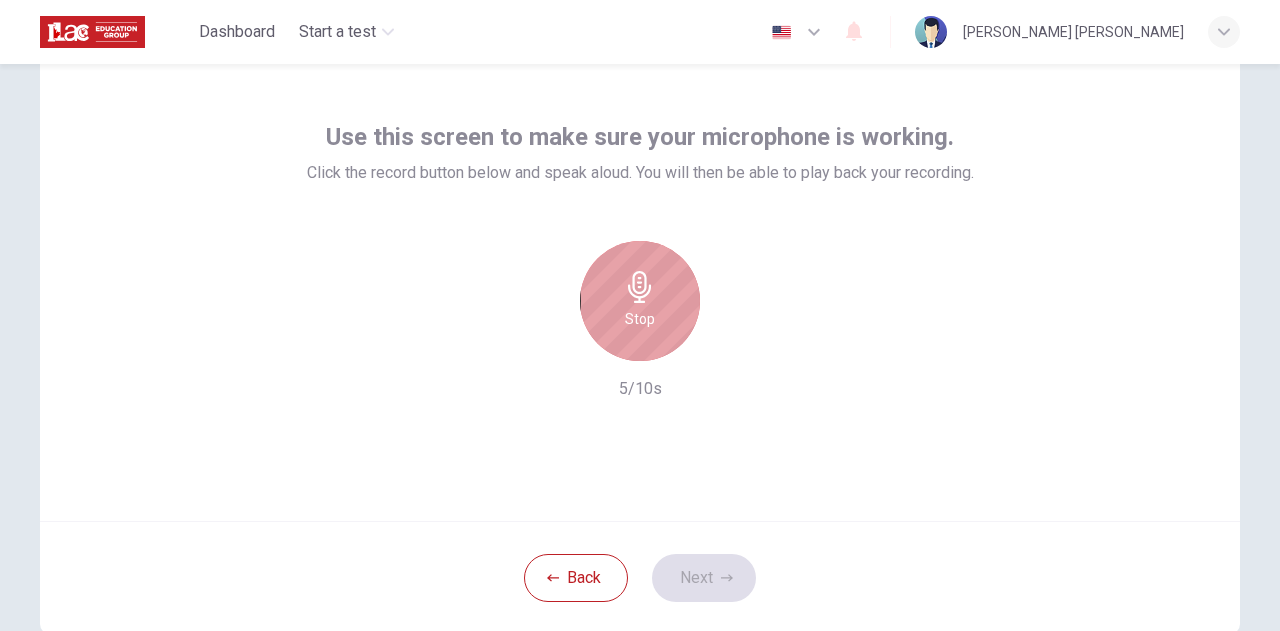 click on "Stop" at bounding box center (640, 301) 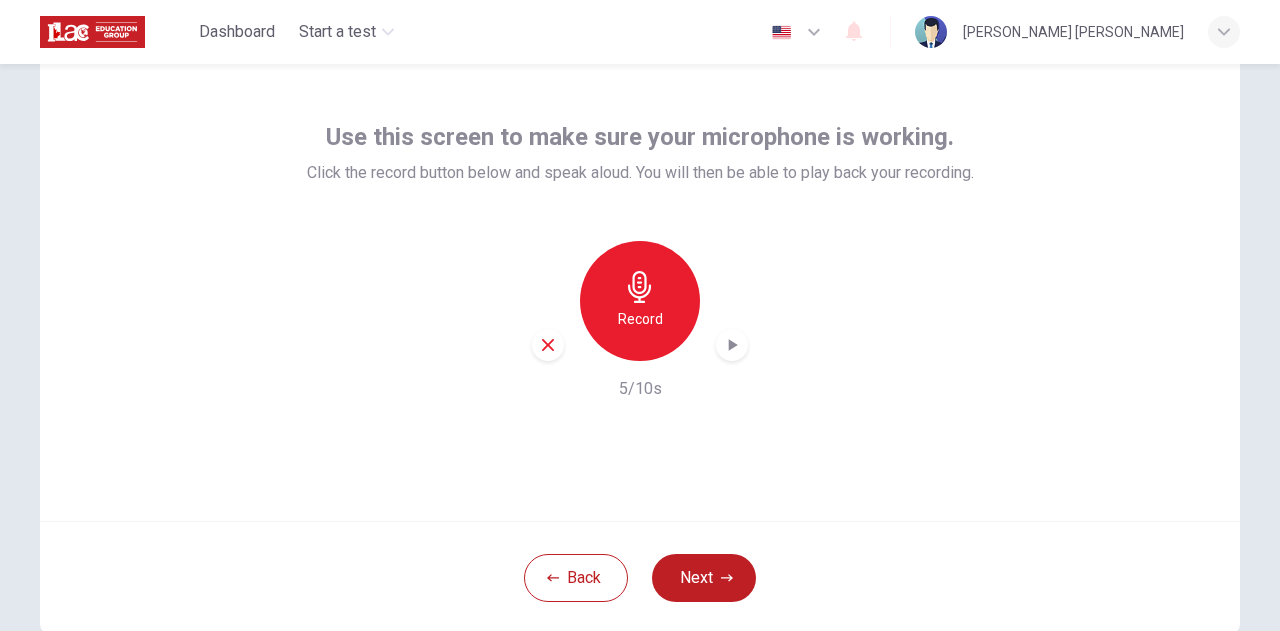 click at bounding box center [732, 345] 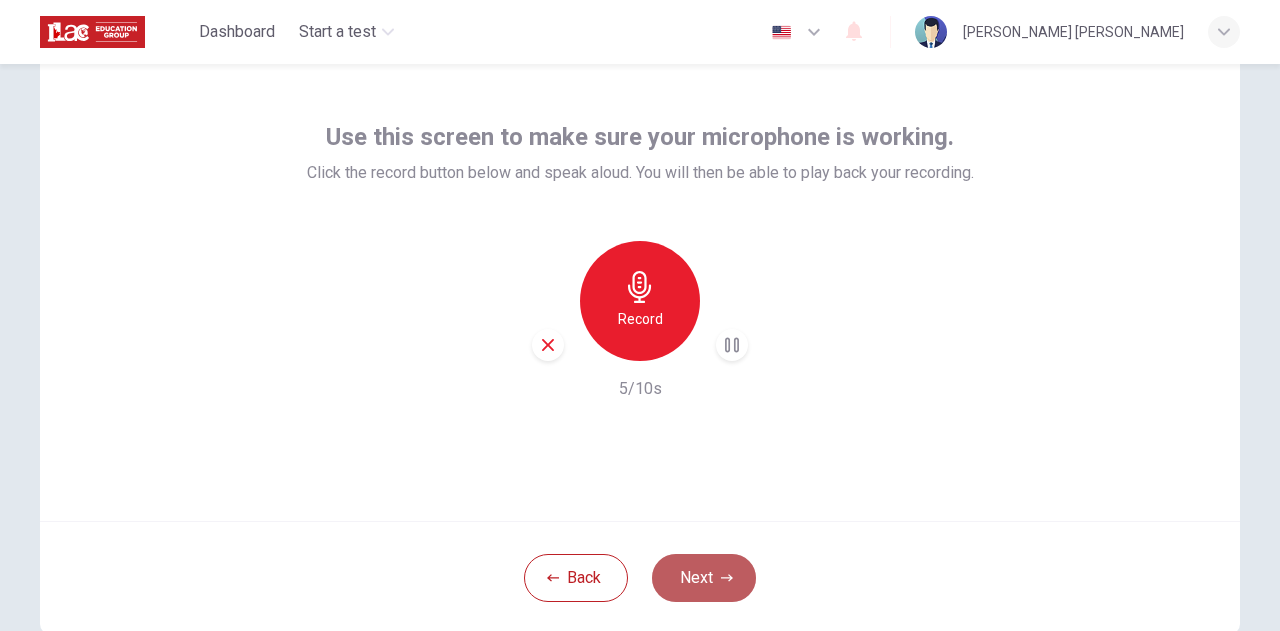 click on "Next" at bounding box center [704, 578] 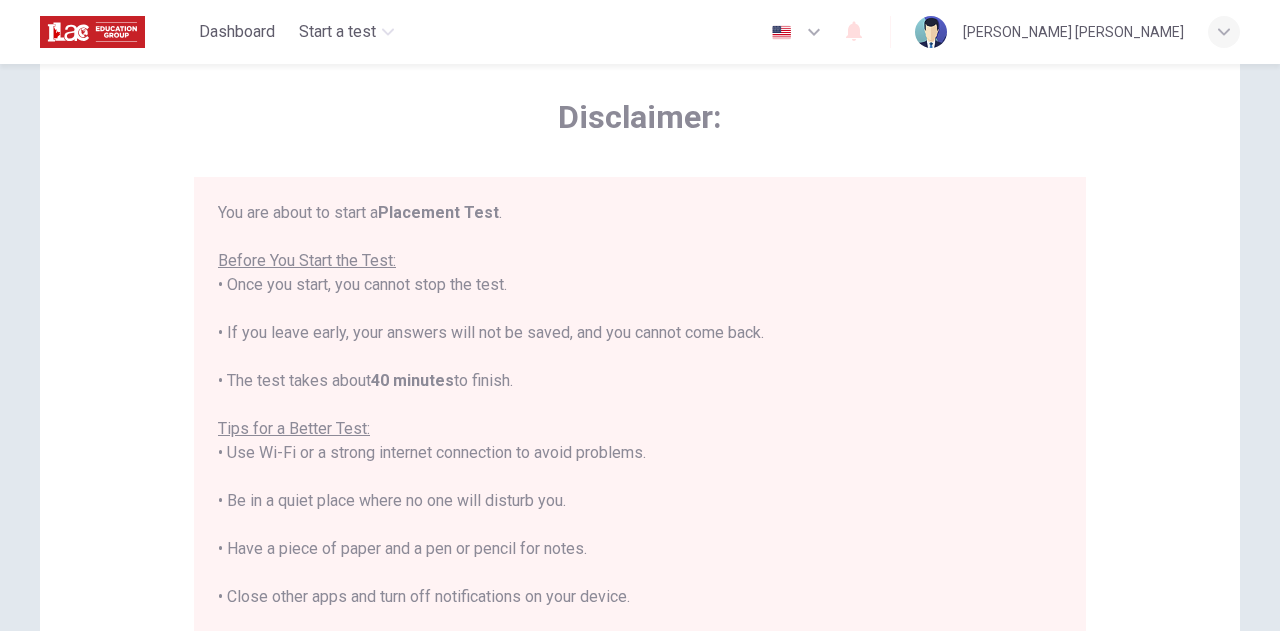 scroll, scrollTop: 22, scrollLeft: 0, axis: vertical 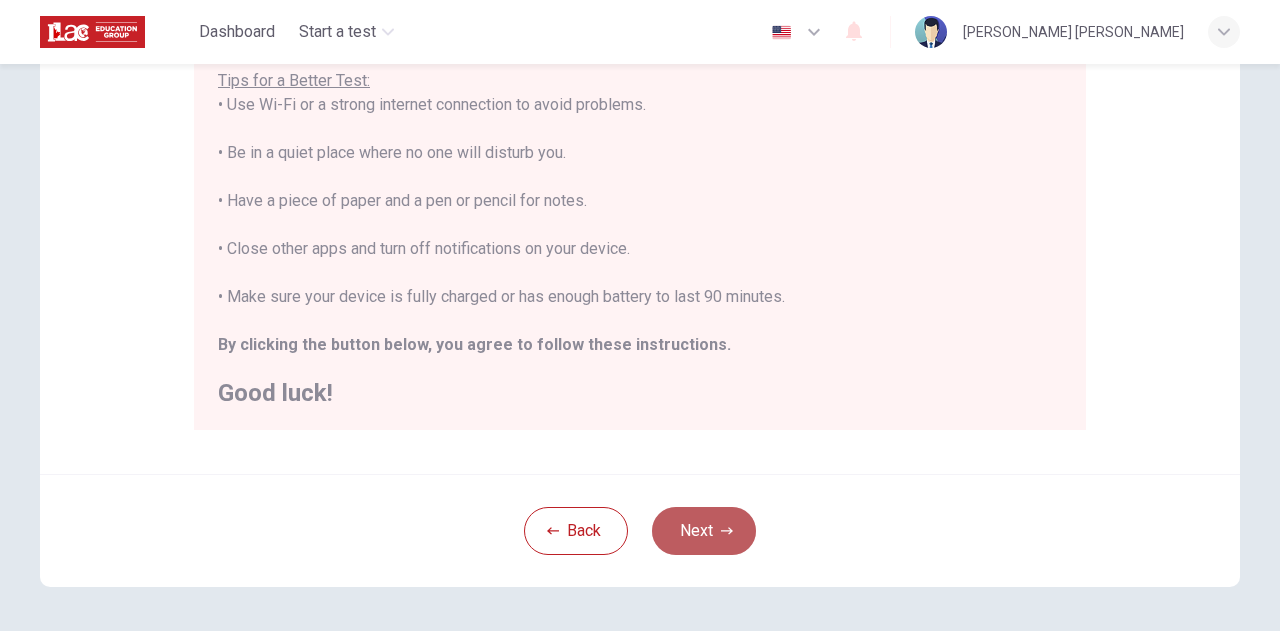 click on "Next" at bounding box center (704, 531) 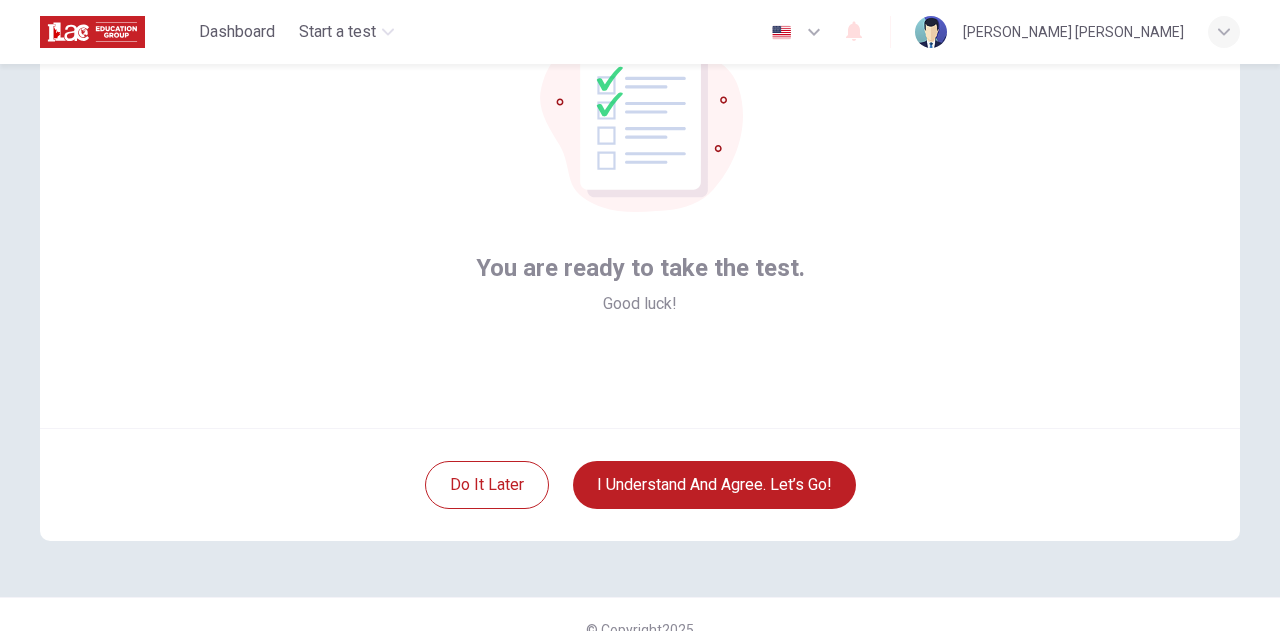 scroll, scrollTop: 175, scrollLeft: 0, axis: vertical 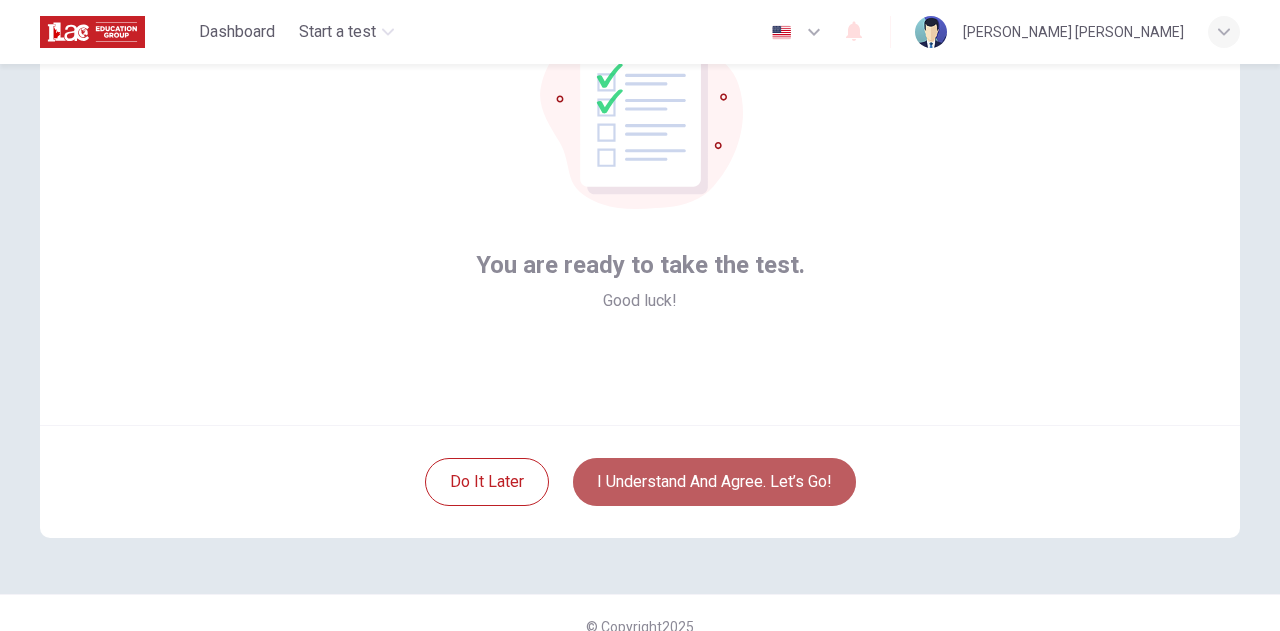 click on "I understand and agree. Let’s go!" at bounding box center (714, 482) 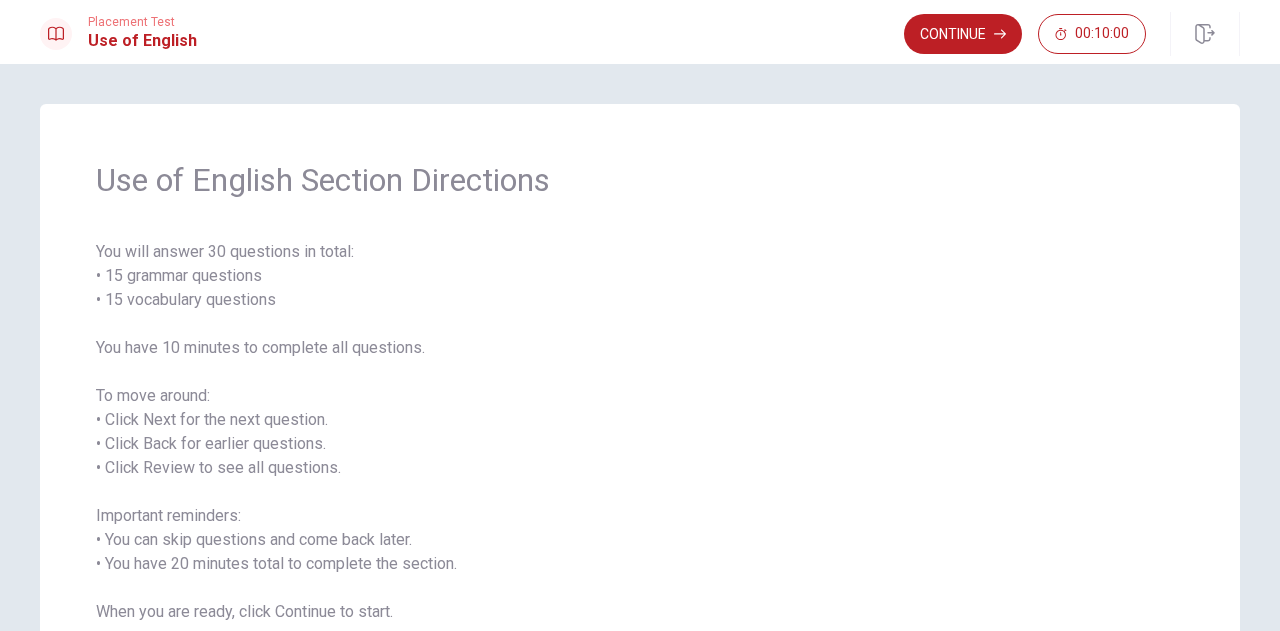 scroll, scrollTop: 152, scrollLeft: 0, axis: vertical 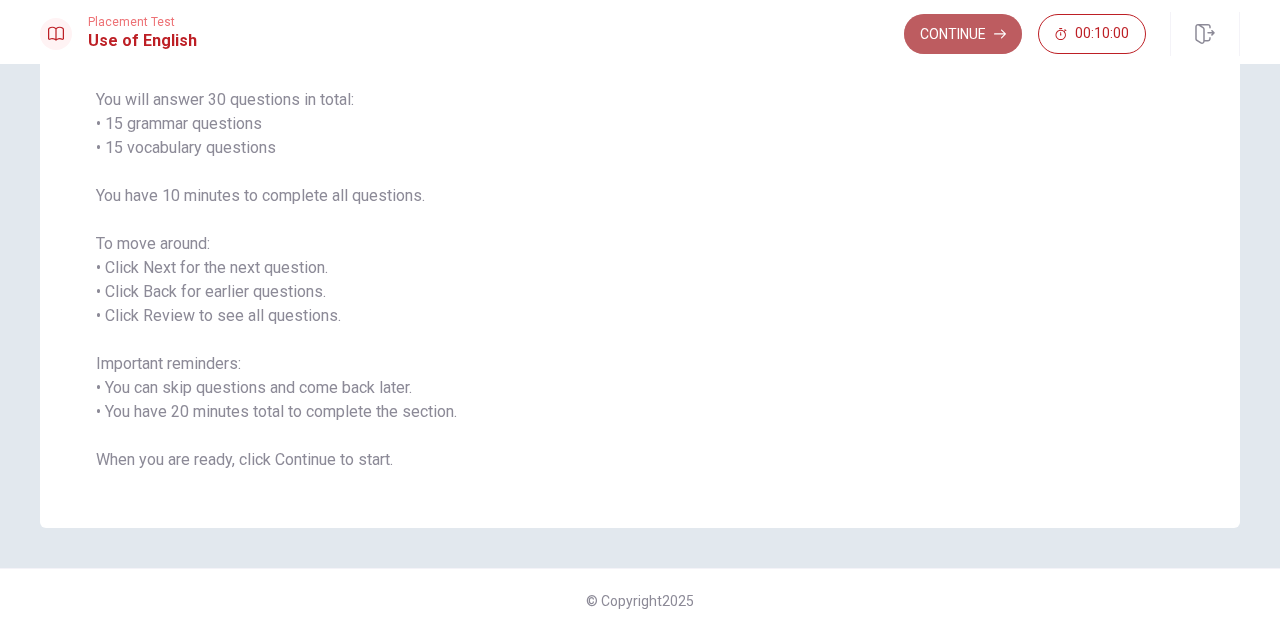 click on "Continue" at bounding box center [963, 34] 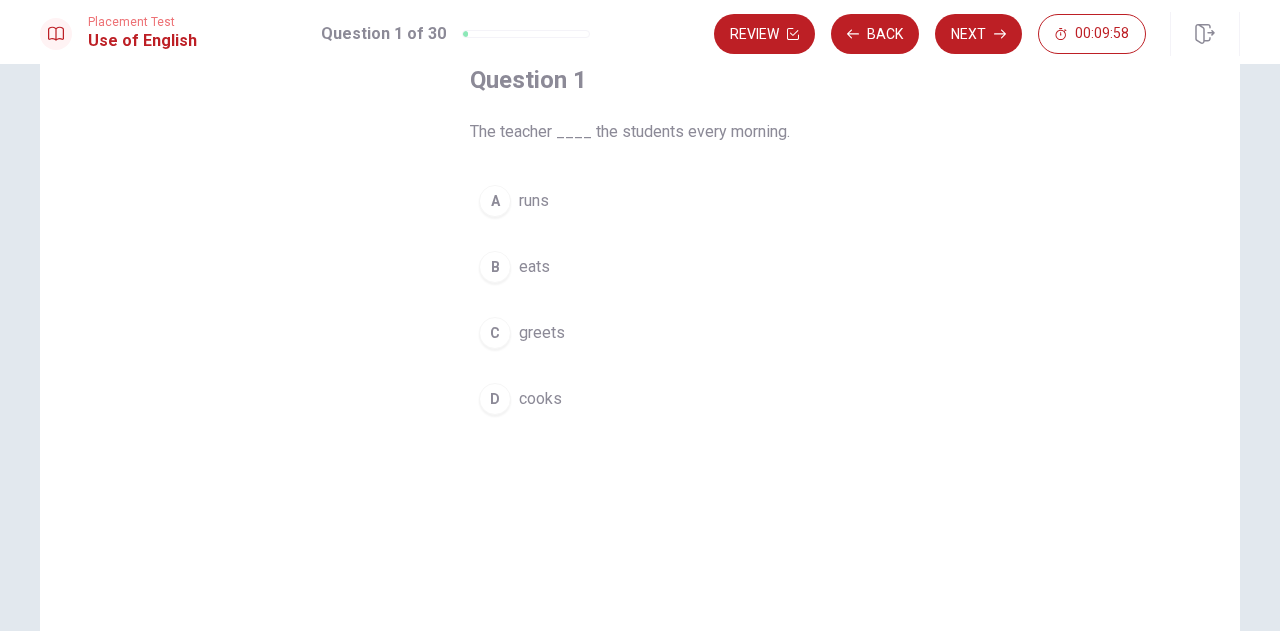 scroll, scrollTop: 100, scrollLeft: 0, axis: vertical 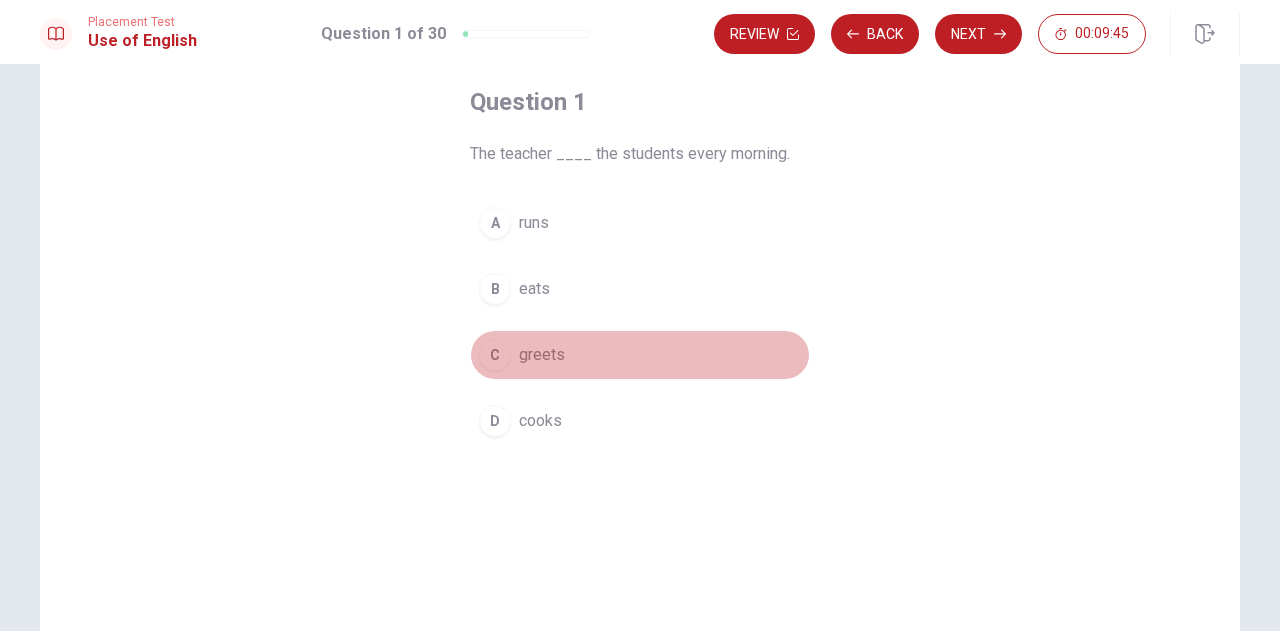 click on "C" at bounding box center (495, 355) 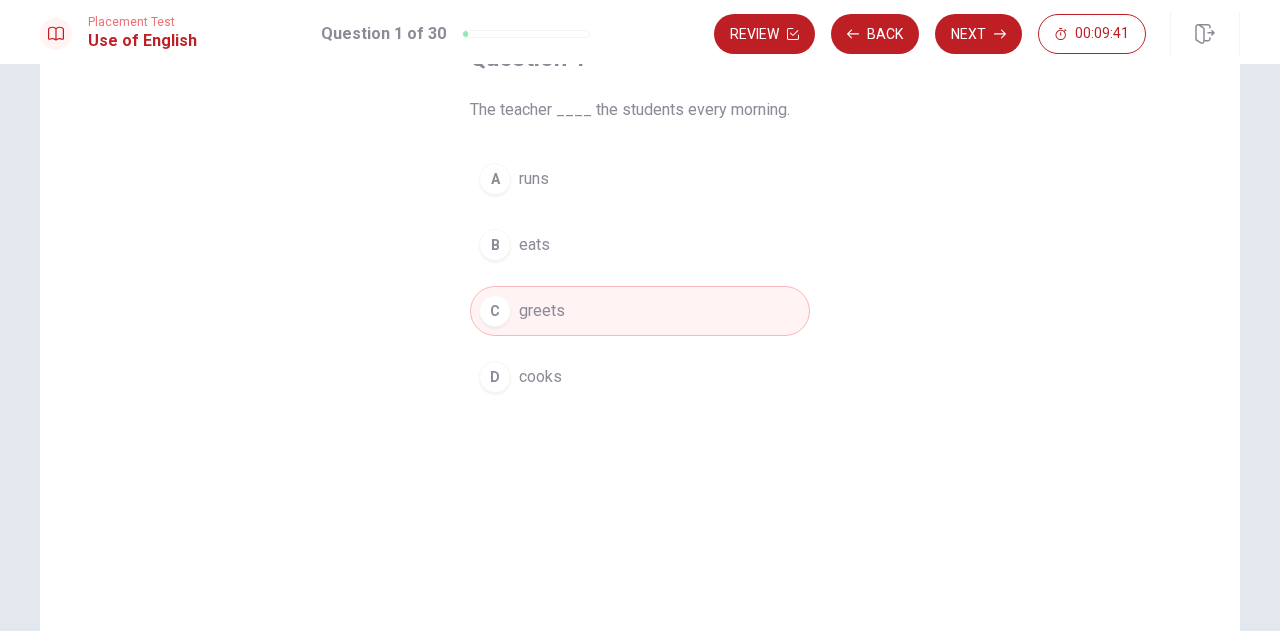 scroll, scrollTop: 104, scrollLeft: 0, axis: vertical 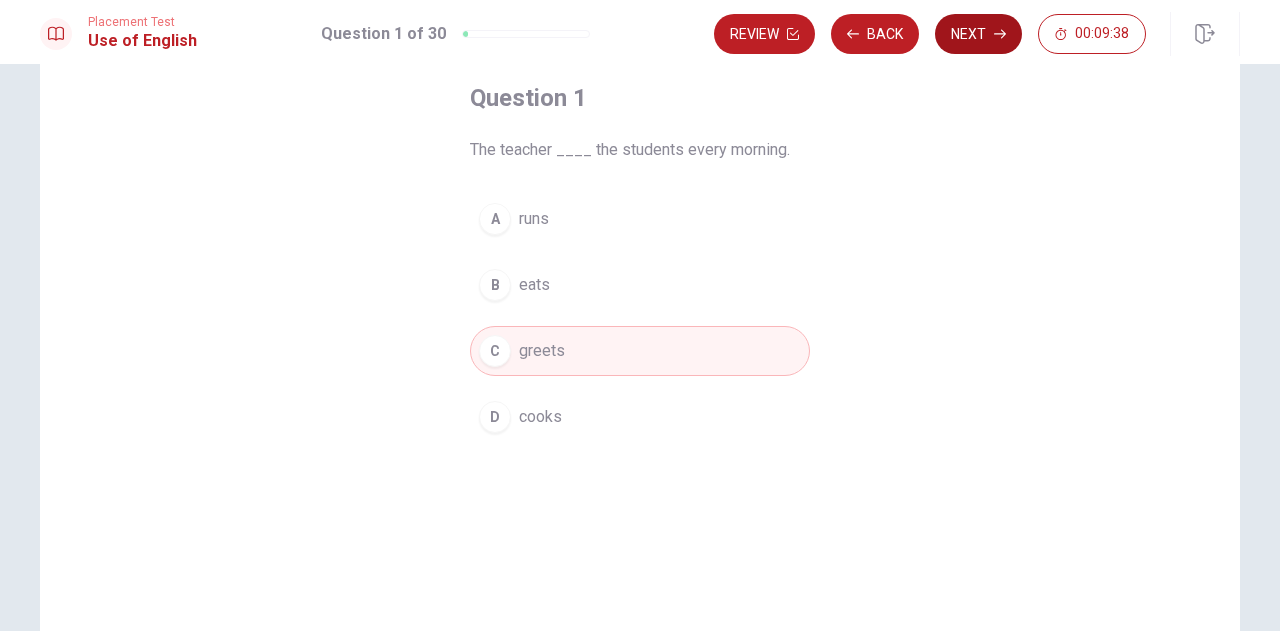 click 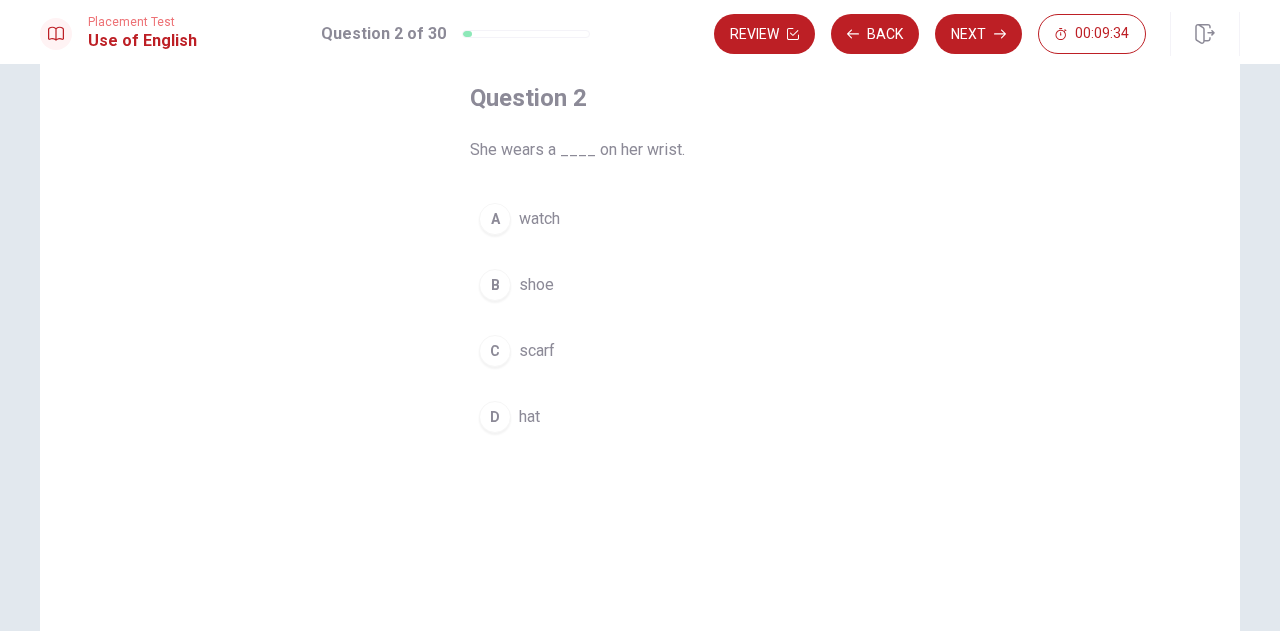 click on "A" at bounding box center (495, 219) 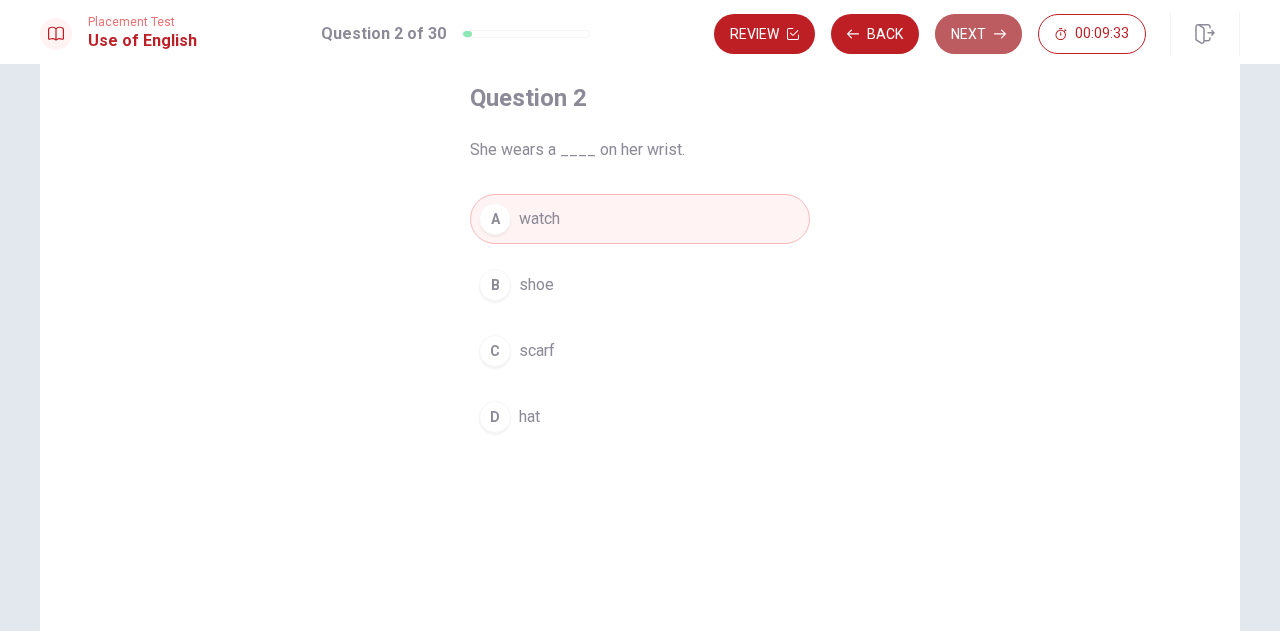 click on "Next" at bounding box center (978, 34) 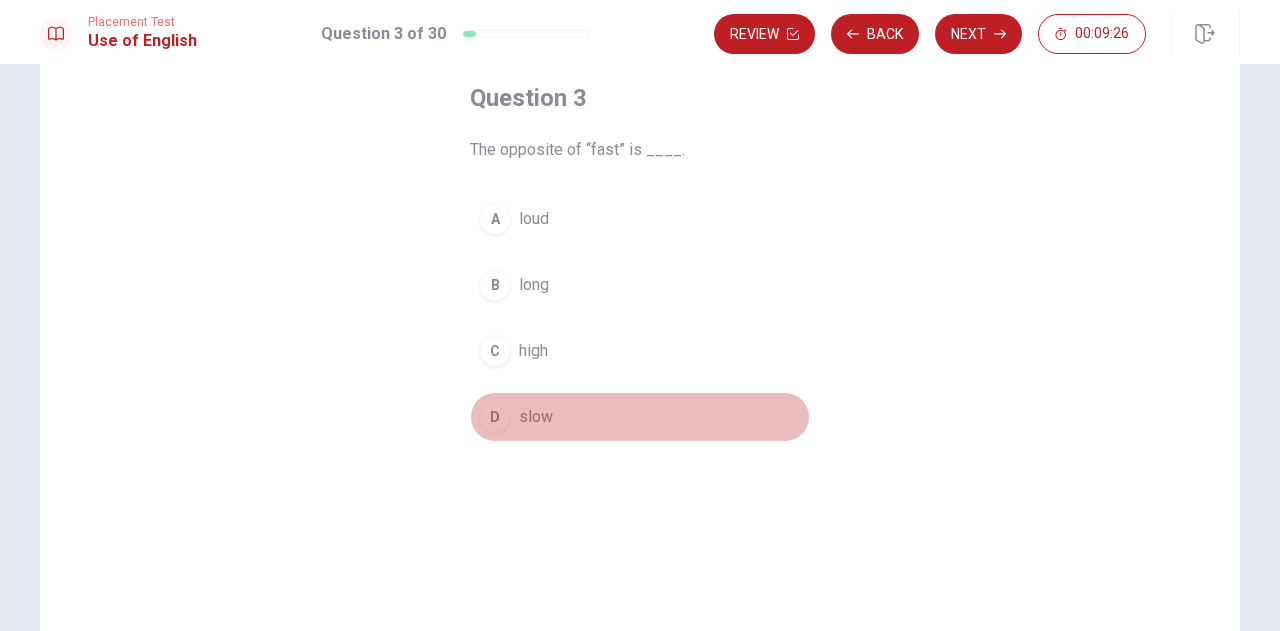 click on "D" at bounding box center [495, 417] 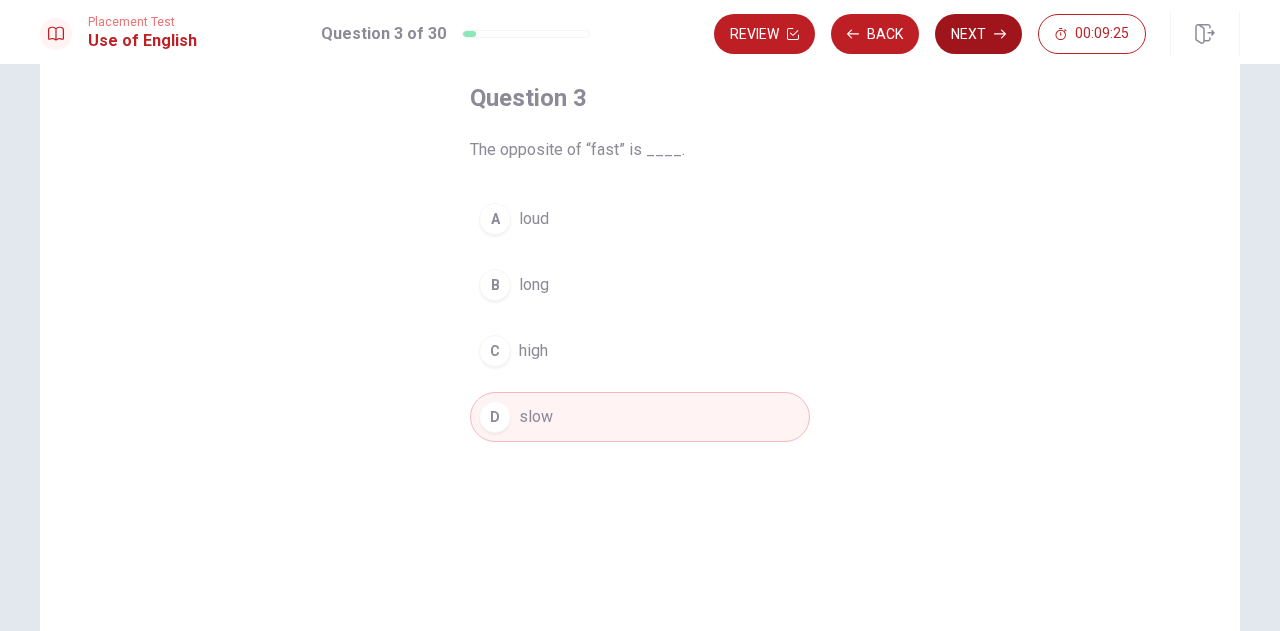 click on "Next" at bounding box center [978, 34] 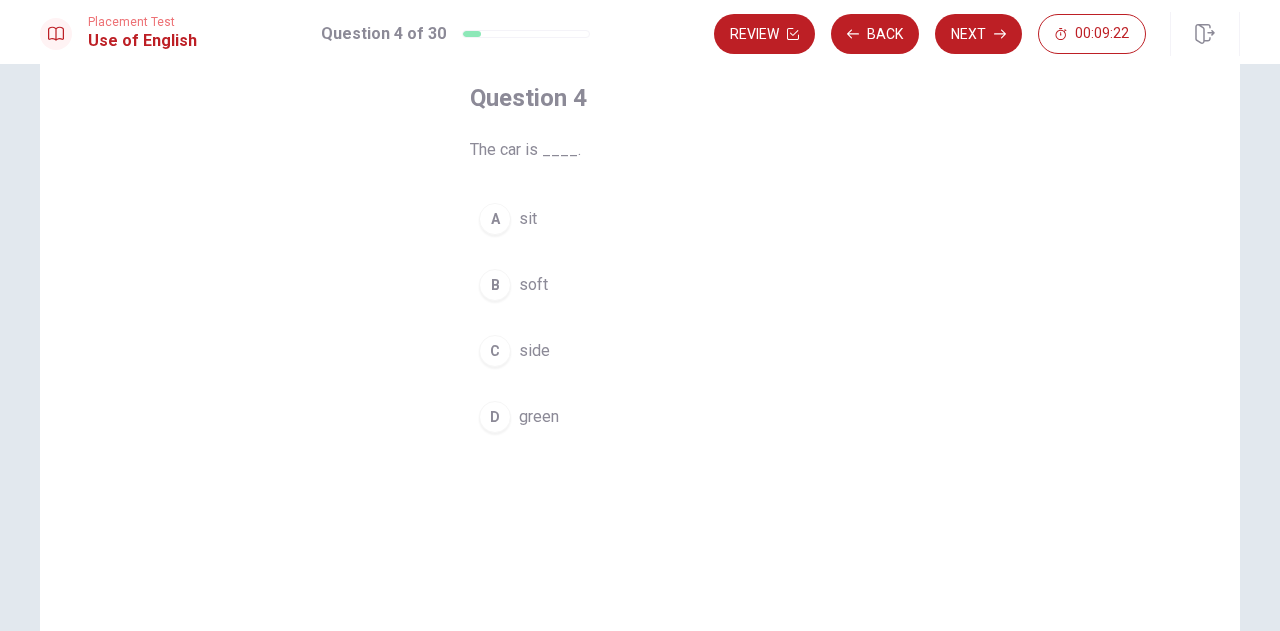 click on "green" at bounding box center [539, 417] 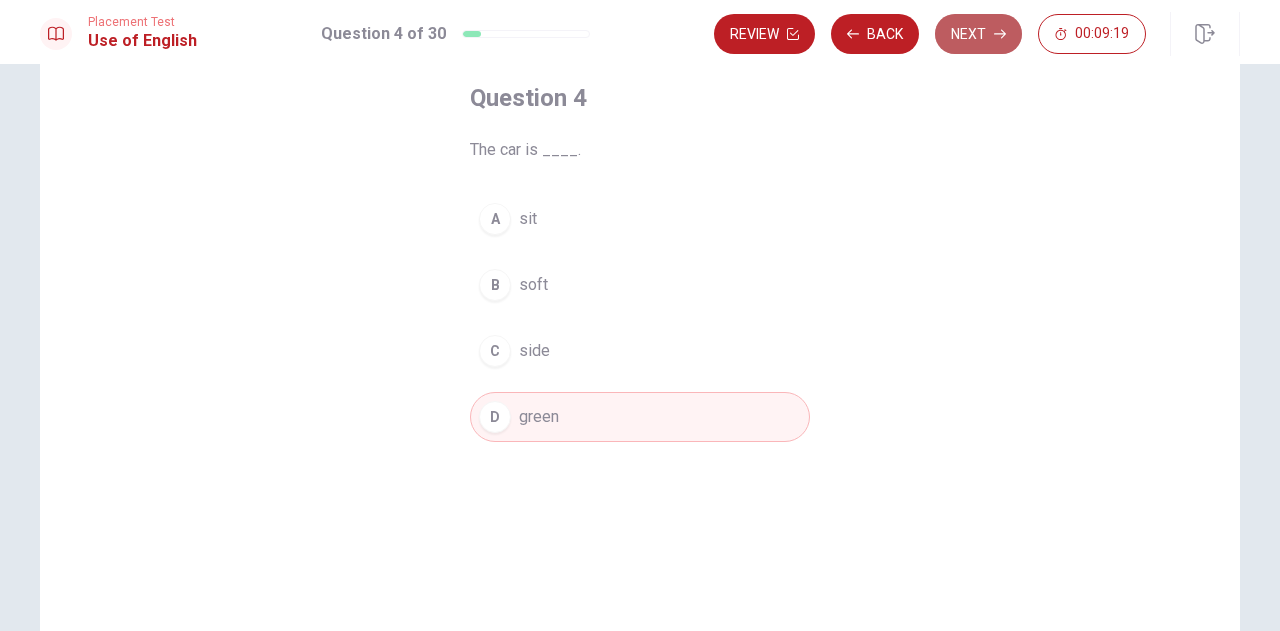 click on "Next" at bounding box center (978, 34) 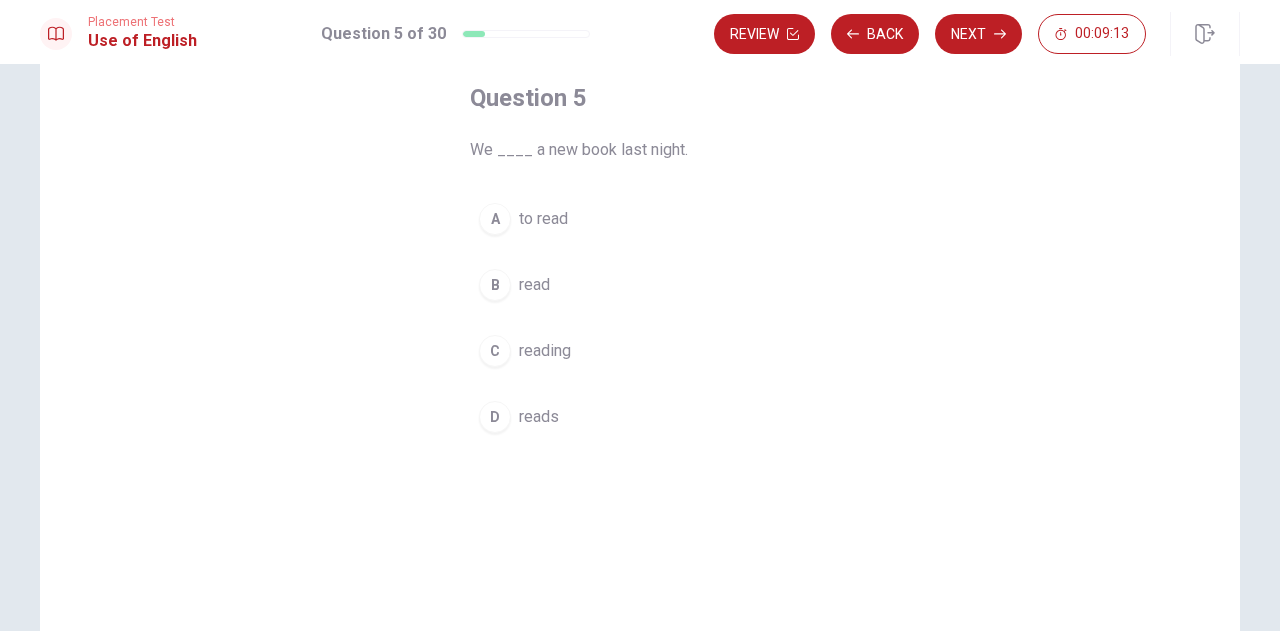 click on "B" at bounding box center [495, 285] 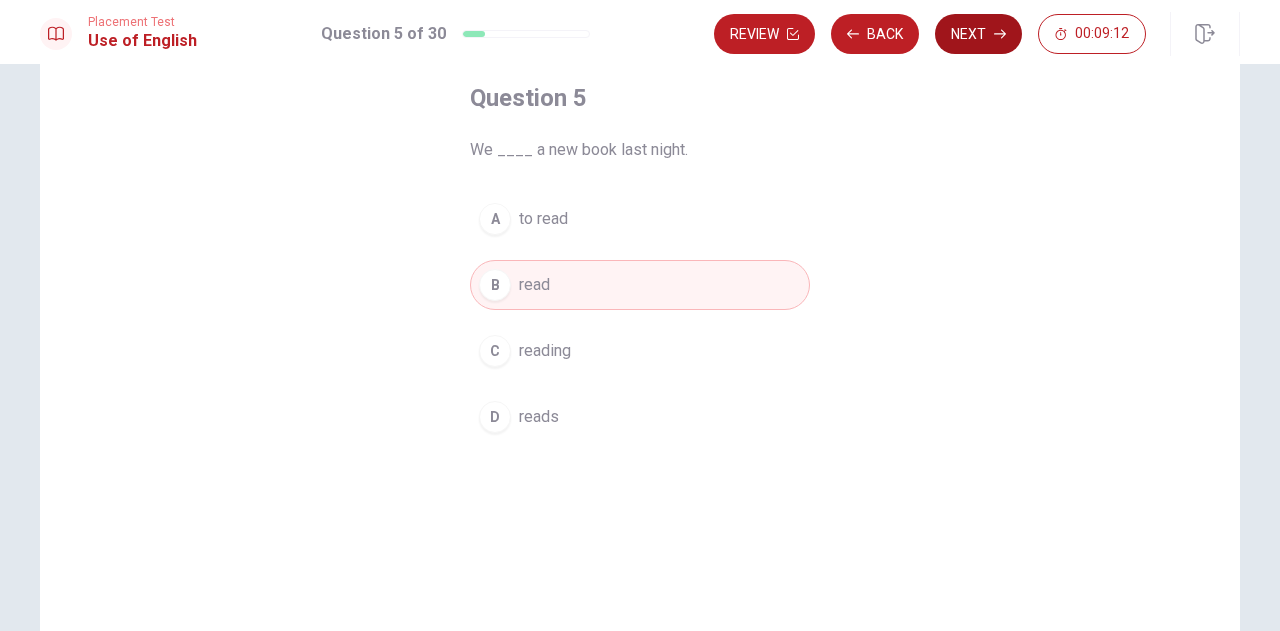 click 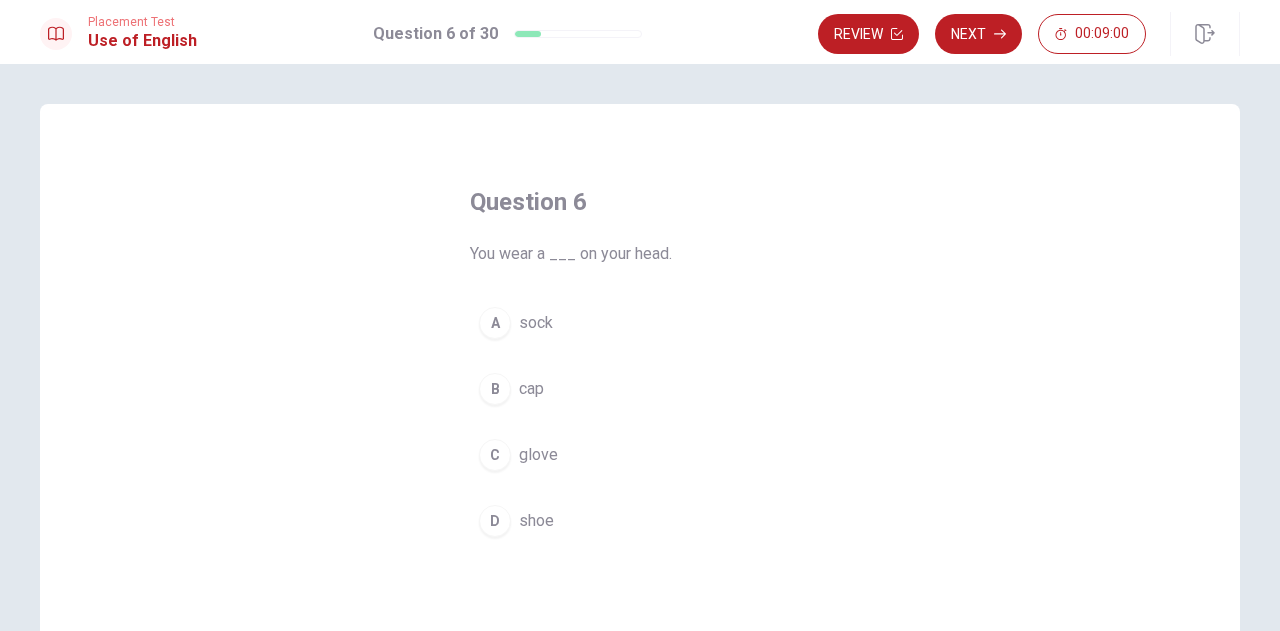 scroll, scrollTop: 2, scrollLeft: 0, axis: vertical 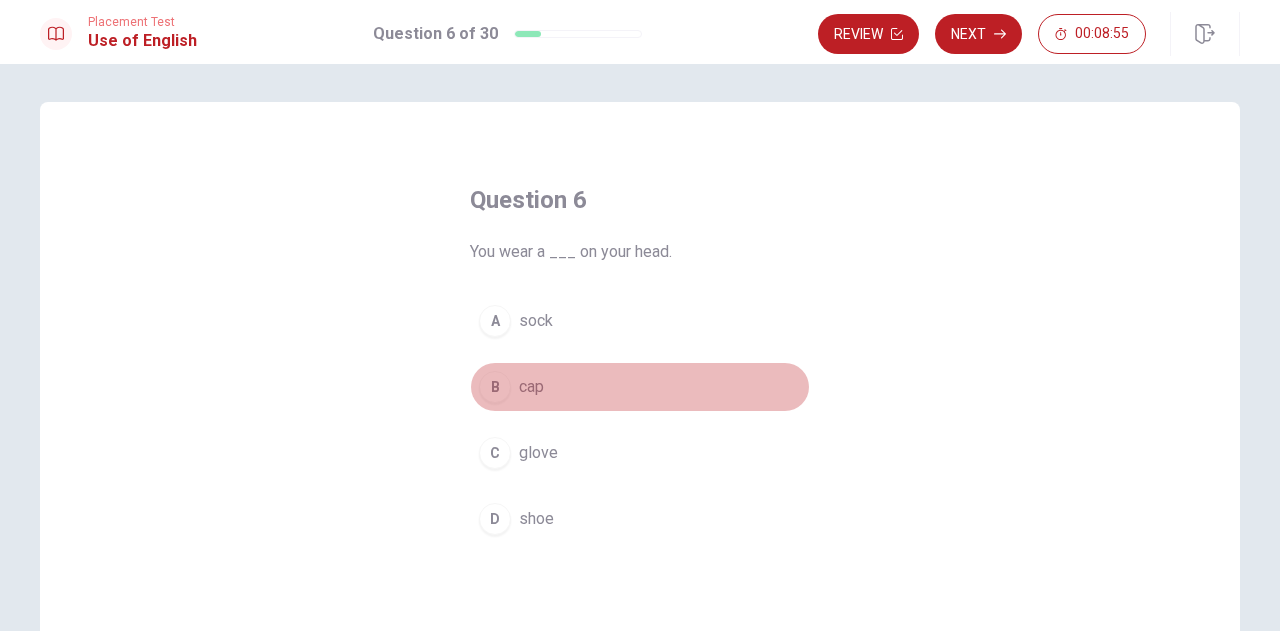click on "B" at bounding box center [495, 387] 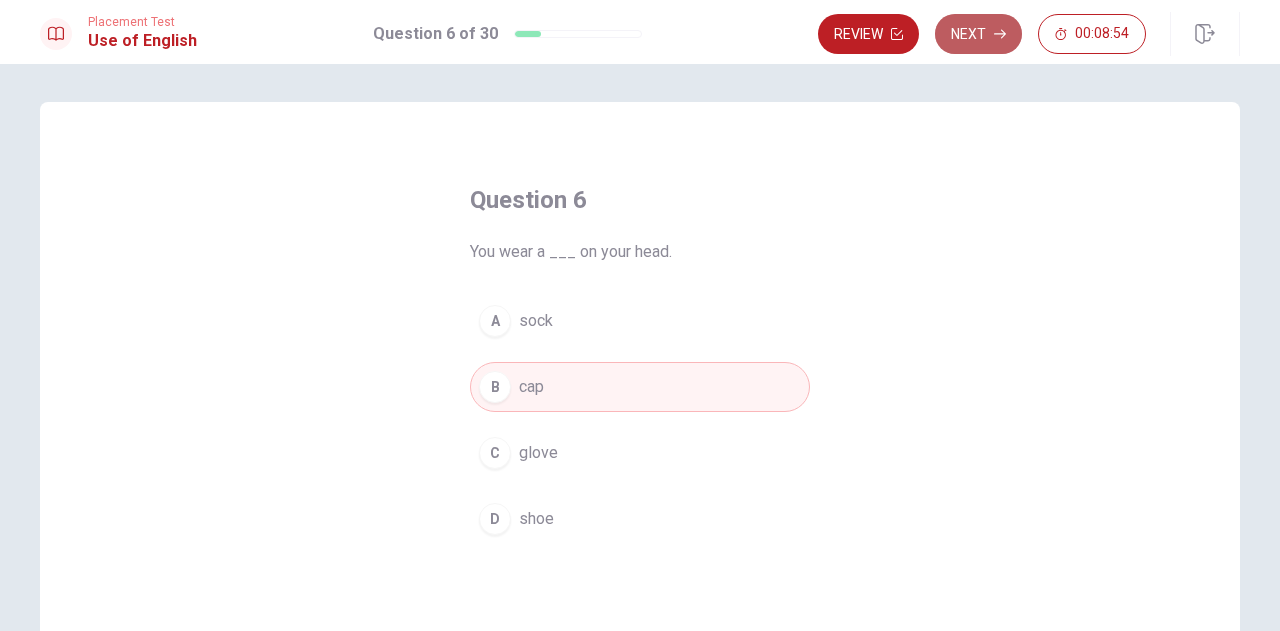 click 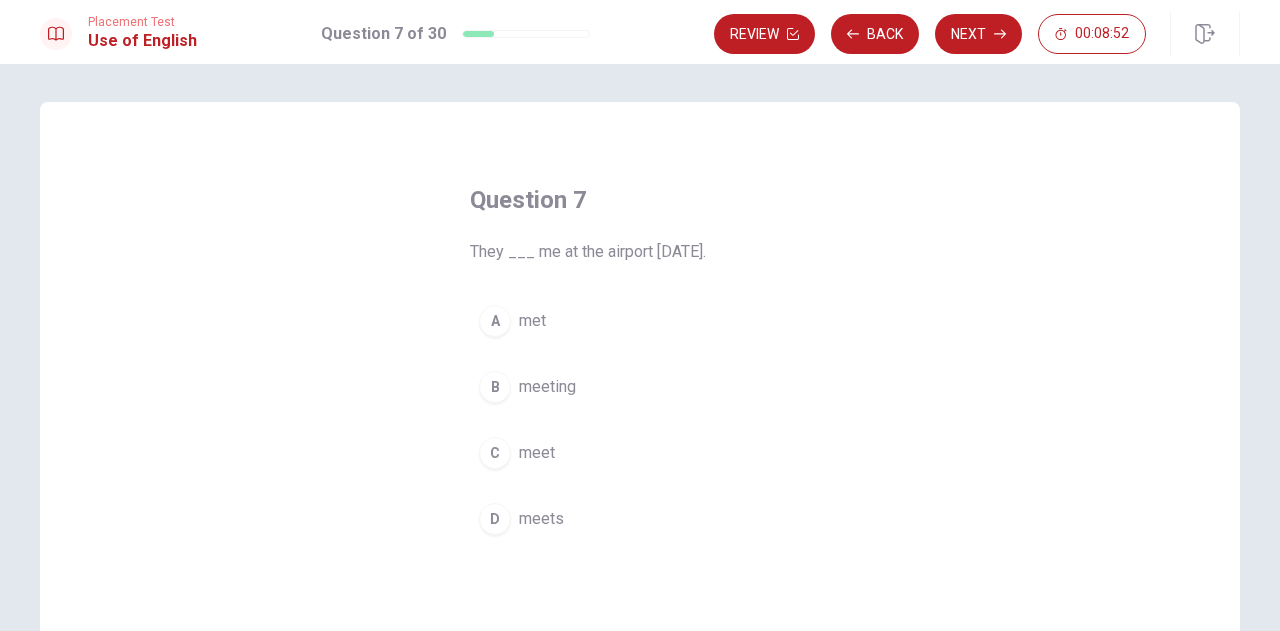 scroll, scrollTop: 7, scrollLeft: 0, axis: vertical 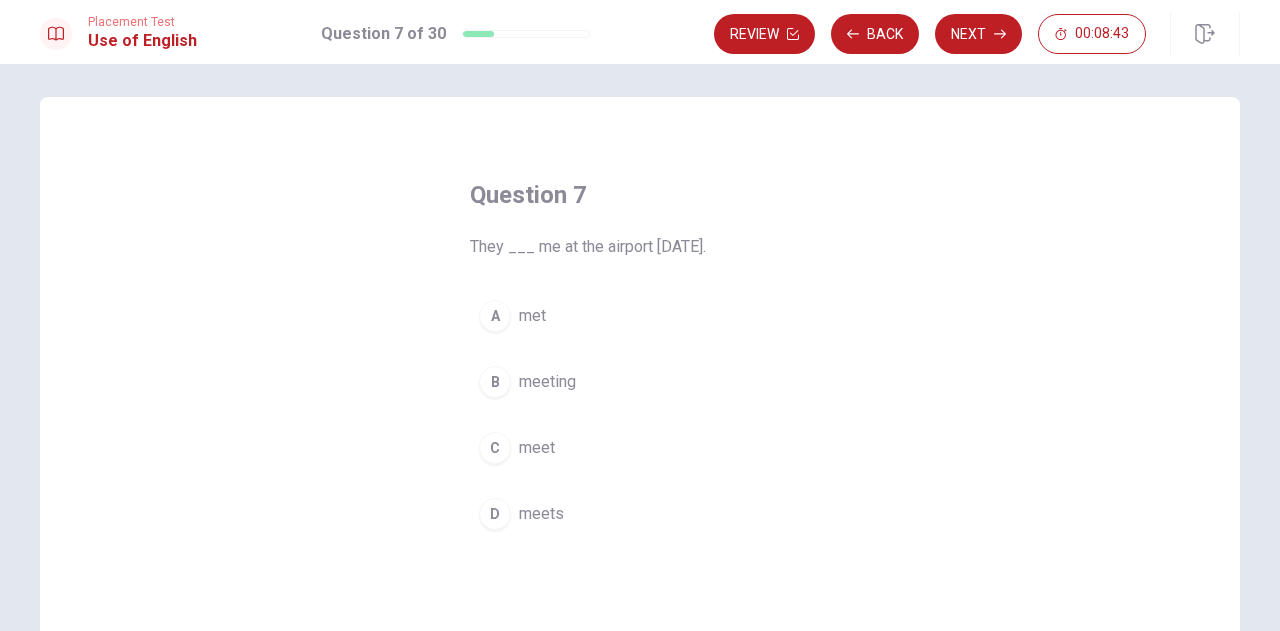 click on "A" at bounding box center (495, 316) 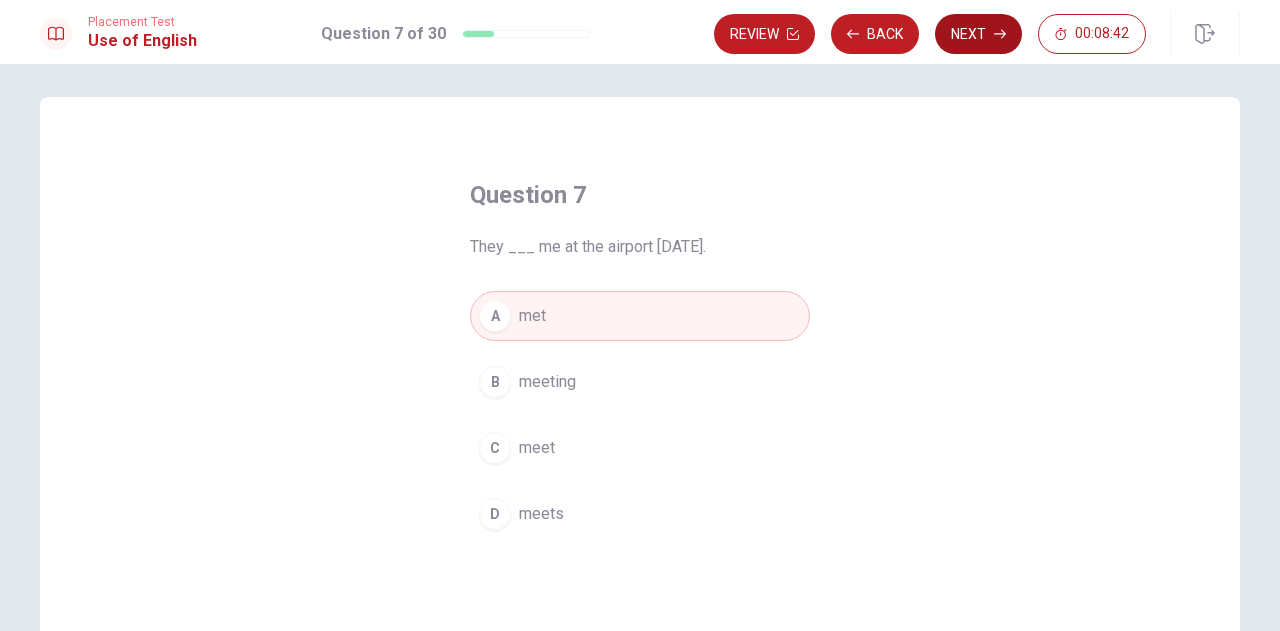 click on "Next" at bounding box center [978, 34] 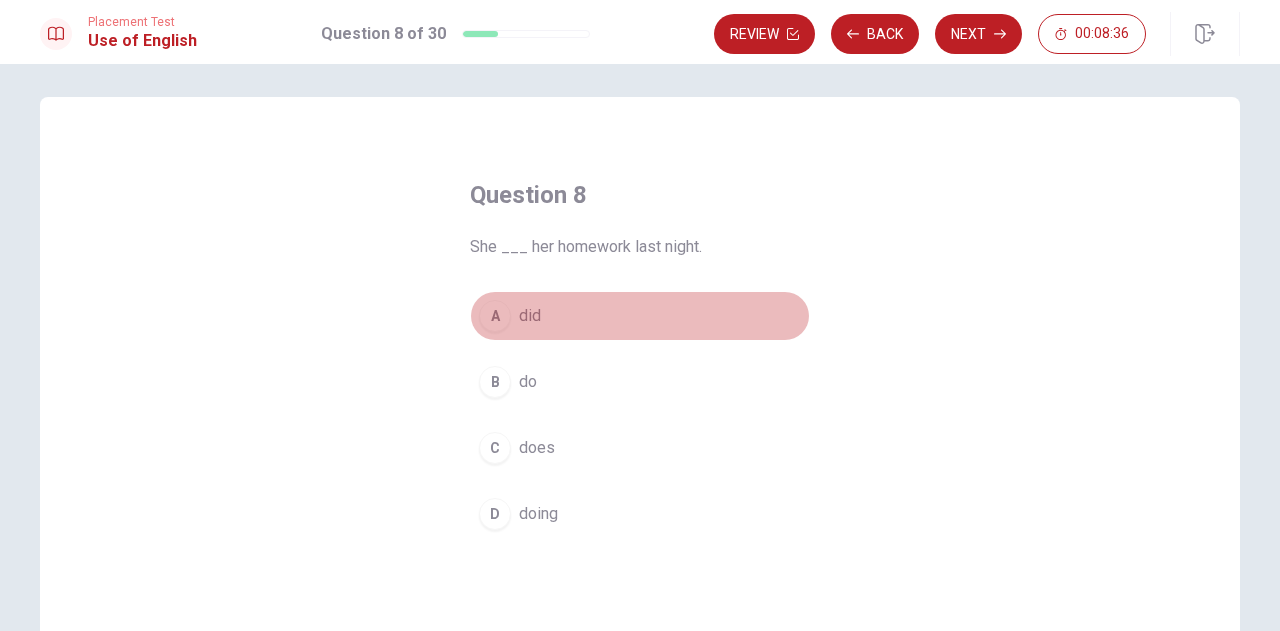 click on "A" at bounding box center [495, 316] 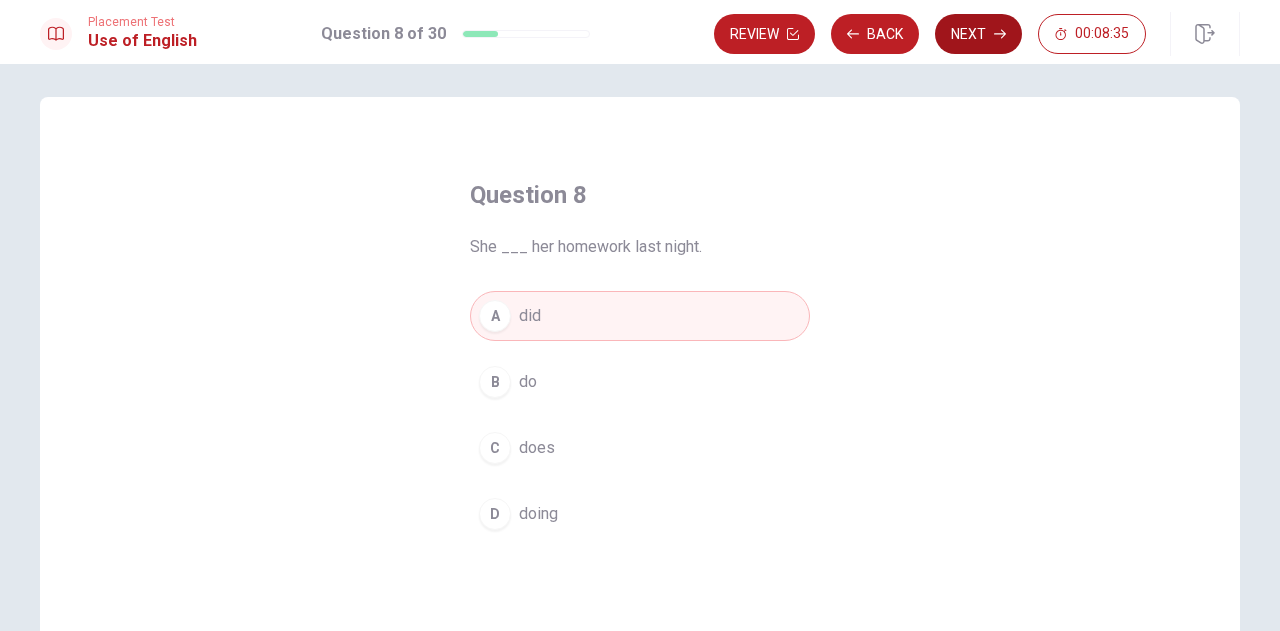 click on "Next" at bounding box center (978, 34) 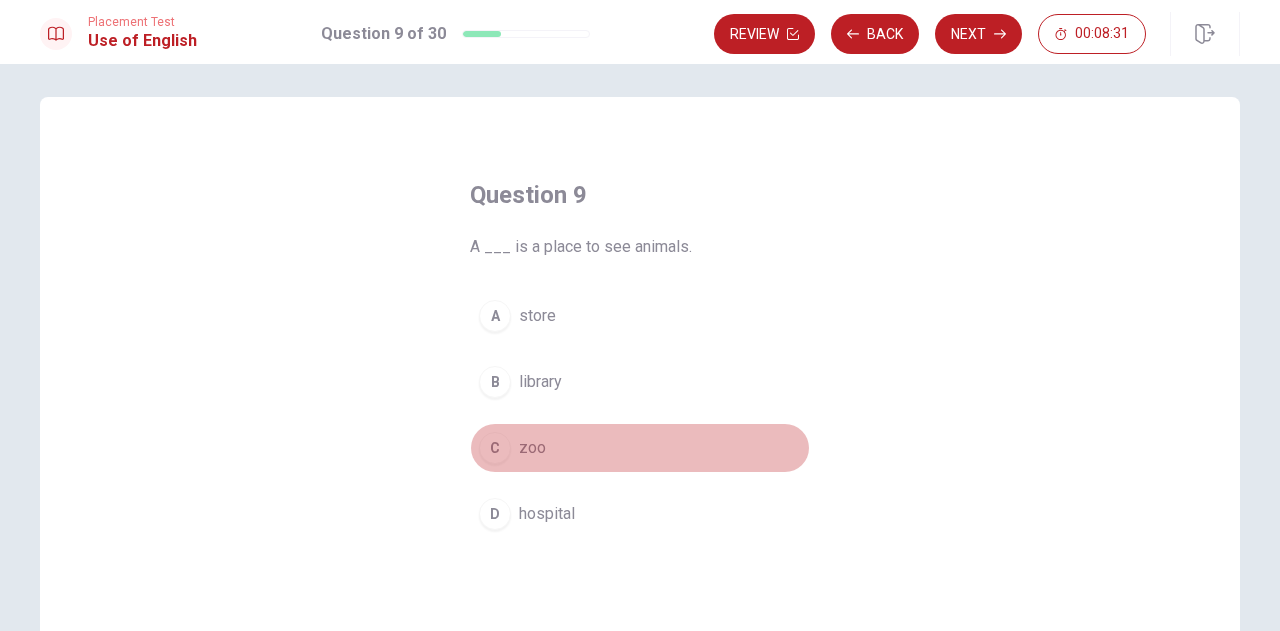 click on "C" at bounding box center [495, 448] 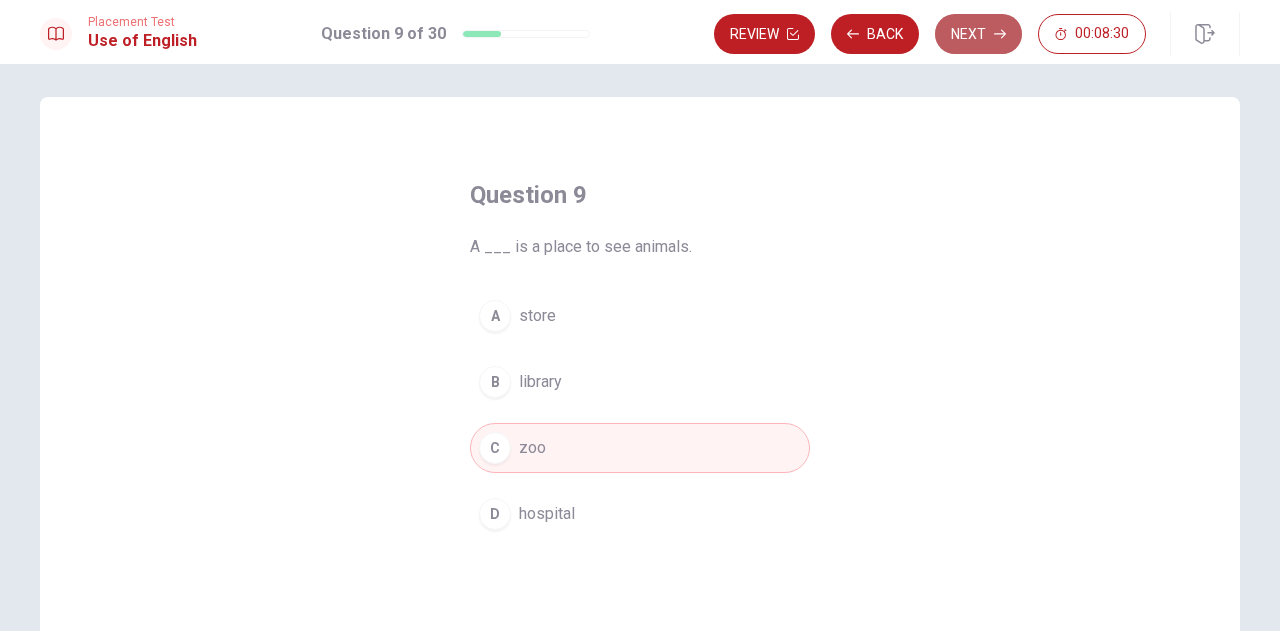 click on "Next" at bounding box center (978, 34) 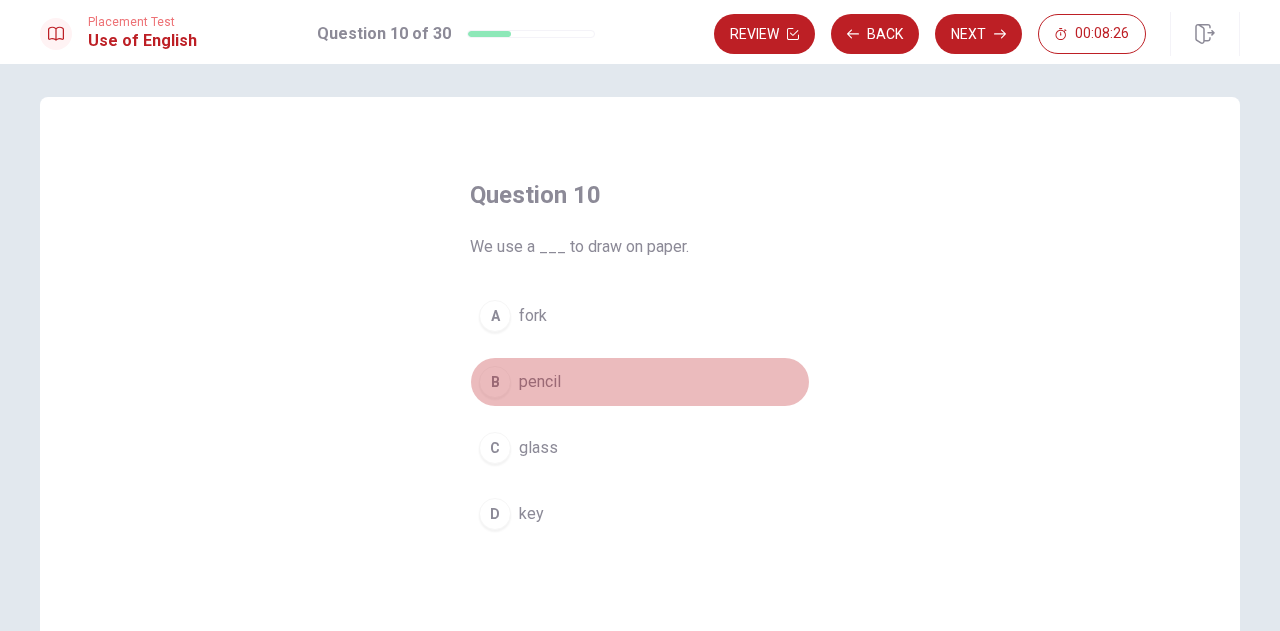 click on "pencil" at bounding box center [540, 382] 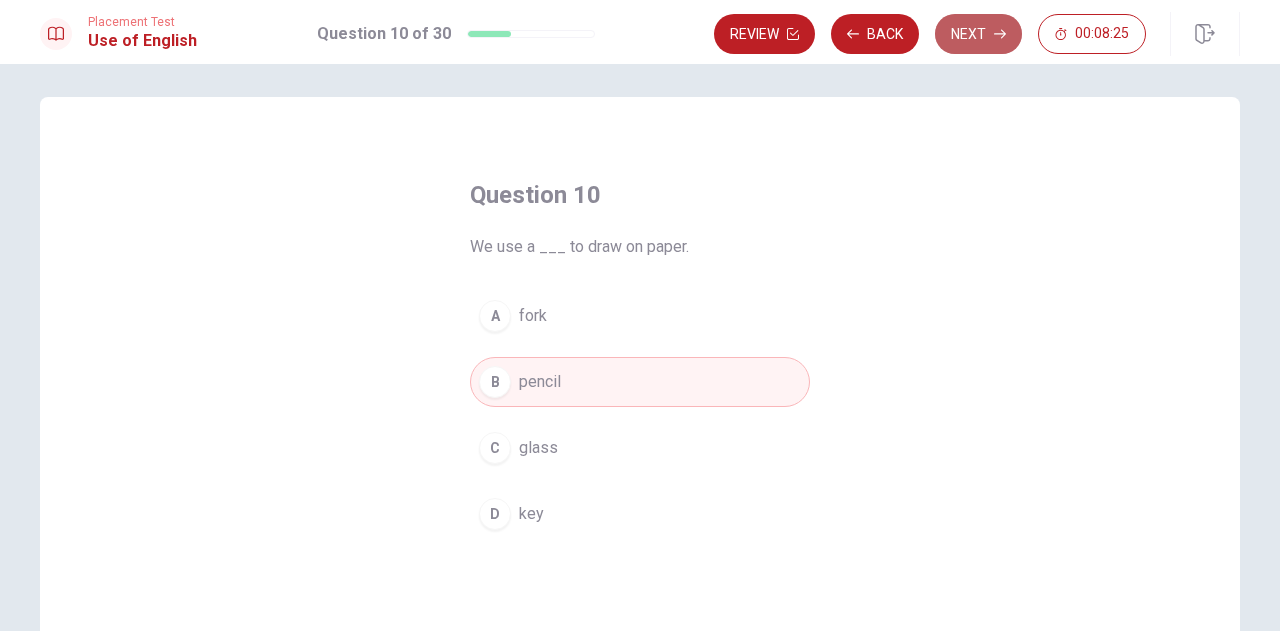 click on "Next" at bounding box center [978, 34] 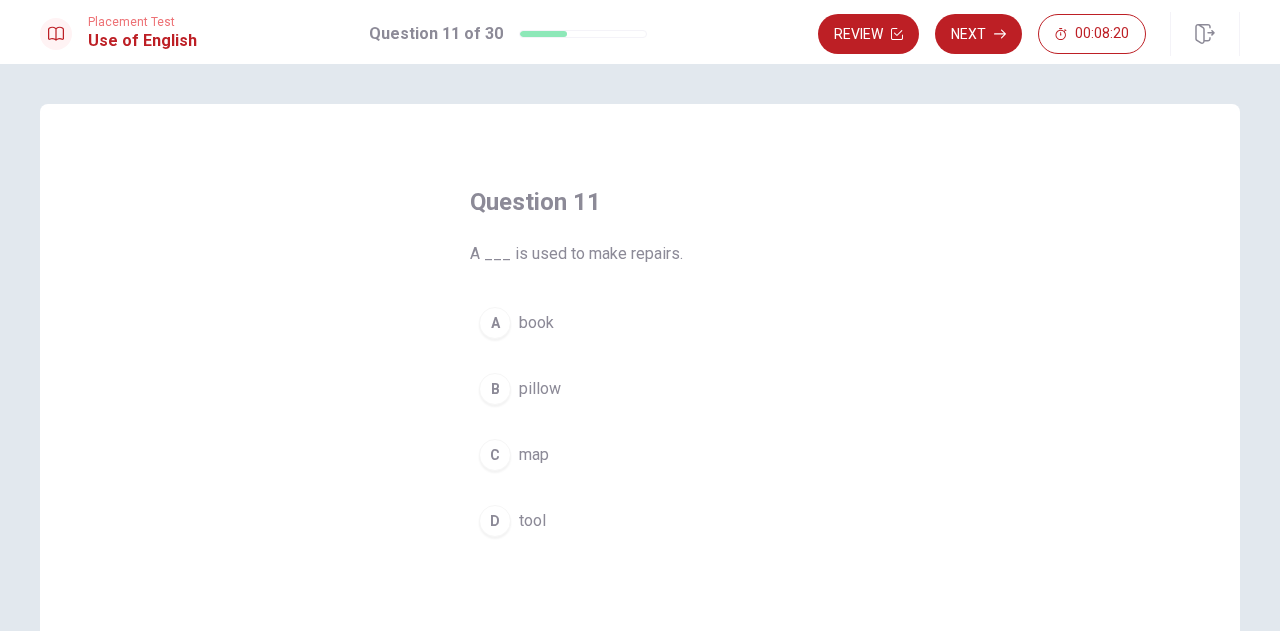 scroll, scrollTop: 4, scrollLeft: 0, axis: vertical 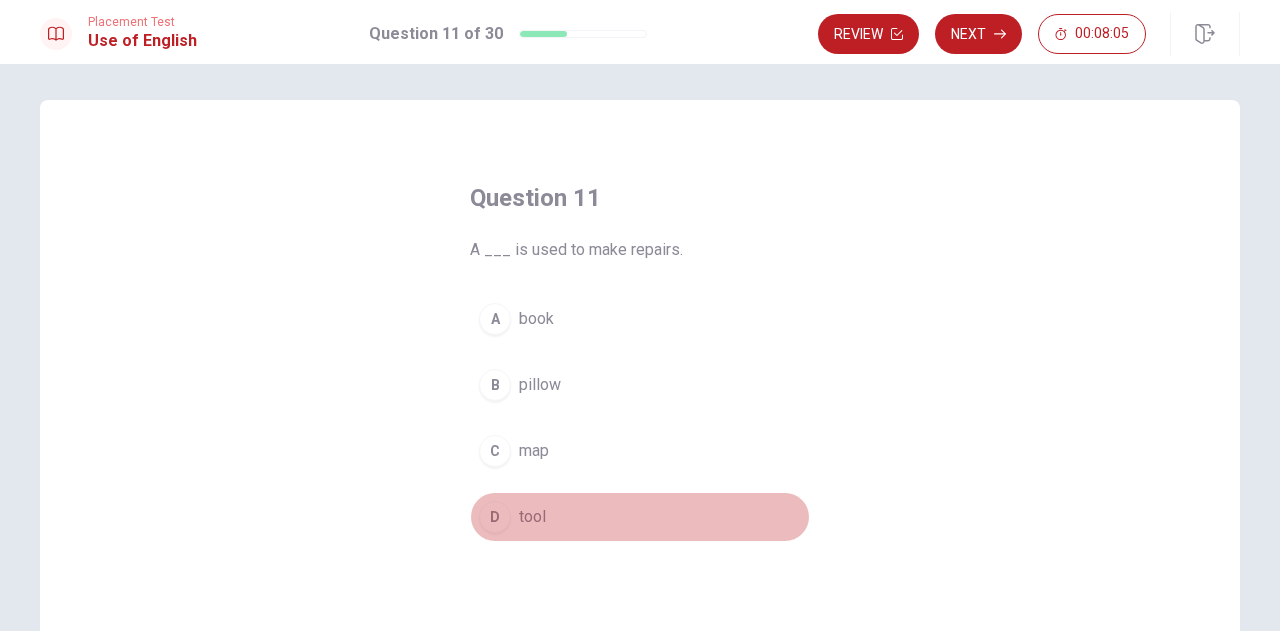 click on "D" at bounding box center [495, 517] 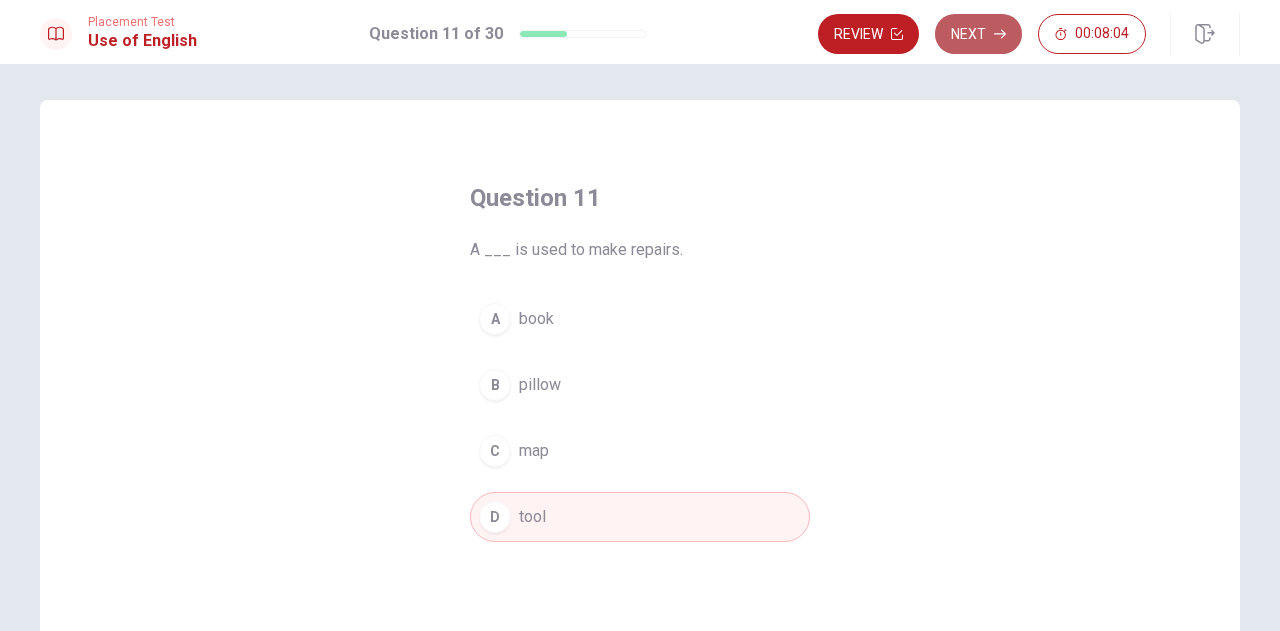 click on "Next" at bounding box center (978, 34) 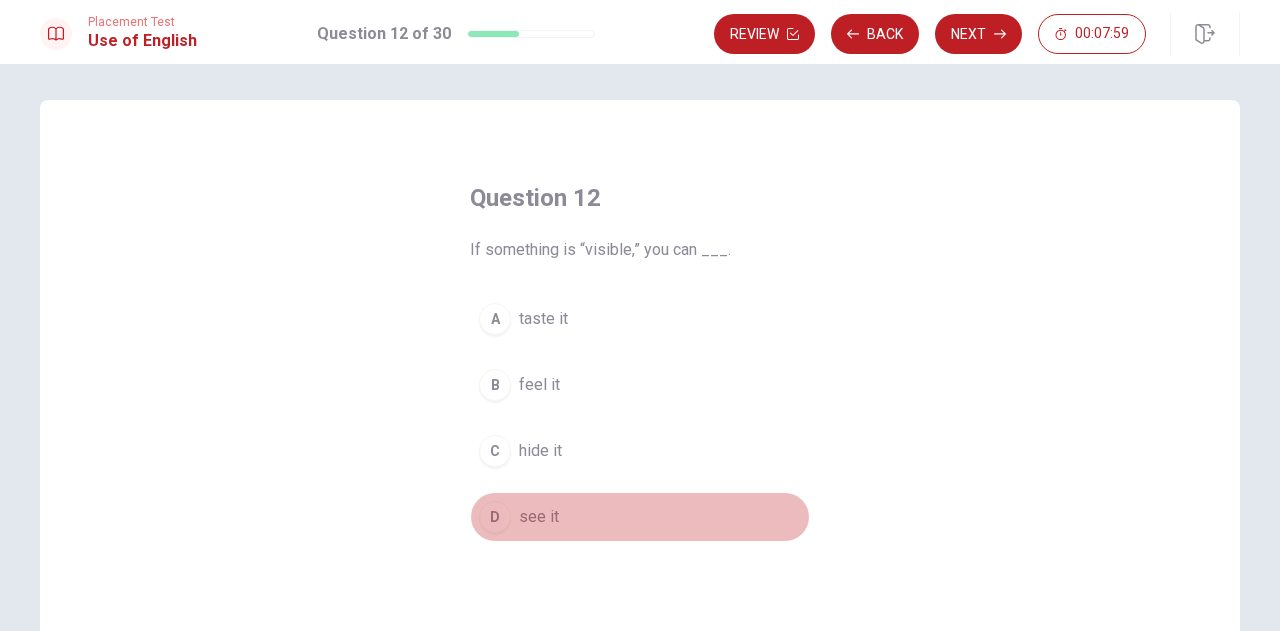 click on "D" at bounding box center [495, 517] 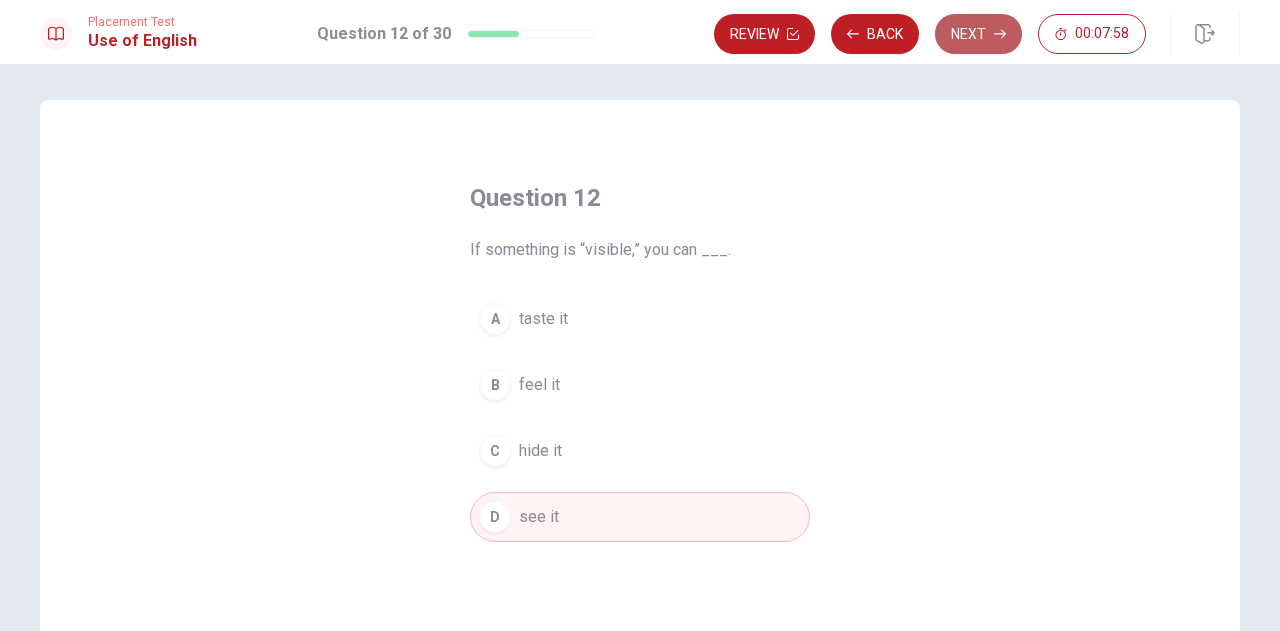 click on "Next" at bounding box center [978, 34] 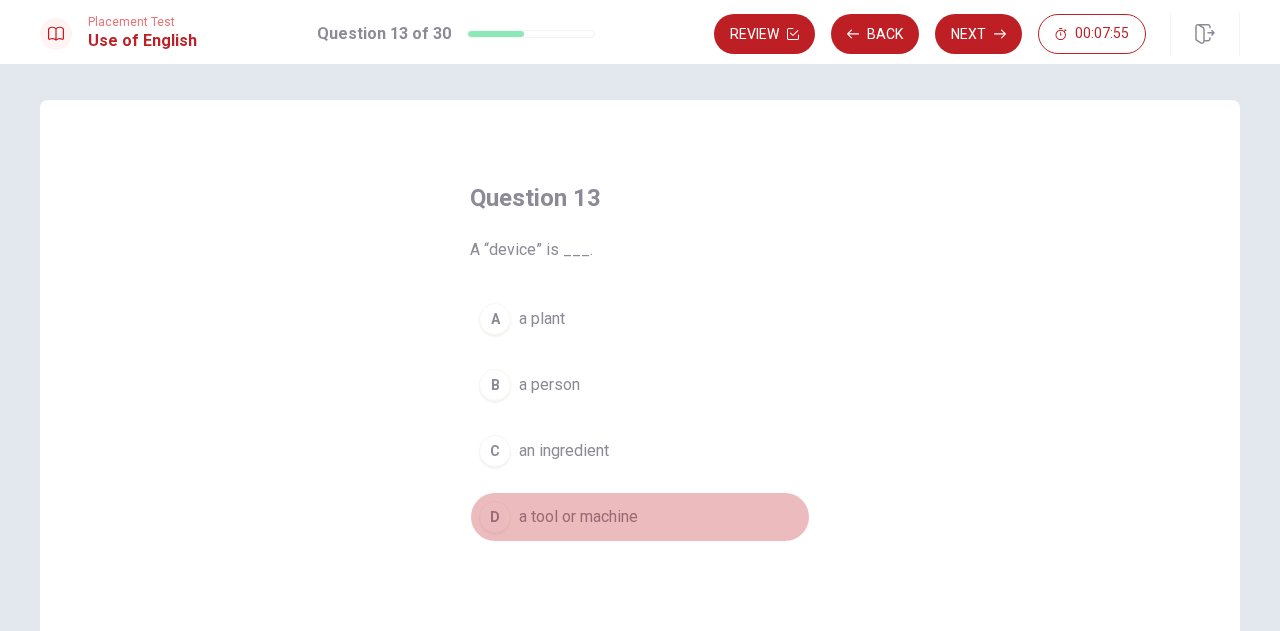 click on "D a tool or machine" at bounding box center [640, 517] 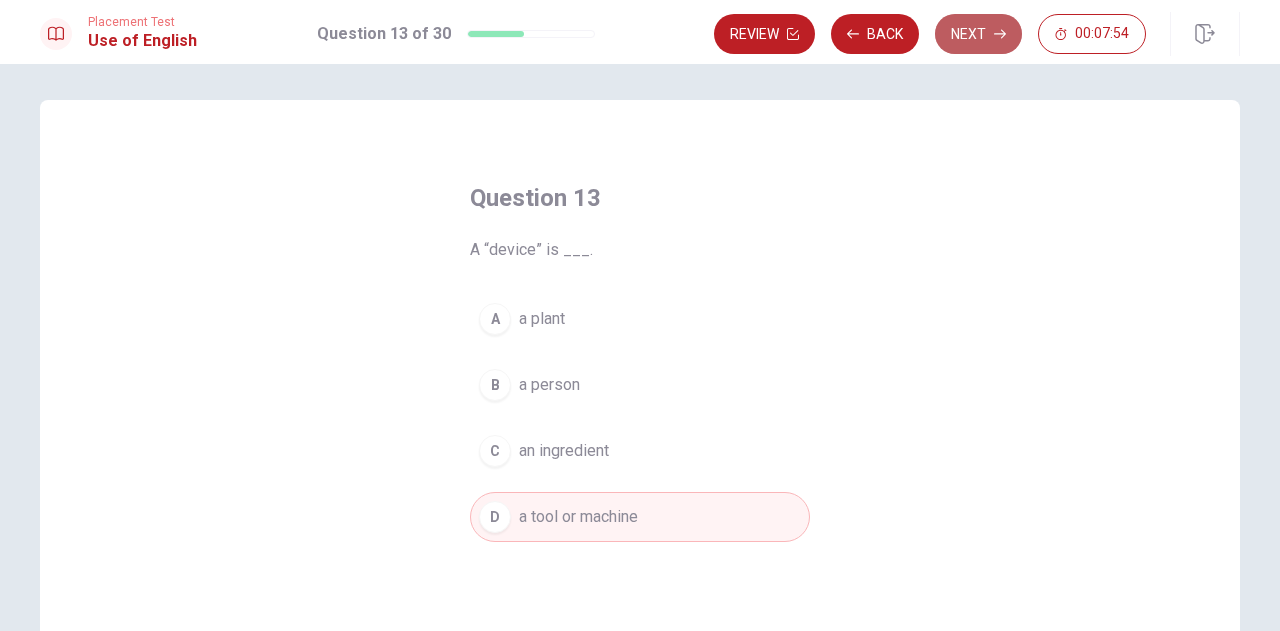 click on "Next" at bounding box center [978, 34] 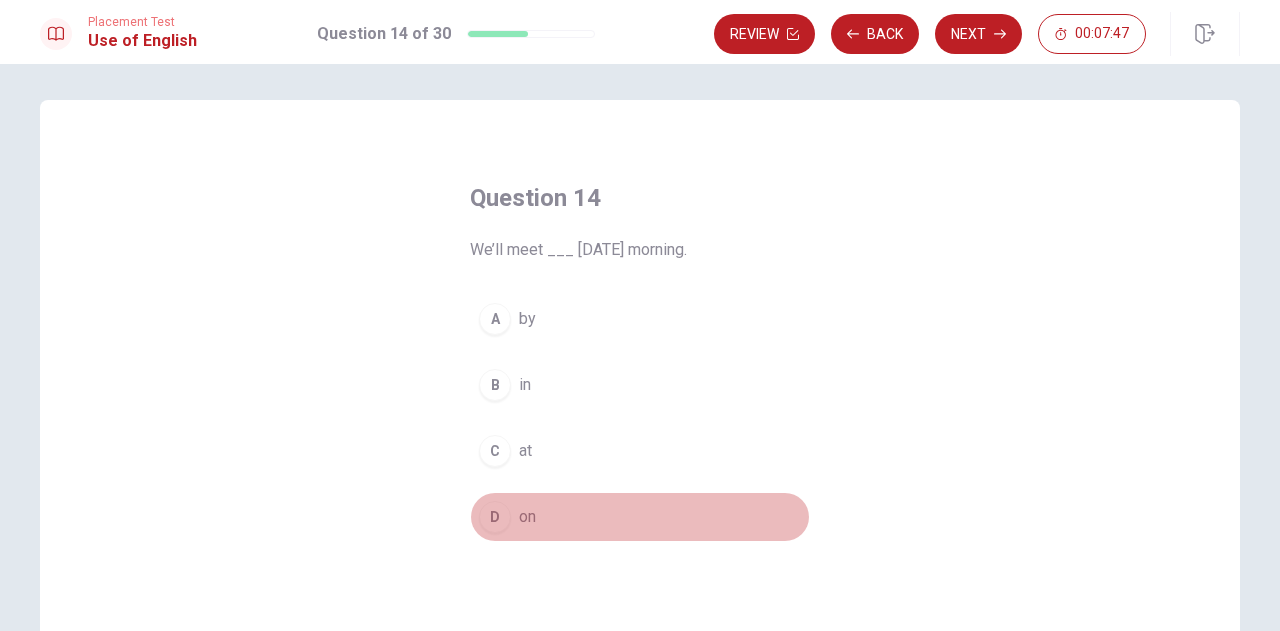 click on "D" at bounding box center [495, 517] 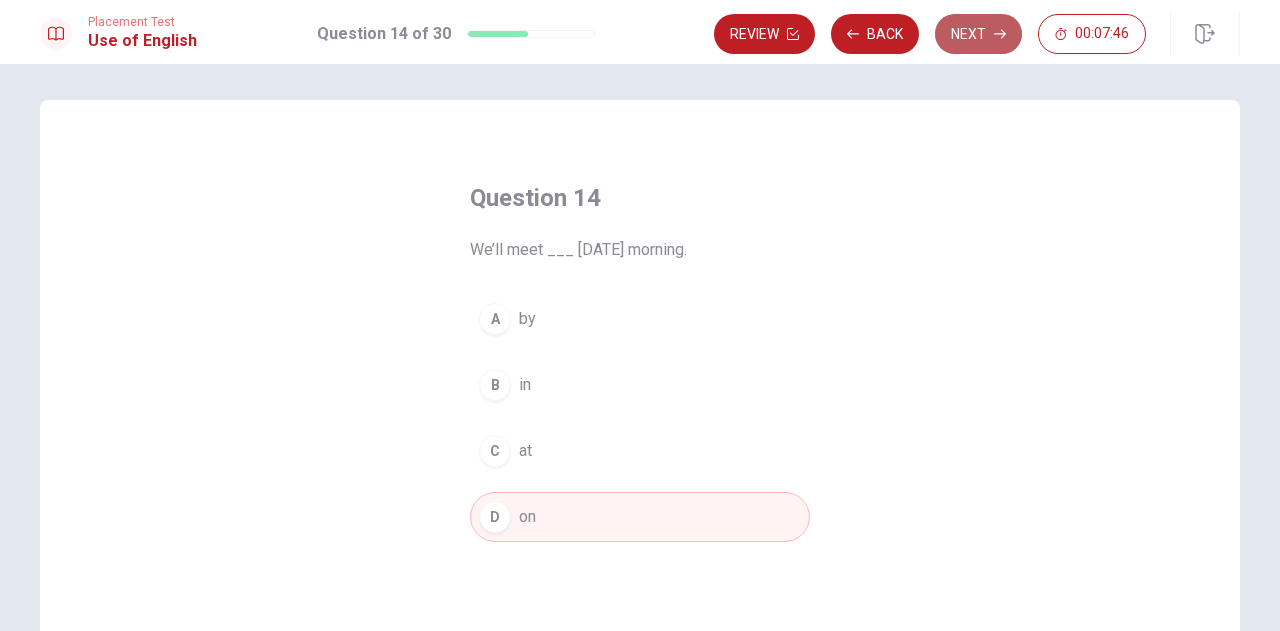 click on "Next" at bounding box center (978, 34) 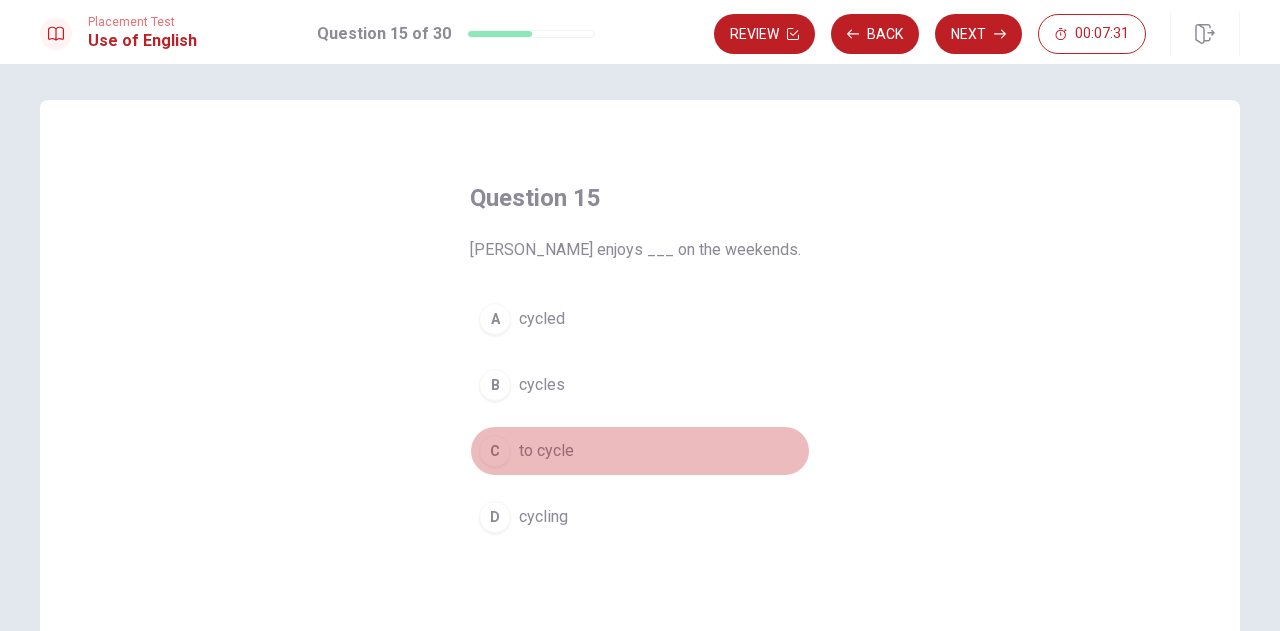 click on "to cycle" at bounding box center (546, 451) 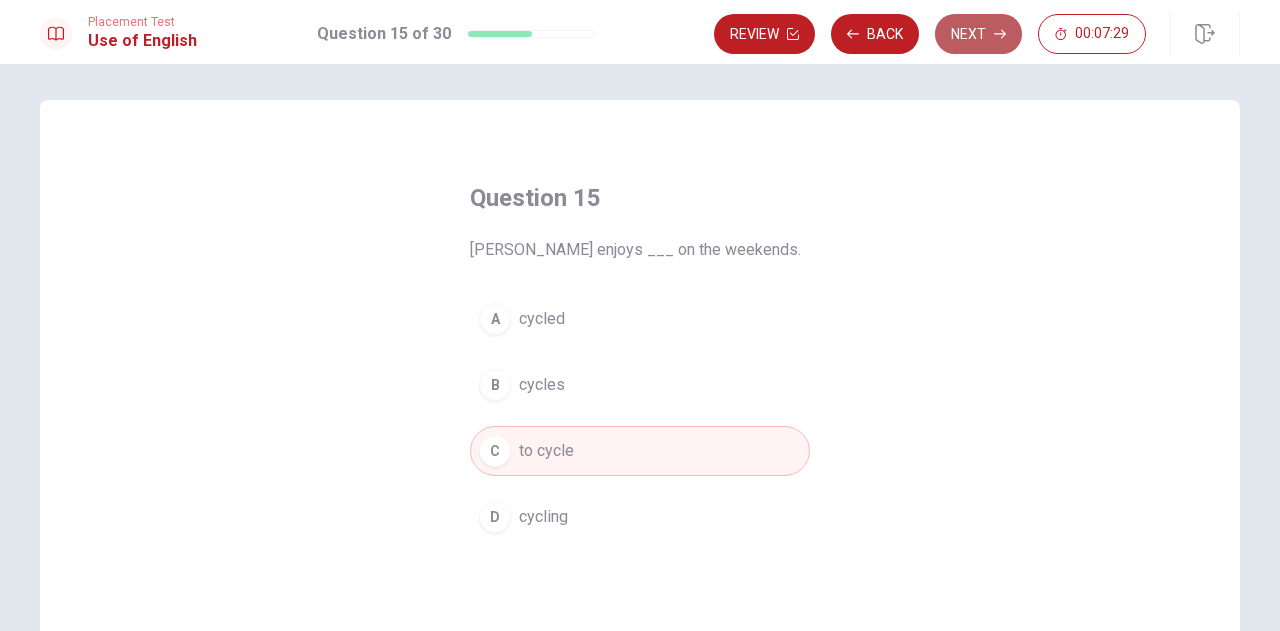click on "Next" at bounding box center (978, 34) 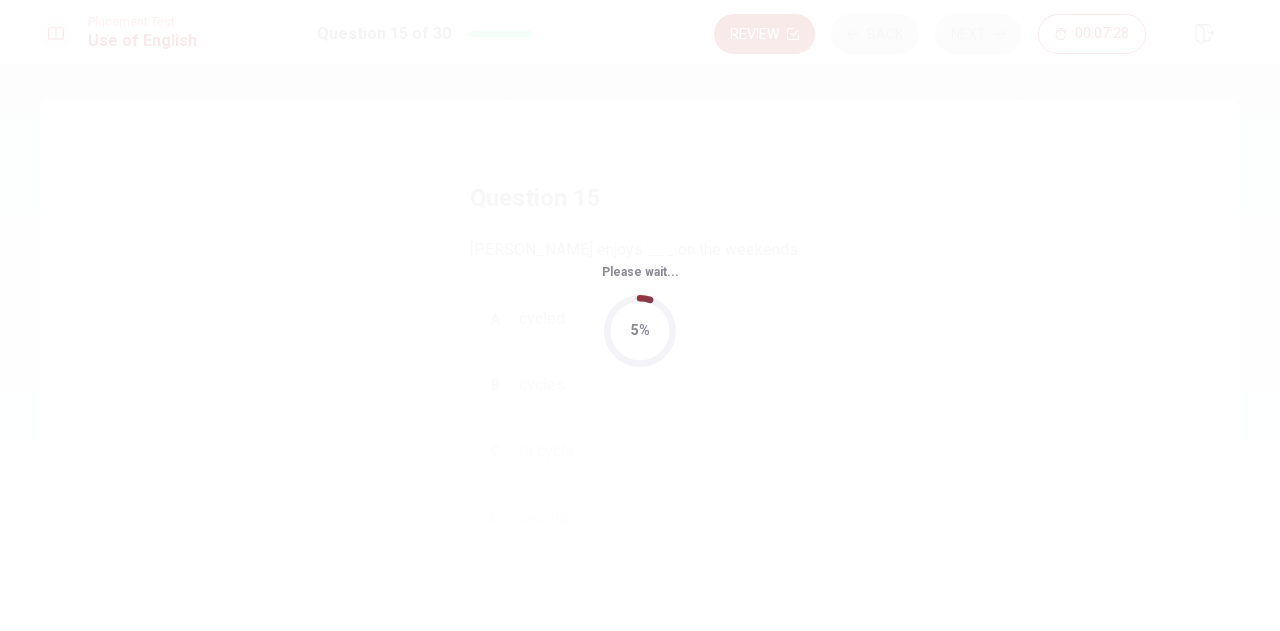 scroll, scrollTop: 0, scrollLeft: 0, axis: both 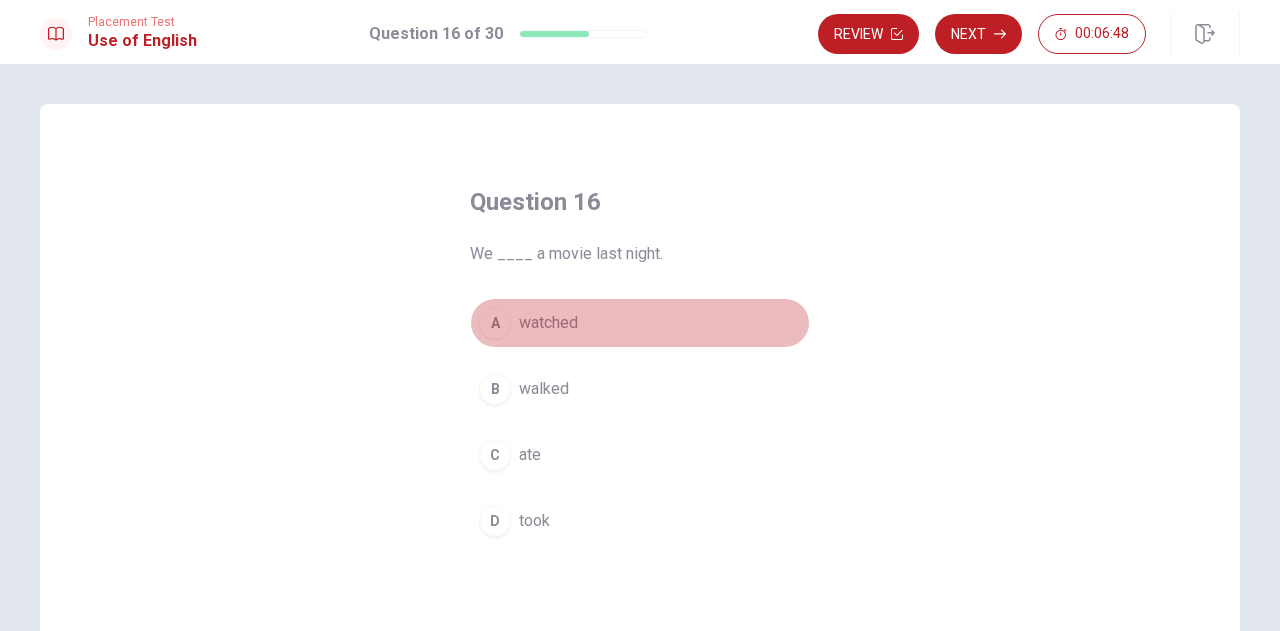 click on "watched" at bounding box center [548, 323] 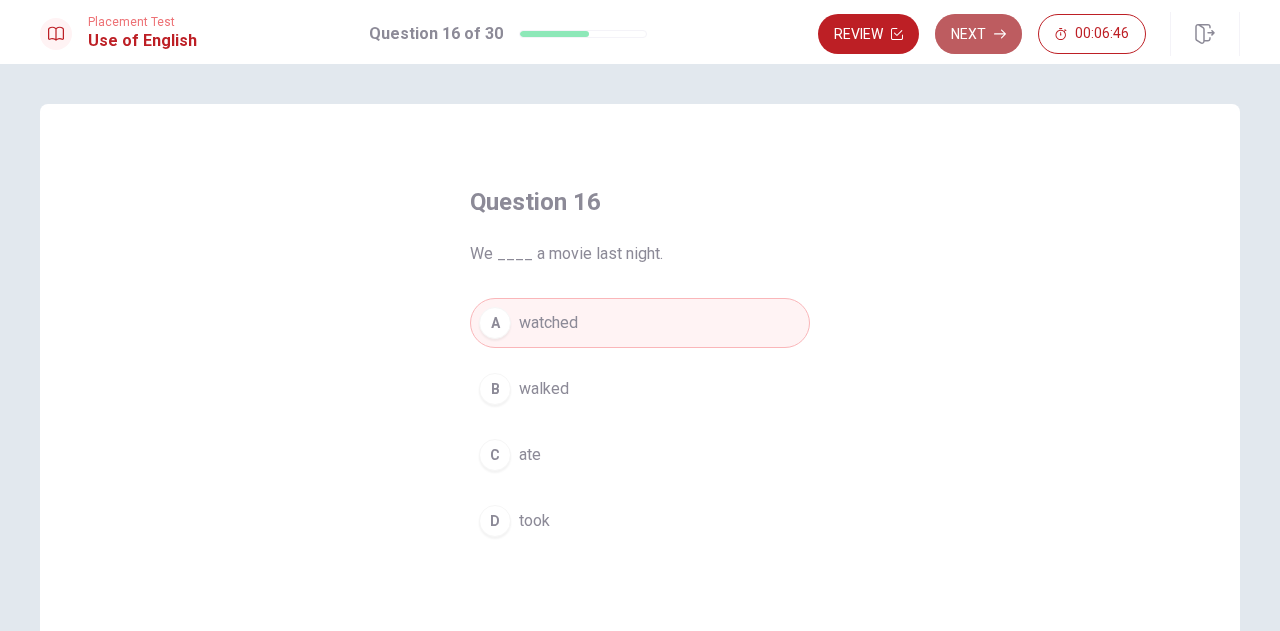 click on "Next" at bounding box center (978, 34) 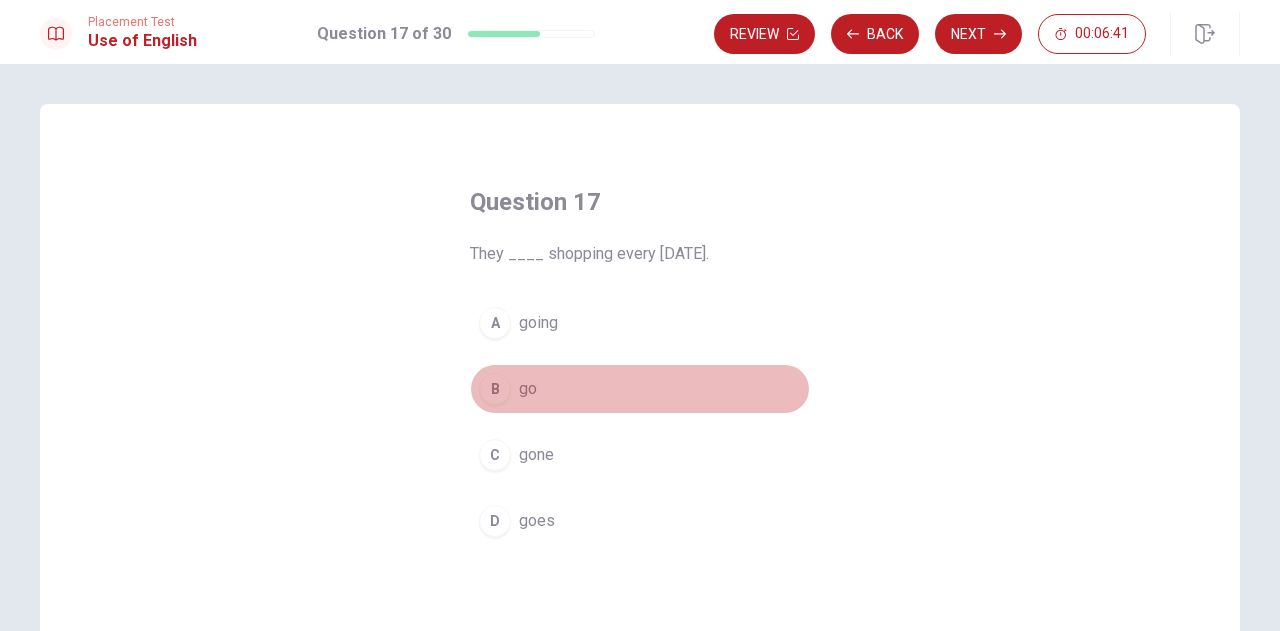 click on "B" at bounding box center (495, 389) 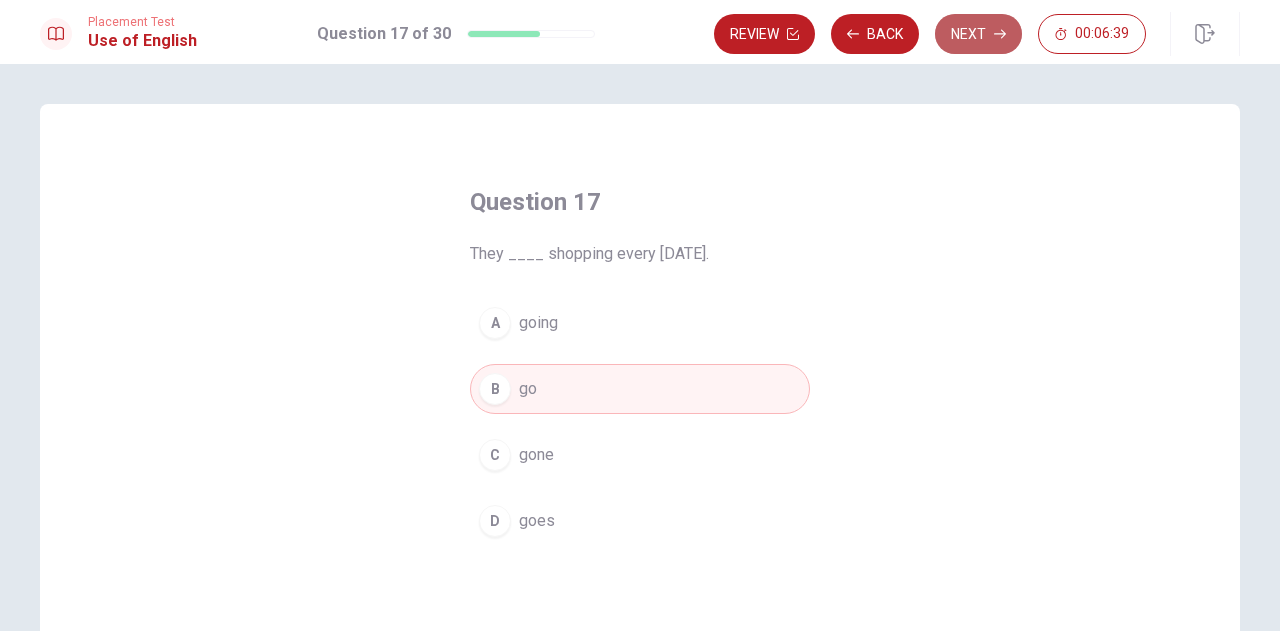 click on "Next" at bounding box center [978, 34] 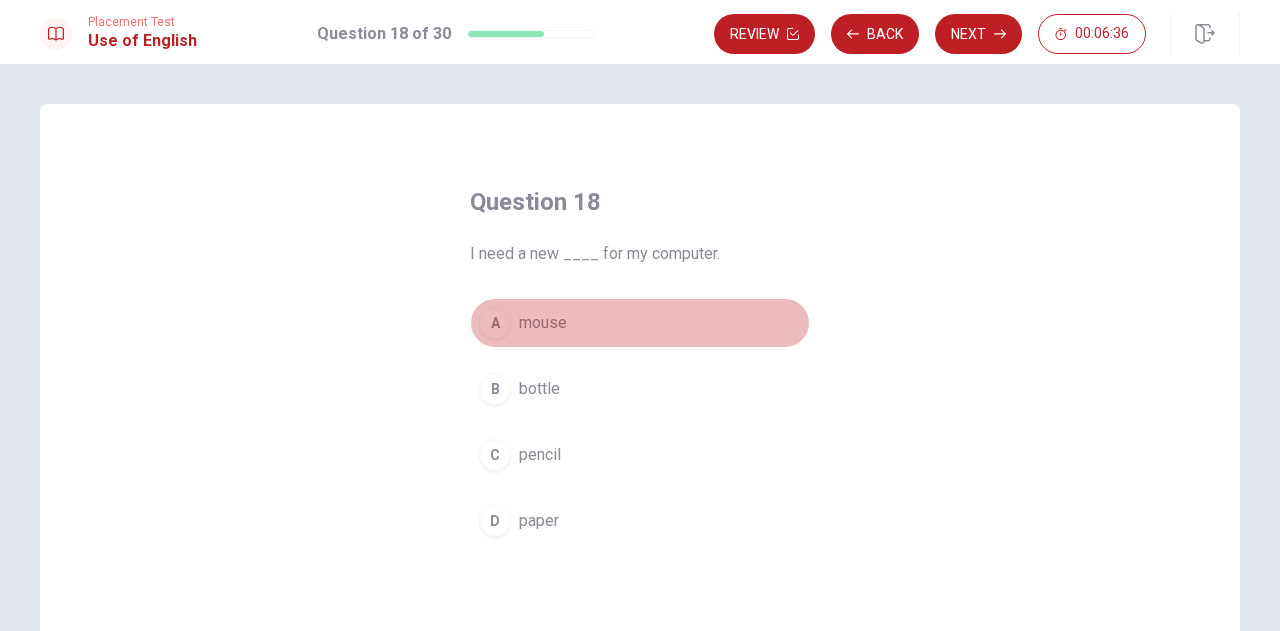 click on "A" at bounding box center [495, 323] 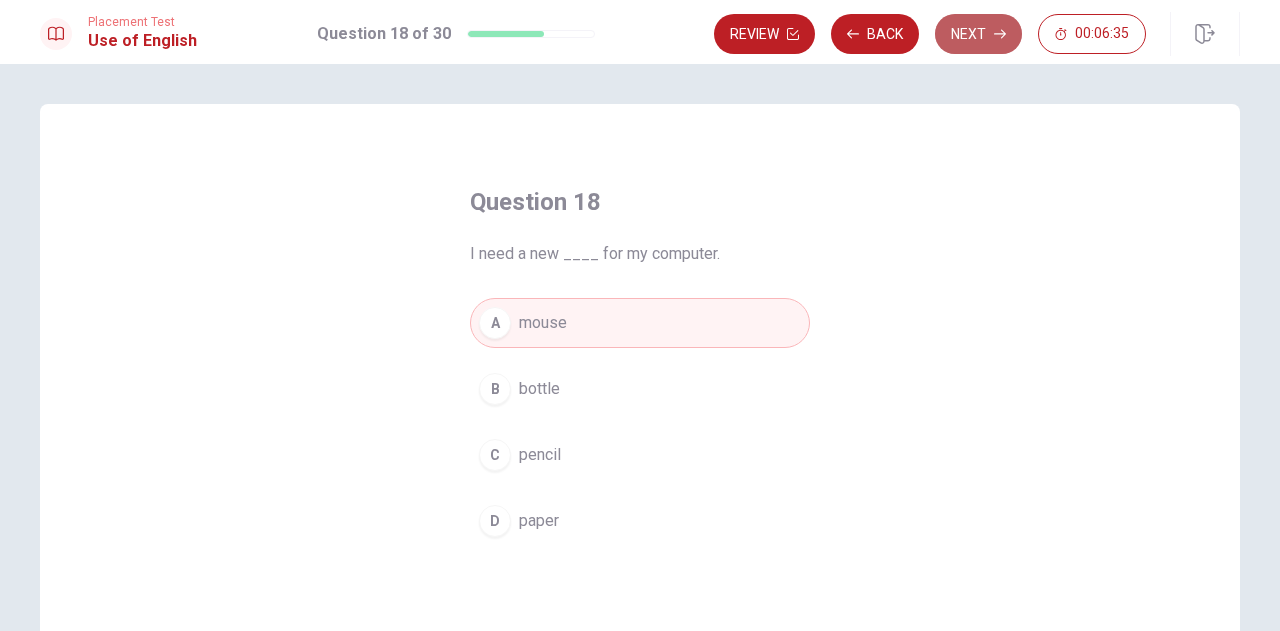 click on "Next" at bounding box center (978, 34) 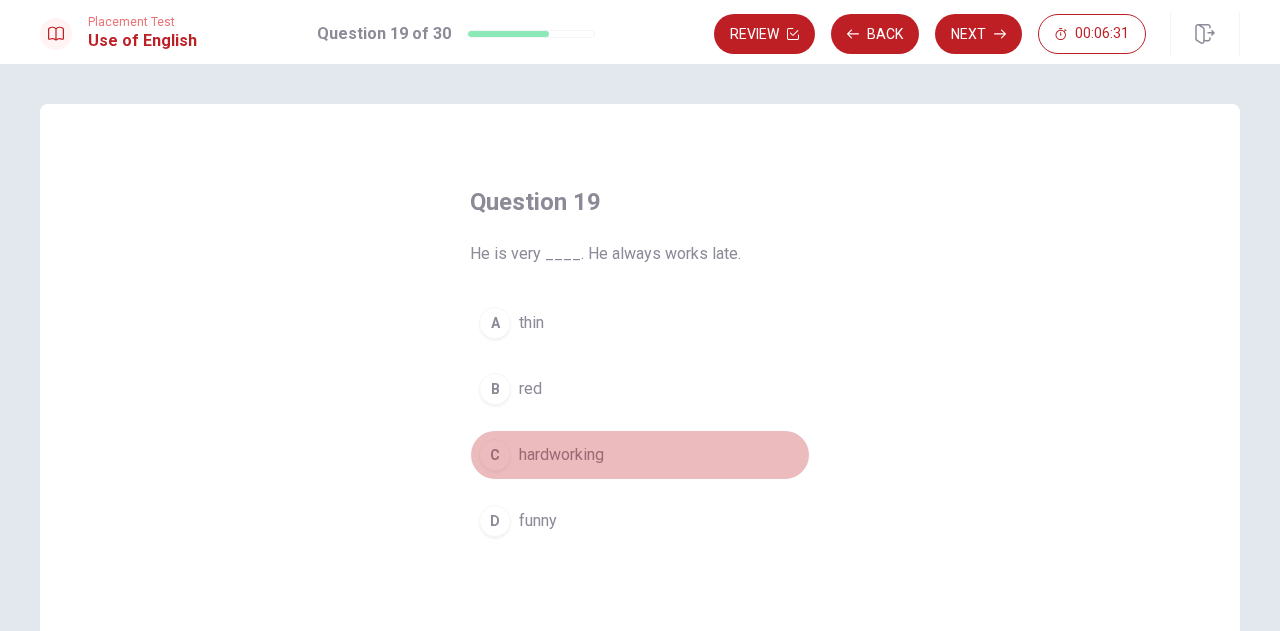 click on "hardworking" at bounding box center [561, 455] 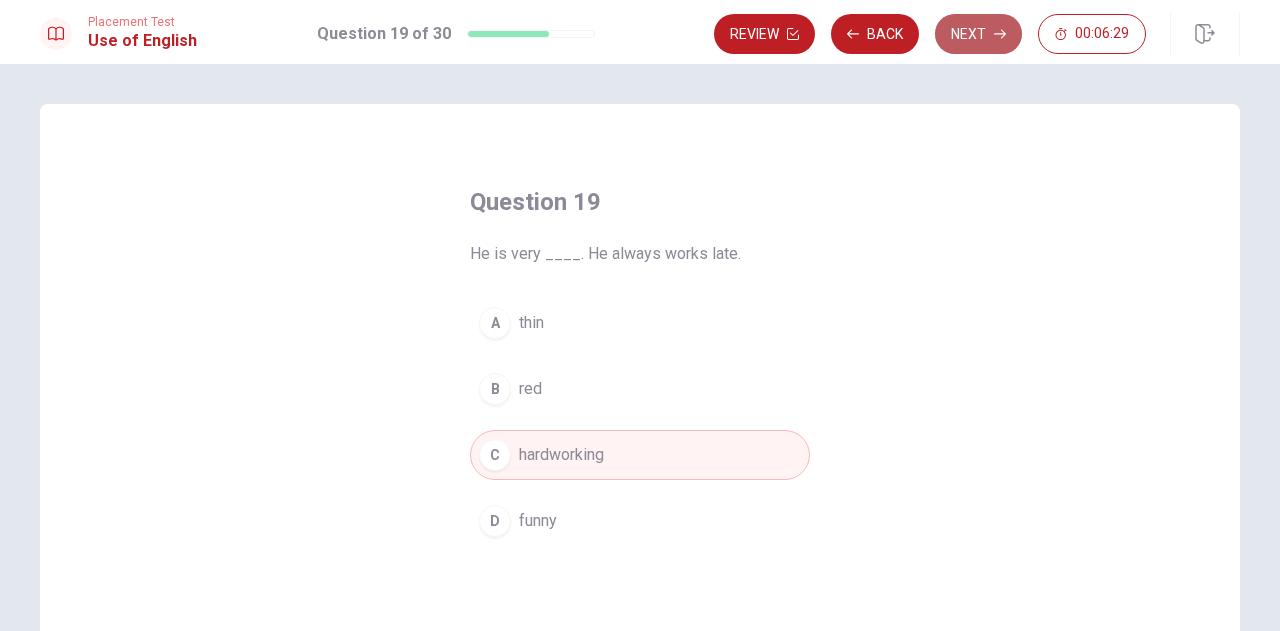 click on "Next" at bounding box center (978, 34) 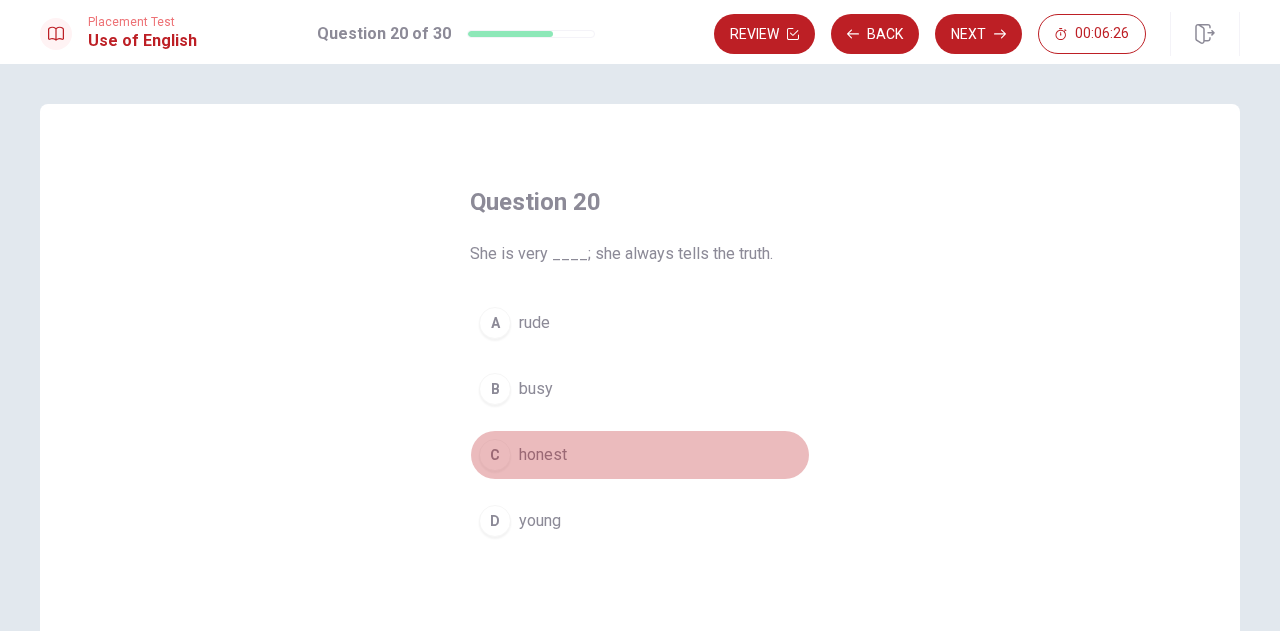 click on "C" at bounding box center (495, 455) 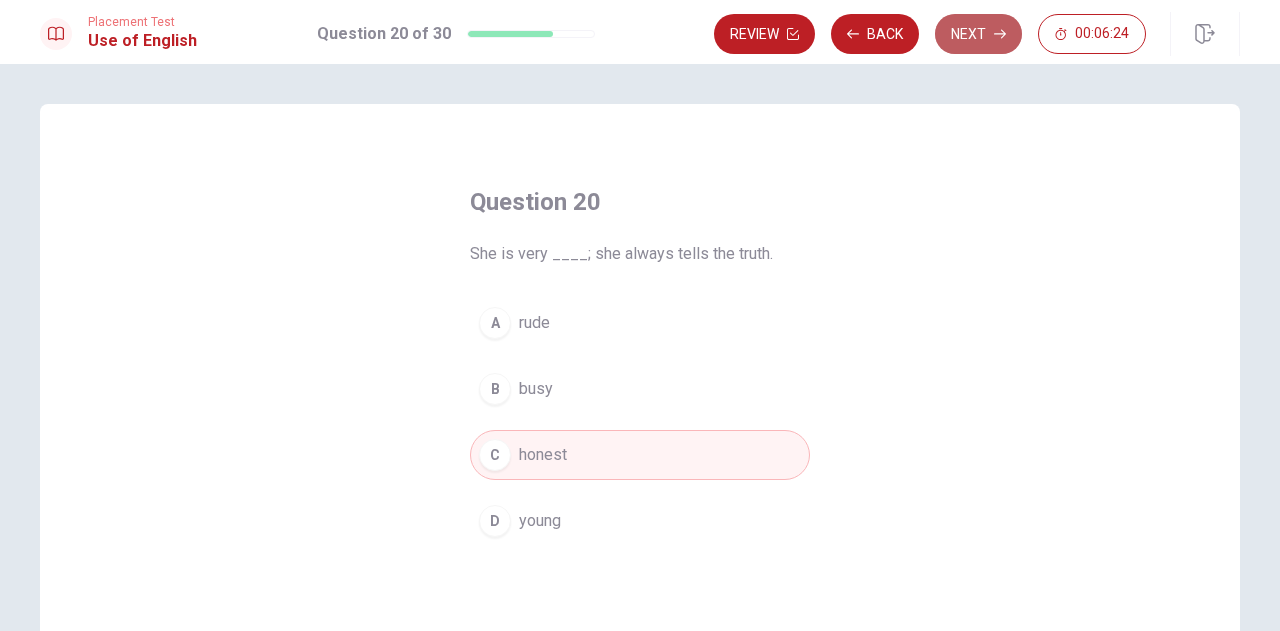 click 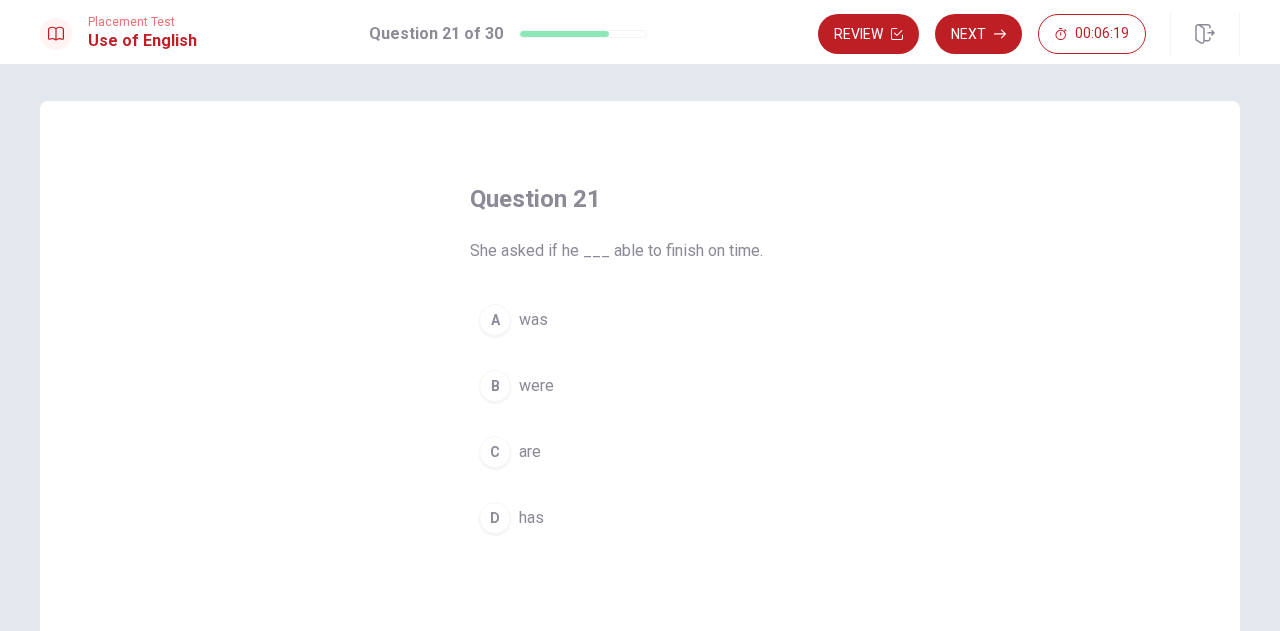 scroll, scrollTop: 4, scrollLeft: 0, axis: vertical 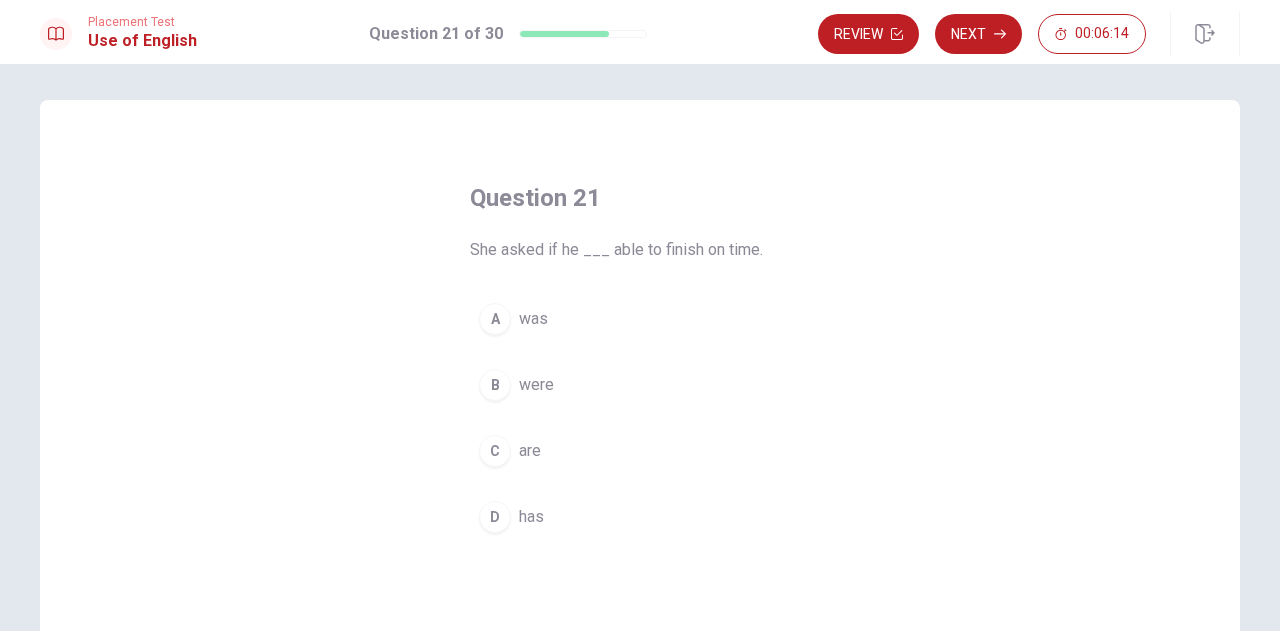 click on "A" at bounding box center (495, 319) 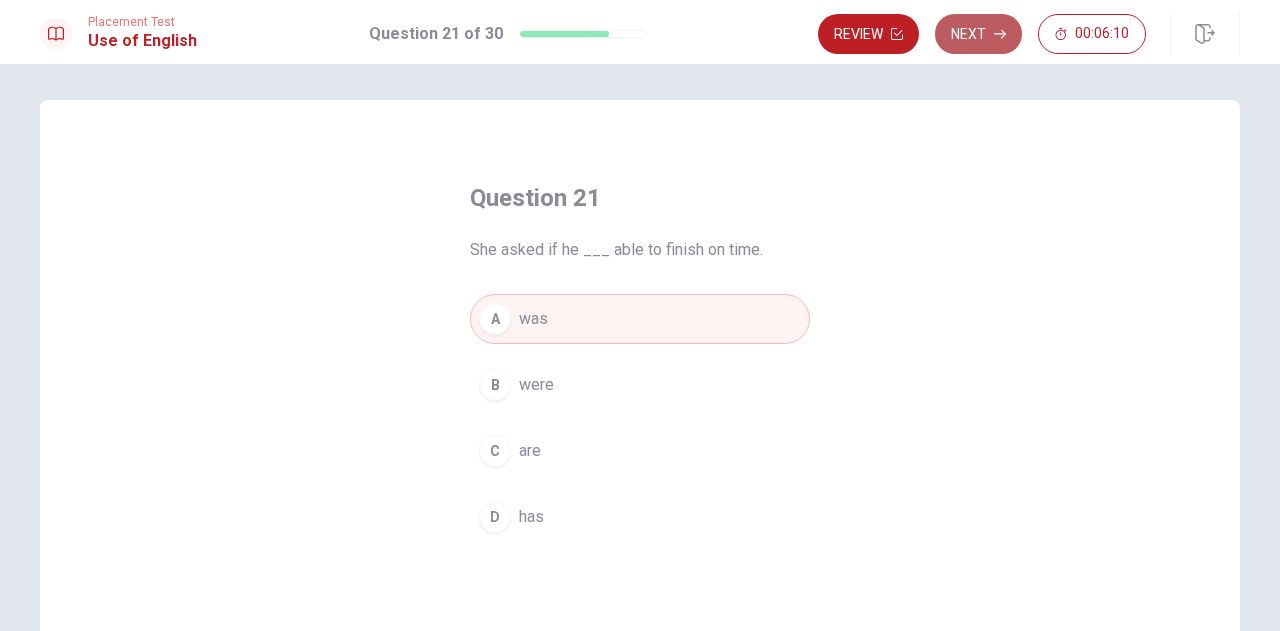 click on "Next" at bounding box center [978, 34] 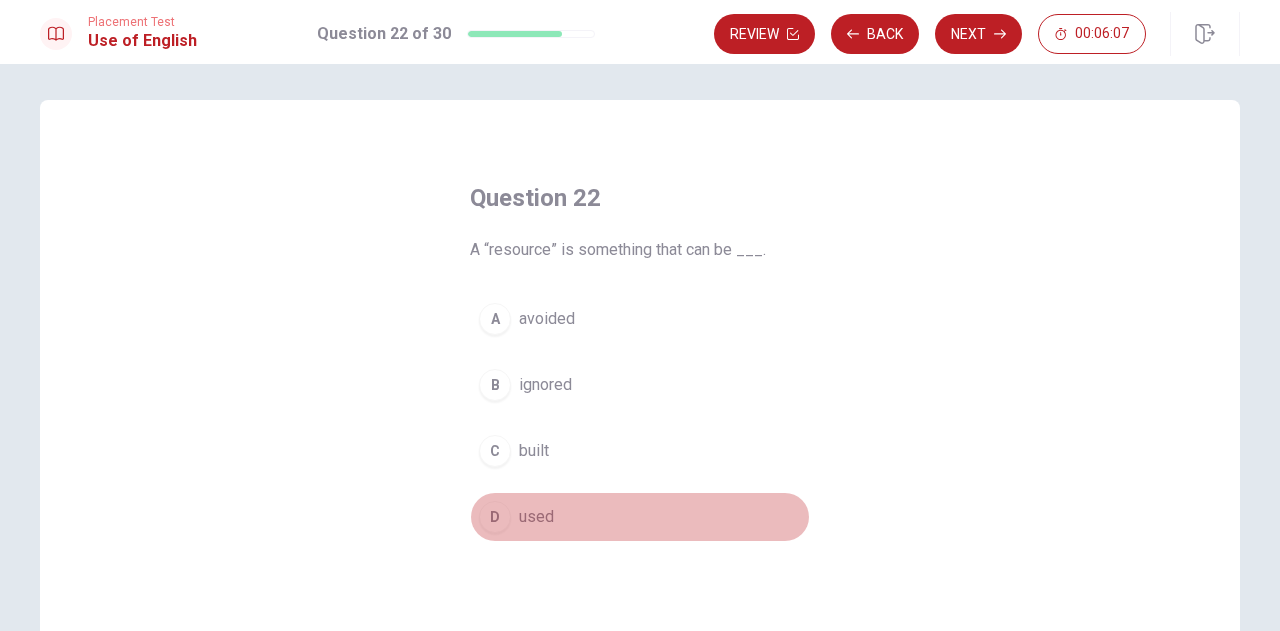 click on "used" at bounding box center [536, 517] 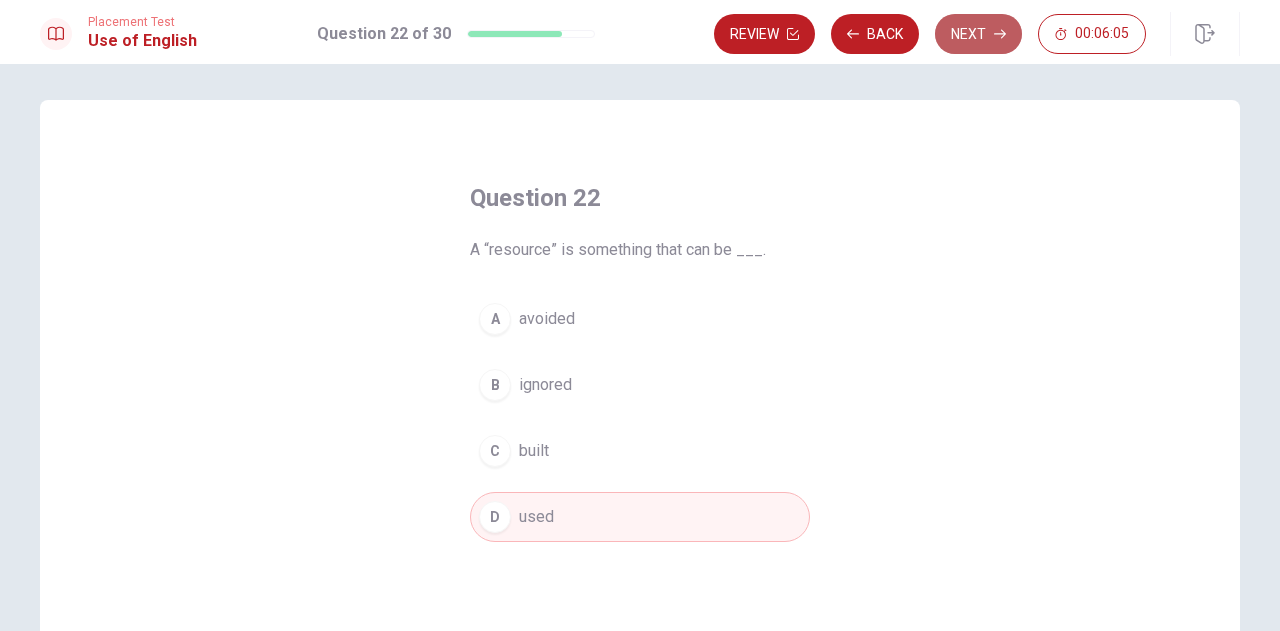 click on "Next" at bounding box center (978, 34) 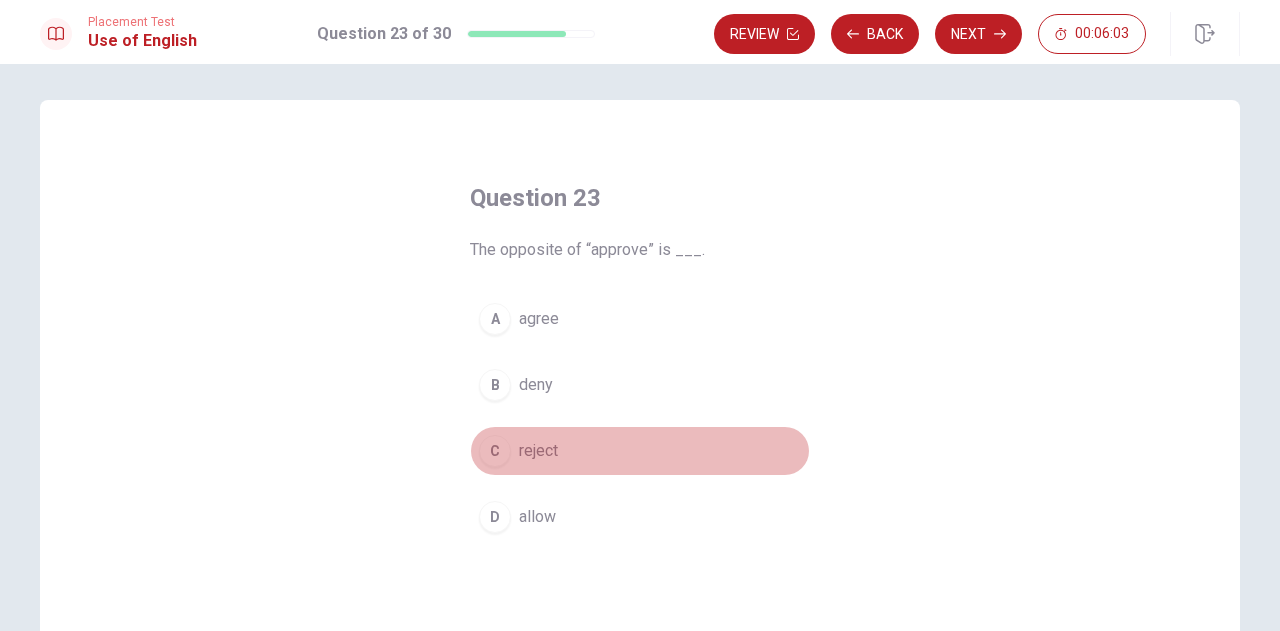 click on "C" at bounding box center [495, 451] 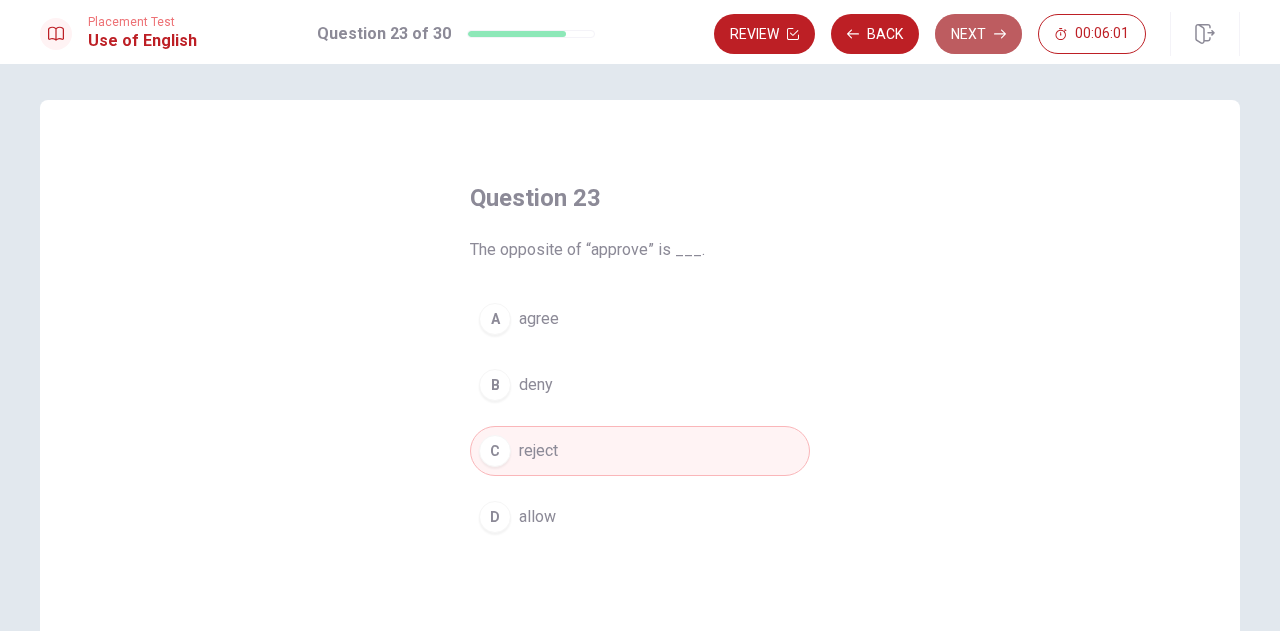 click on "Next" at bounding box center (978, 34) 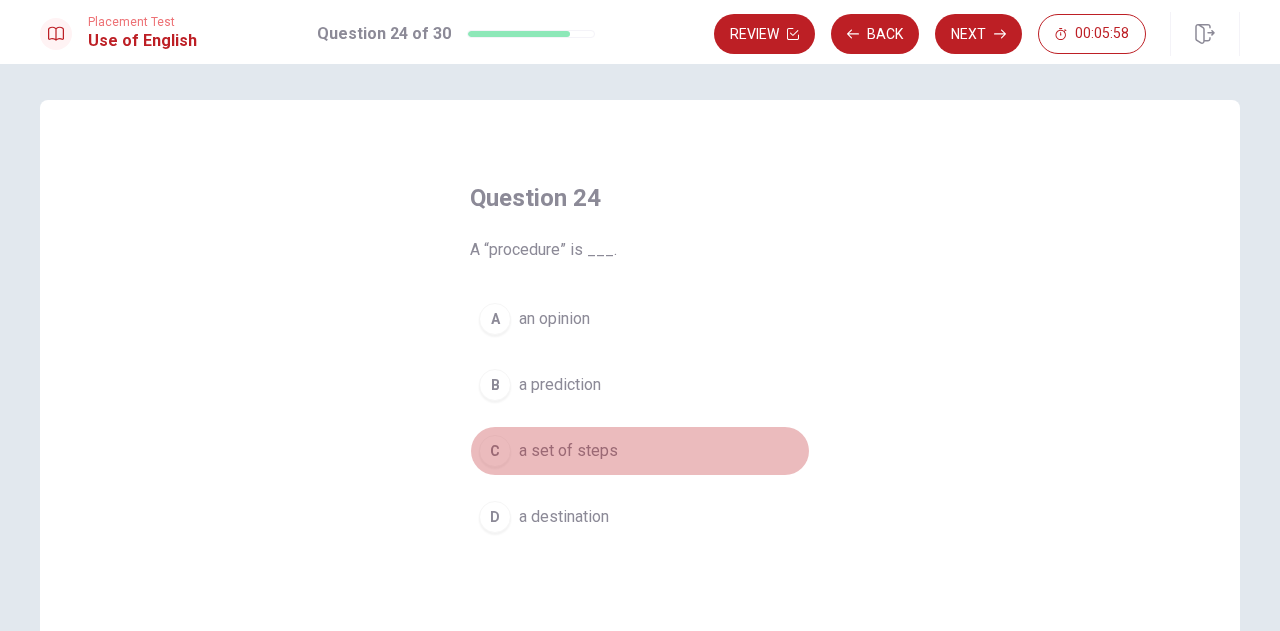 click on "a set of steps" at bounding box center (568, 451) 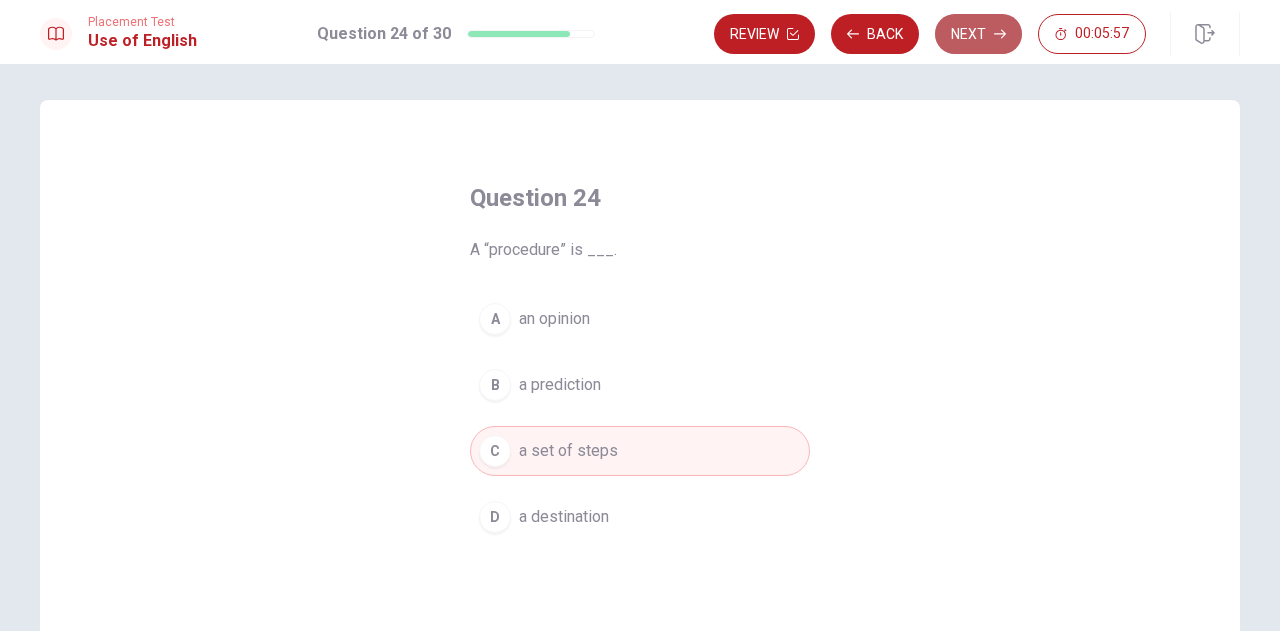 click on "Next" at bounding box center [978, 34] 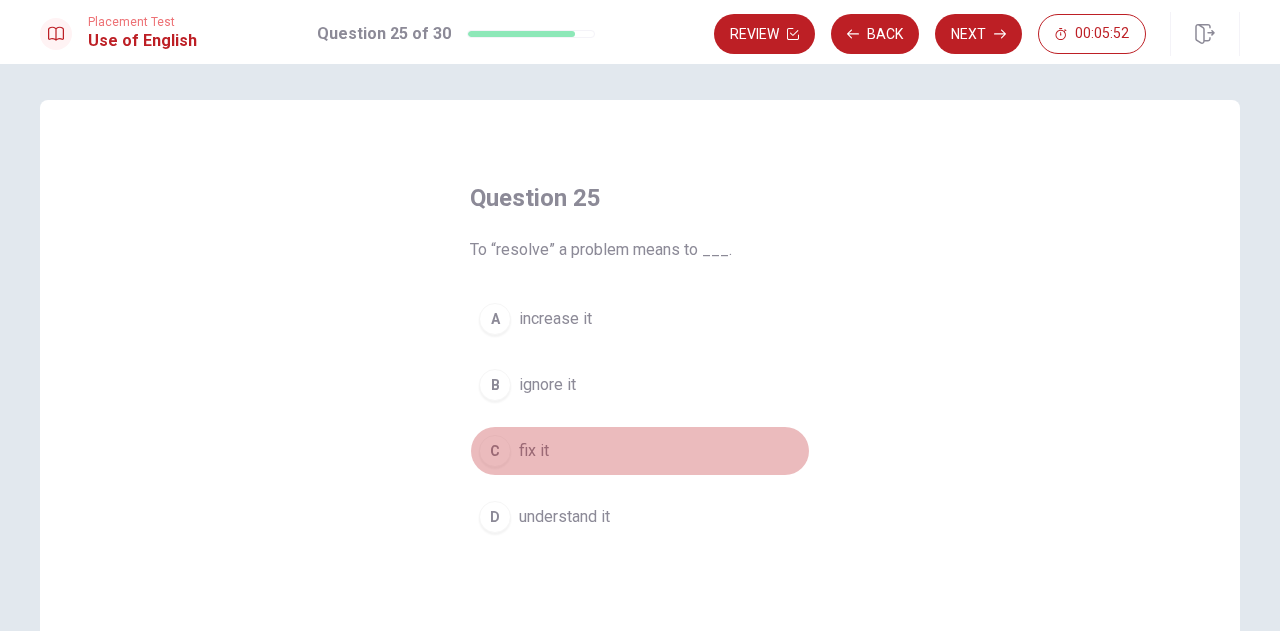 click on "fix it" at bounding box center [534, 451] 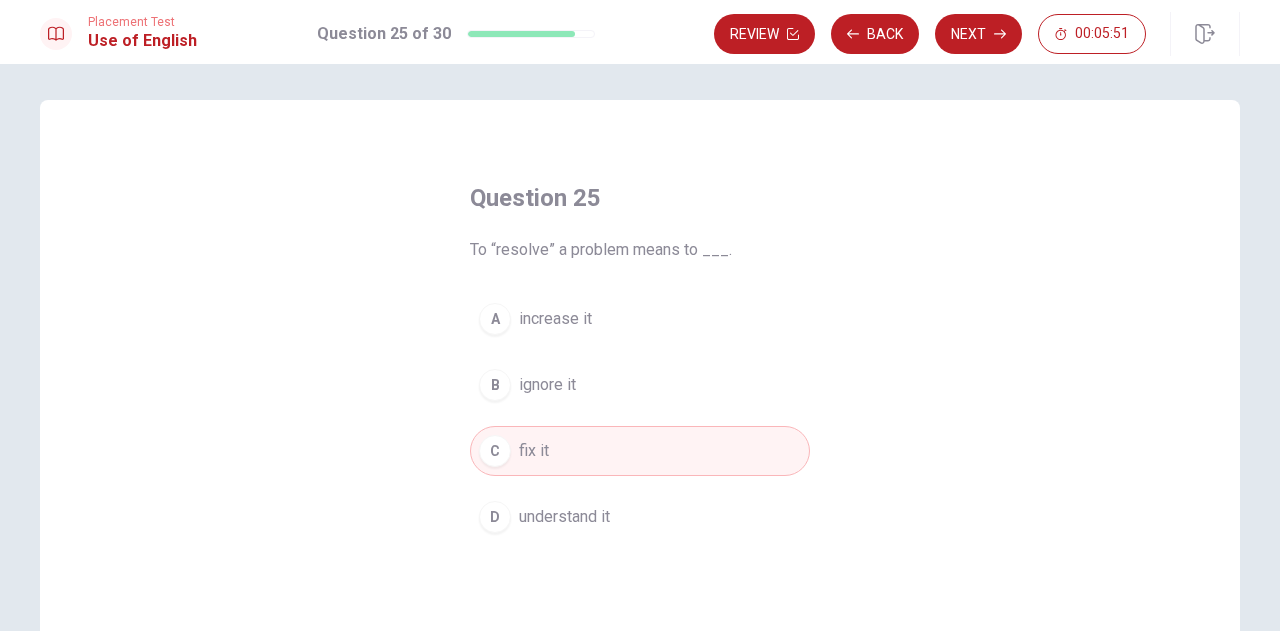 click on "Review Back Next 00:05:51" at bounding box center [977, 34] 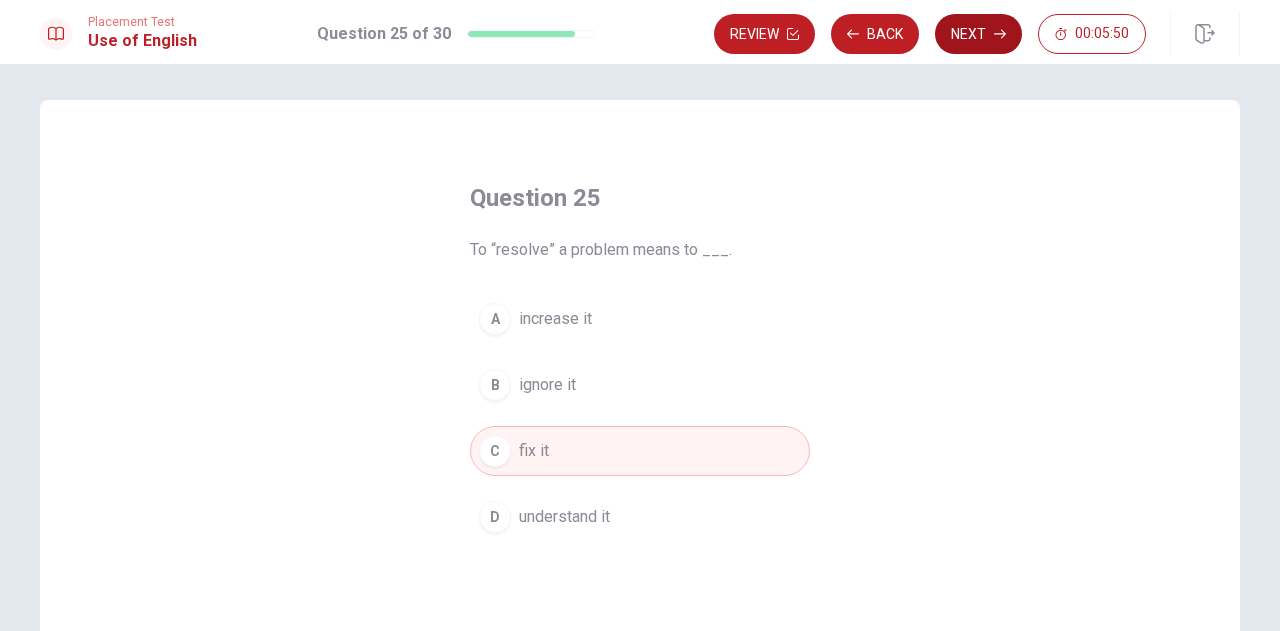 click on "Next" at bounding box center [978, 34] 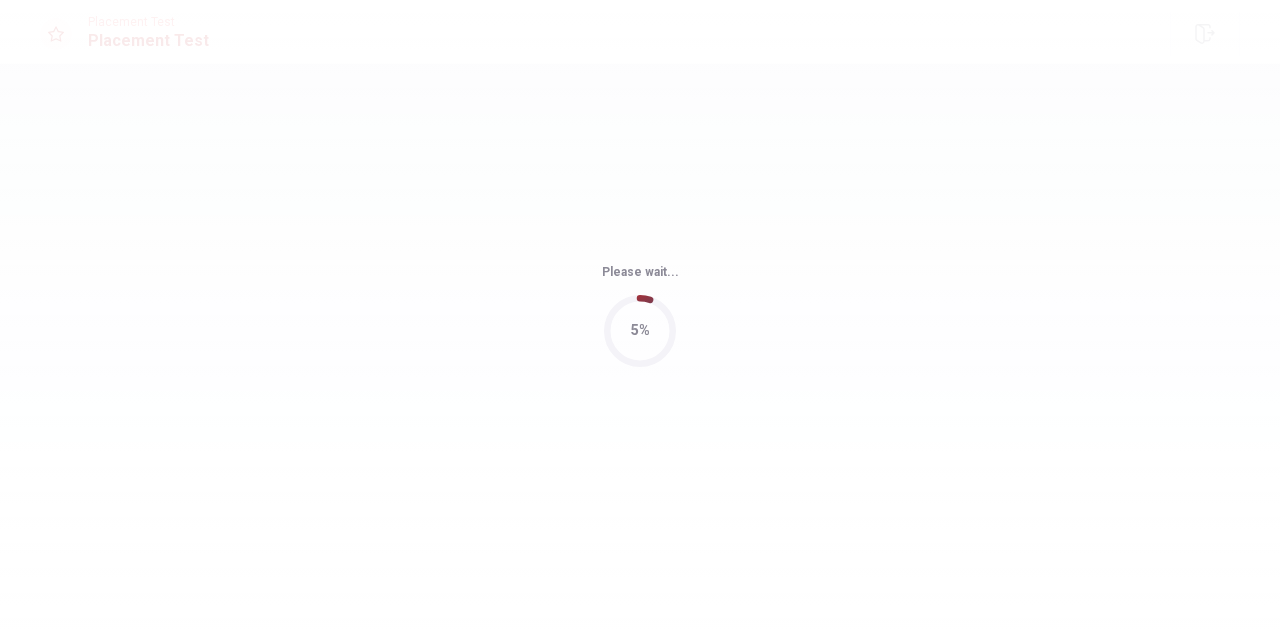 scroll, scrollTop: 0, scrollLeft: 0, axis: both 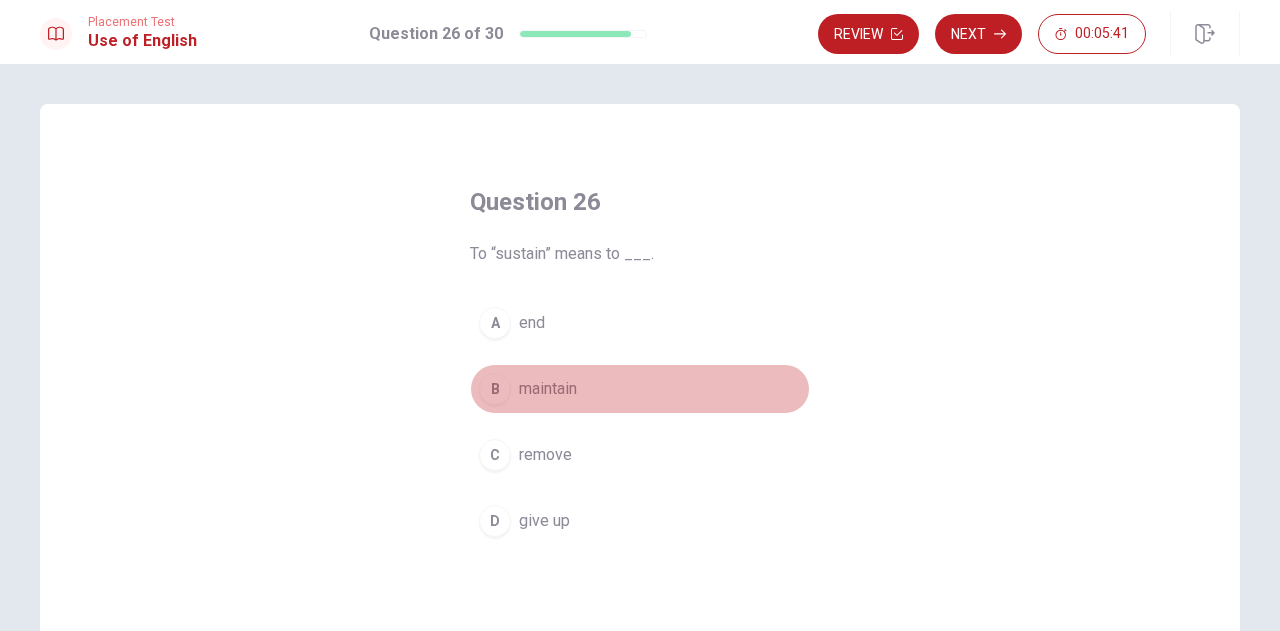 click on "maintain" at bounding box center [548, 389] 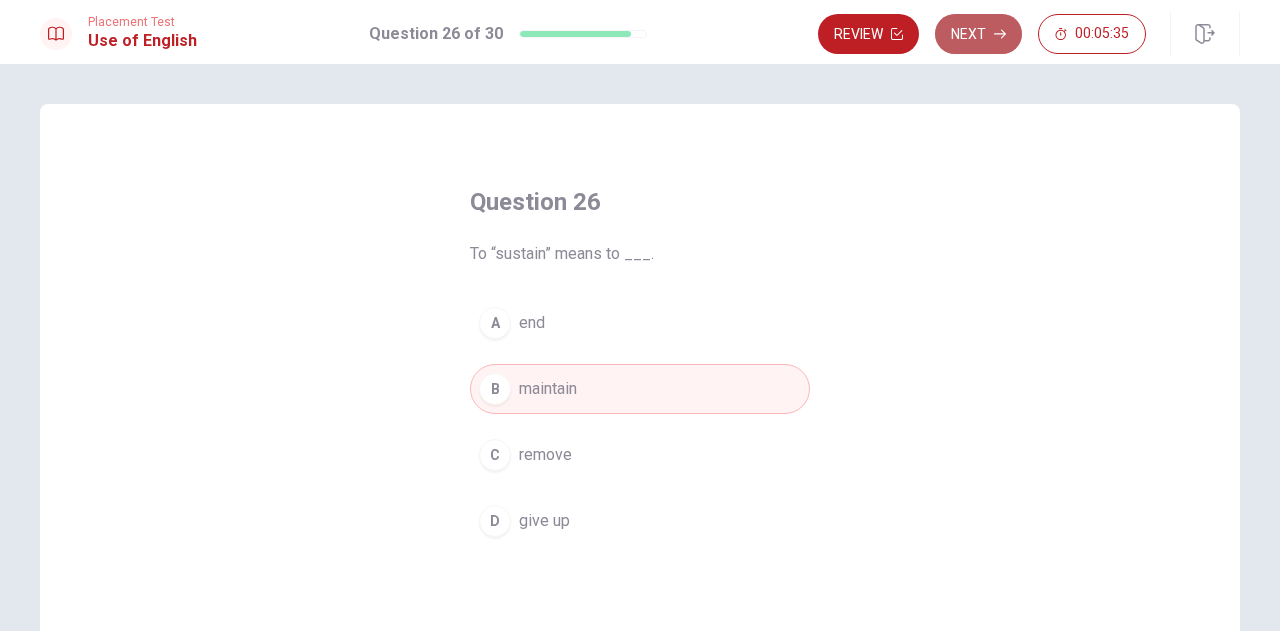 click on "Next" at bounding box center [978, 34] 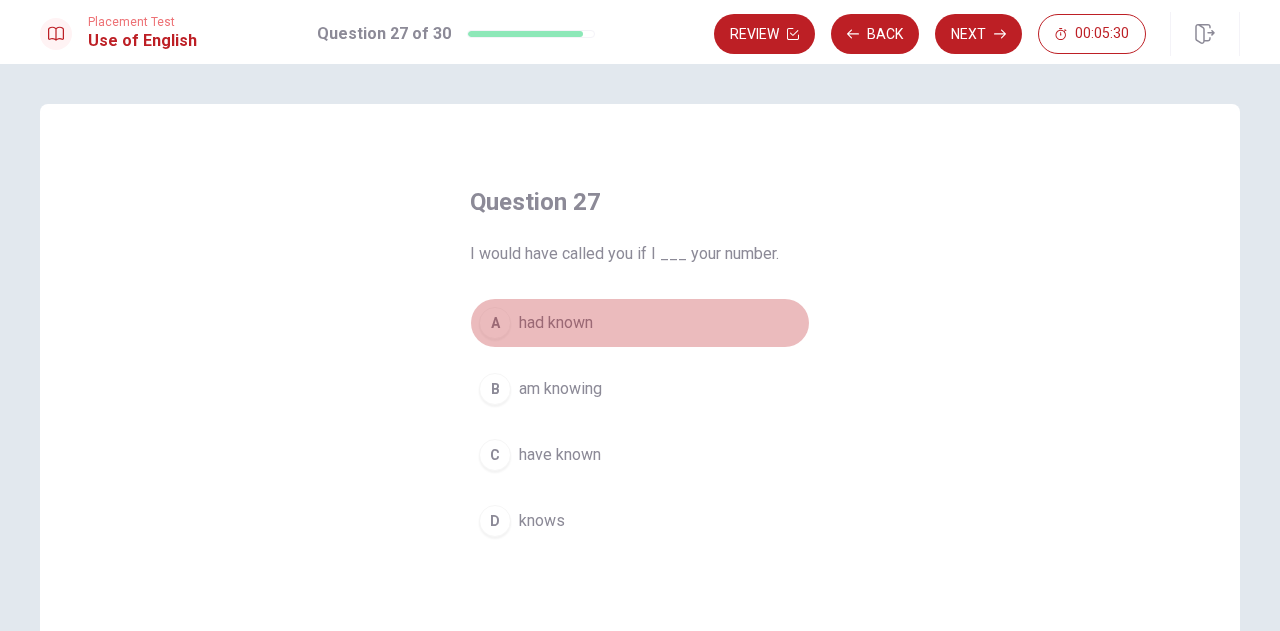 click on "had known" at bounding box center [556, 323] 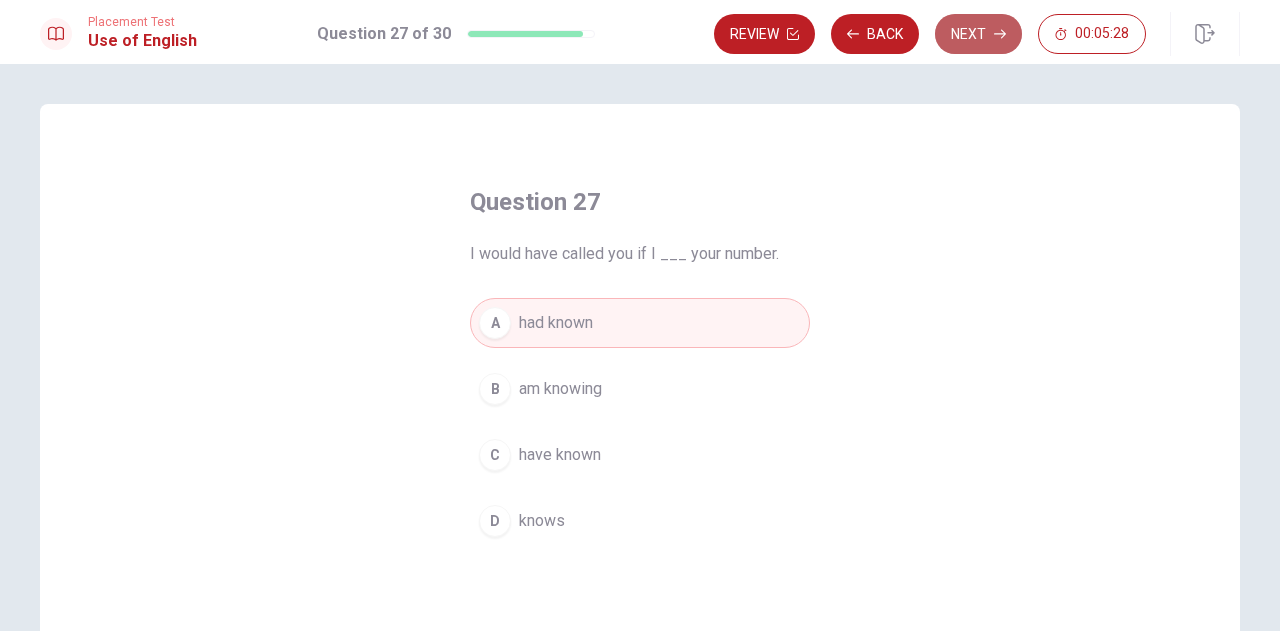 click on "Next" at bounding box center (978, 34) 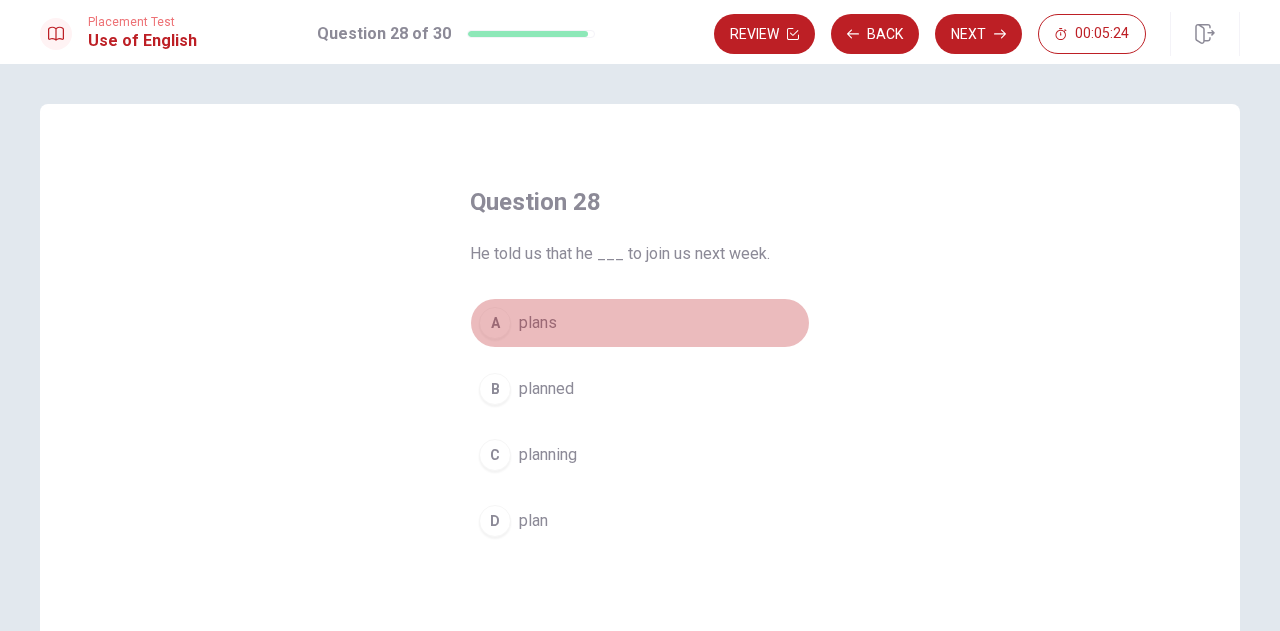 click on "plans" at bounding box center (538, 323) 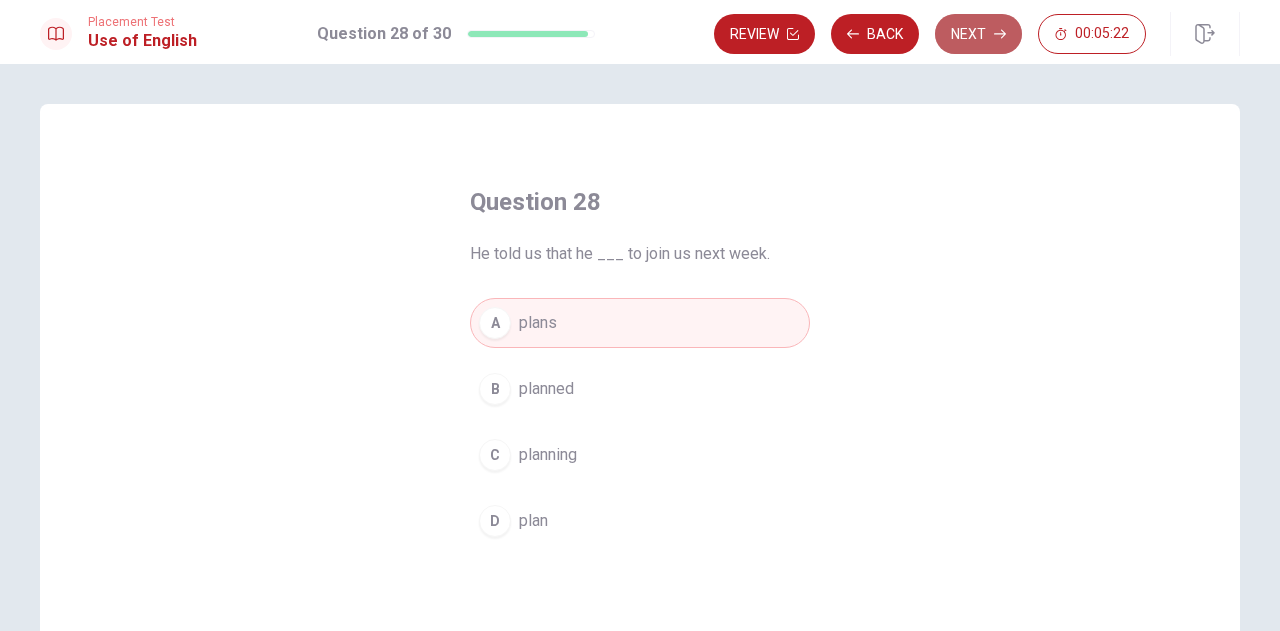 click on "Next" at bounding box center [978, 34] 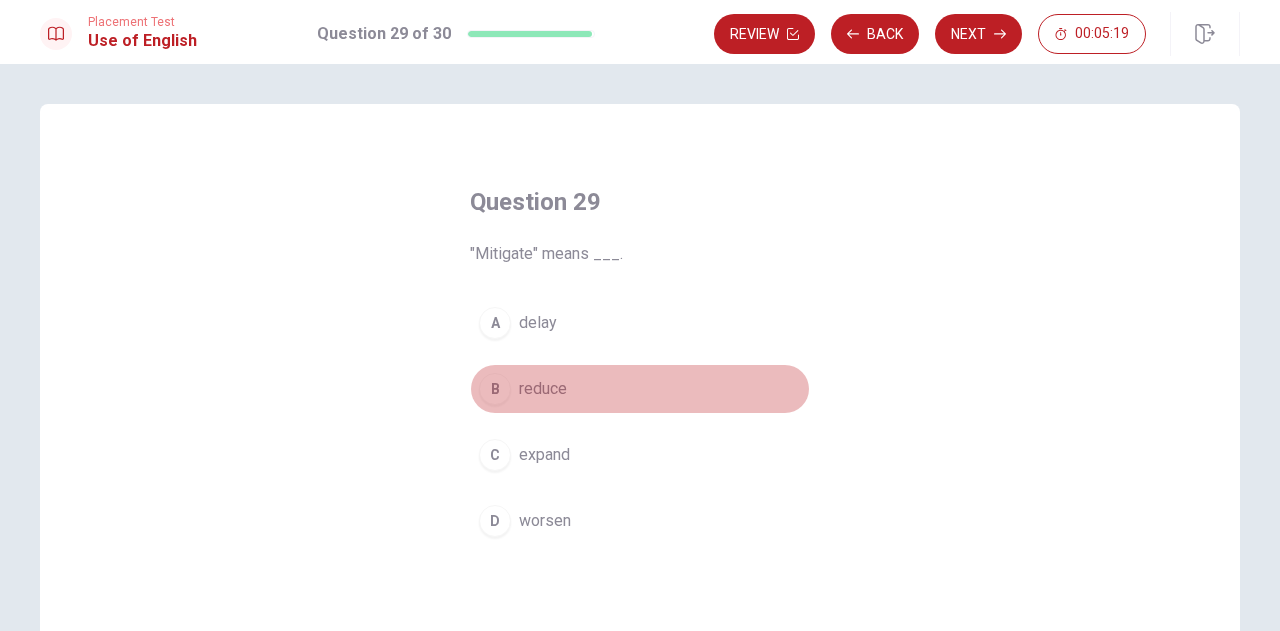 click on "B reduce" at bounding box center [640, 389] 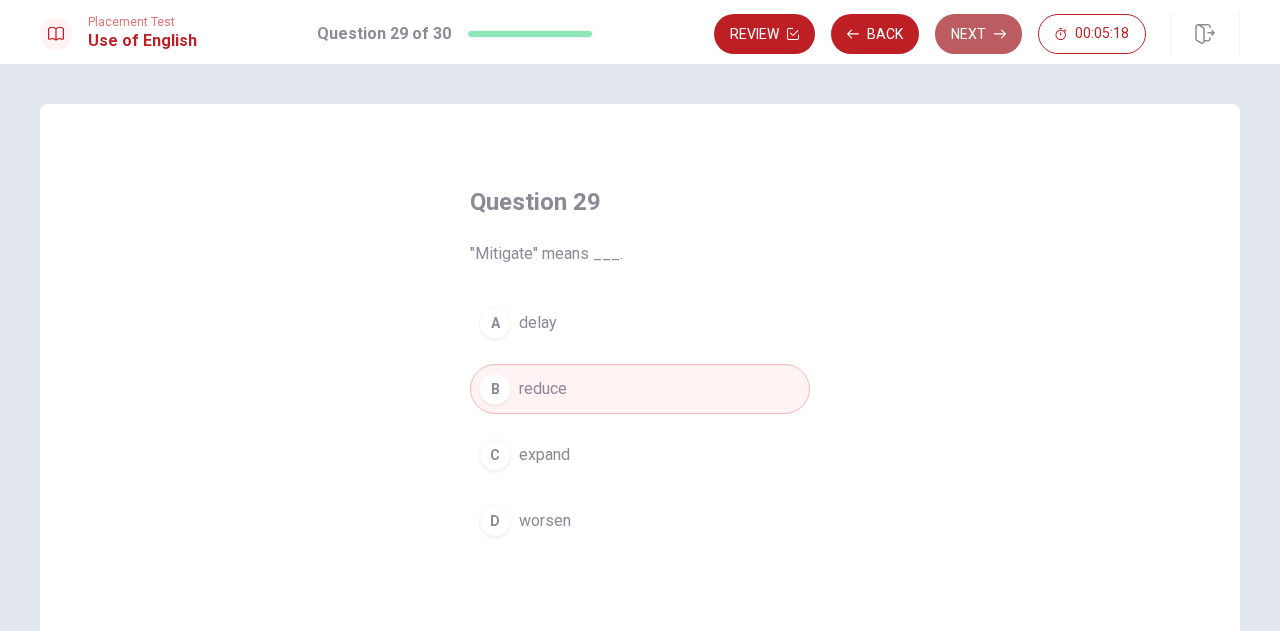 click on "Next" at bounding box center [978, 34] 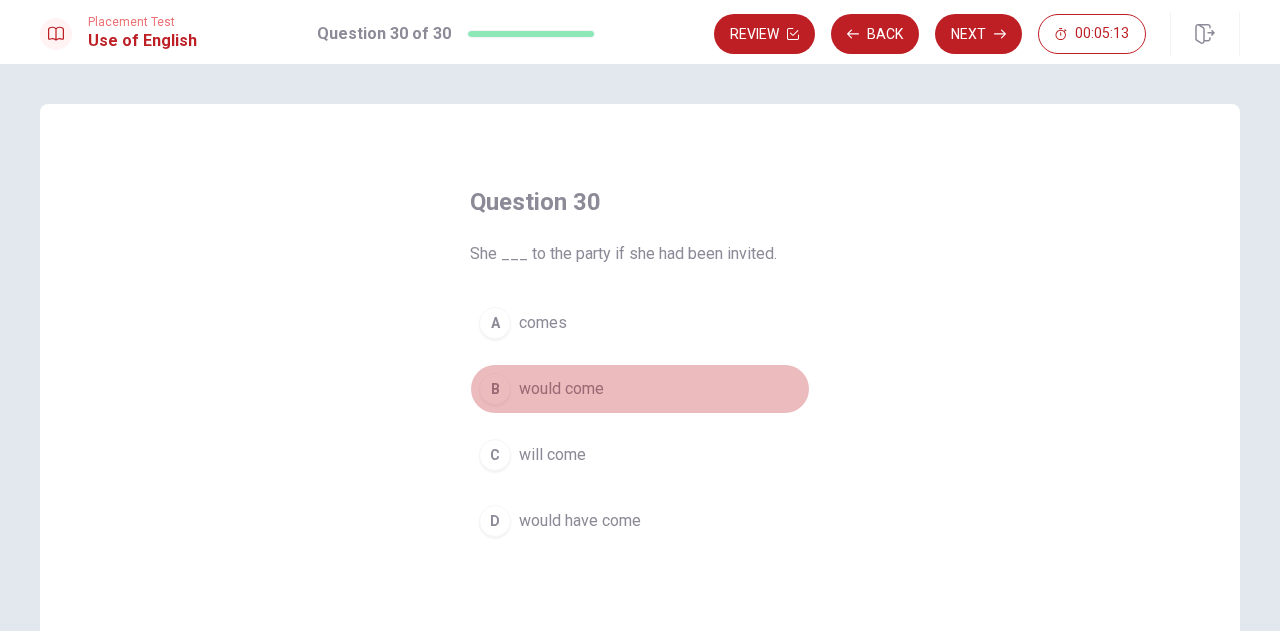 click on "would come" at bounding box center (561, 389) 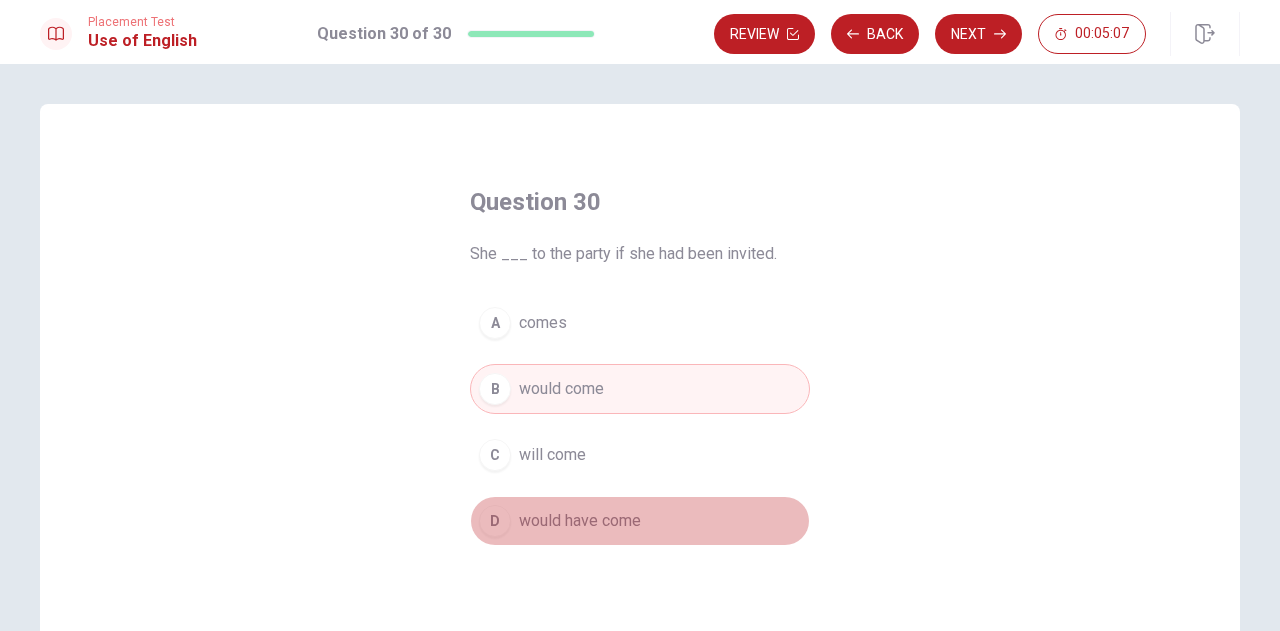 click on "would have come" at bounding box center [580, 521] 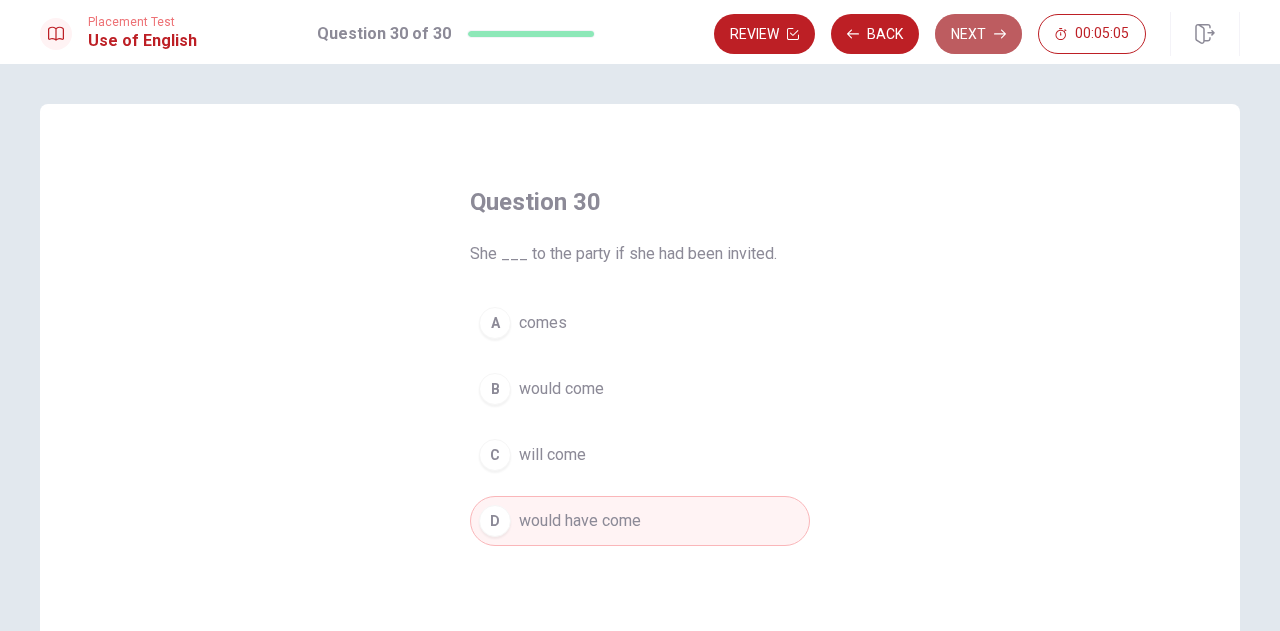 click on "Next" at bounding box center (978, 34) 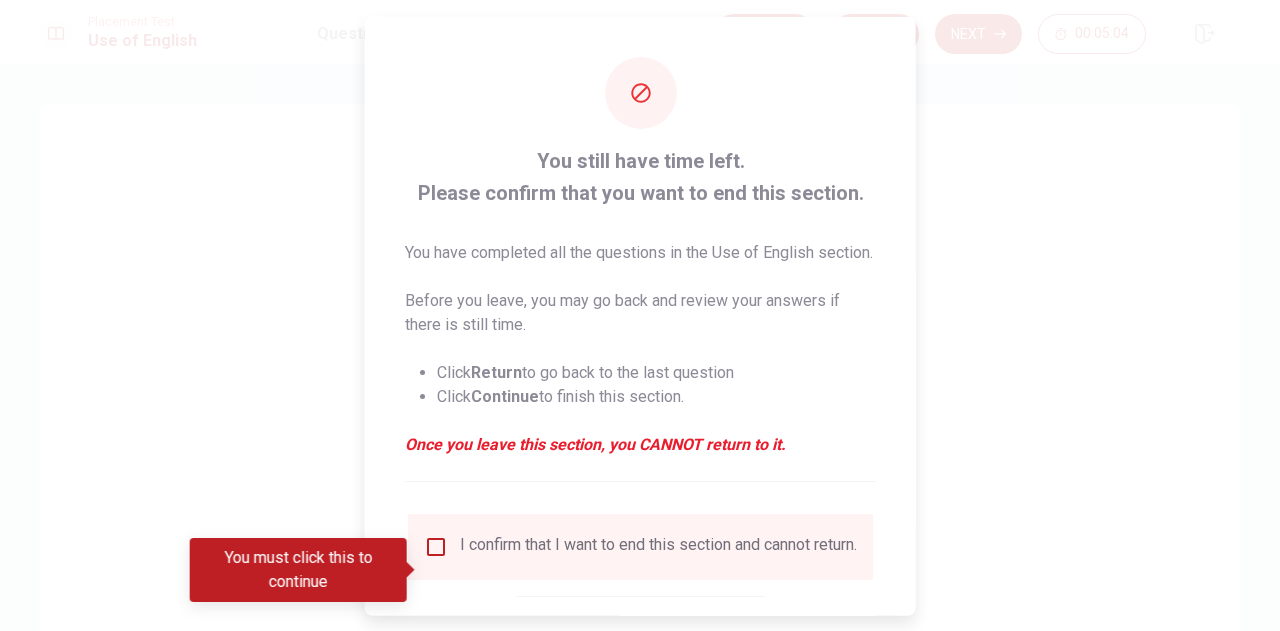 scroll, scrollTop: 138, scrollLeft: 0, axis: vertical 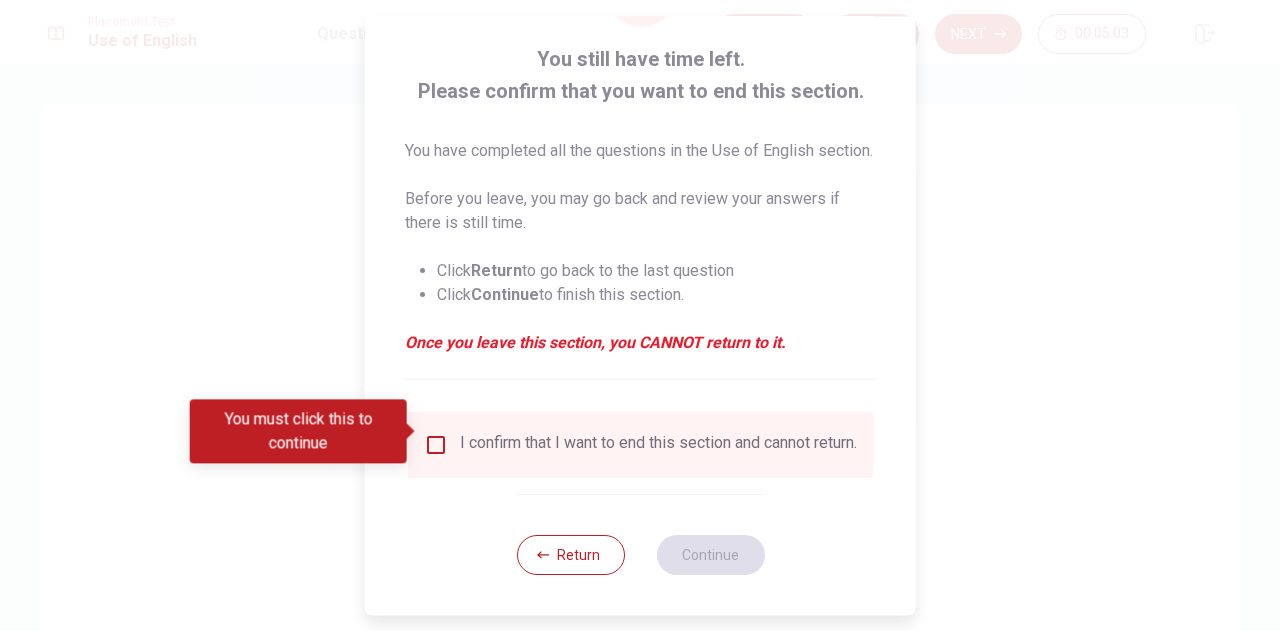 click on "I confirm that I want to end this section and cannot return." at bounding box center [658, 445] 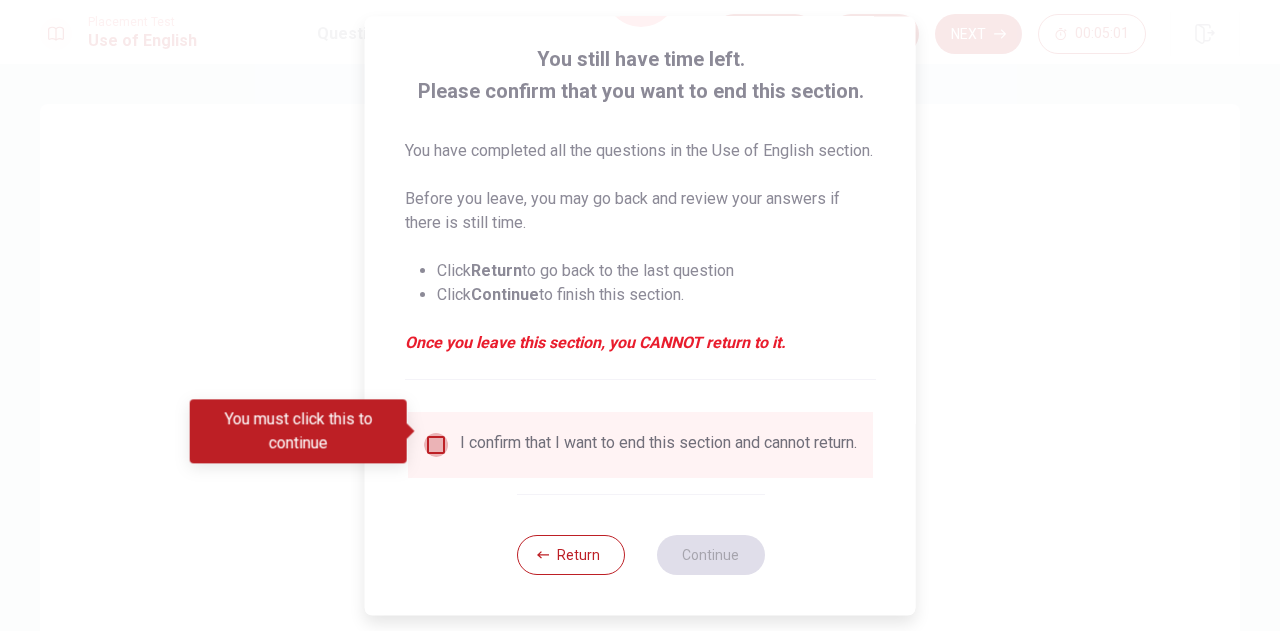 click at bounding box center (436, 445) 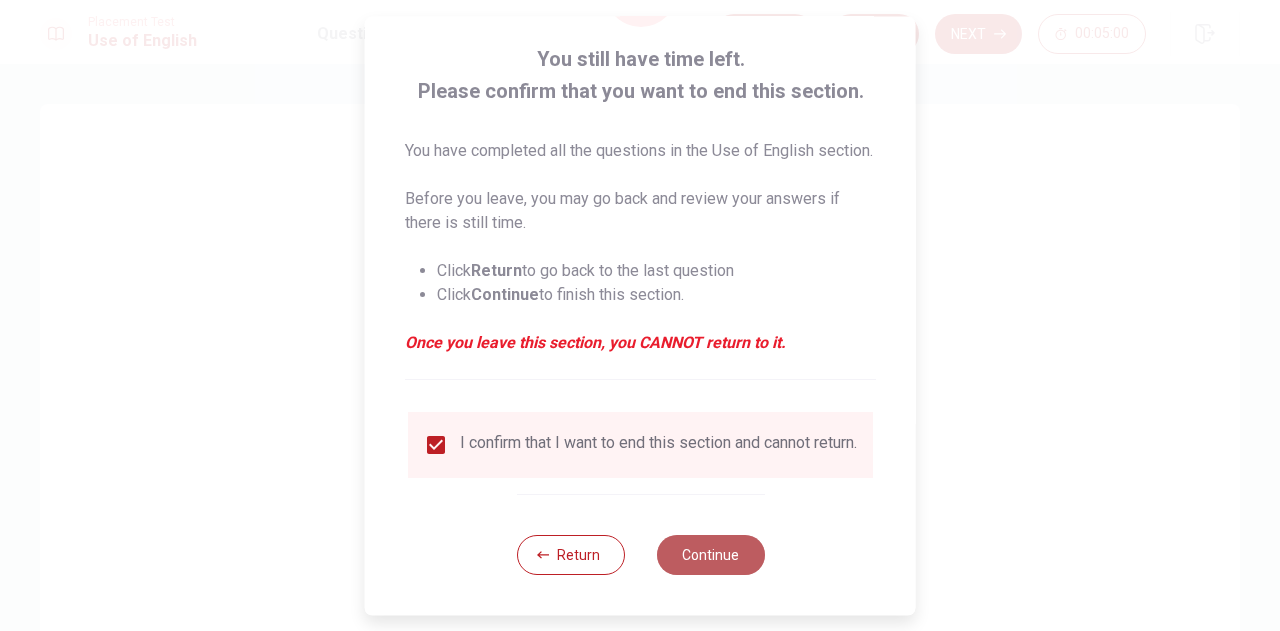 click on "Continue" at bounding box center [710, 555] 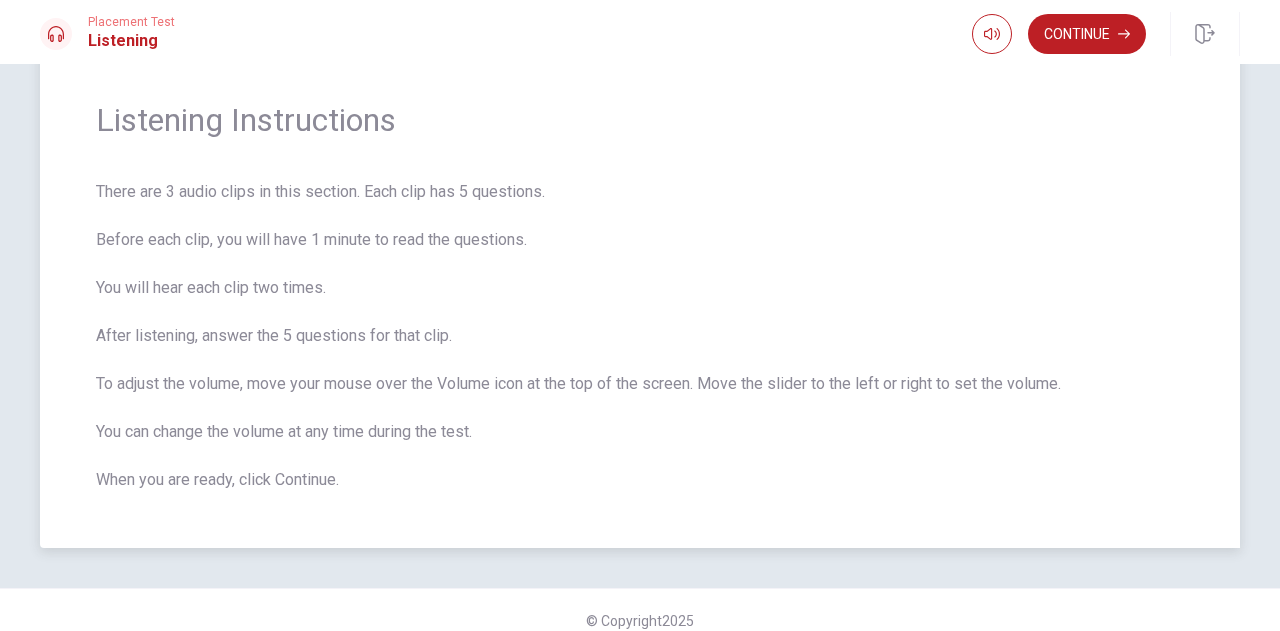 scroll, scrollTop: 41, scrollLeft: 0, axis: vertical 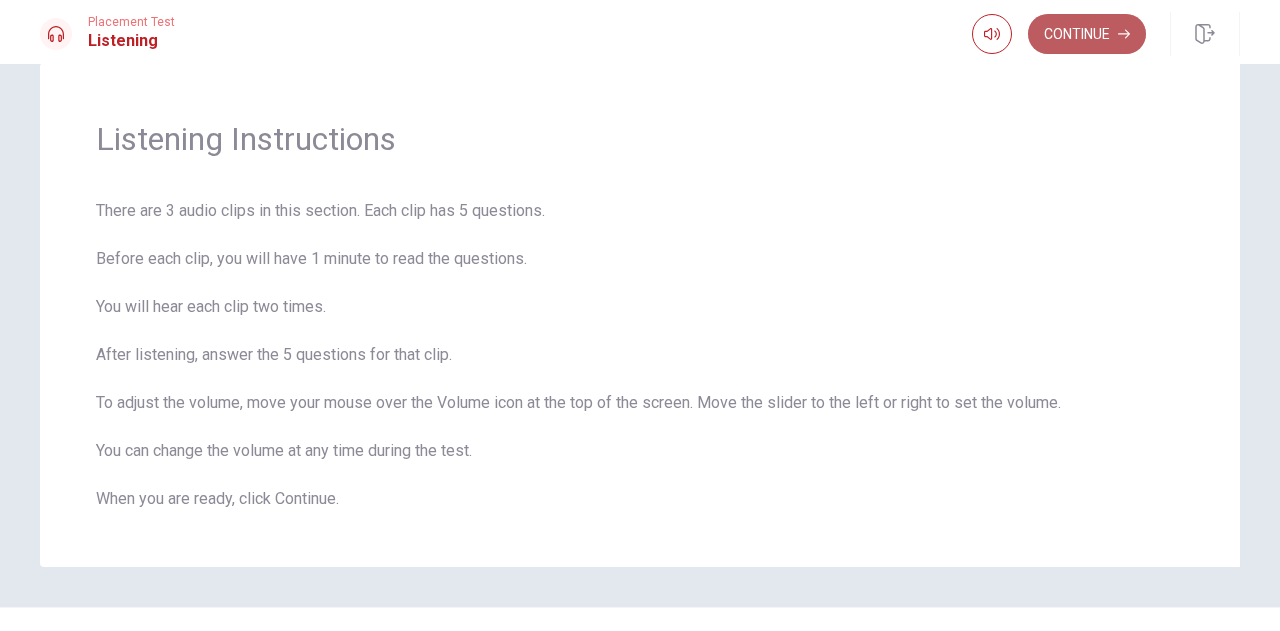 click on "Continue" at bounding box center (1087, 34) 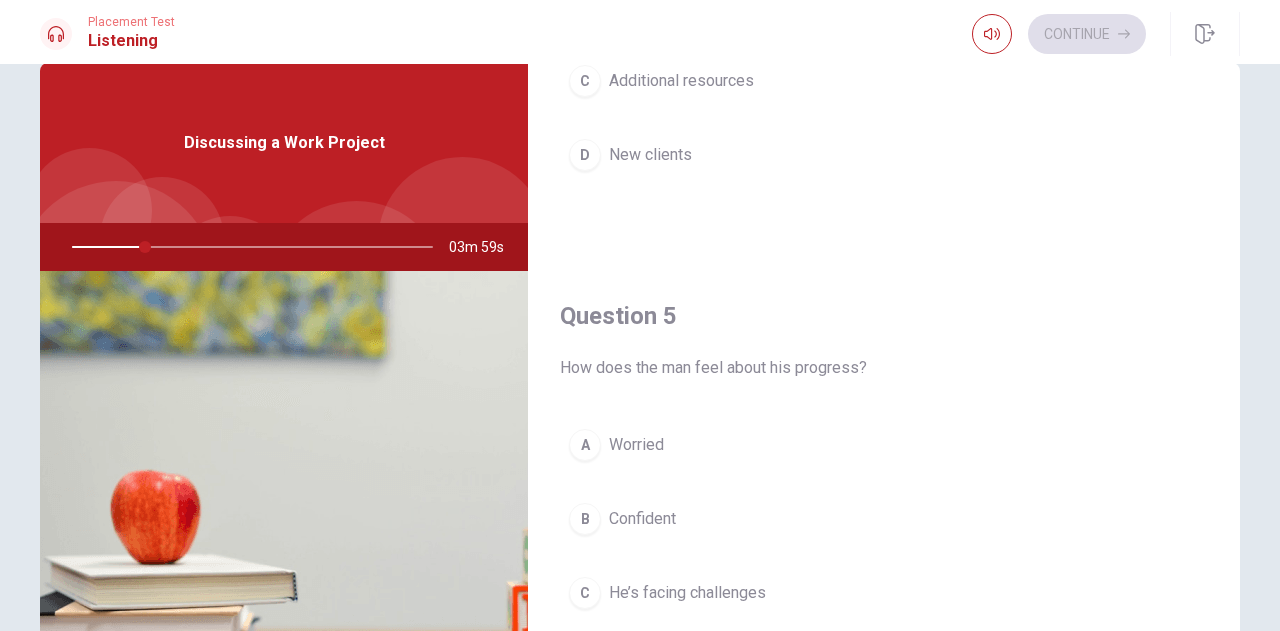 scroll, scrollTop: 1851, scrollLeft: 0, axis: vertical 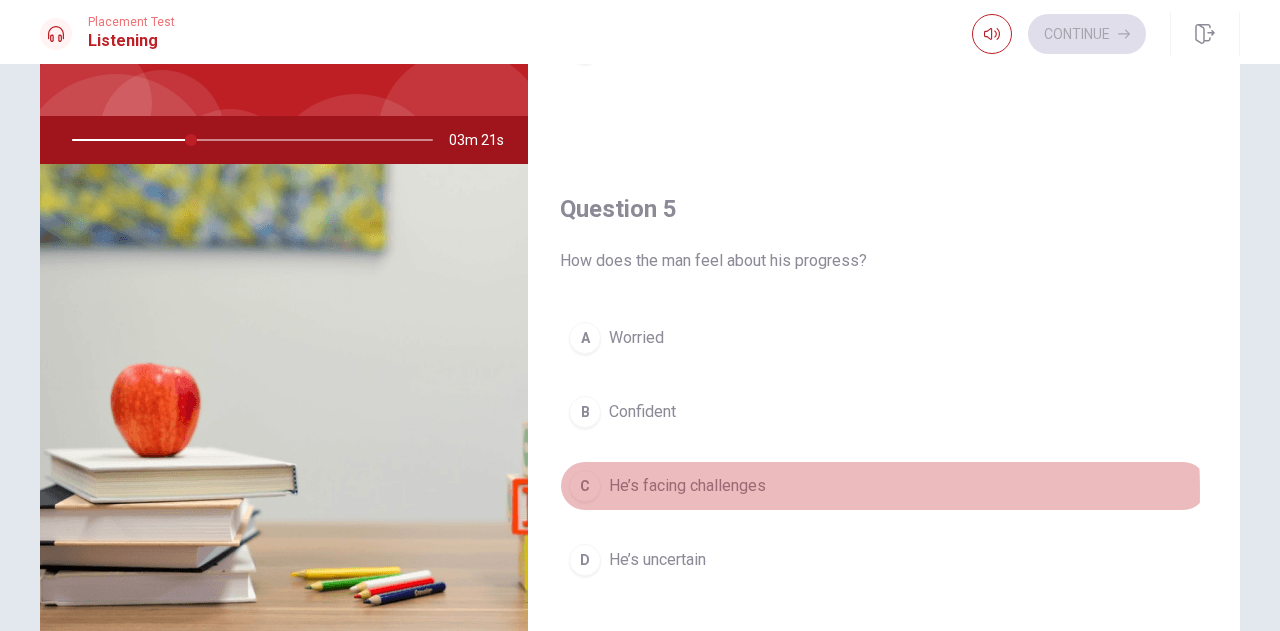 click on "He’s facing challenges" at bounding box center (687, 486) 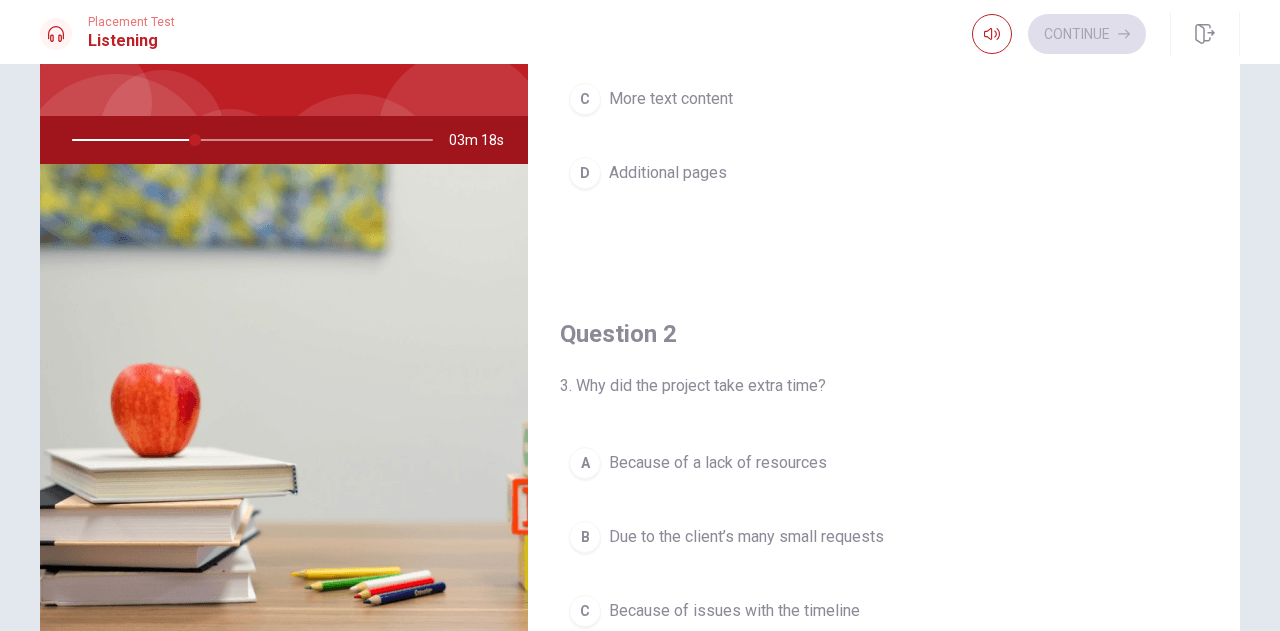 scroll, scrollTop: 0, scrollLeft: 0, axis: both 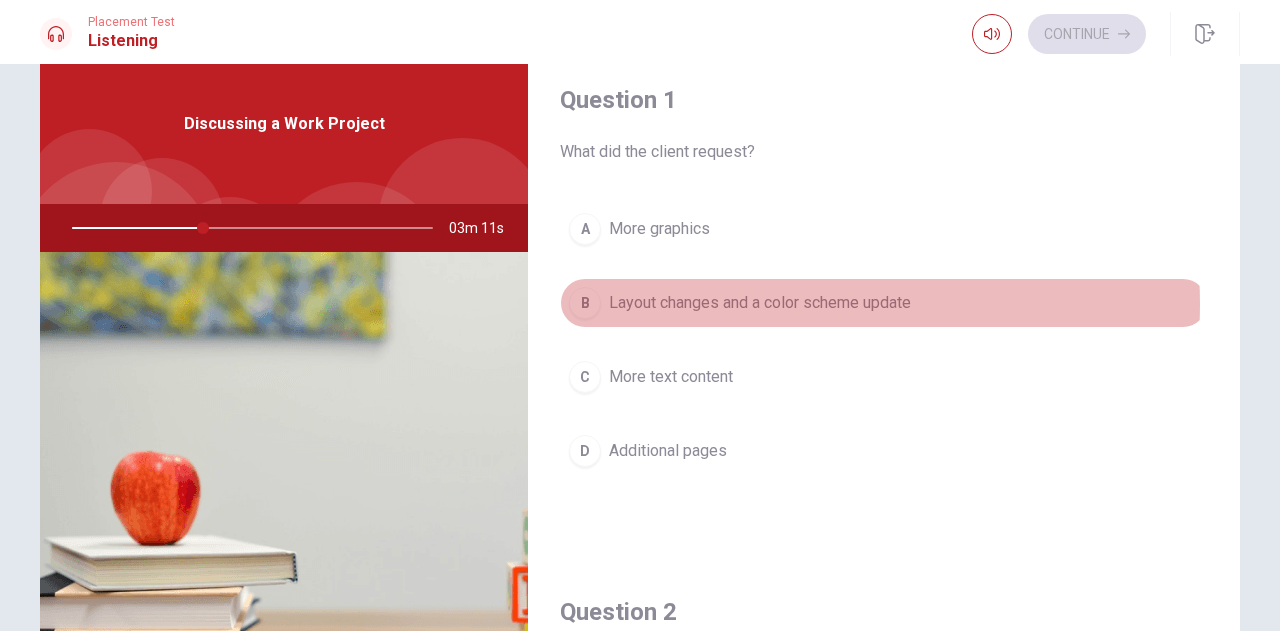 click on "Layout changes and a color scheme update" at bounding box center (760, 303) 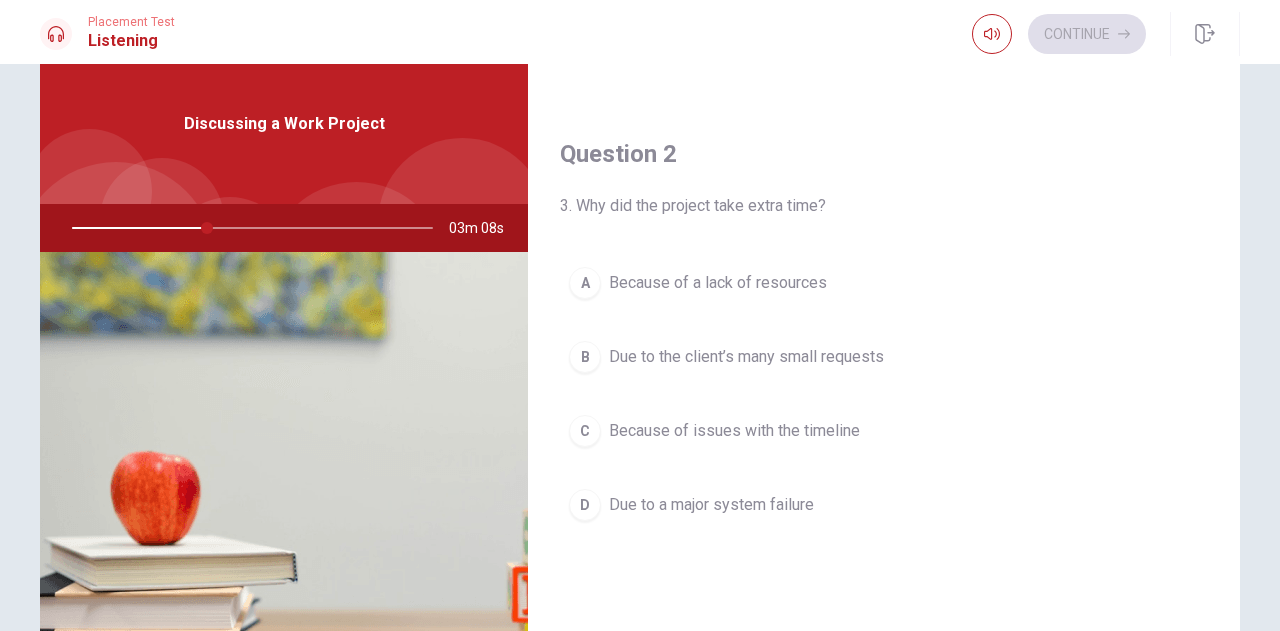 scroll, scrollTop: 464, scrollLeft: 0, axis: vertical 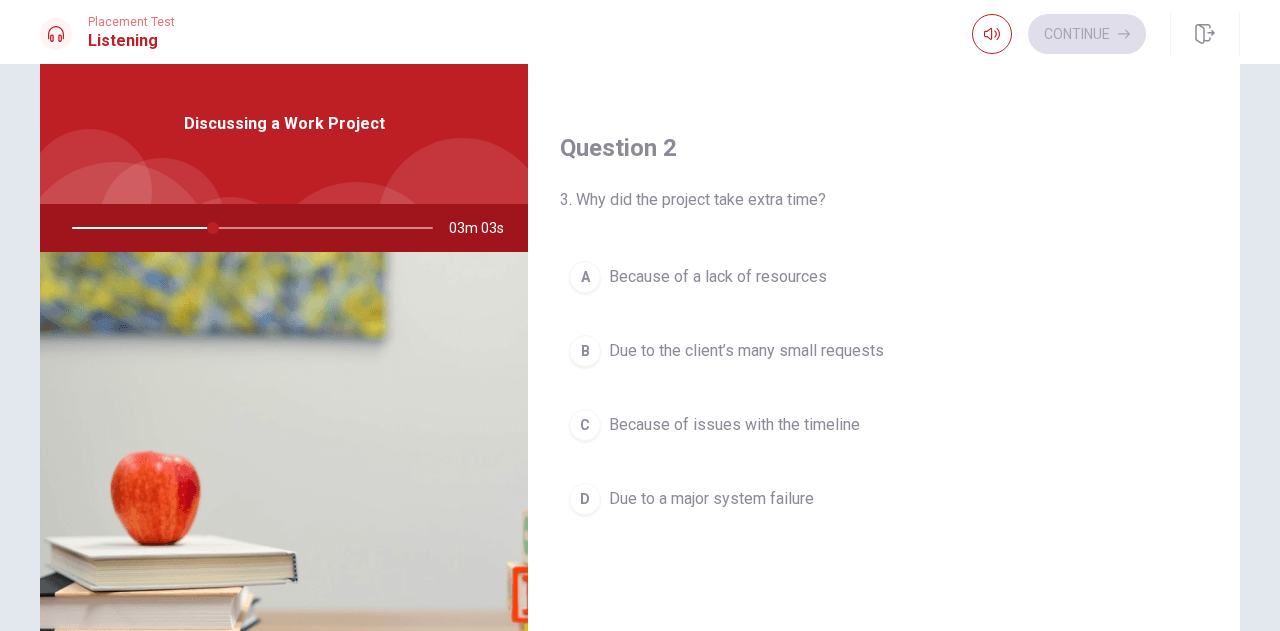 click on "Due to the client’s many small requests" at bounding box center [746, 351] 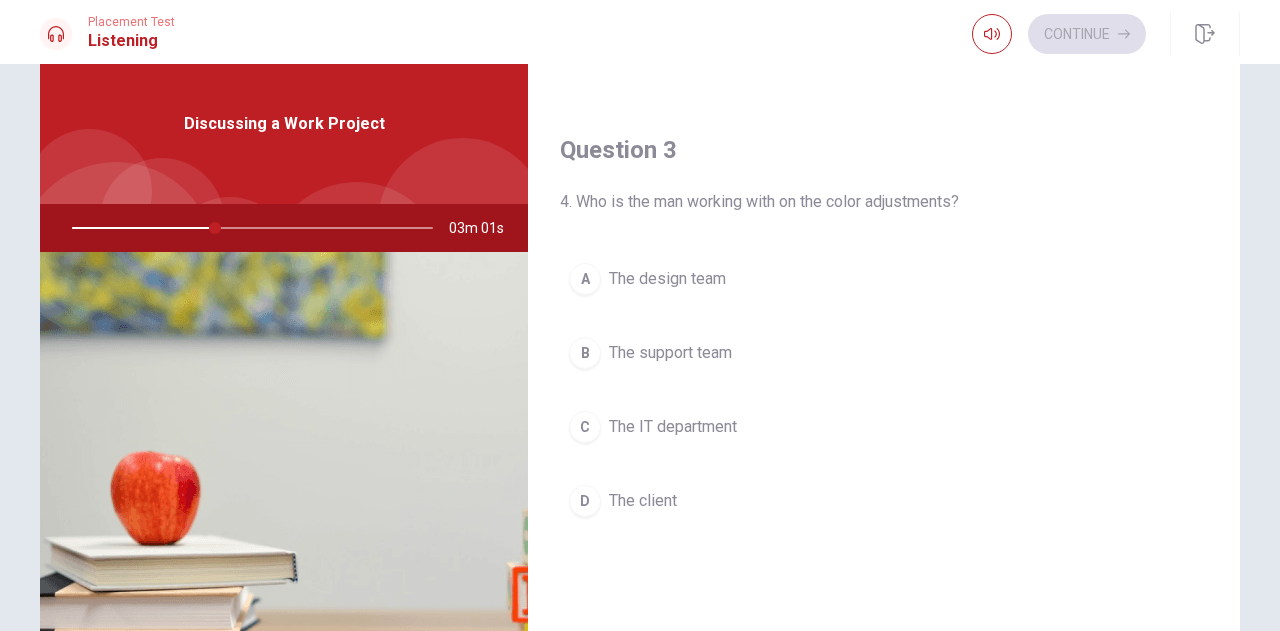 scroll, scrollTop: 973, scrollLeft: 0, axis: vertical 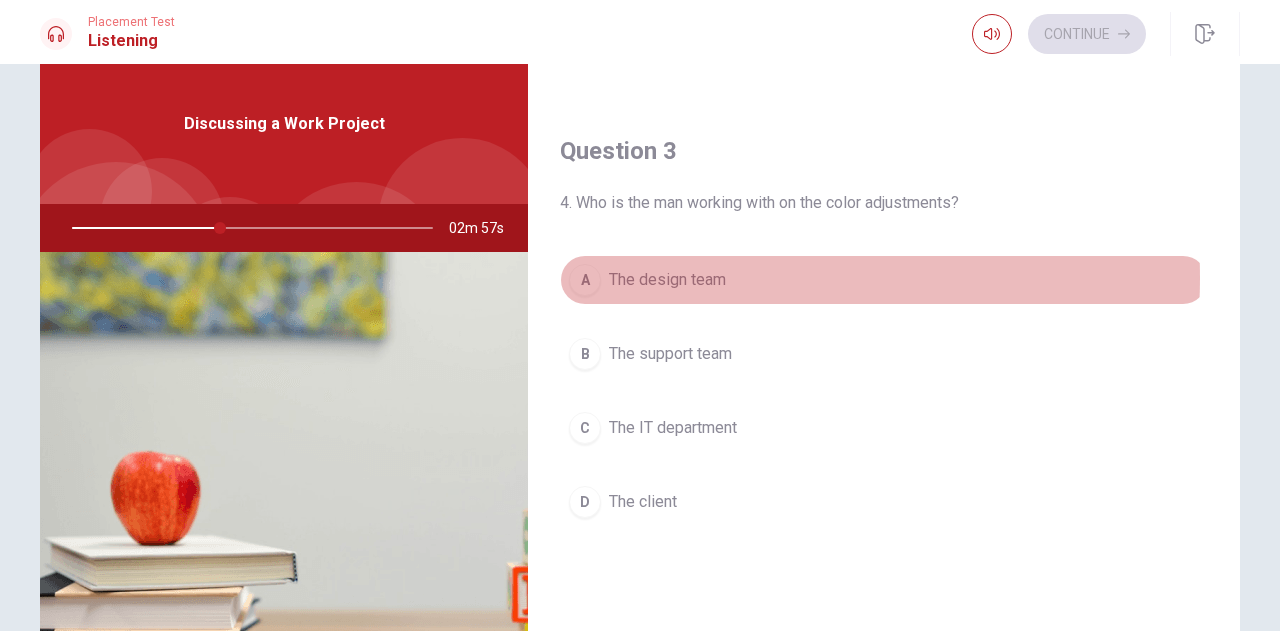 click on "The design team" at bounding box center (667, 280) 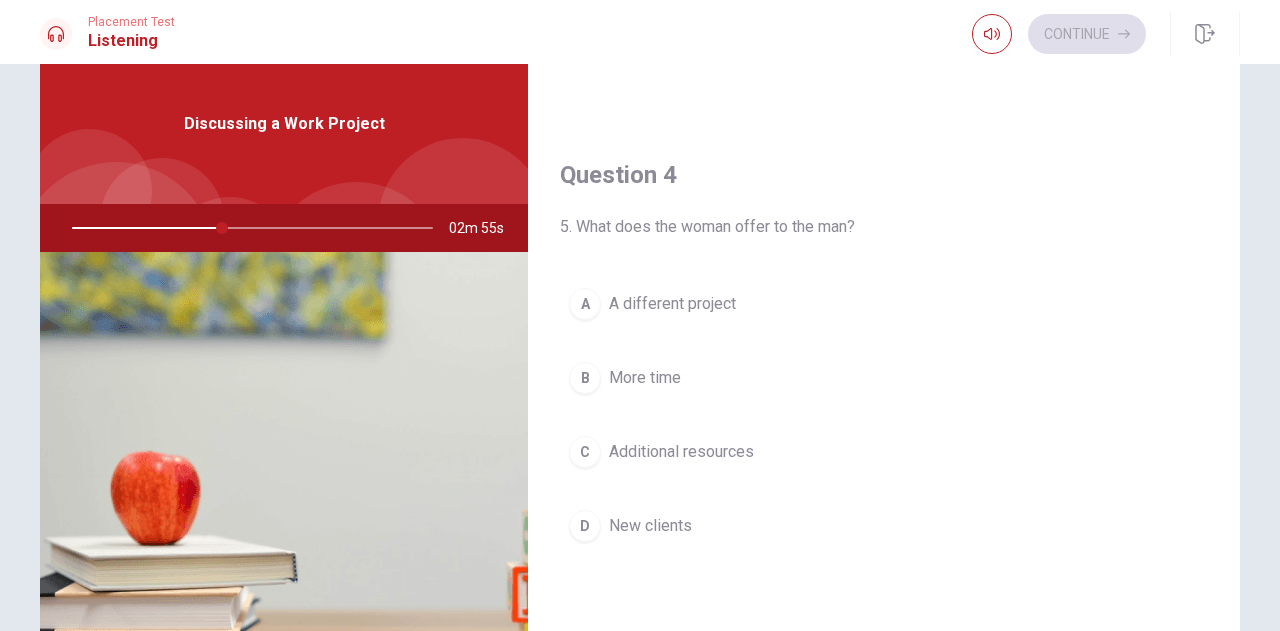 scroll, scrollTop: 1469, scrollLeft: 0, axis: vertical 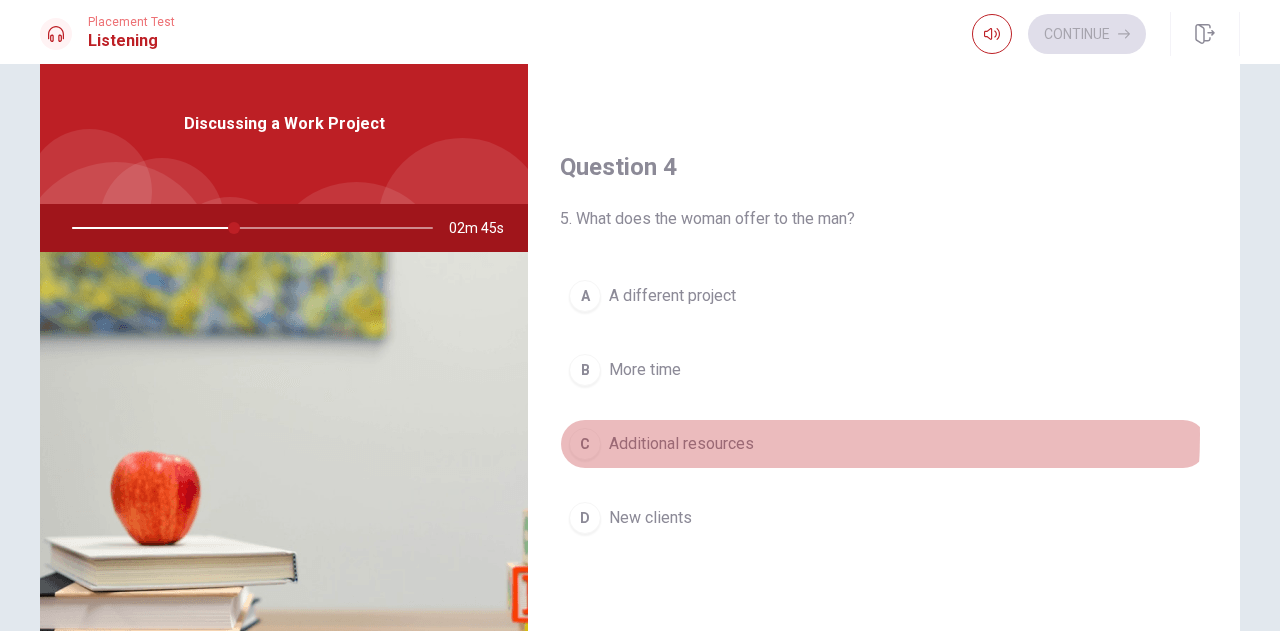 click on "Additional resources" at bounding box center (681, 444) 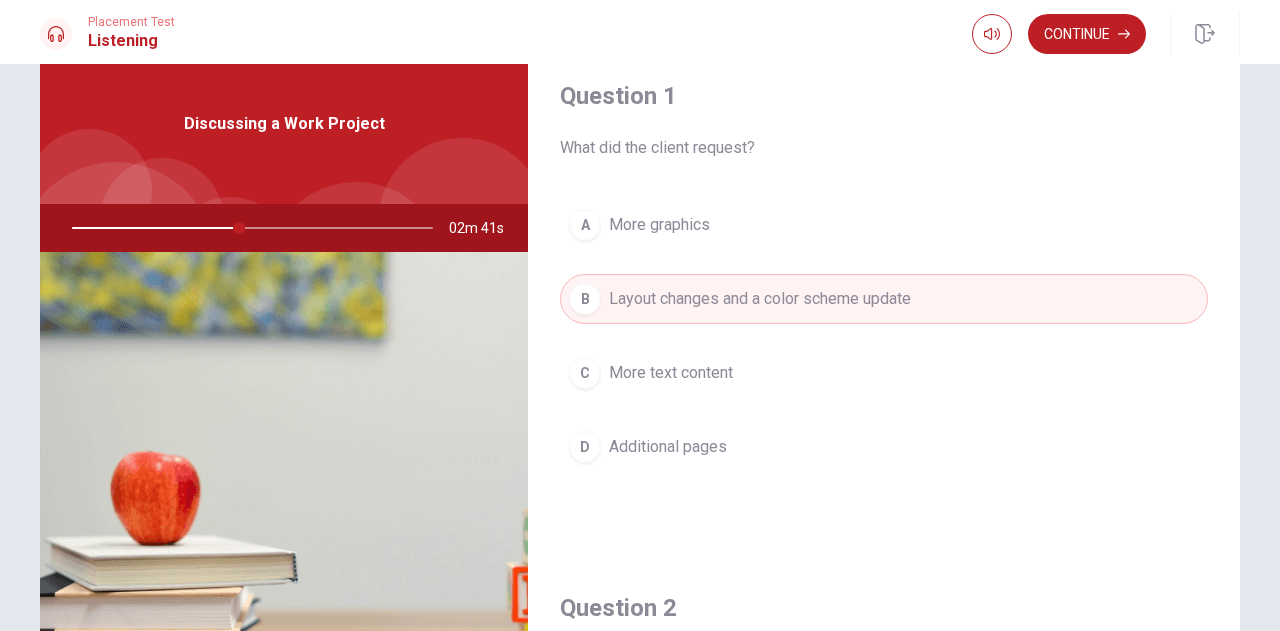 scroll, scrollTop: 0, scrollLeft: 0, axis: both 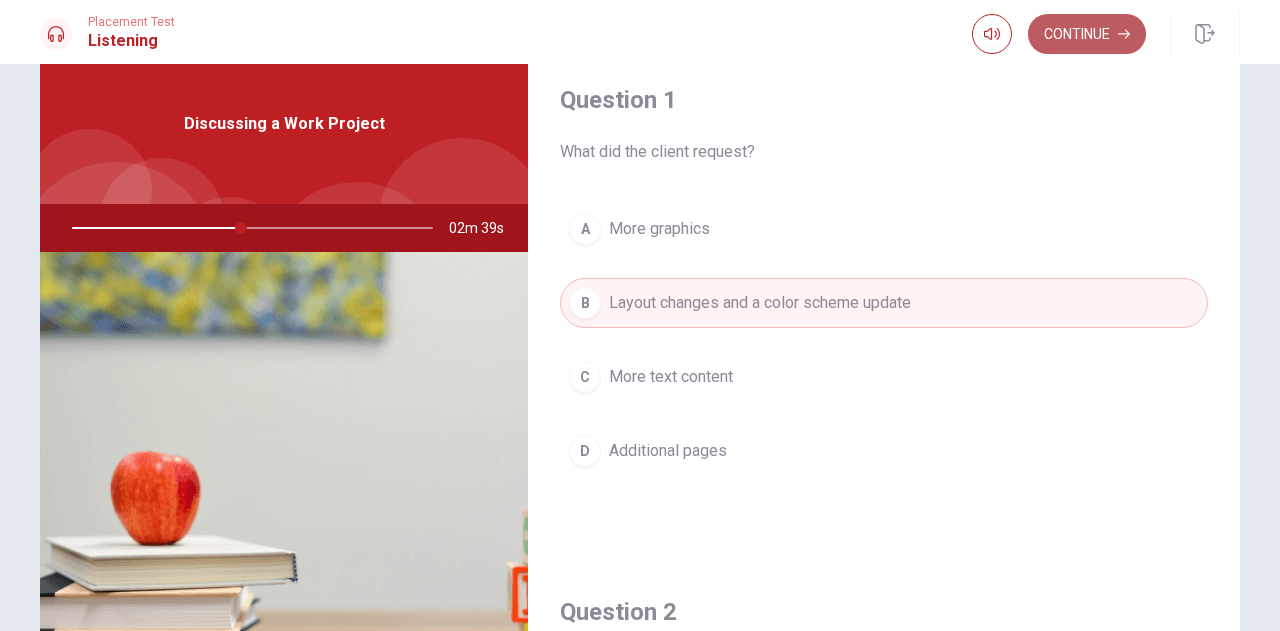 click on "Continue" at bounding box center [1087, 34] 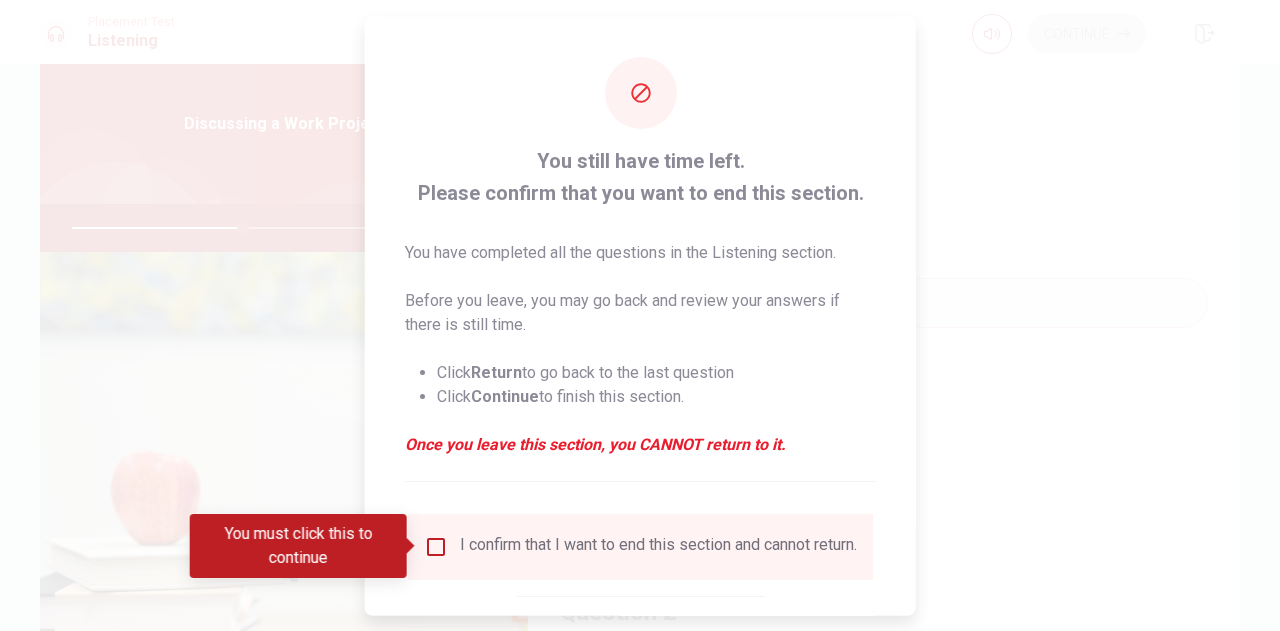 scroll, scrollTop: 114, scrollLeft: 0, axis: vertical 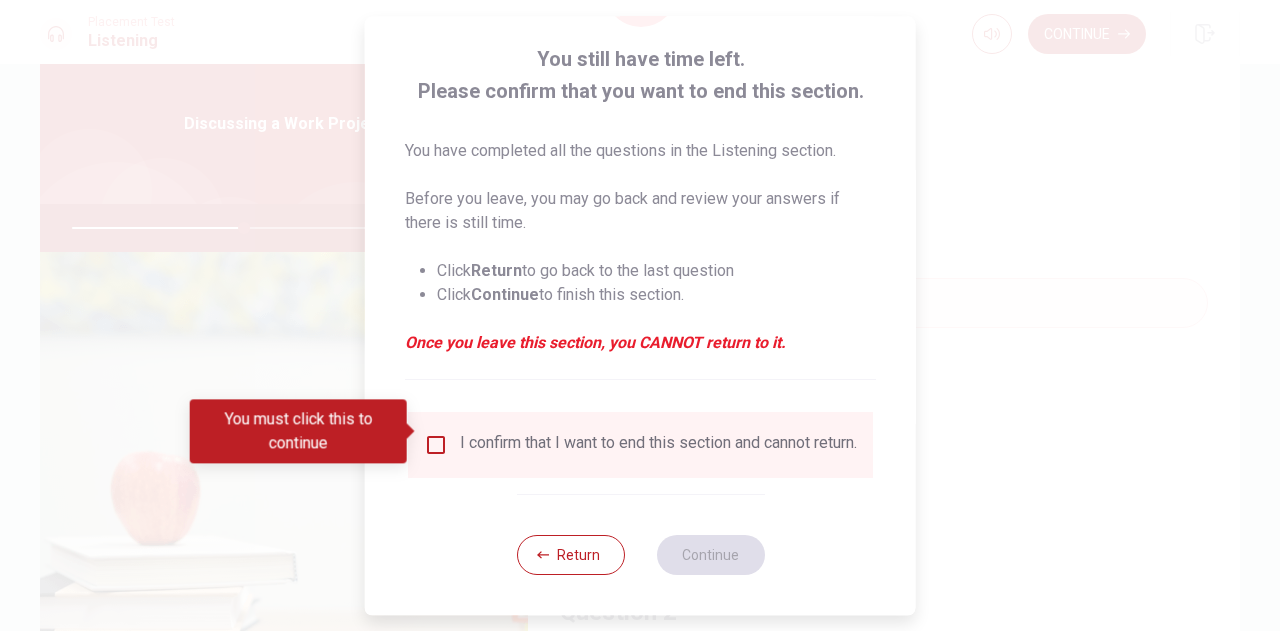 click on "I confirm that I want to end this section and cannot return." at bounding box center (658, 445) 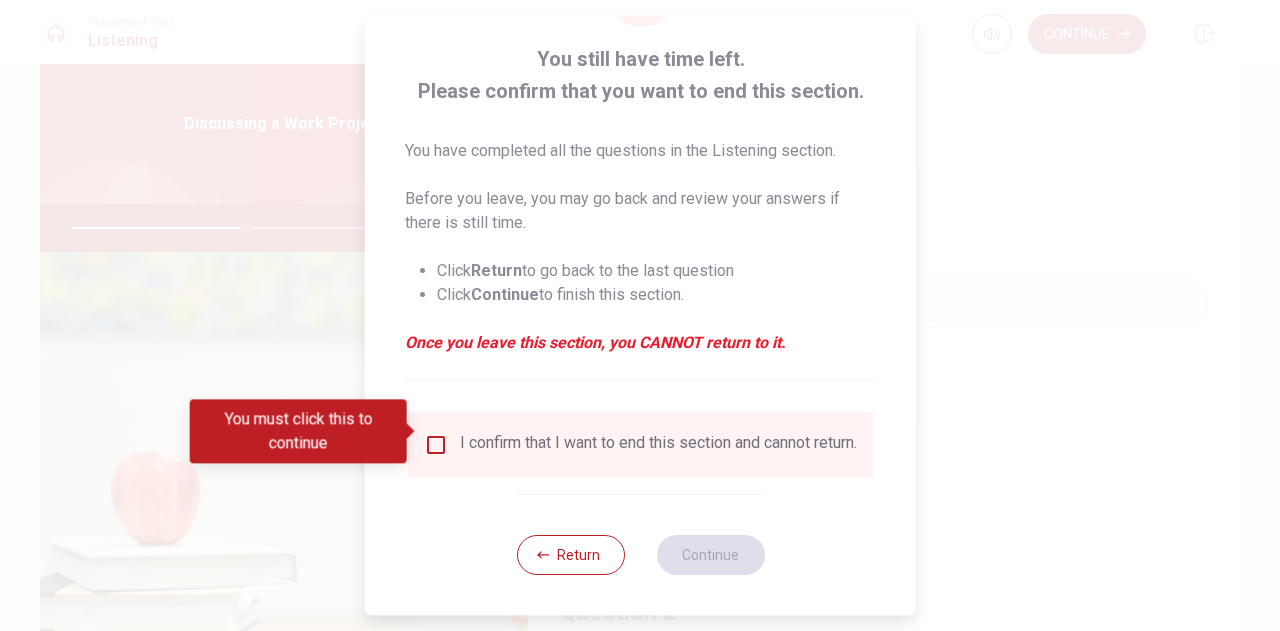 click at bounding box center (436, 445) 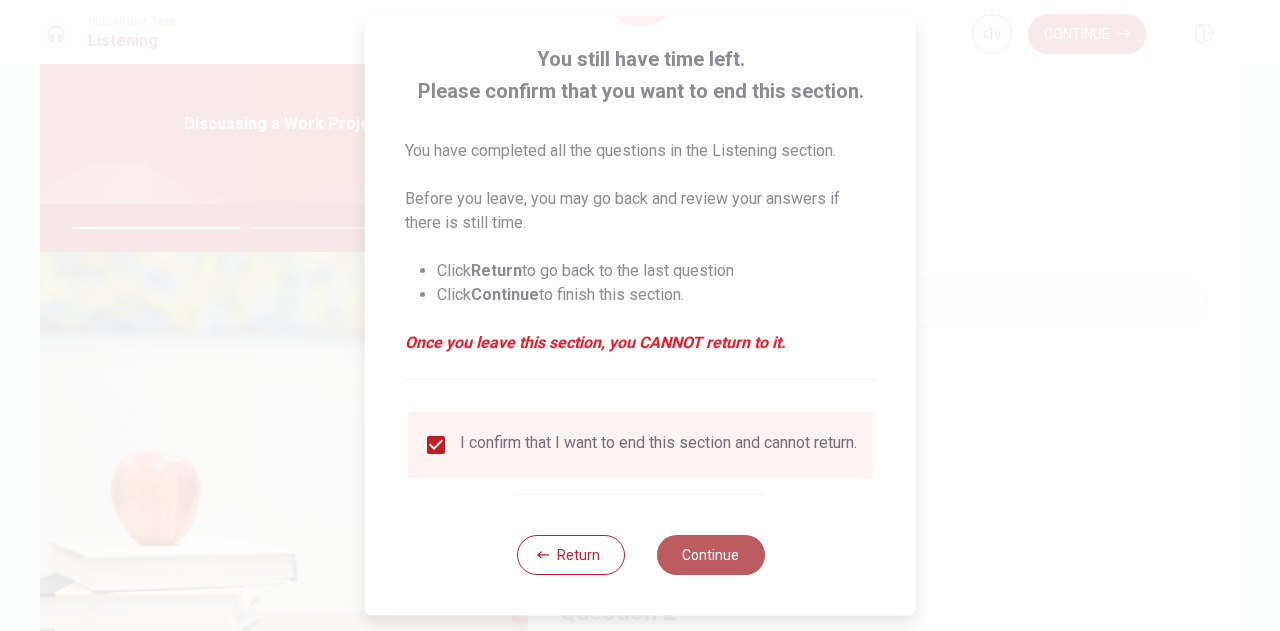 click on "Continue" at bounding box center (710, 555) 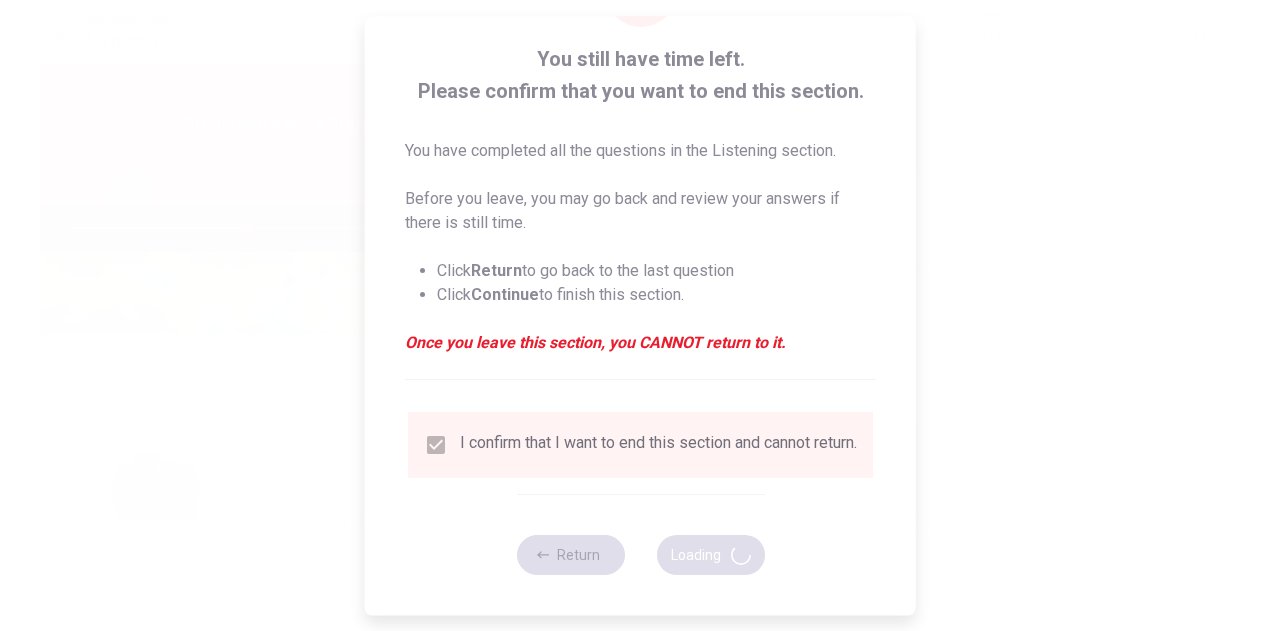 type on "49" 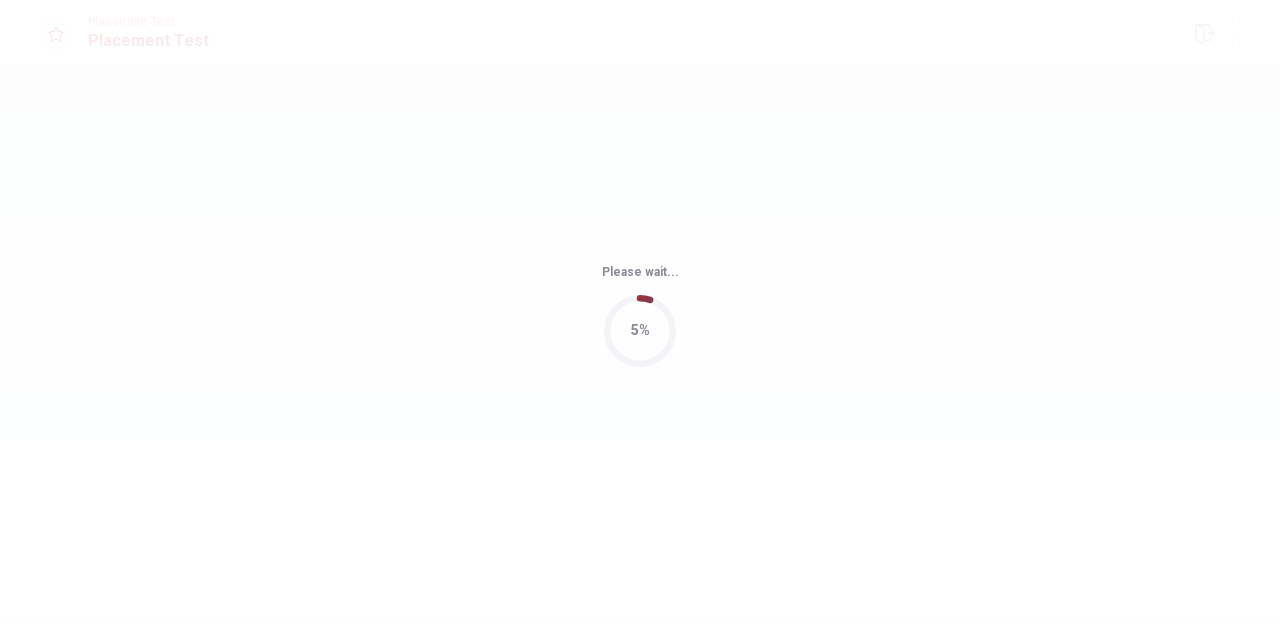 scroll, scrollTop: 0, scrollLeft: 0, axis: both 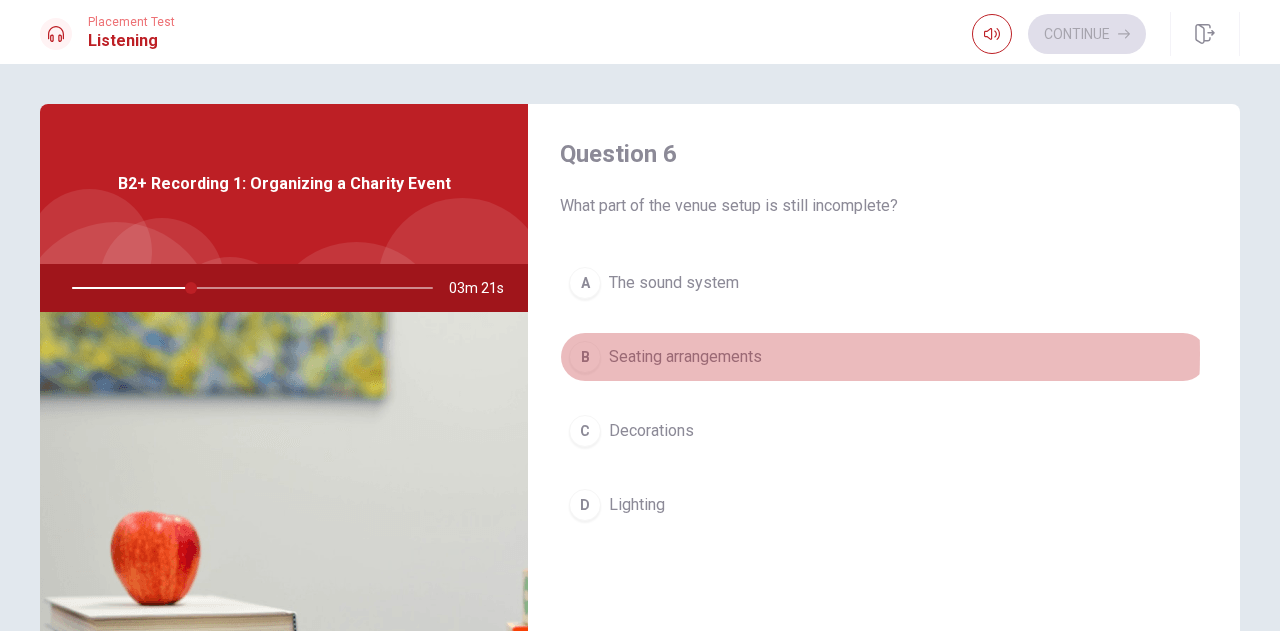 click on "Seating arrangements" at bounding box center (685, 357) 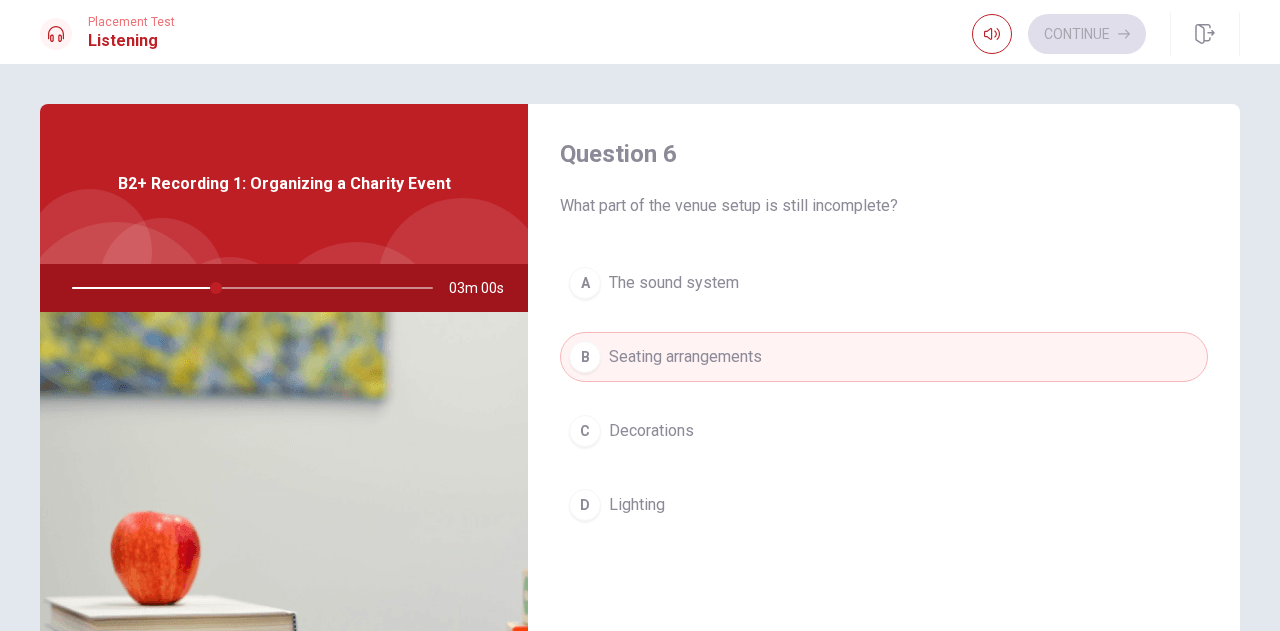 type on "40" 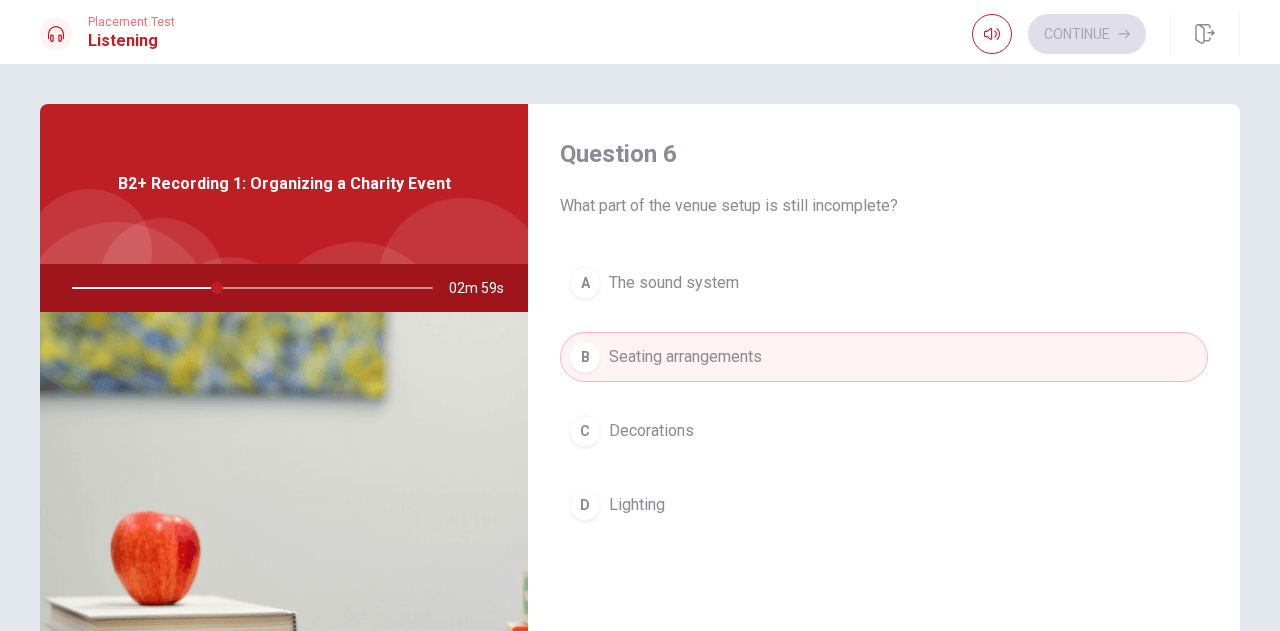type 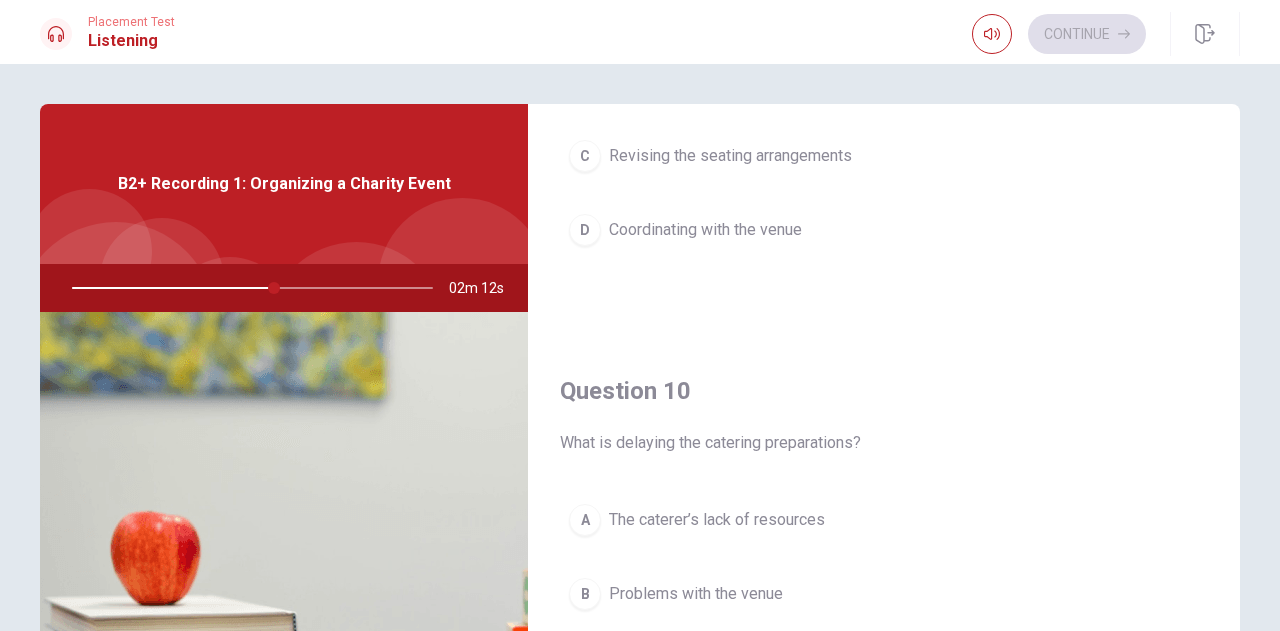 scroll, scrollTop: 1851, scrollLeft: 0, axis: vertical 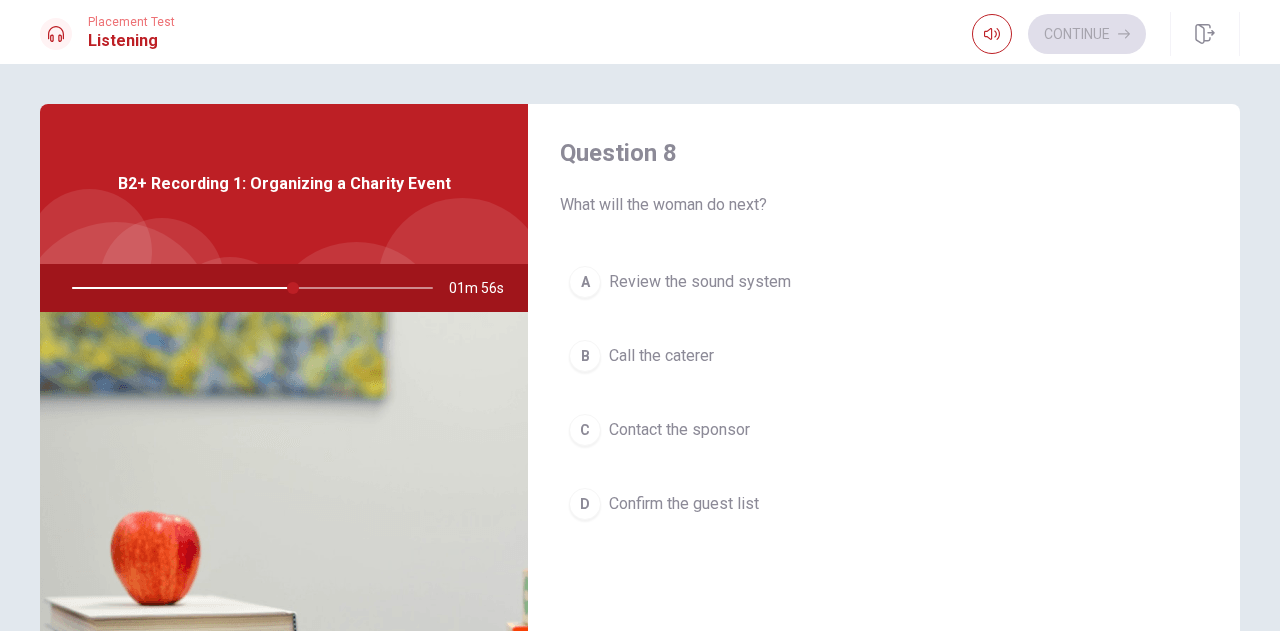 click on "A Review the sound system" at bounding box center (884, 282) 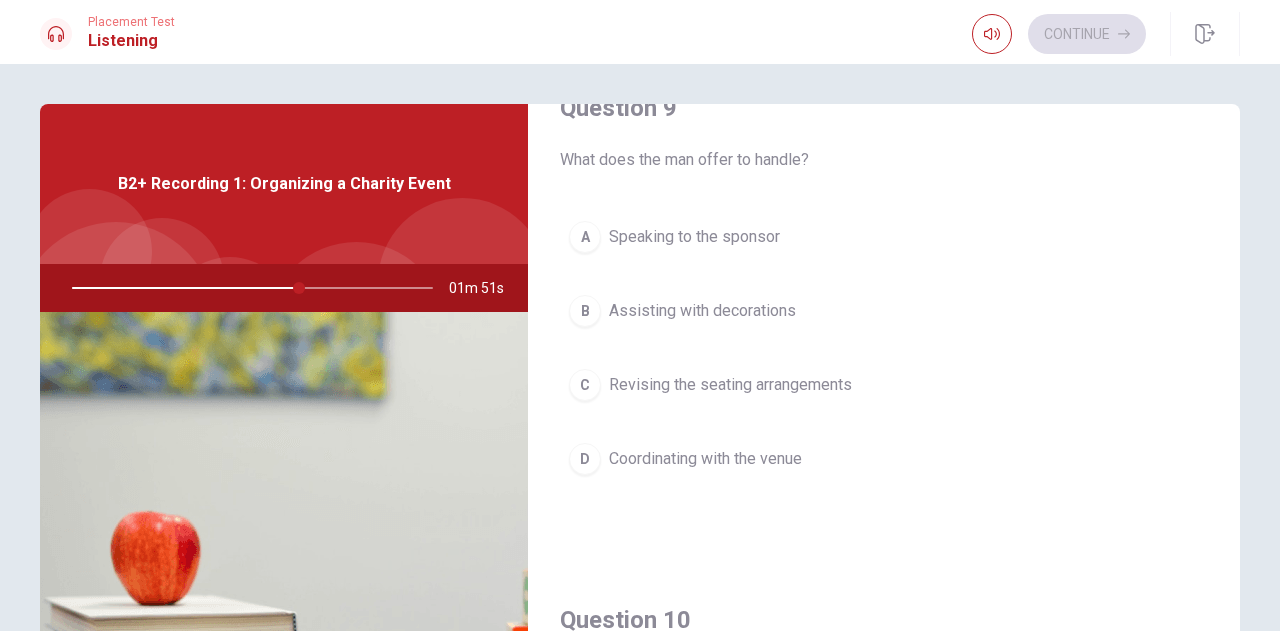 scroll, scrollTop: 1851, scrollLeft: 0, axis: vertical 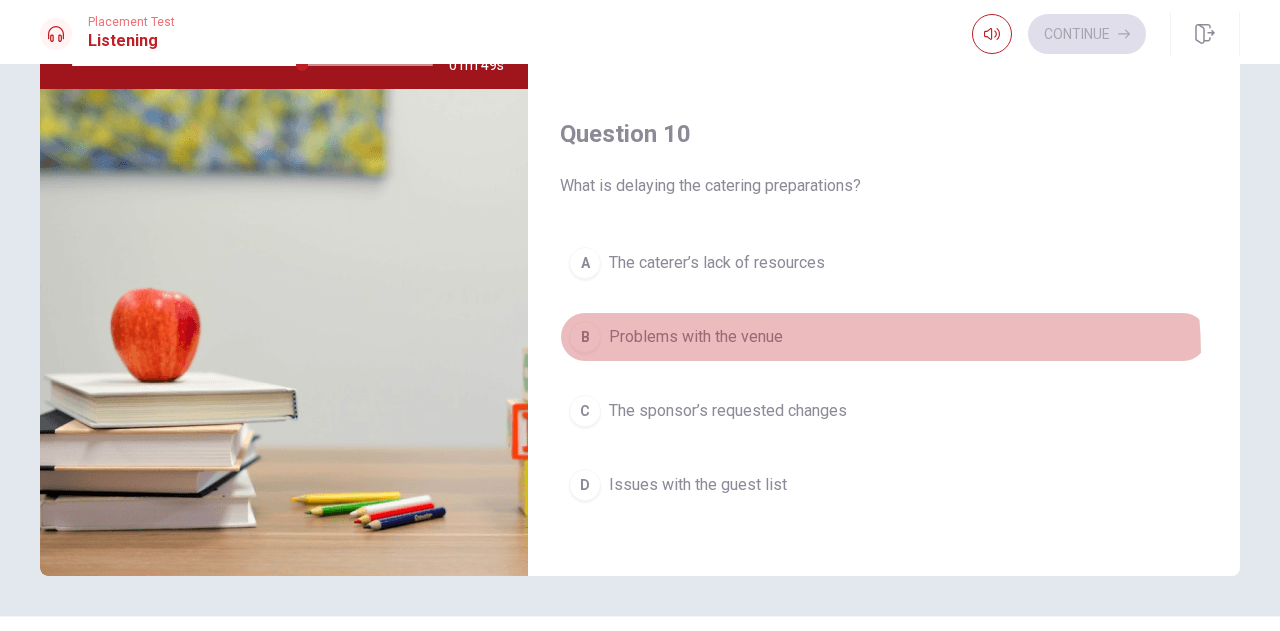 click on "B Problems with the venue" at bounding box center [884, 337] 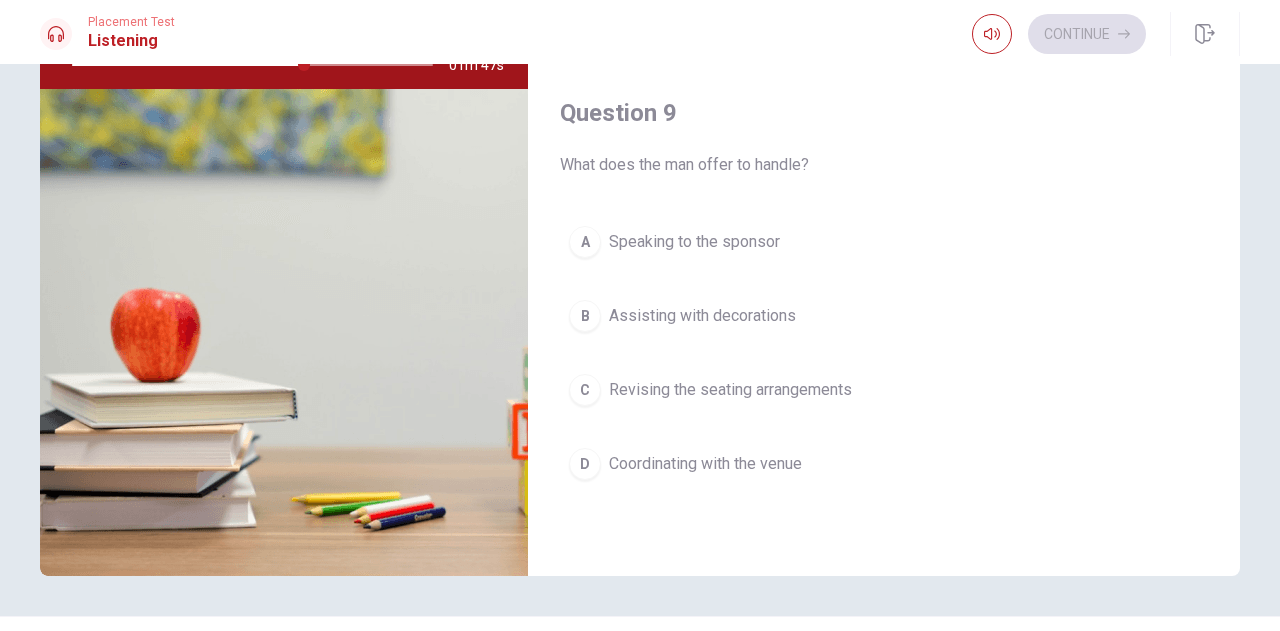 scroll, scrollTop: 1363, scrollLeft: 0, axis: vertical 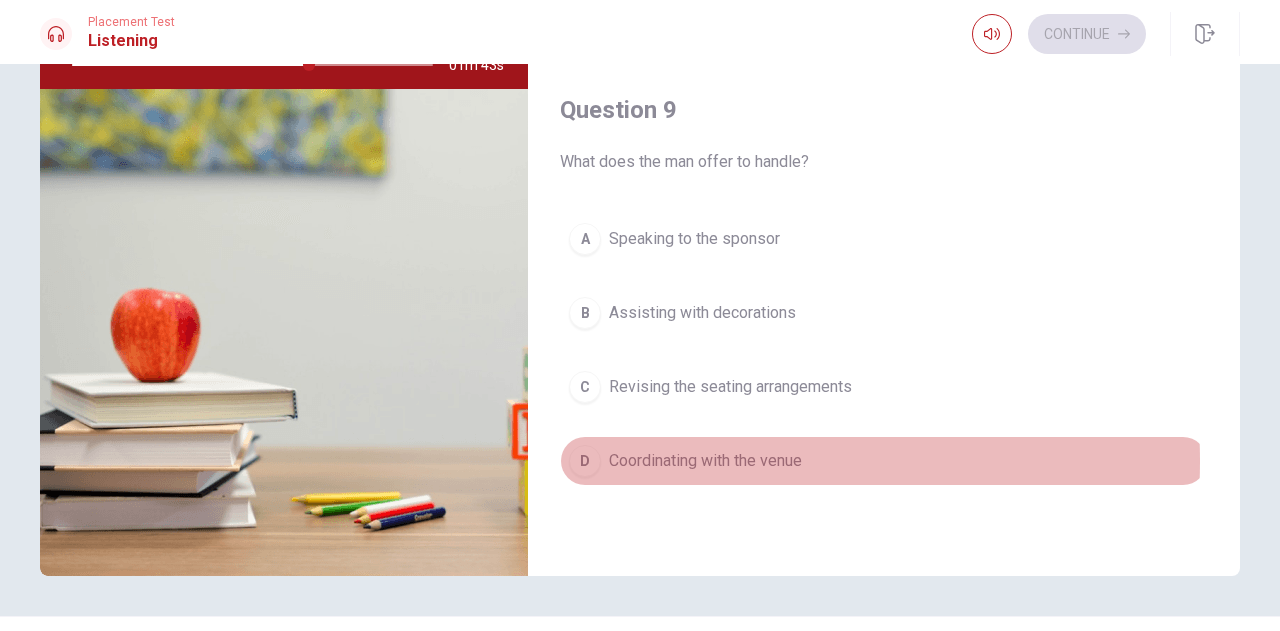 click on "Coordinating with the venue" at bounding box center [705, 461] 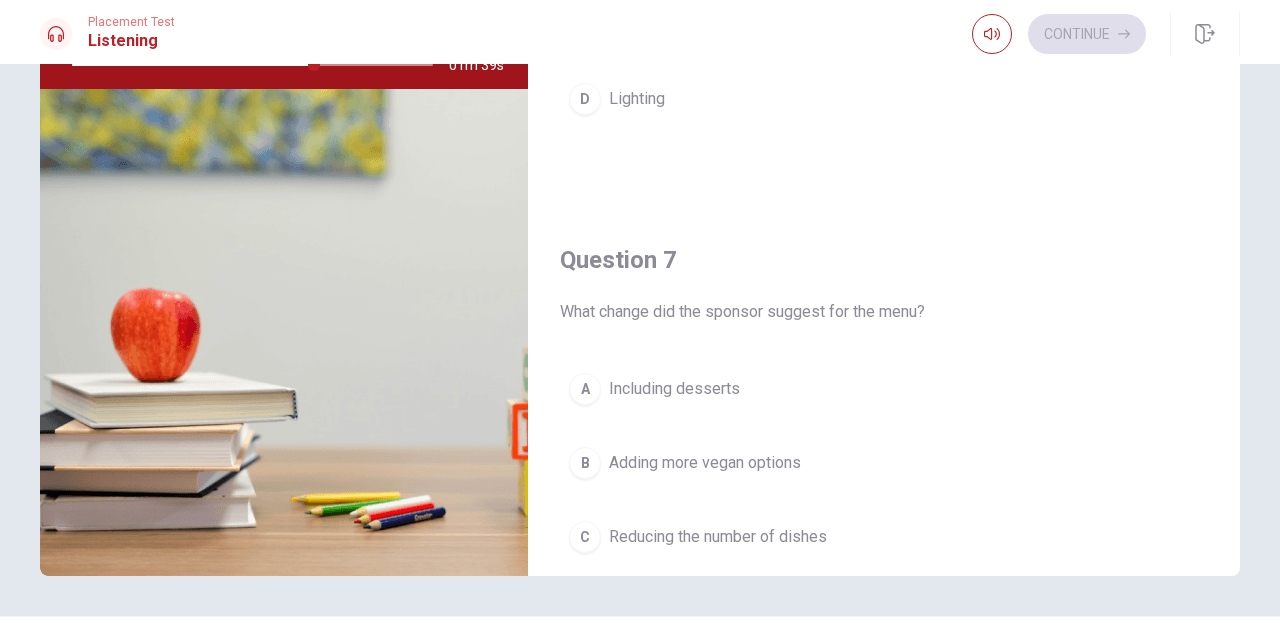 scroll, scrollTop: 0, scrollLeft: 0, axis: both 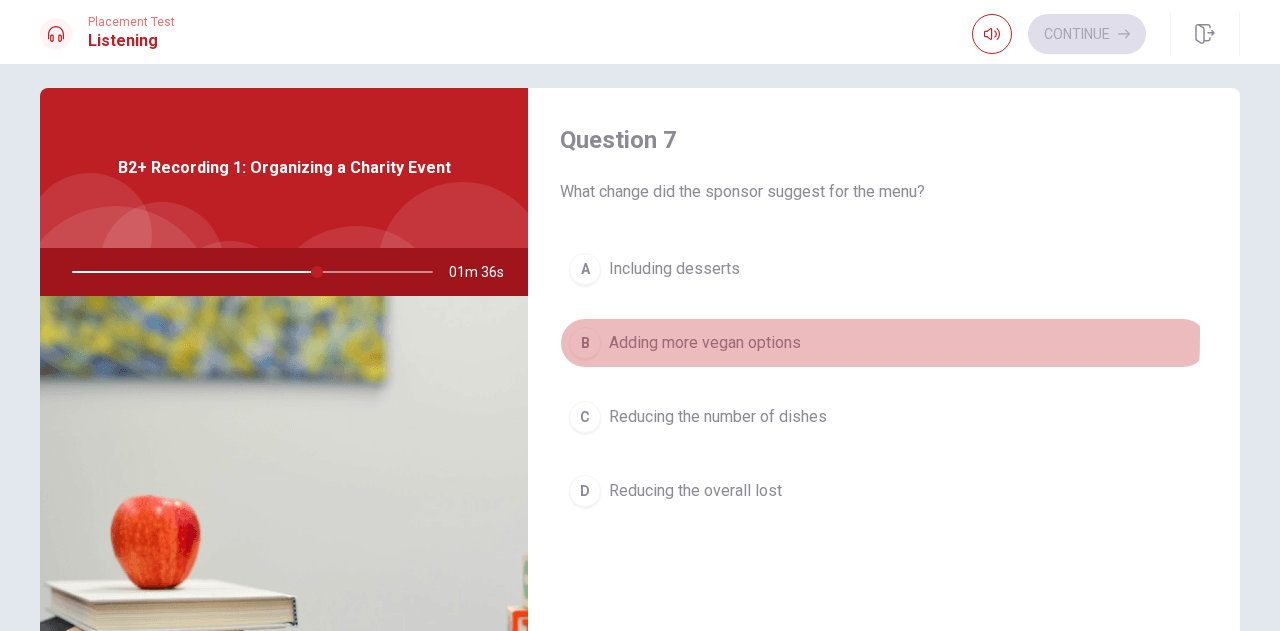 click on "B" at bounding box center (585, 343) 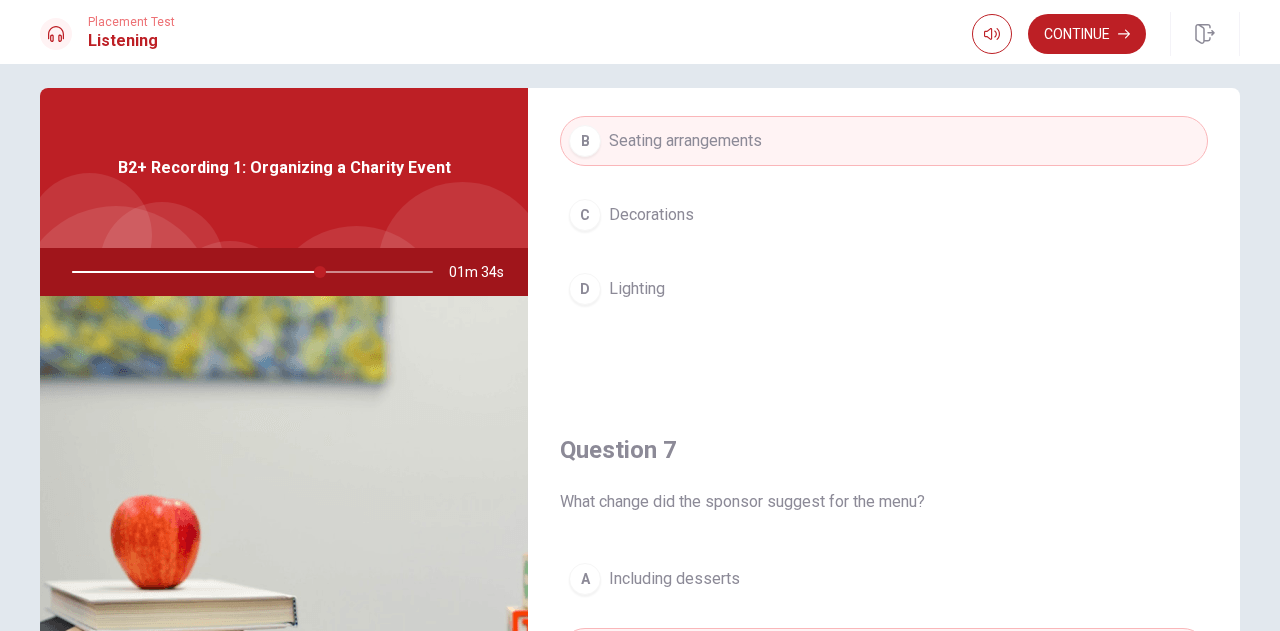 scroll, scrollTop: 0, scrollLeft: 0, axis: both 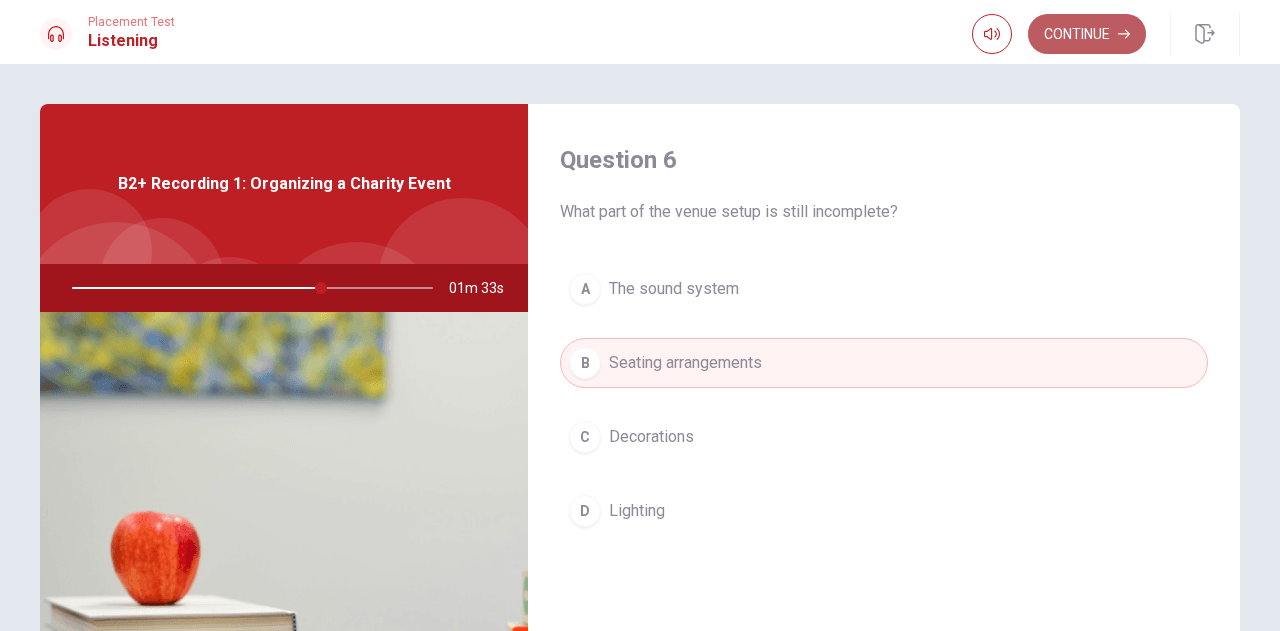click on "Continue" at bounding box center [1087, 34] 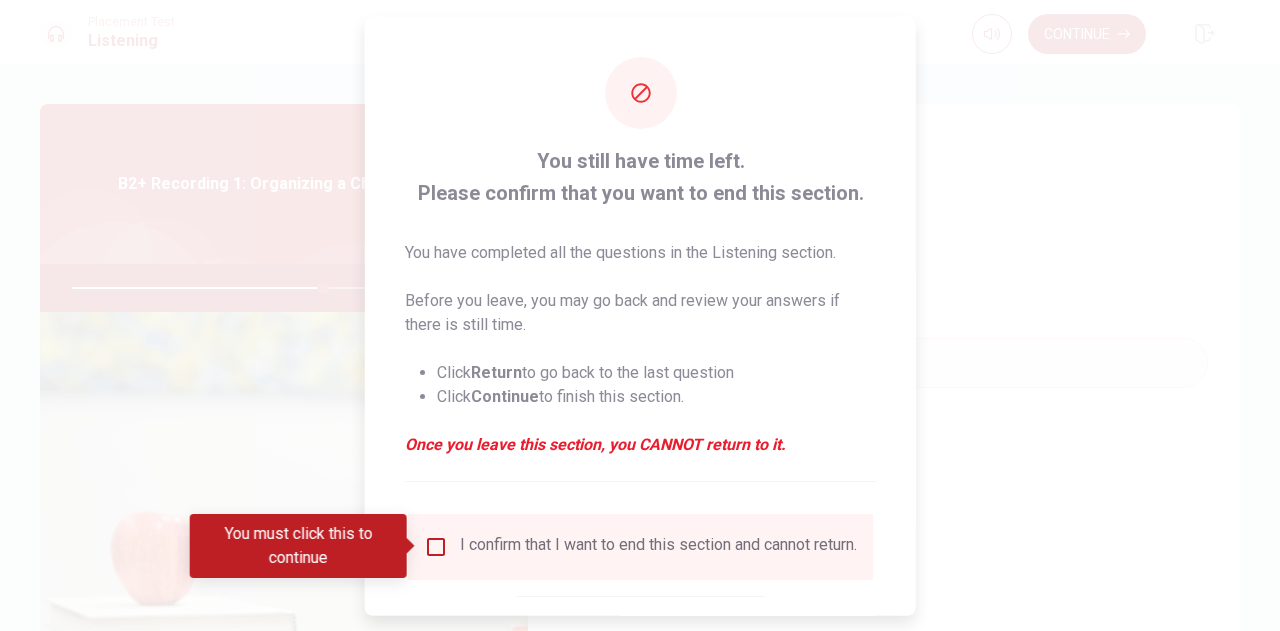 click on "I confirm that I want to end this section and cannot return." at bounding box center [658, 546] 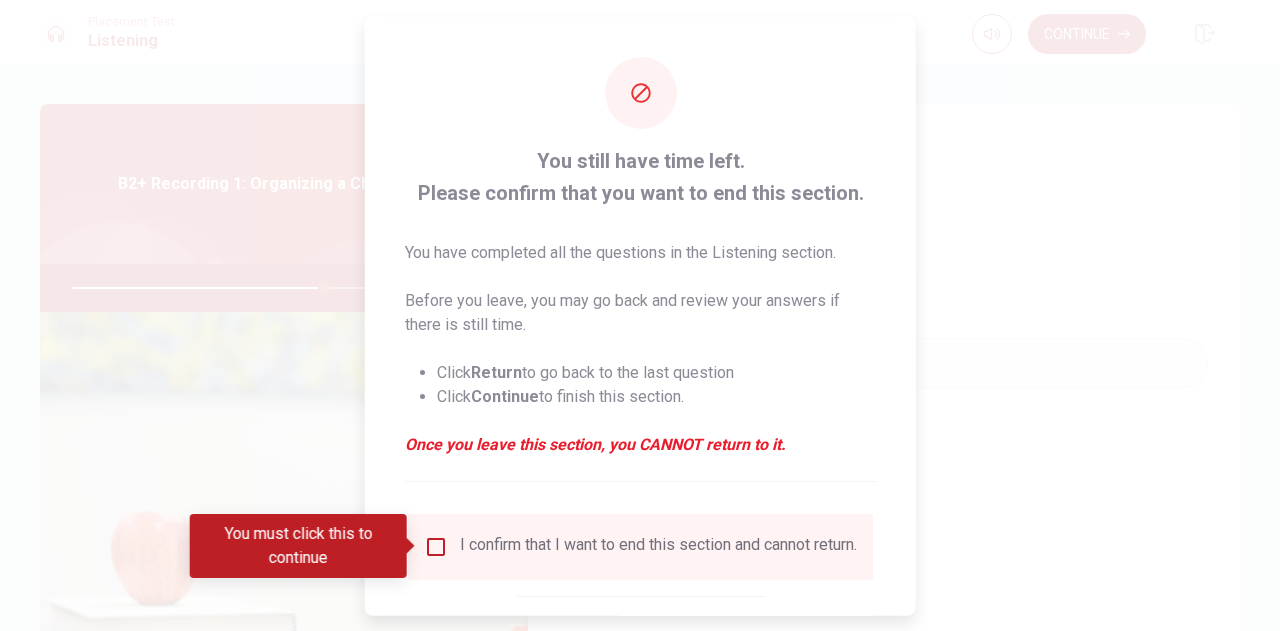 click on "I confirm that I want to end this section and cannot return." at bounding box center [640, 546] 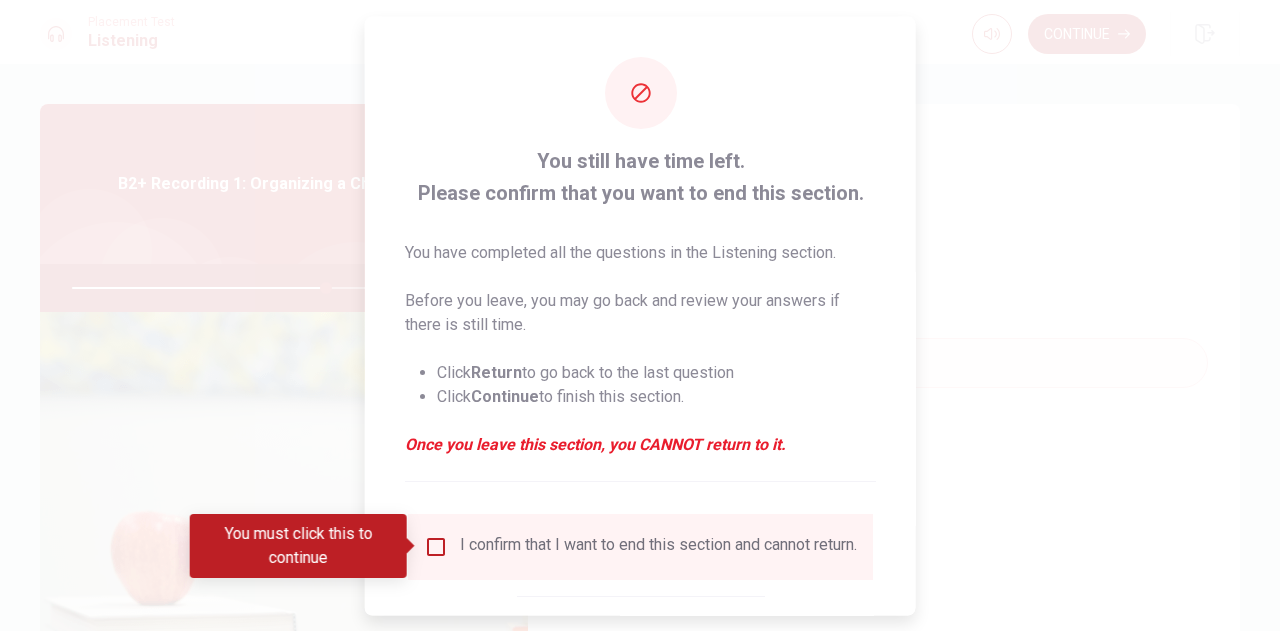 click at bounding box center [436, 546] 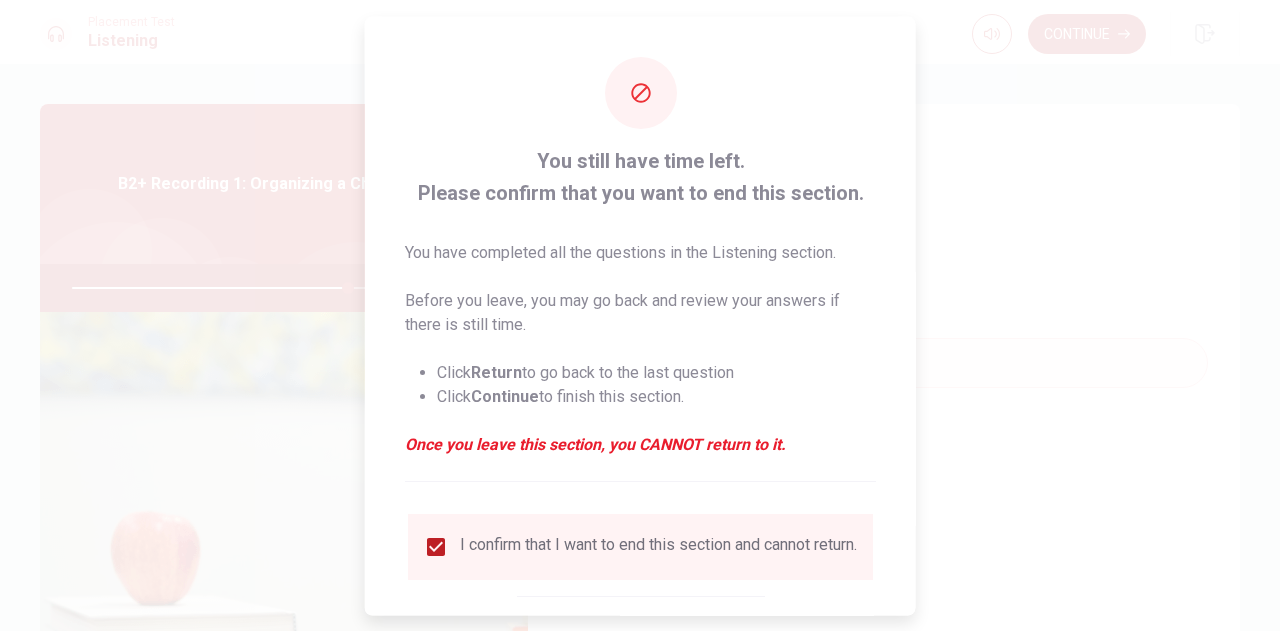 scroll, scrollTop: 114, scrollLeft: 0, axis: vertical 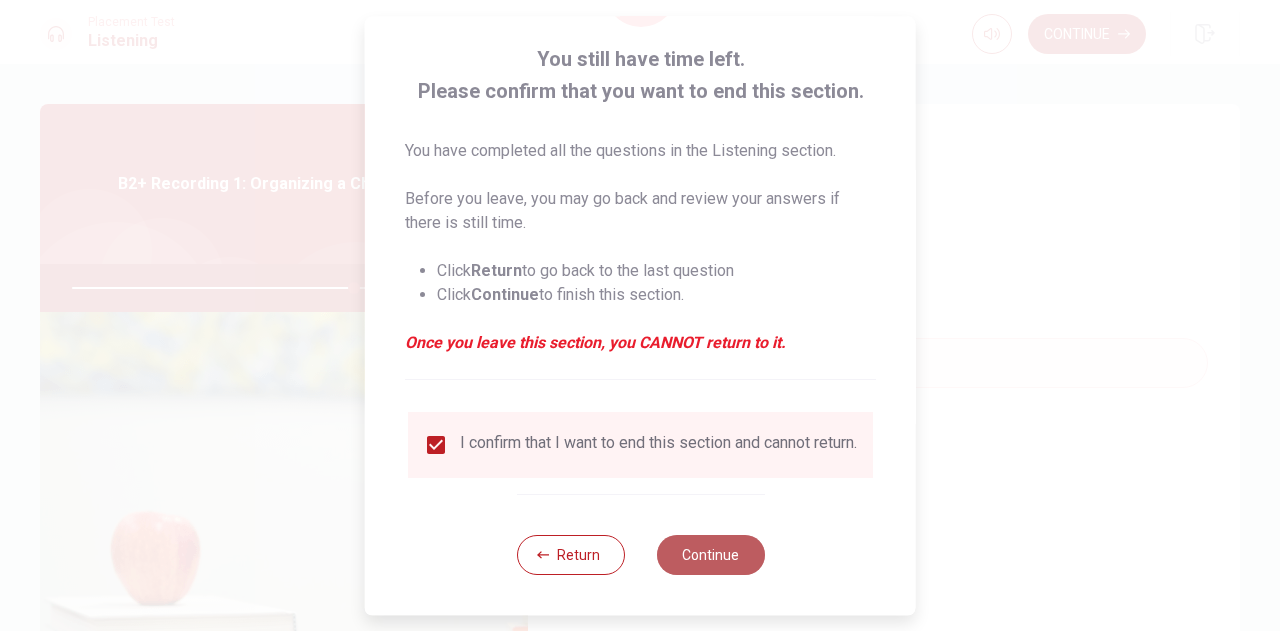 click on "Continue" at bounding box center [710, 555] 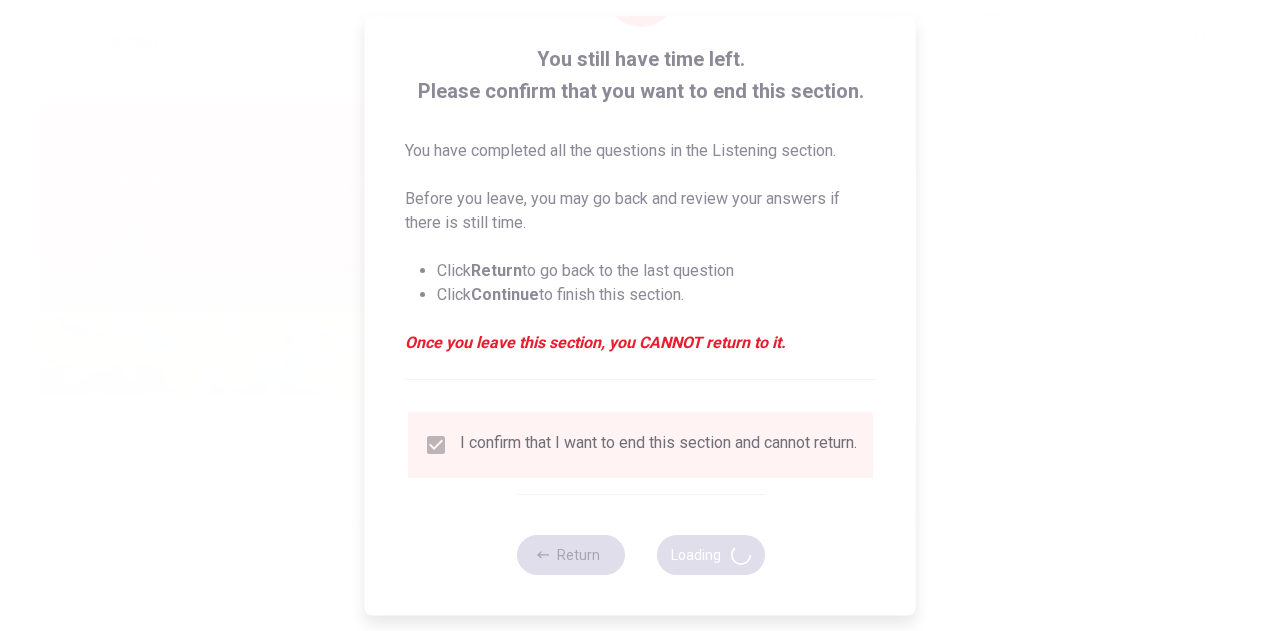 type on "79" 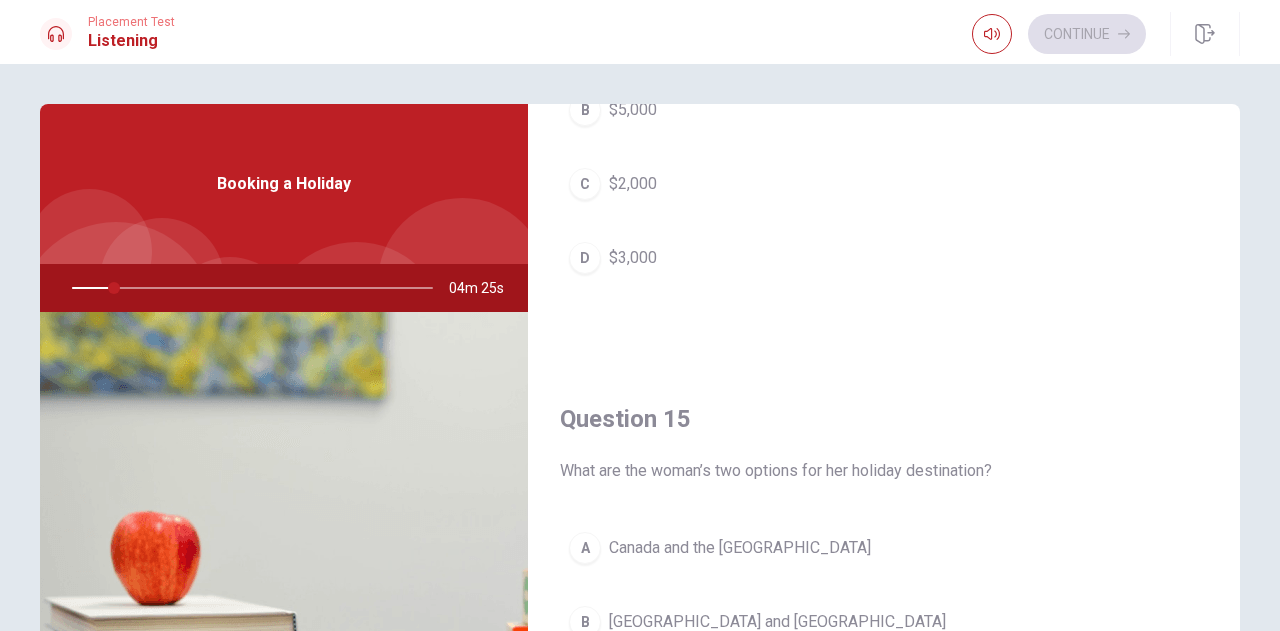 scroll, scrollTop: 1851, scrollLeft: 0, axis: vertical 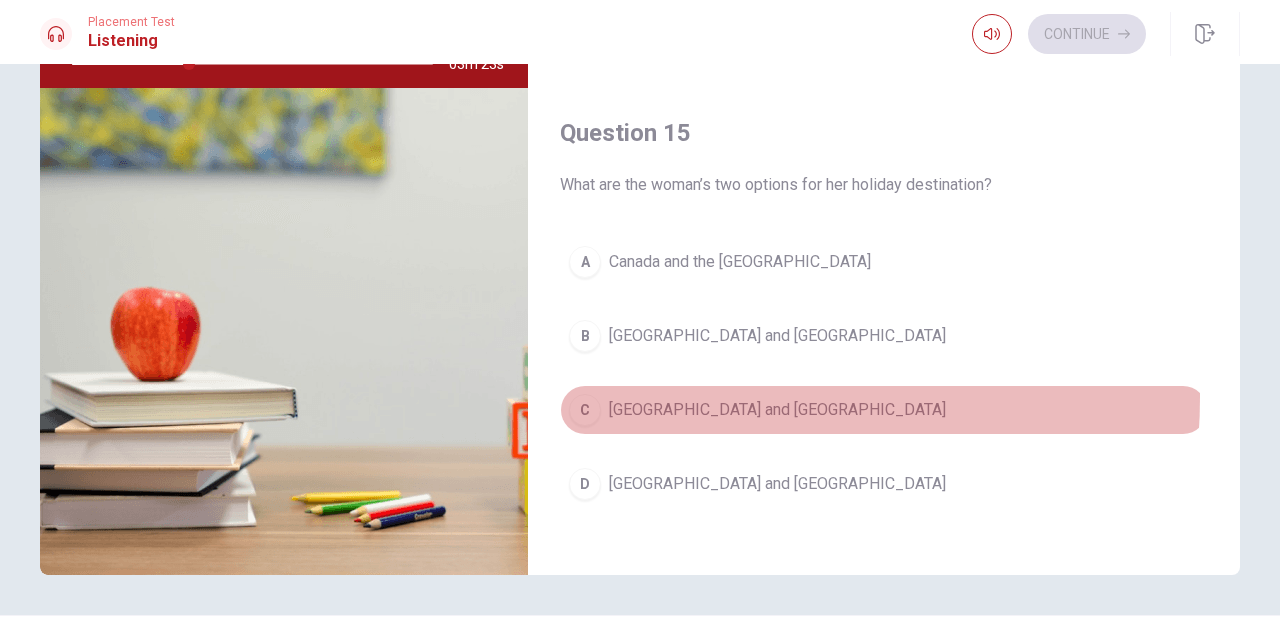 click on "C [GEOGRAPHIC_DATA] and [GEOGRAPHIC_DATA]" at bounding box center [884, 410] 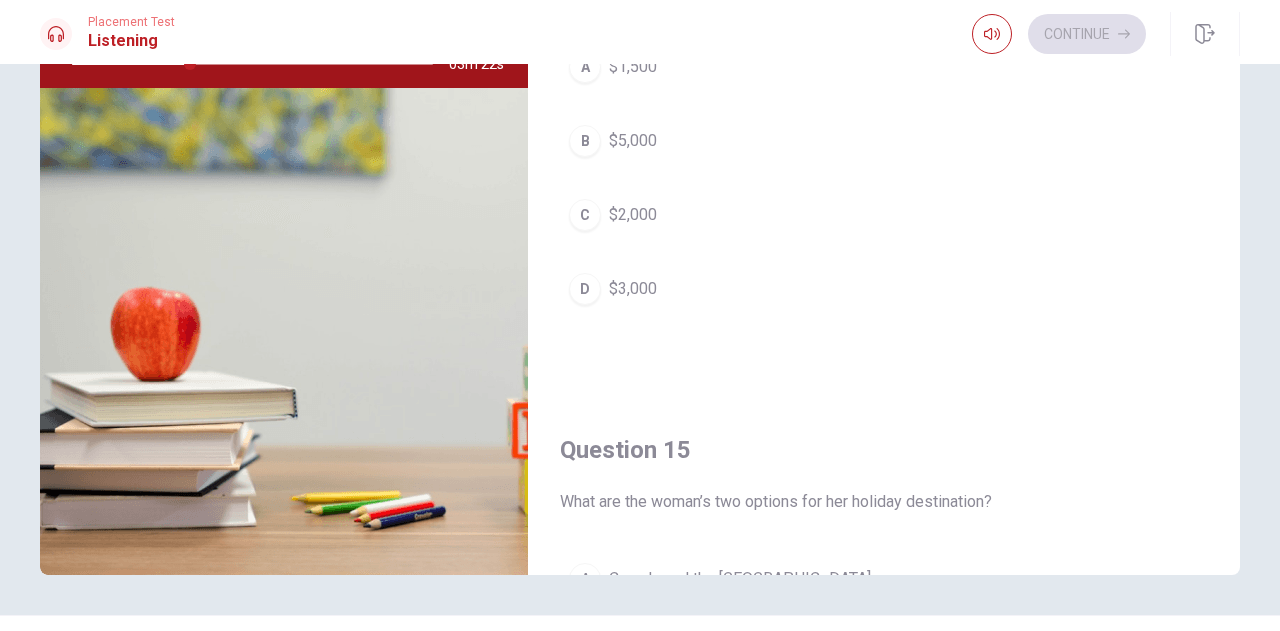 scroll, scrollTop: 1513, scrollLeft: 0, axis: vertical 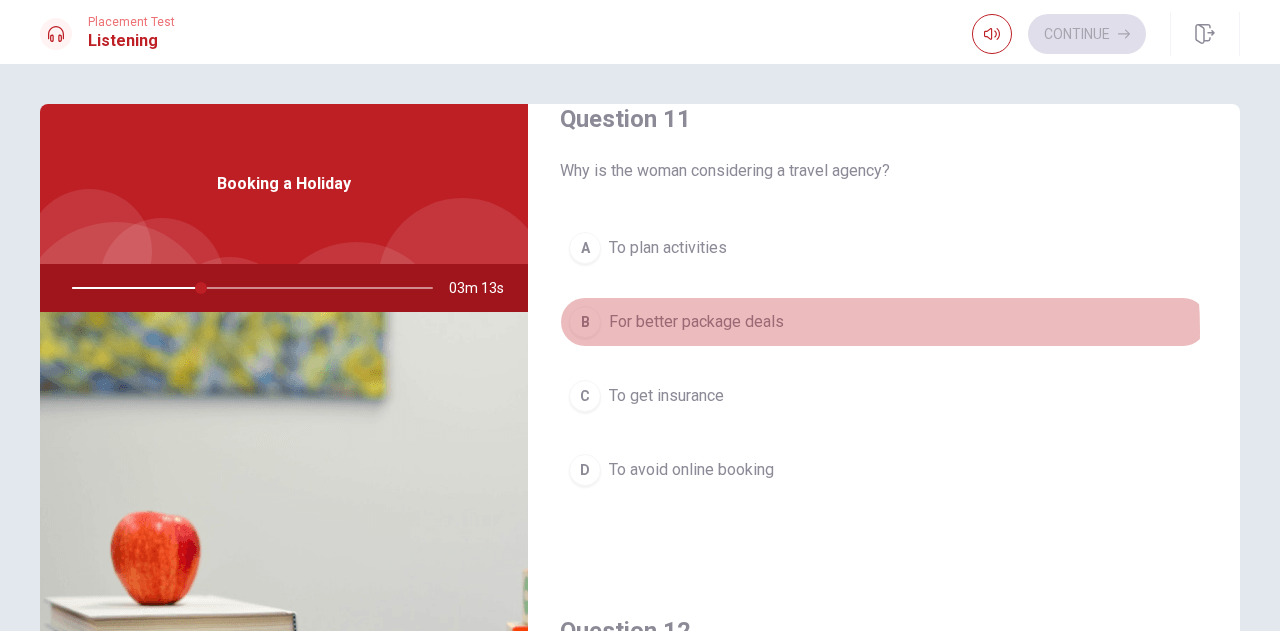 click on "For better package deals" at bounding box center (696, 322) 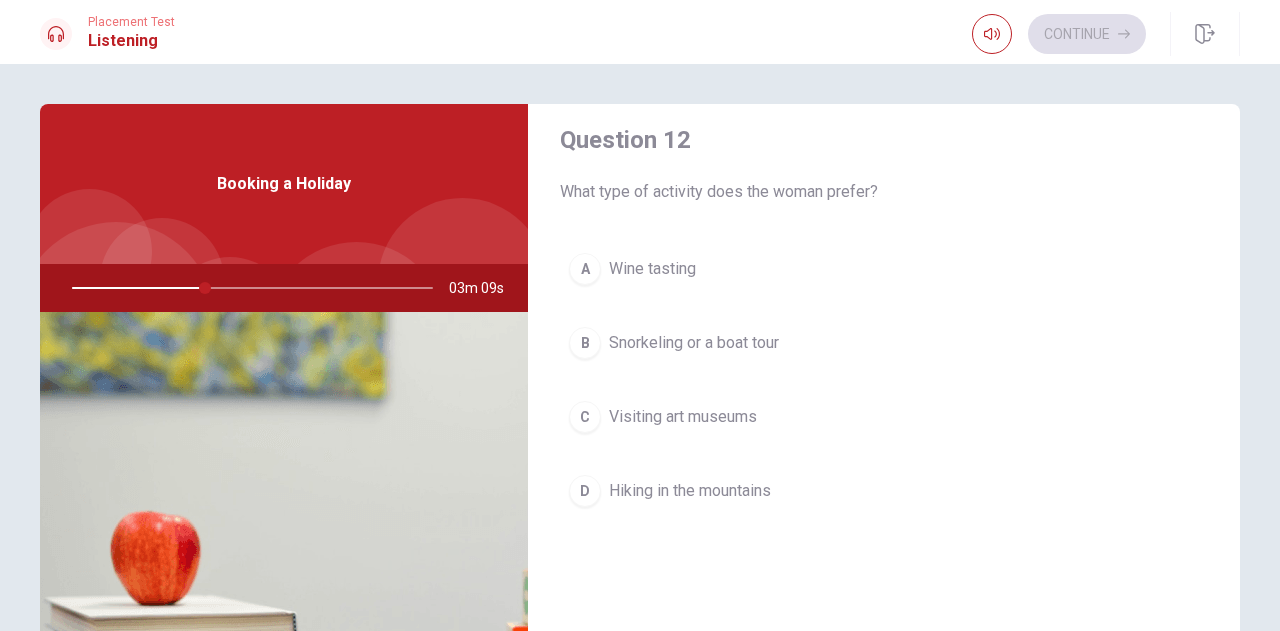 scroll, scrollTop: 533, scrollLeft: 0, axis: vertical 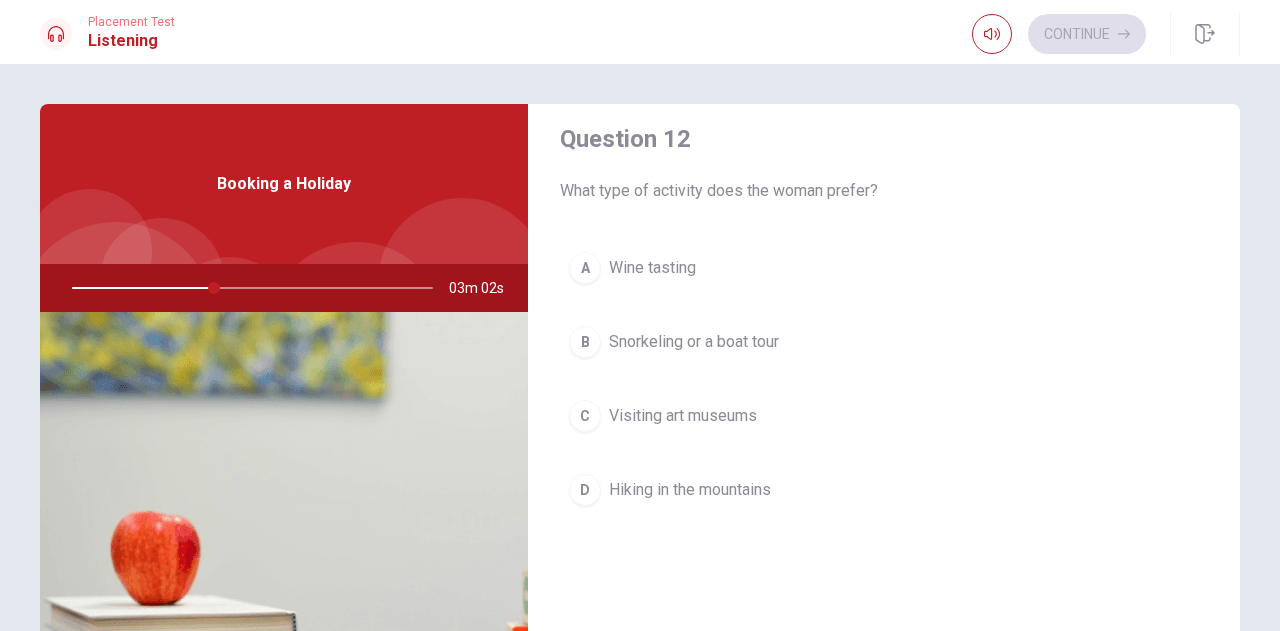 click on "Snorkeling or a boat tour" at bounding box center [694, 342] 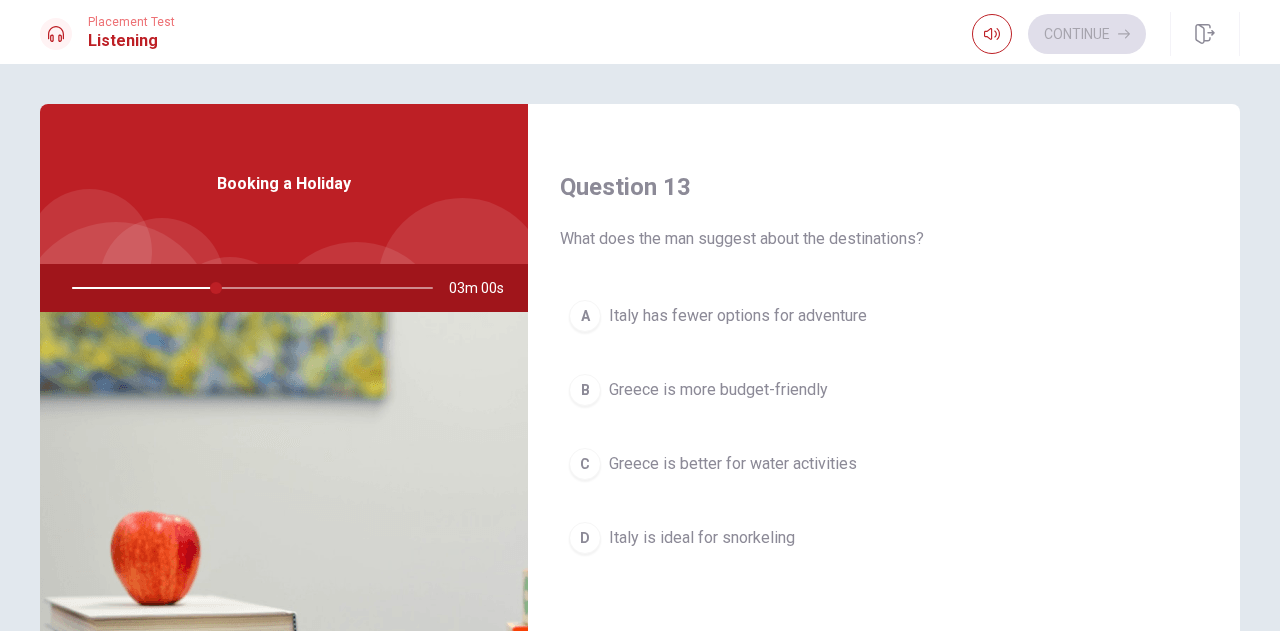 scroll, scrollTop: 999, scrollLeft: 0, axis: vertical 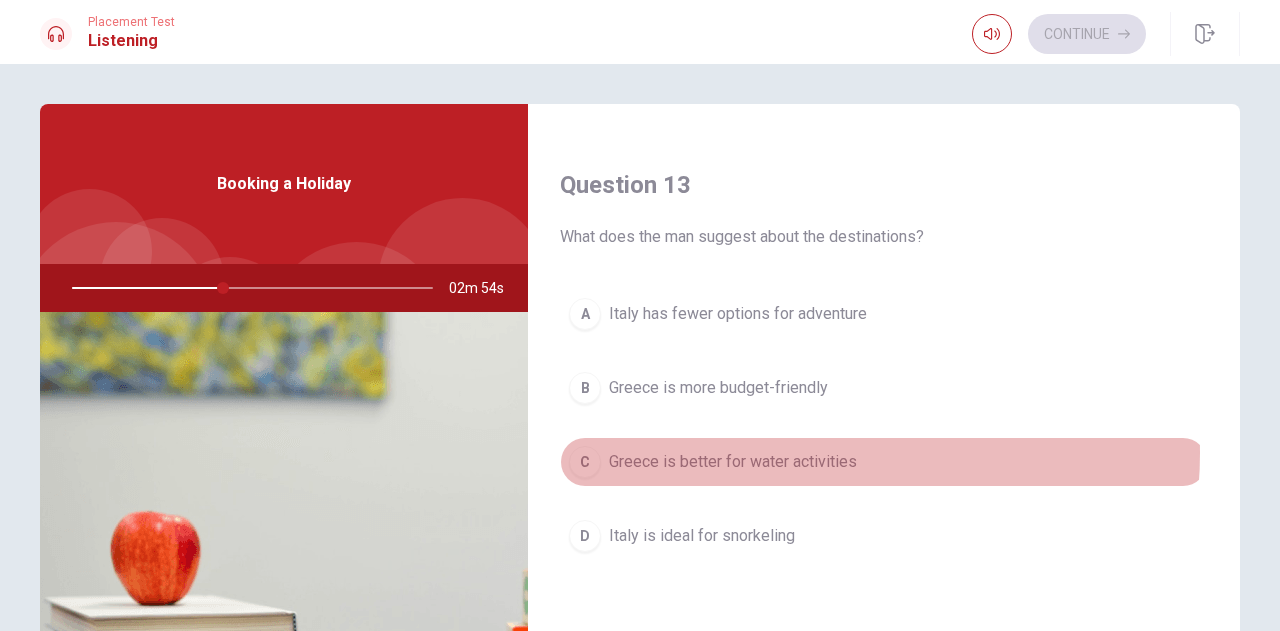 click on "Greece is better for water activities" at bounding box center (733, 462) 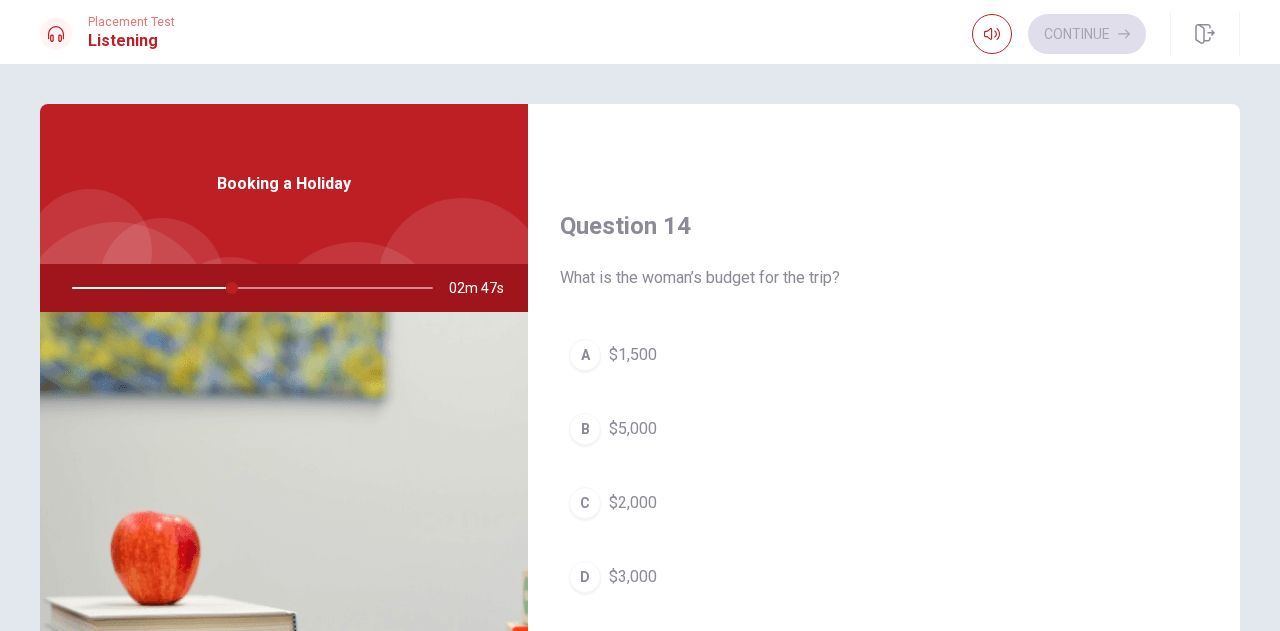 scroll, scrollTop: 1509, scrollLeft: 0, axis: vertical 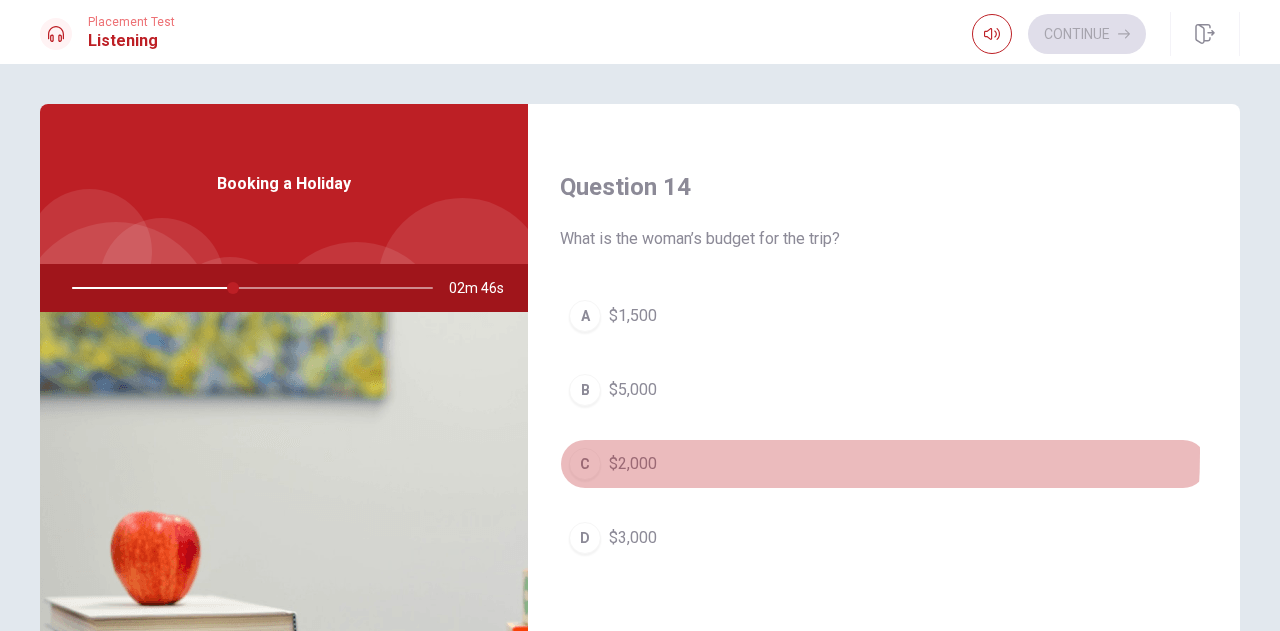 click on "C $2,000" at bounding box center [884, 464] 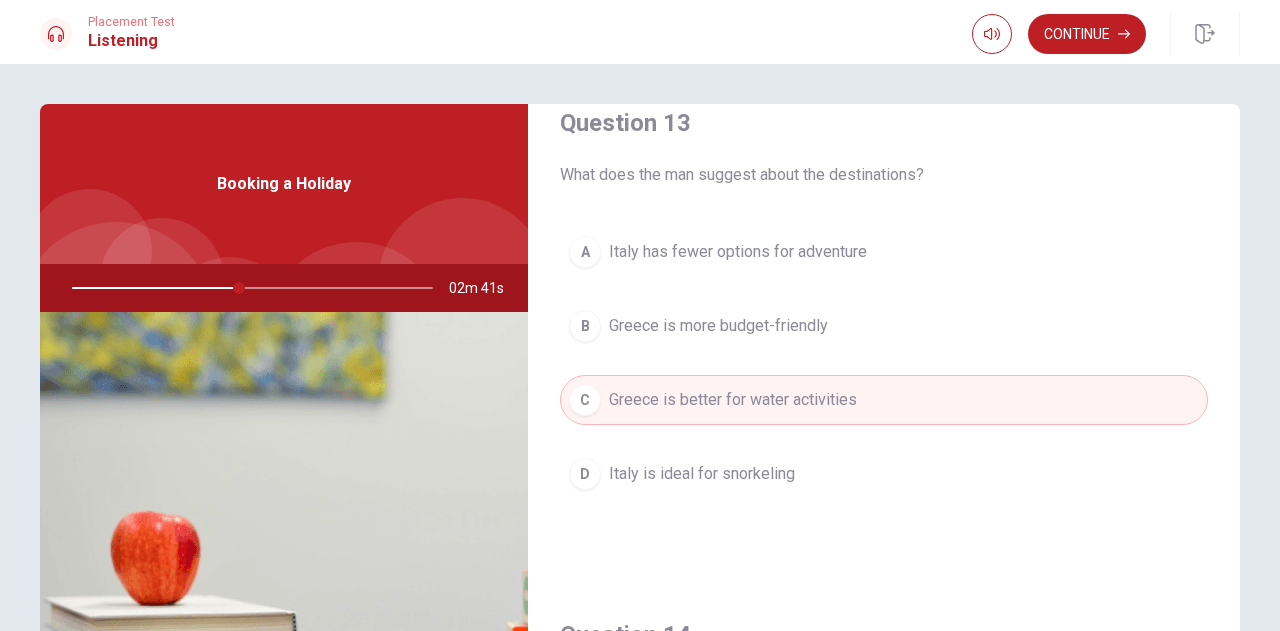 scroll, scrollTop: 1060, scrollLeft: 0, axis: vertical 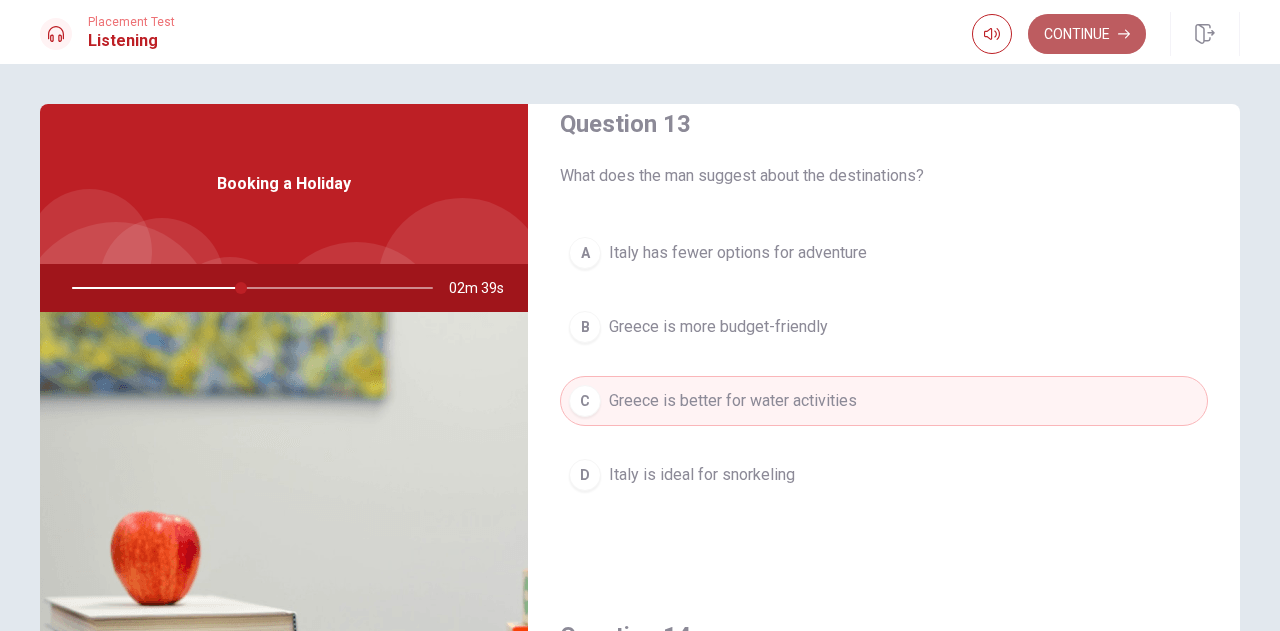 click on "Continue" at bounding box center (1087, 34) 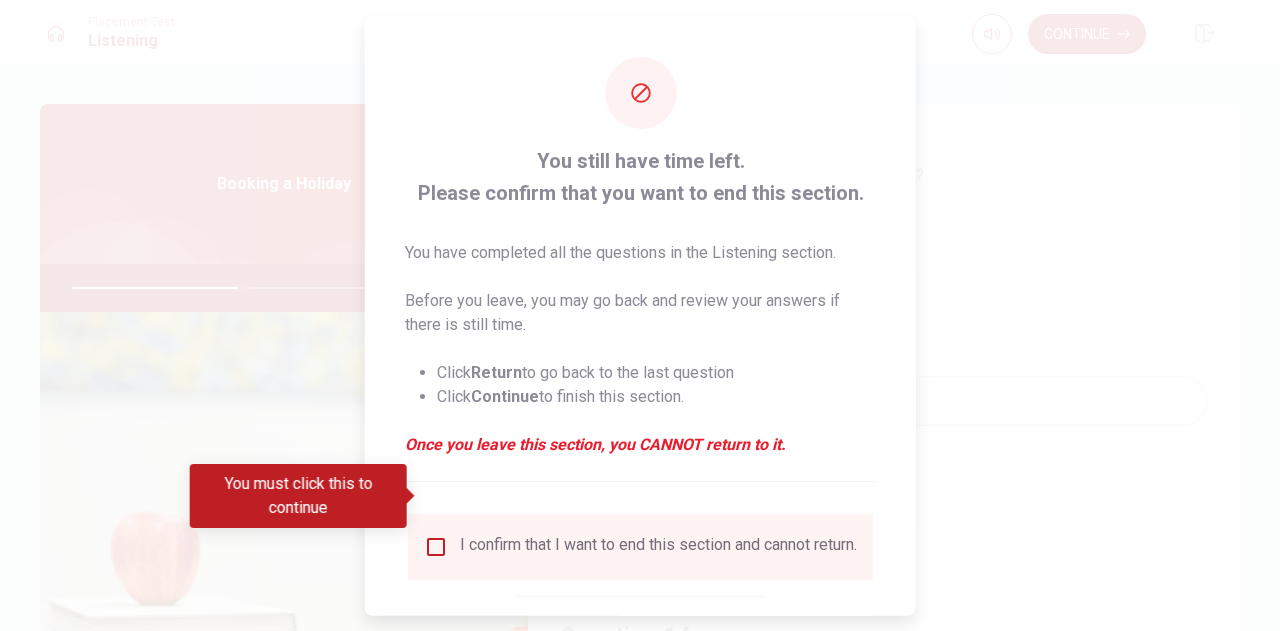 scroll, scrollTop: 114, scrollLeft: 0, axis: vertical 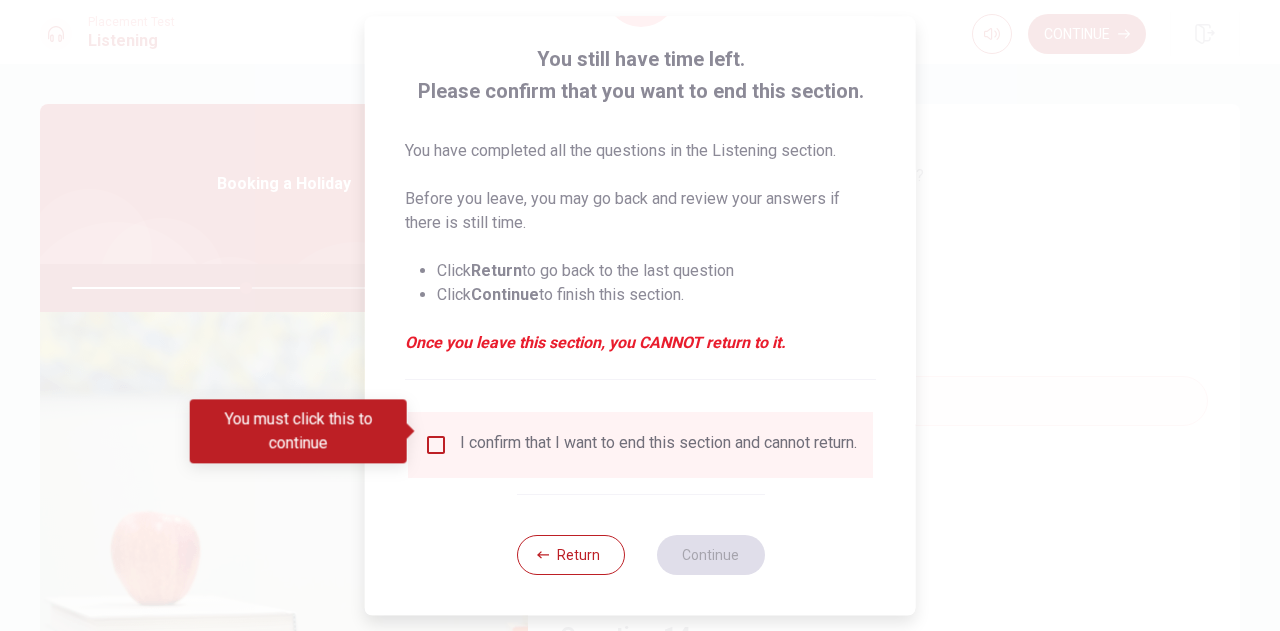 click at bounding box center (436, 445) 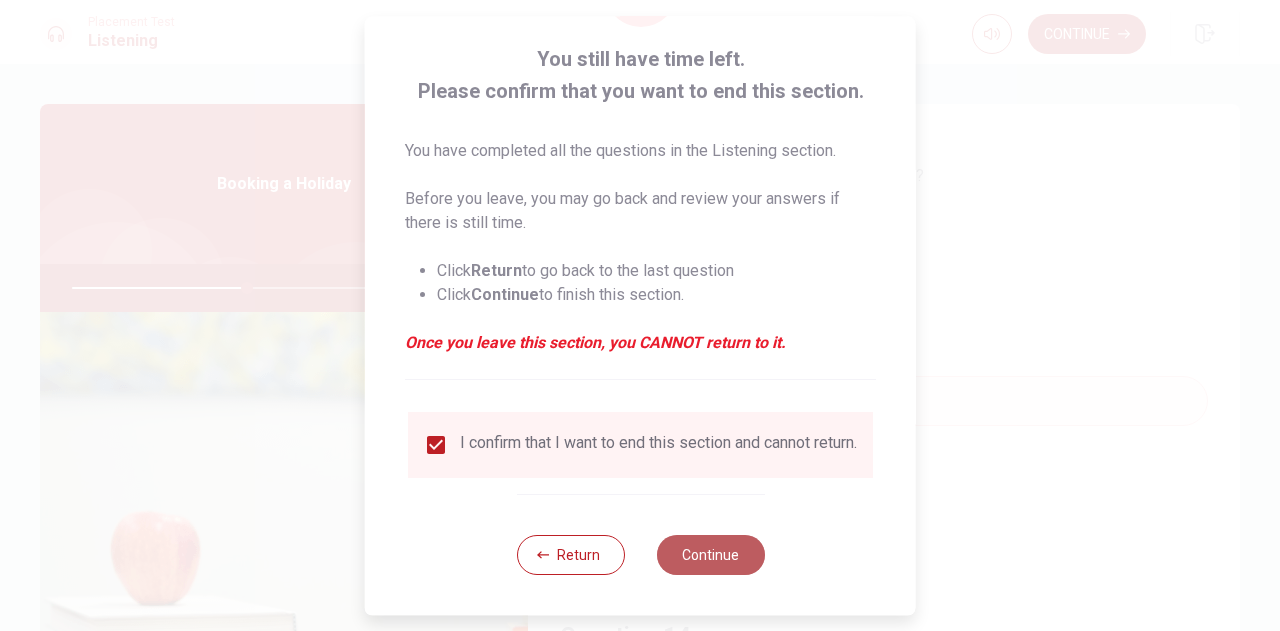 click on "Continue" at bounding box center (710, 555) 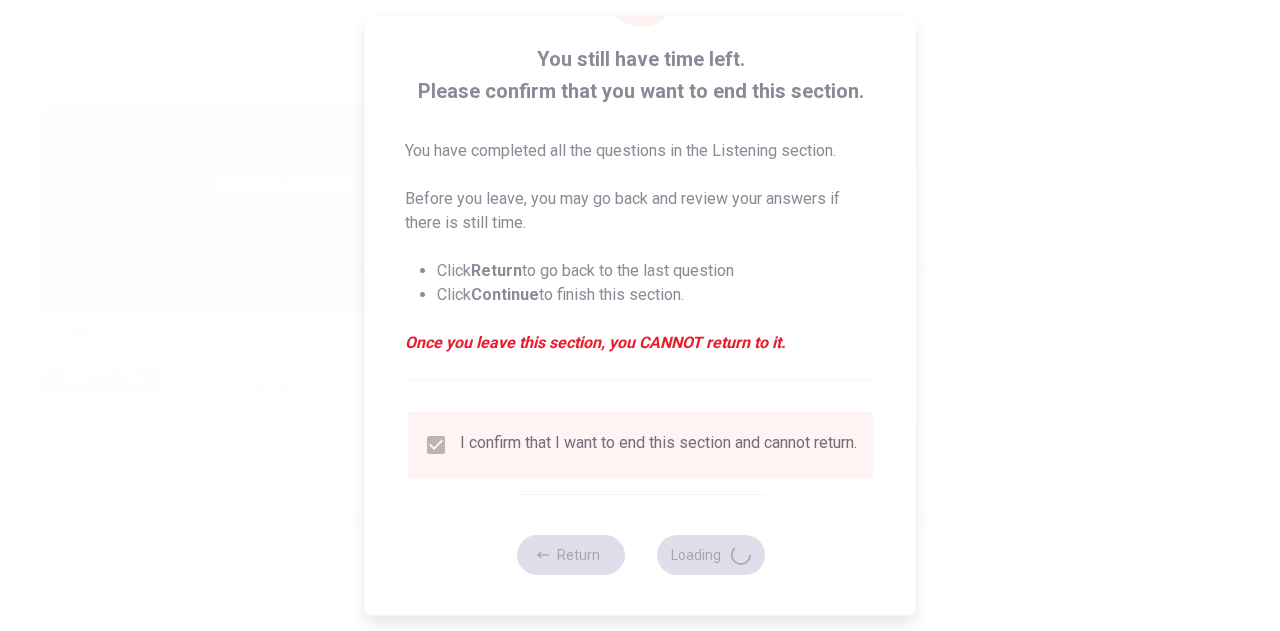 type on "49" 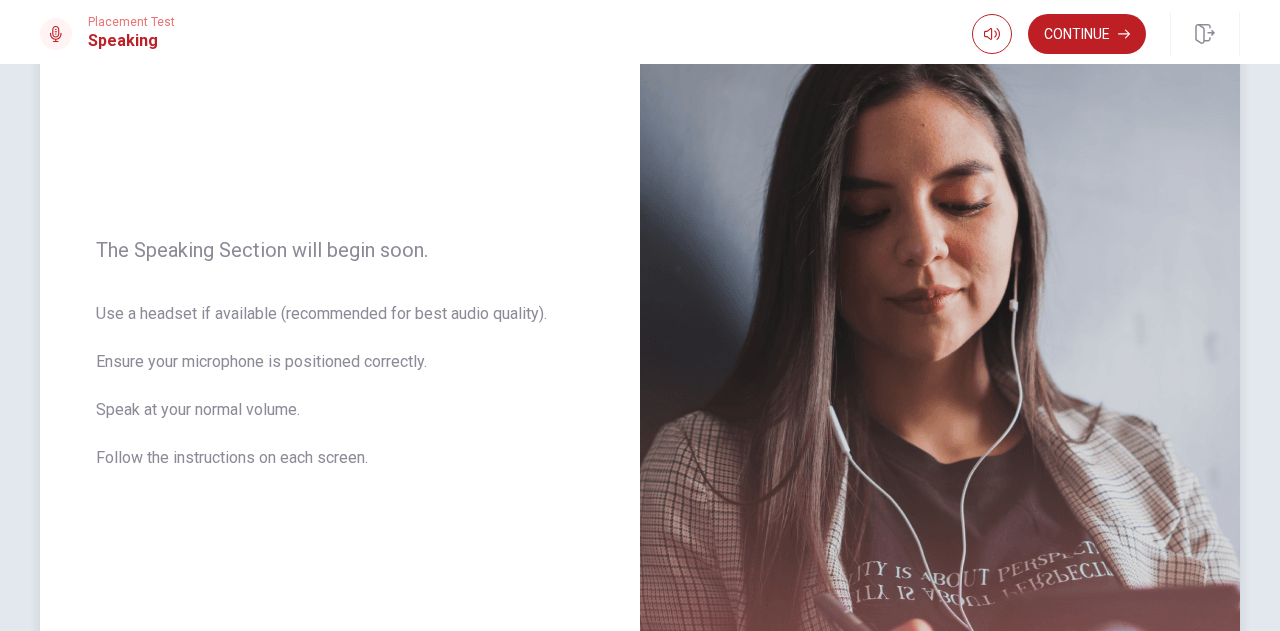 scroll, scrollTop: 172, scrollLeft: 0, axis: vertical 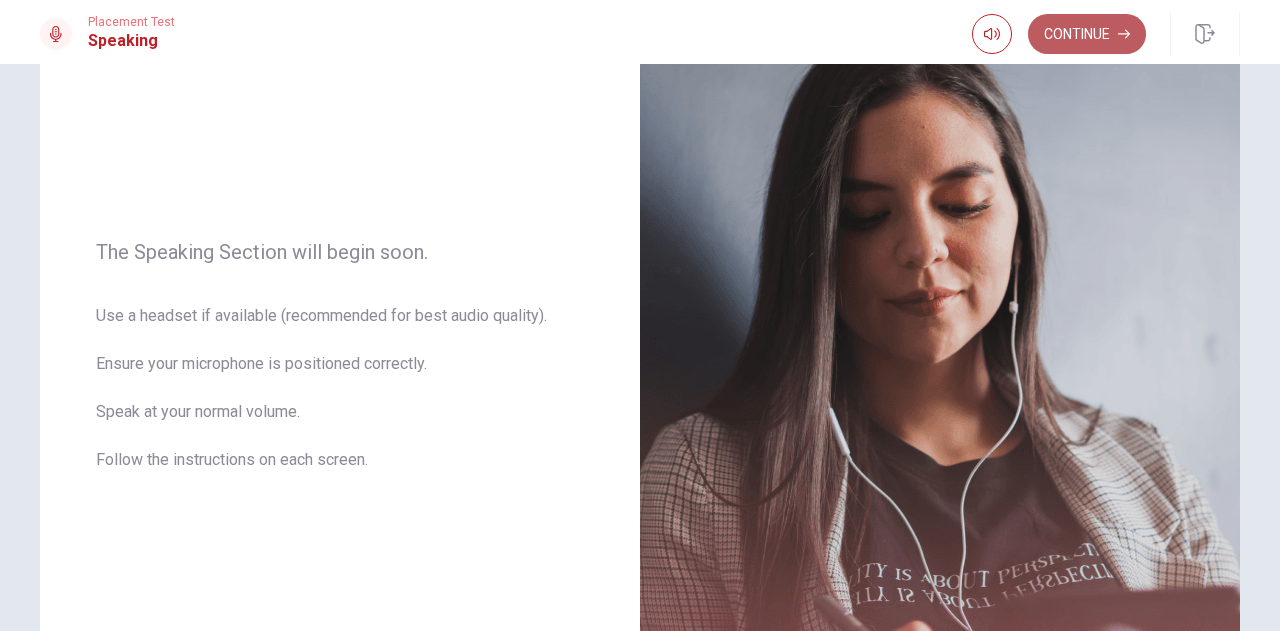 click on "Continue" at bounding box center (1087, 34) 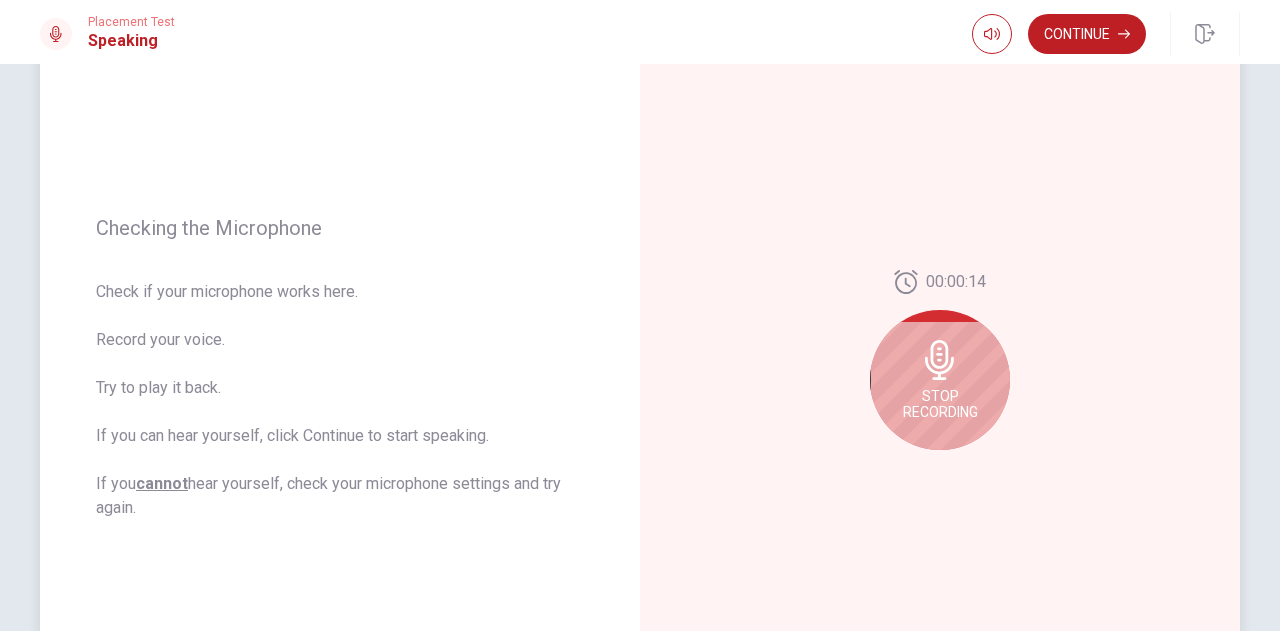 click 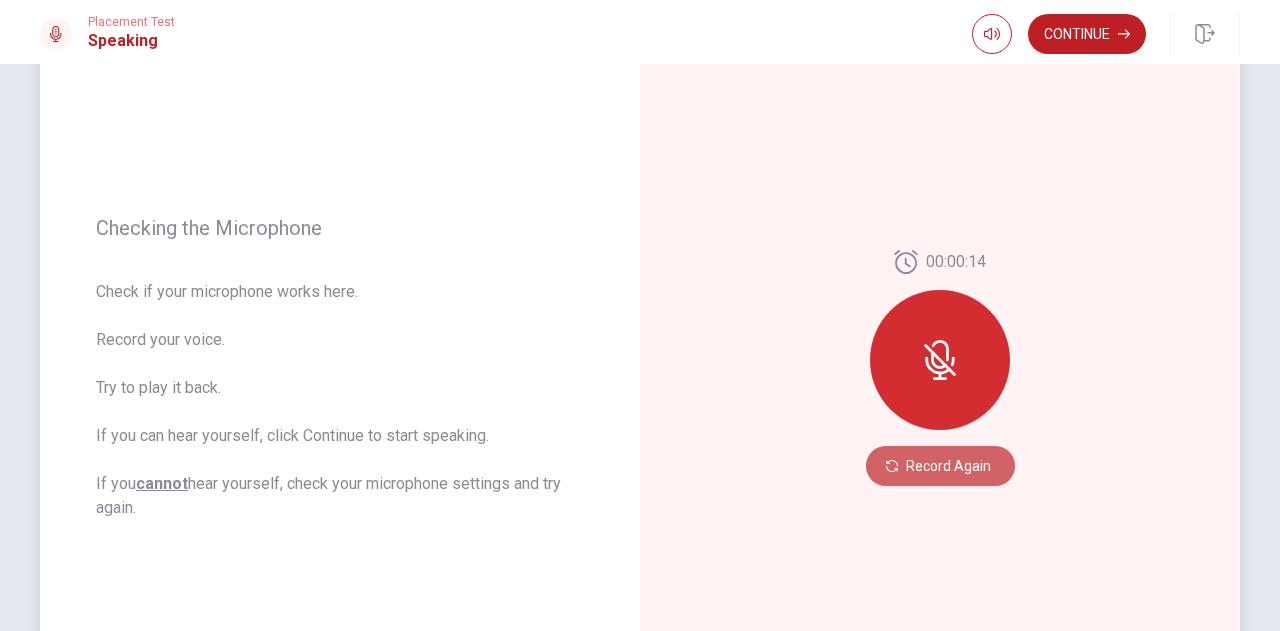 click on "Record Again" at bounding box center [940, 466] 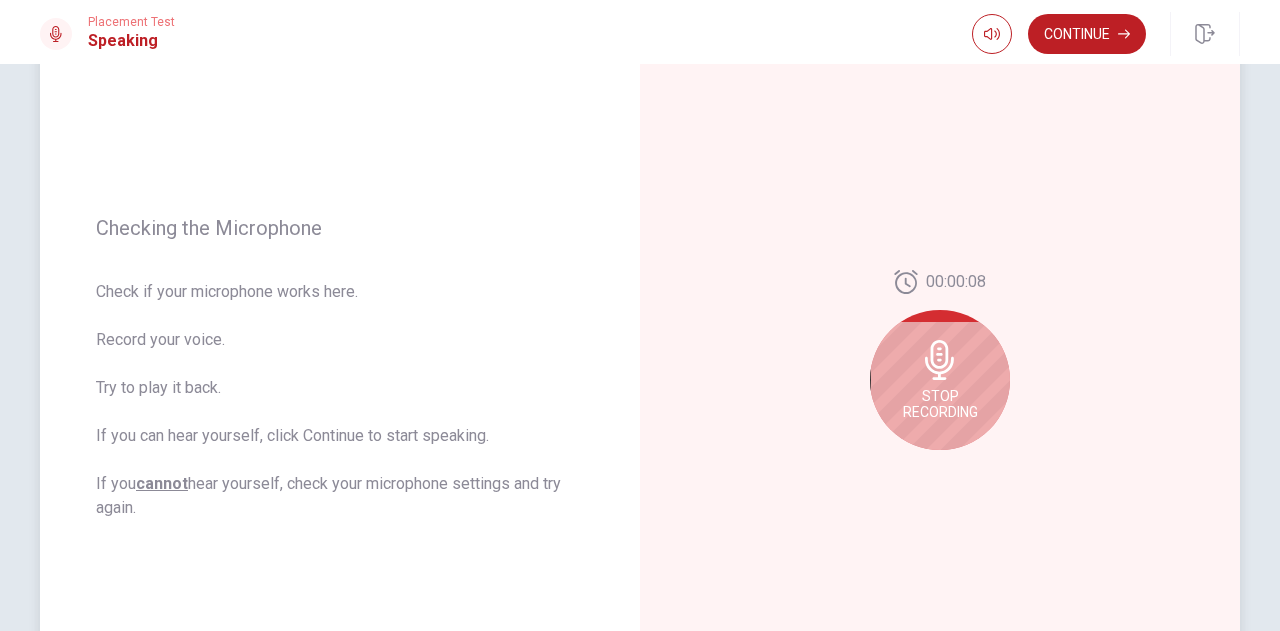 click 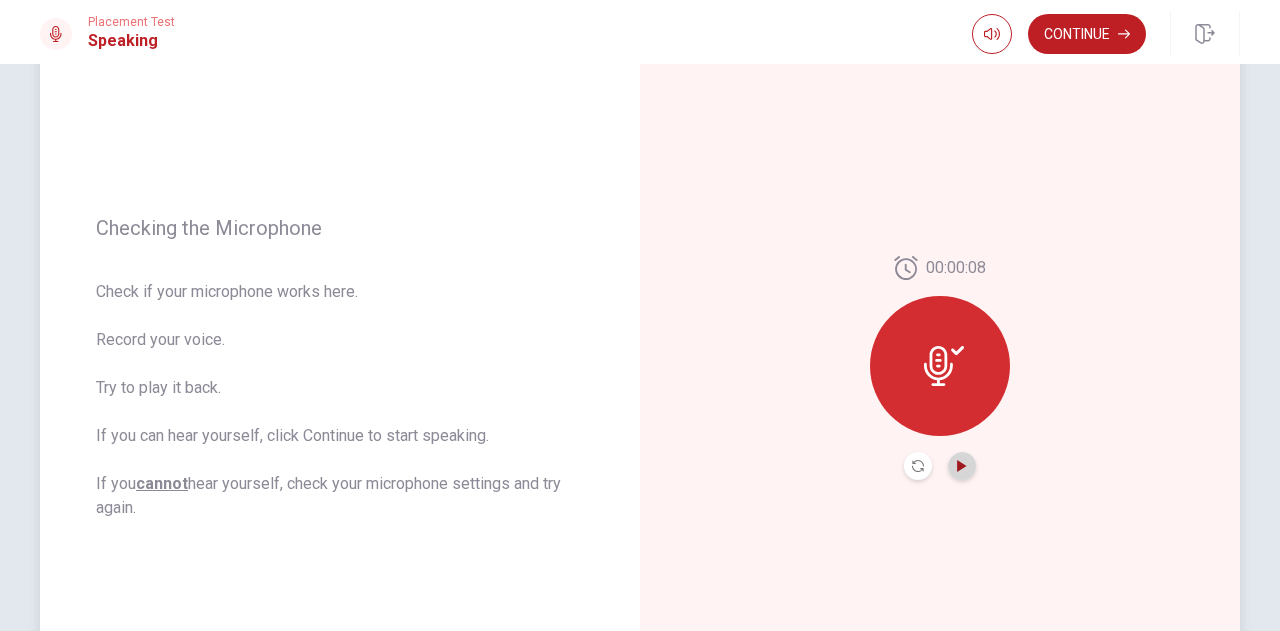 click 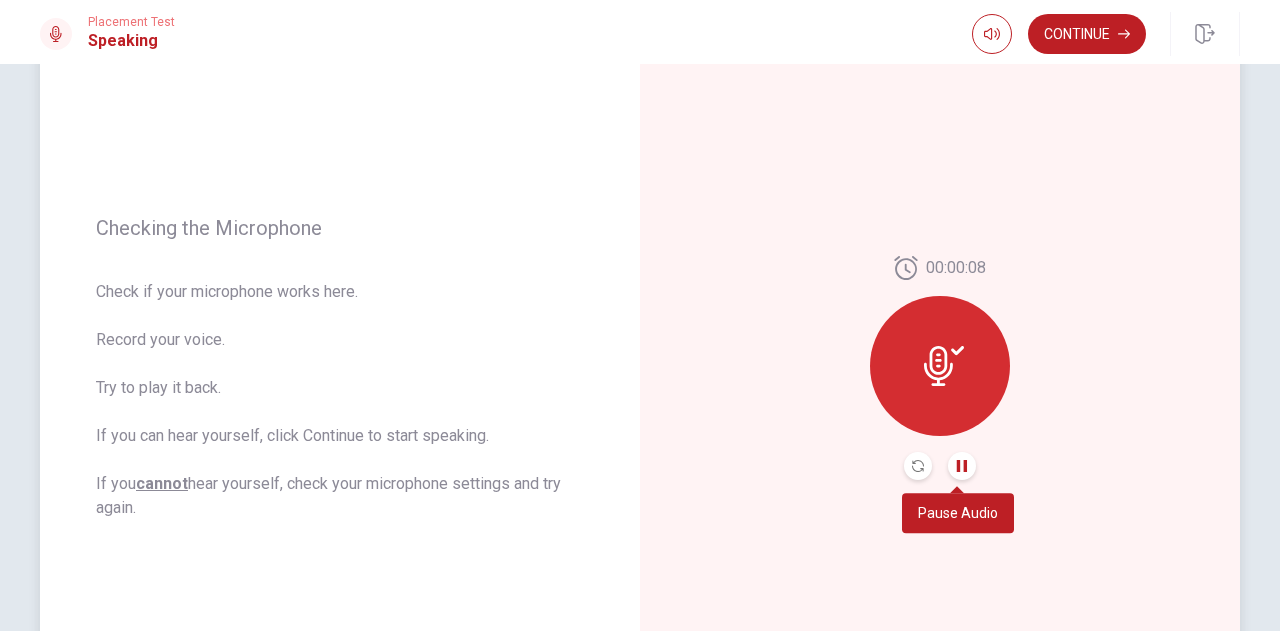 type 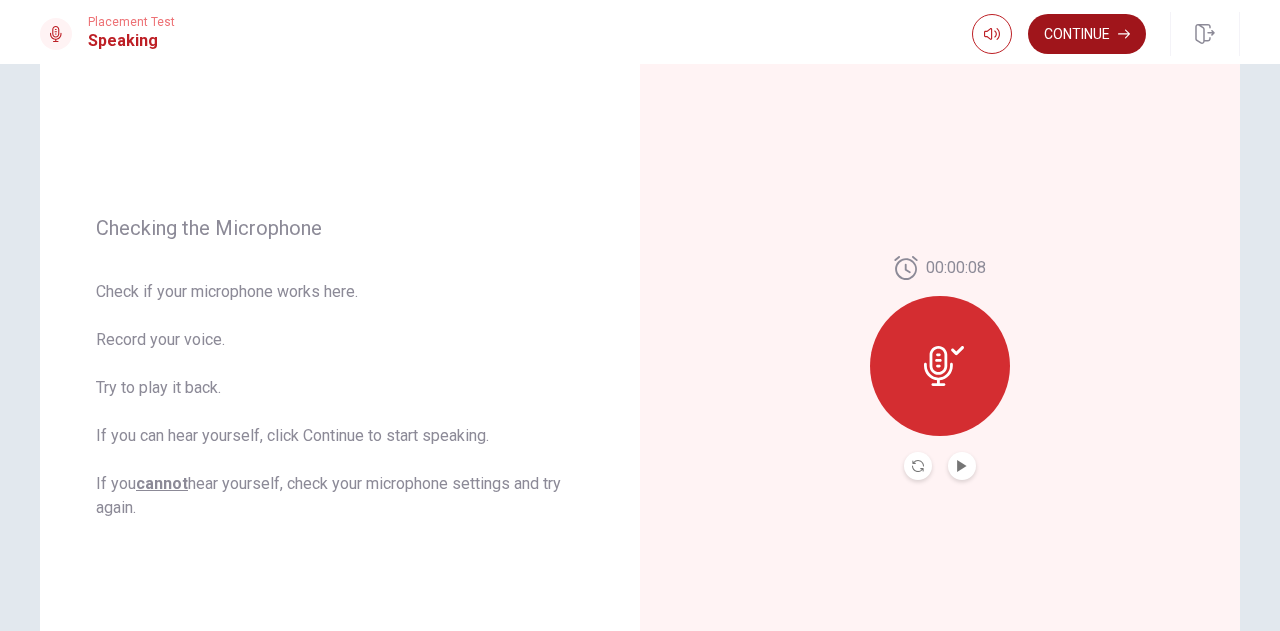 click on "Continue" at bounding box center [1087, 34] 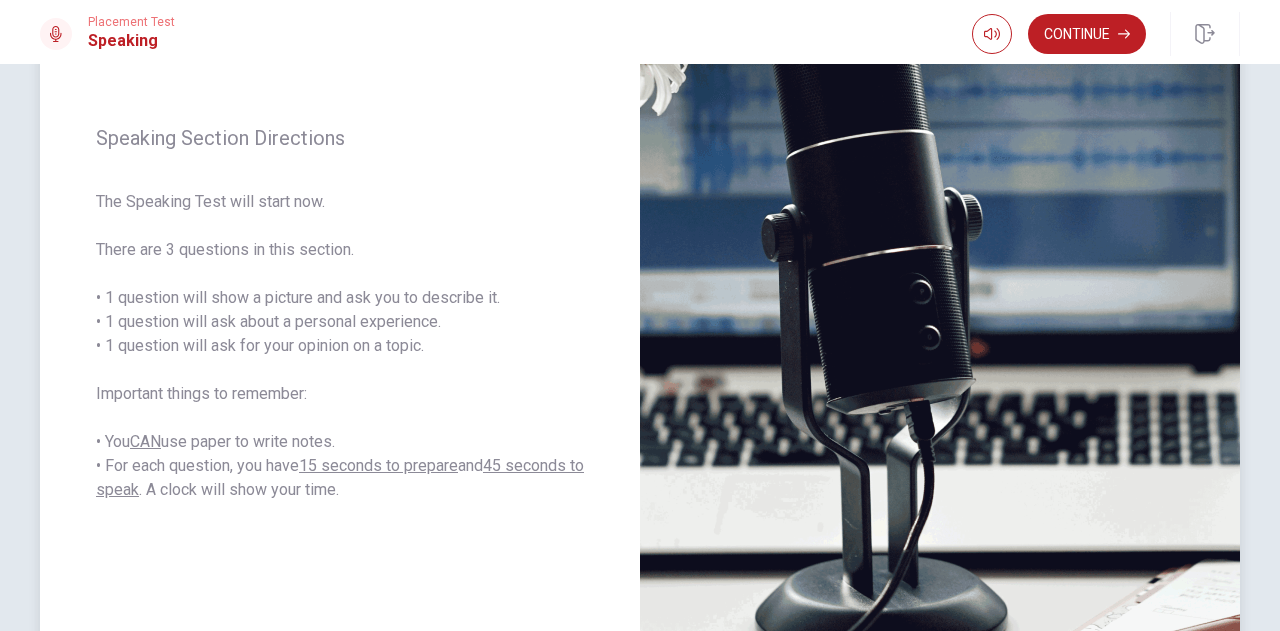 scroll, scrollTop: 222, scrollLeft: 0, axis: vertical 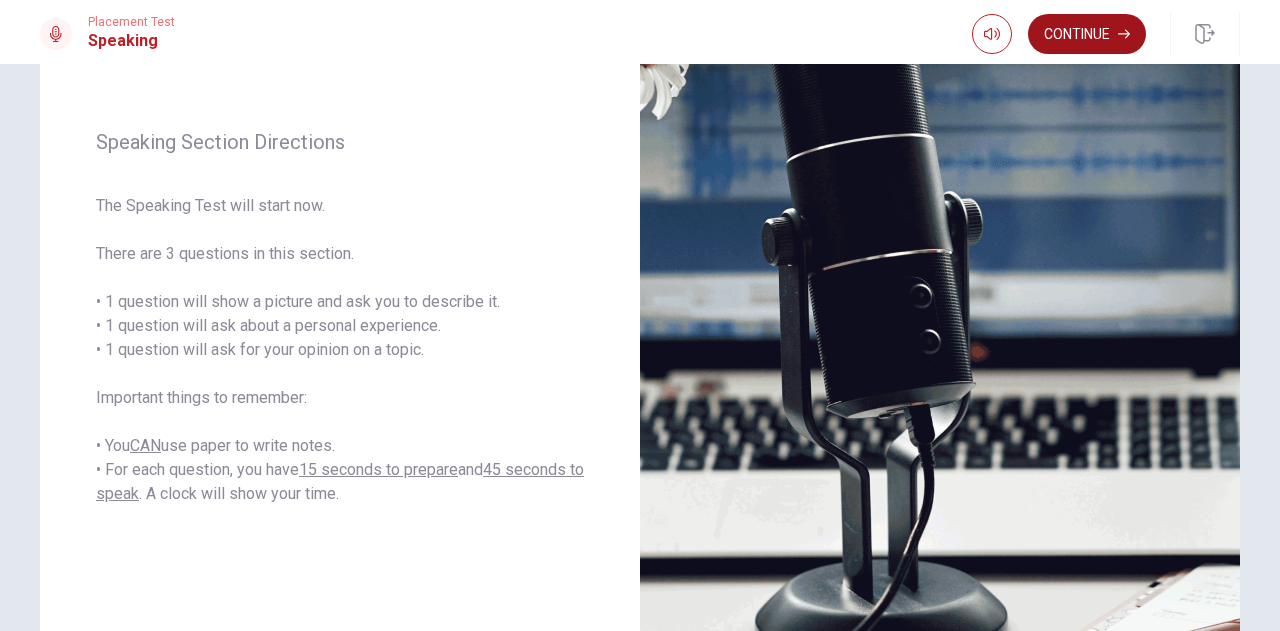 click on "Continue" at bounding box center [1087, 34] 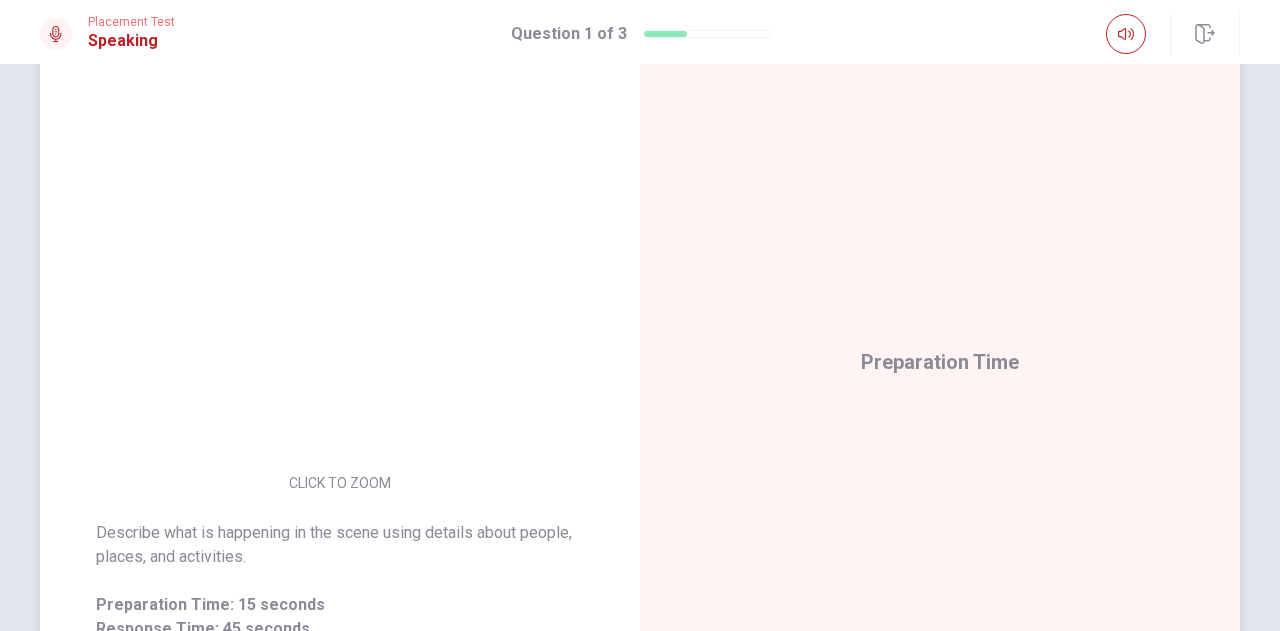scroll, scrollTop: 184, scrollLeft: 0, axis: vertical 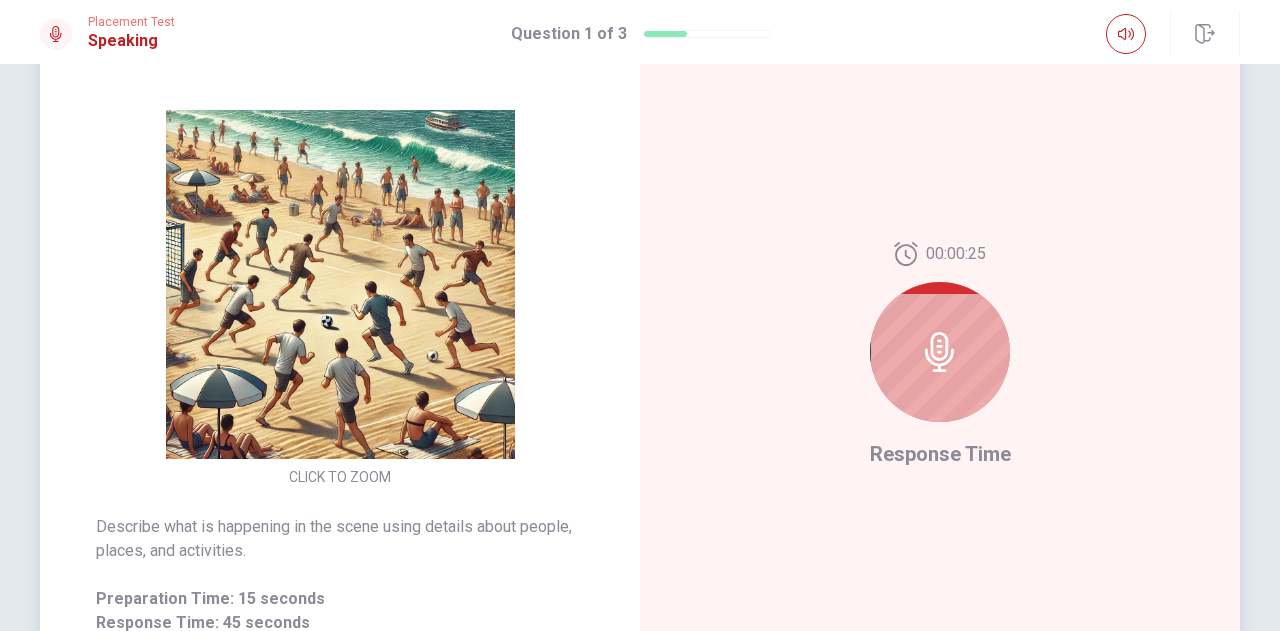 click at bounding box center [340, 284] 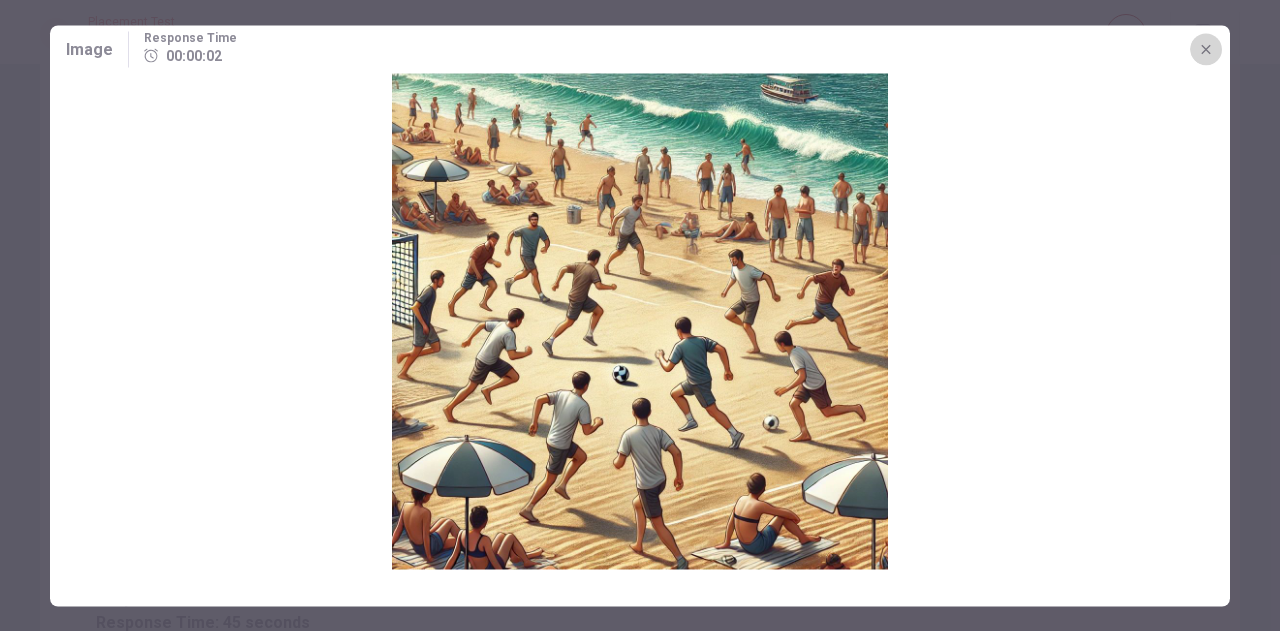 click 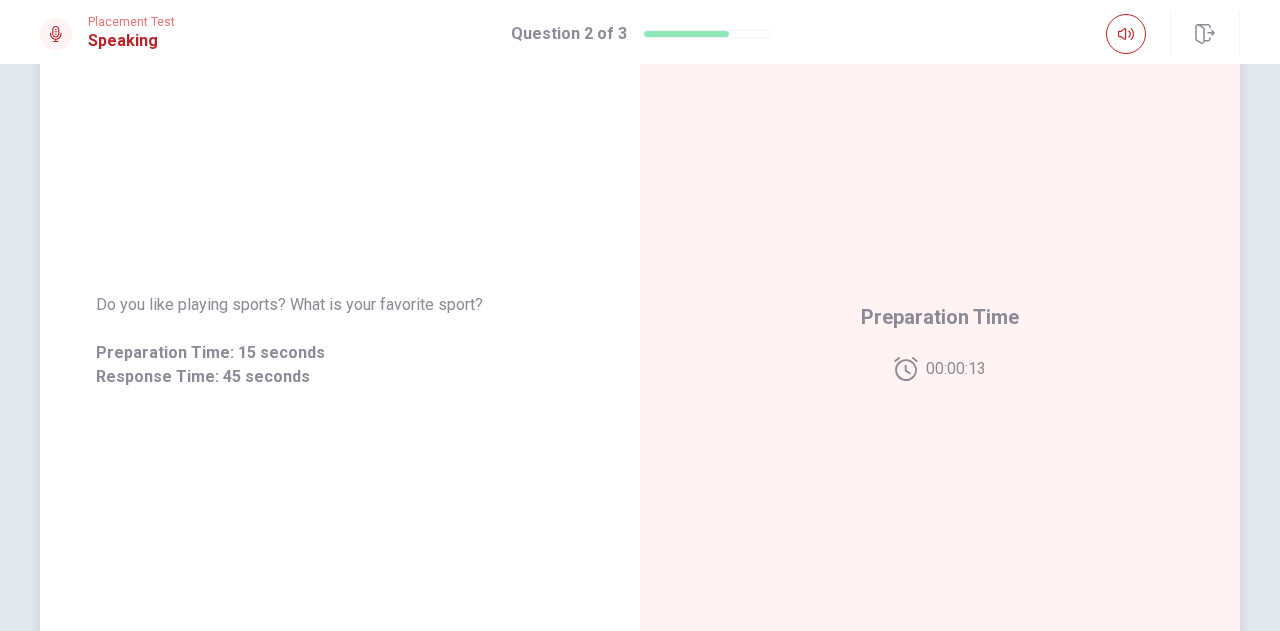 scroll, scrollTop: 200, scrollLeft: 0, axis: vertical 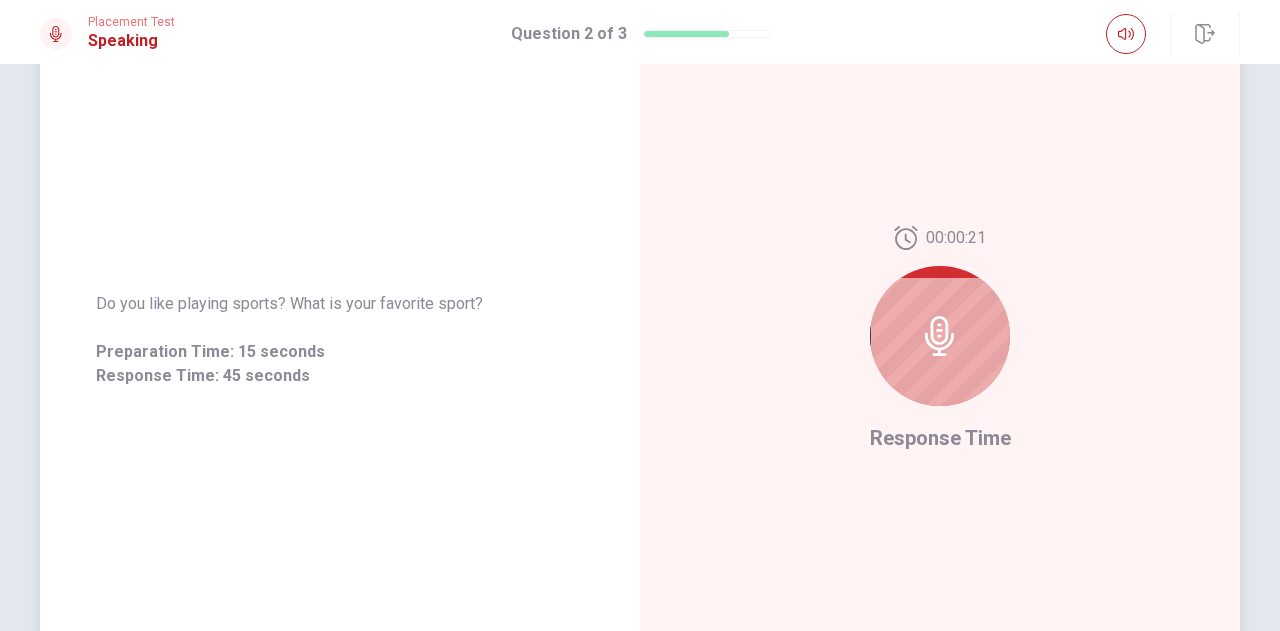 click at bounding box center [940, 336] 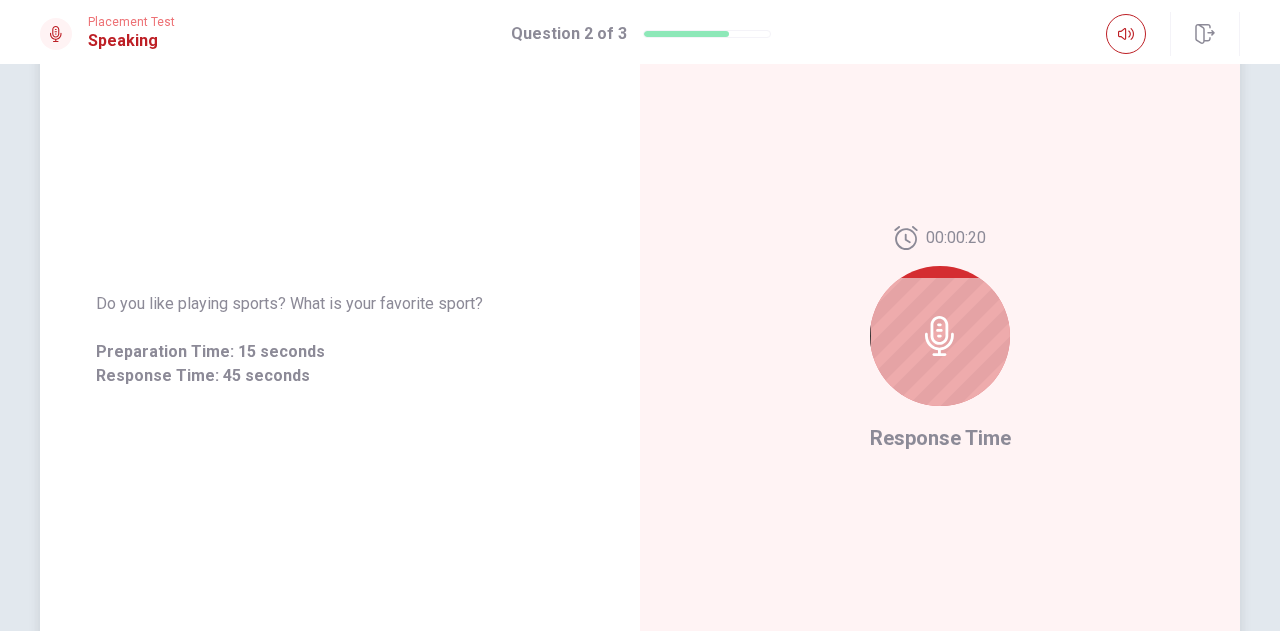 click 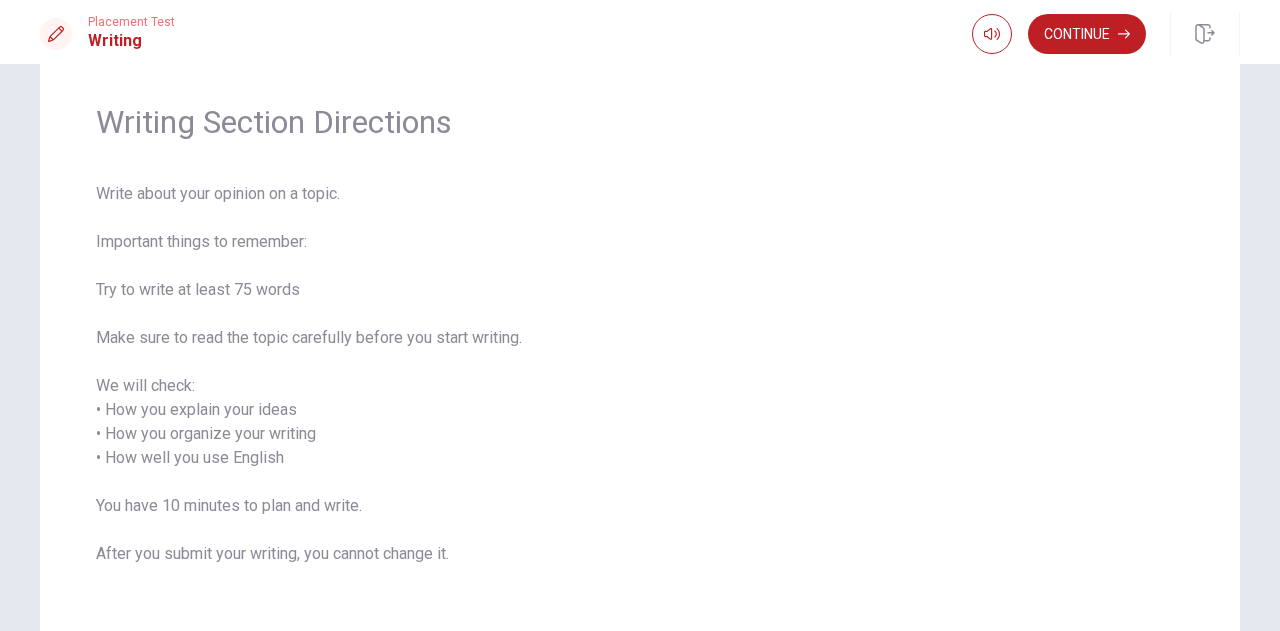scroll, scrollTop: 102, scrollLeft: 0, axis: vertical 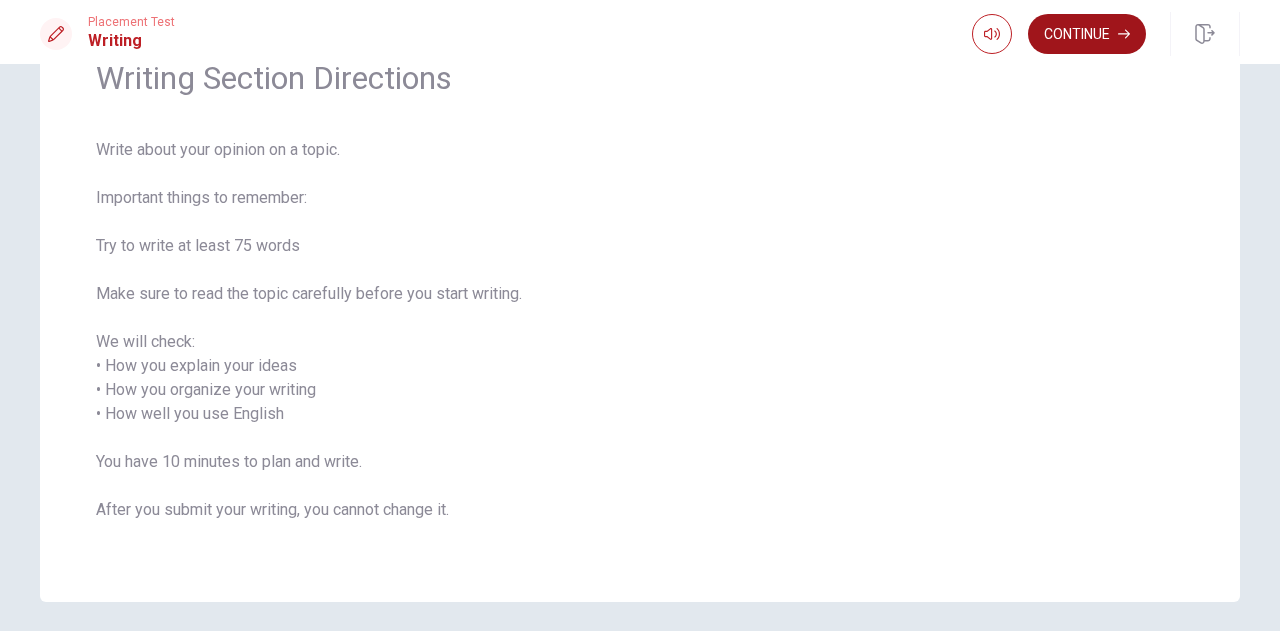click on "Continue" at bounding box center [1087, 34] 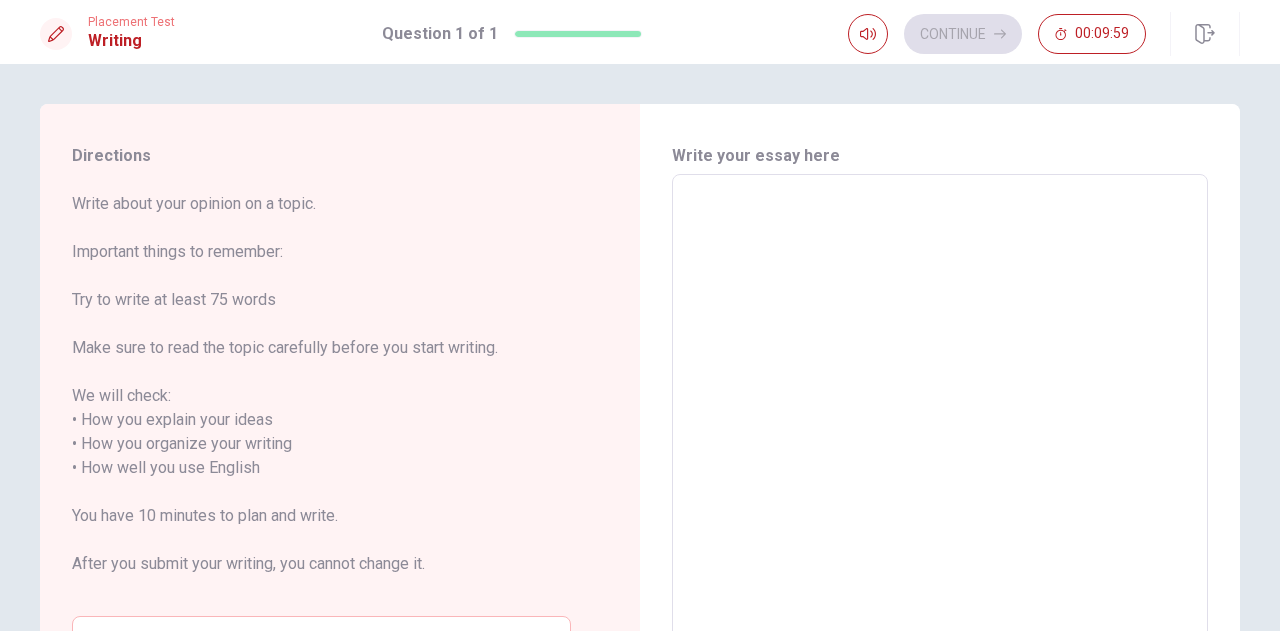 scroll, scrollTop: 2, scrollLeft: 0, axis: vertical 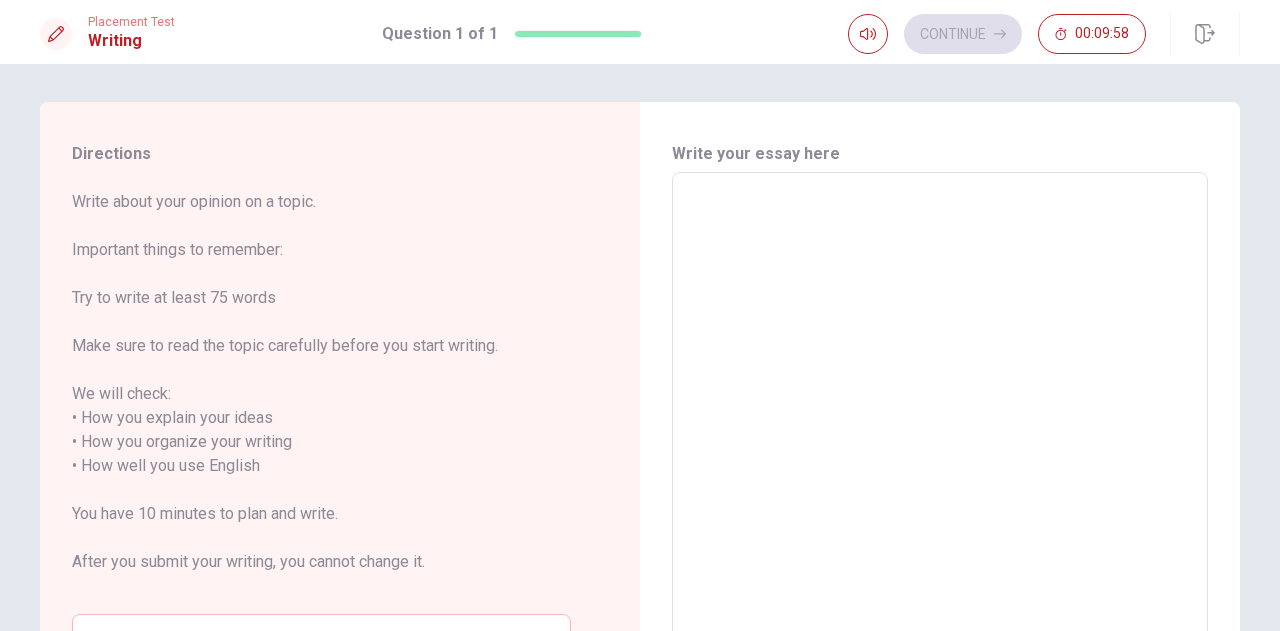 click at bounding box center [940, 454] 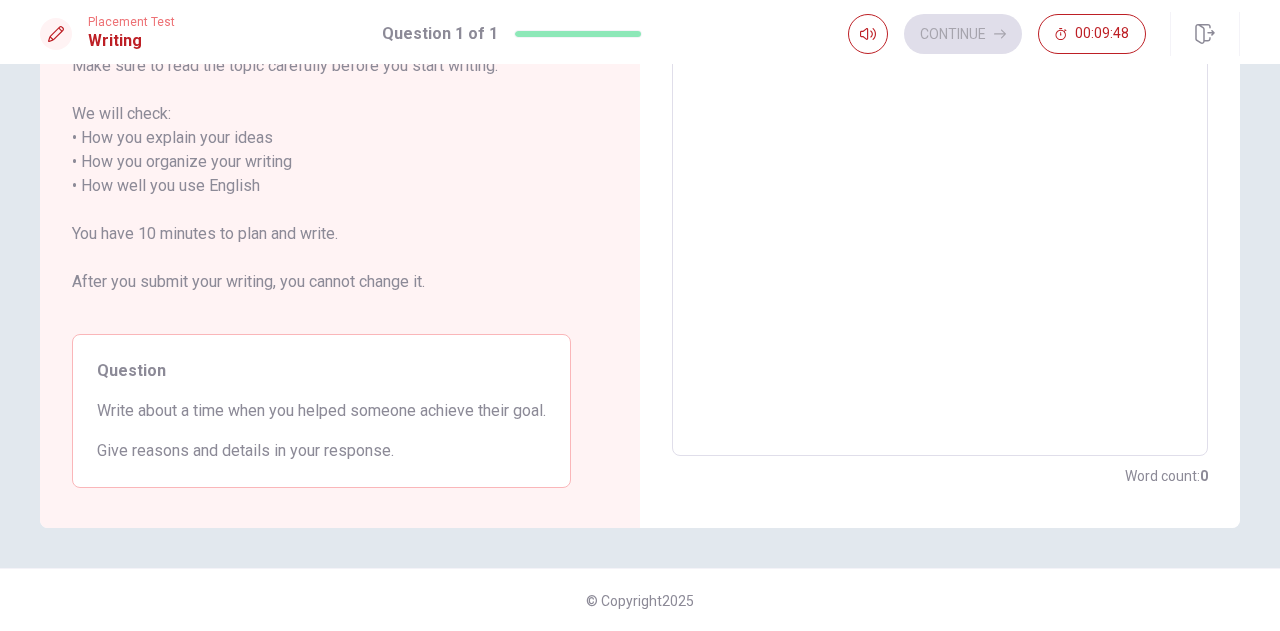 scroll, scrollTop: 0, scrollLeft: 0, axis: both 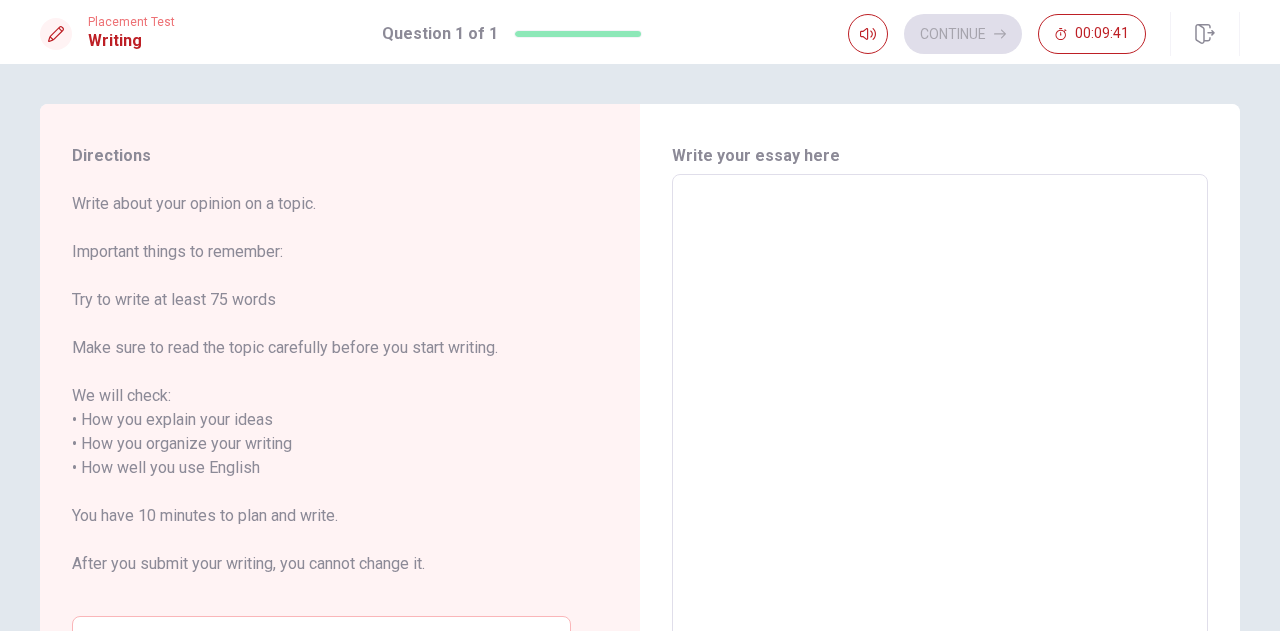 type on "W" 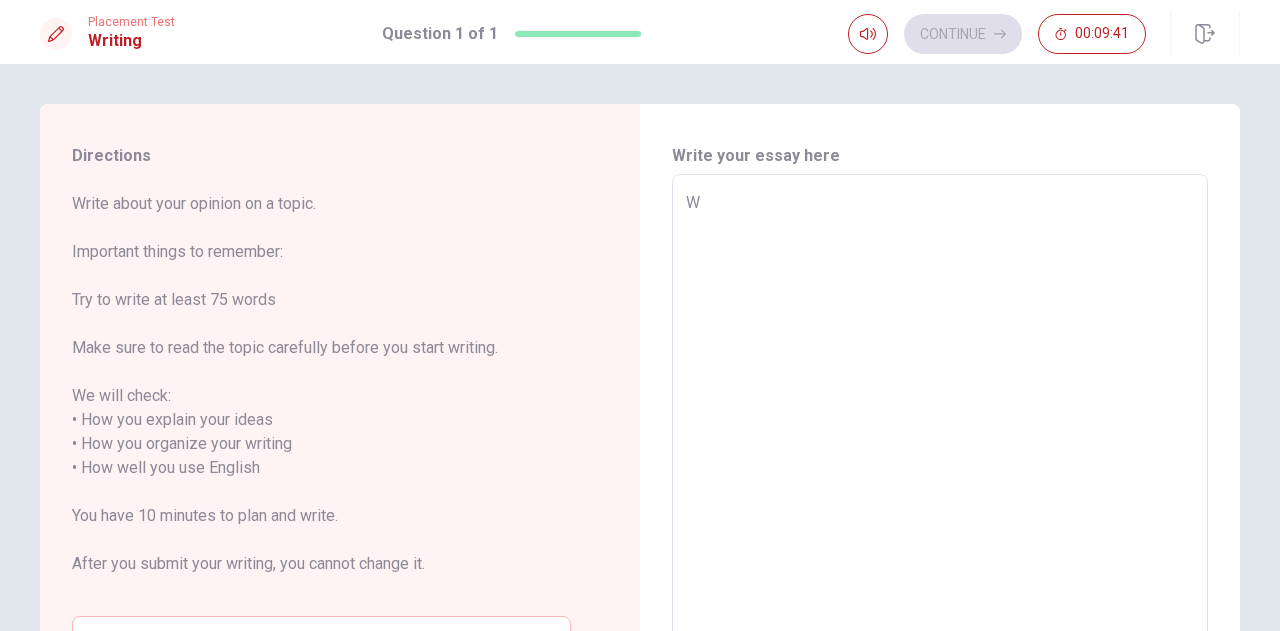 type on "x" 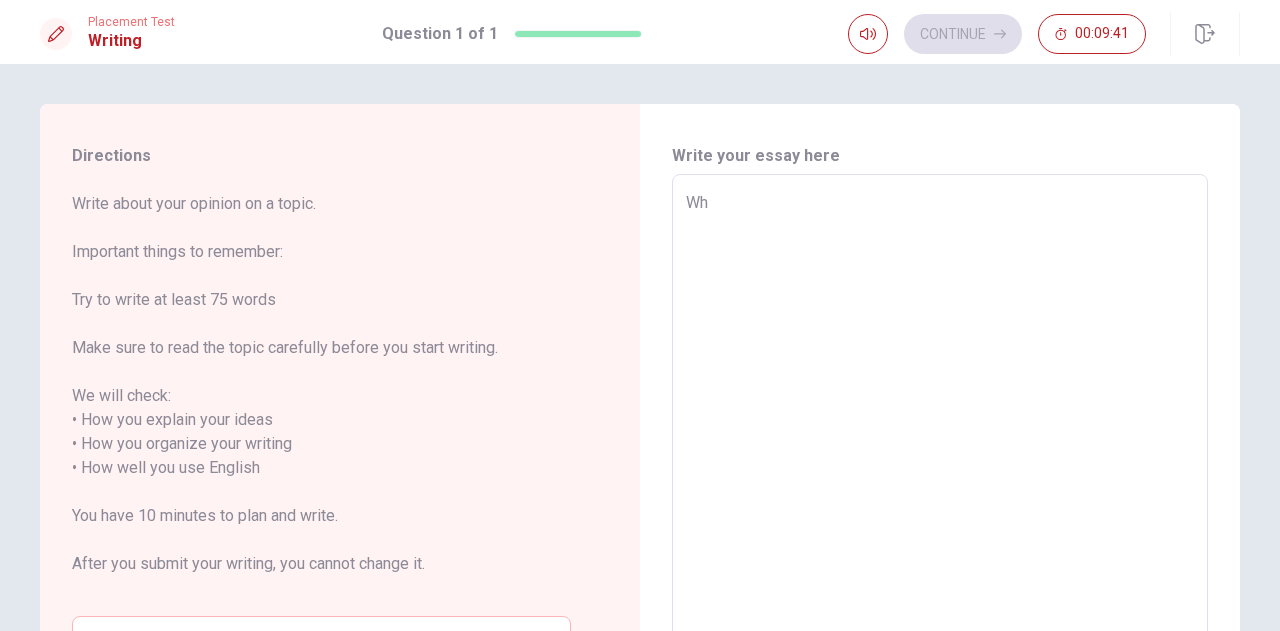 type on "x" 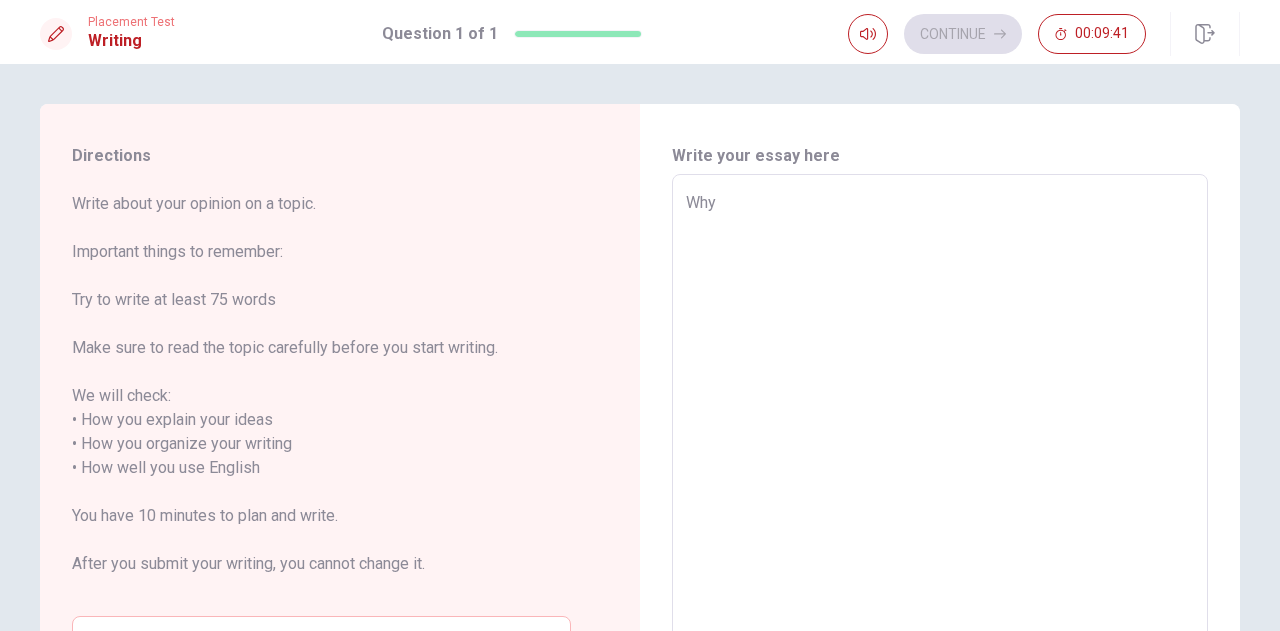 type on "x" 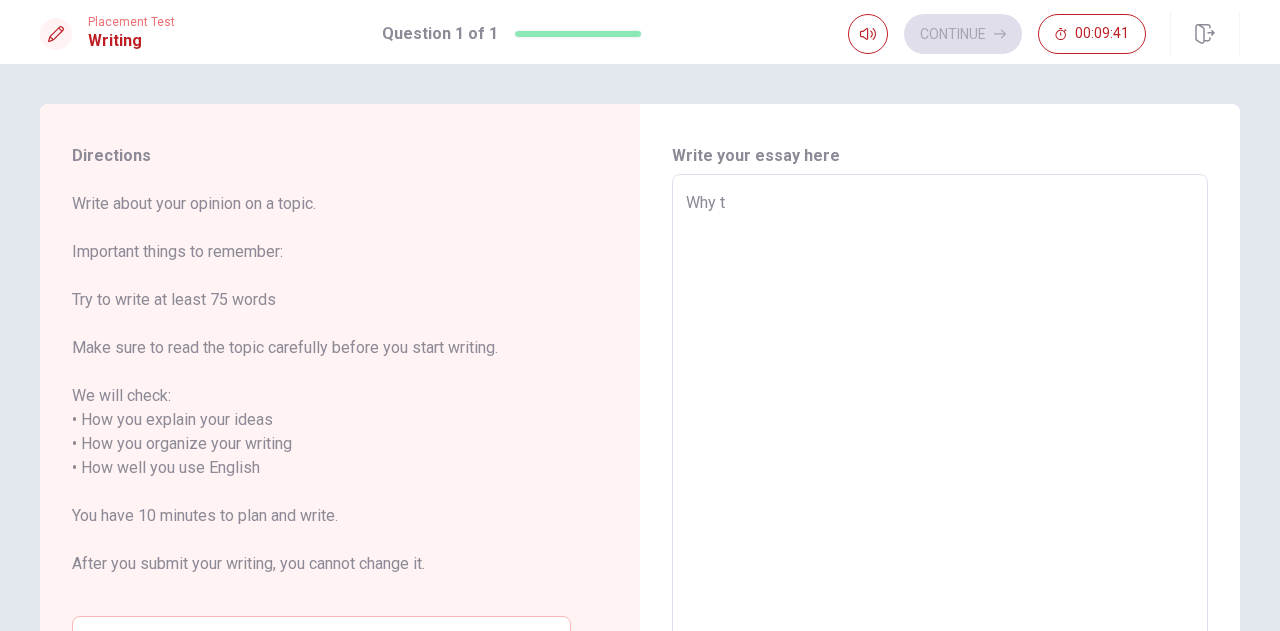type on "x" 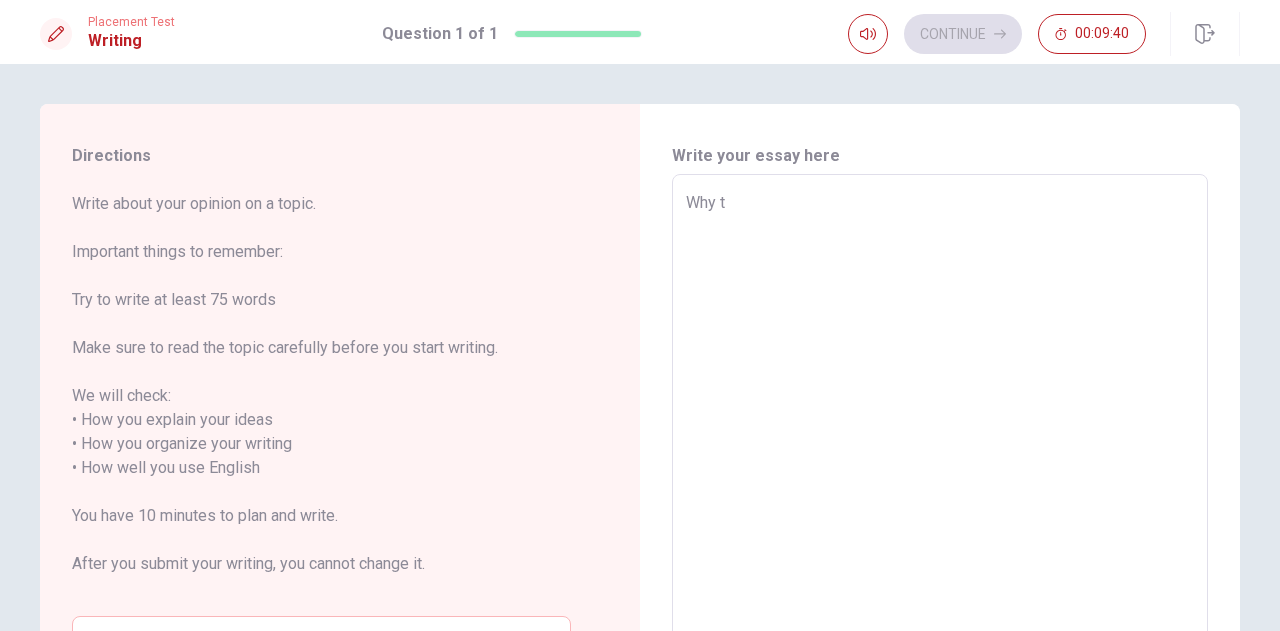 type on "Why th" 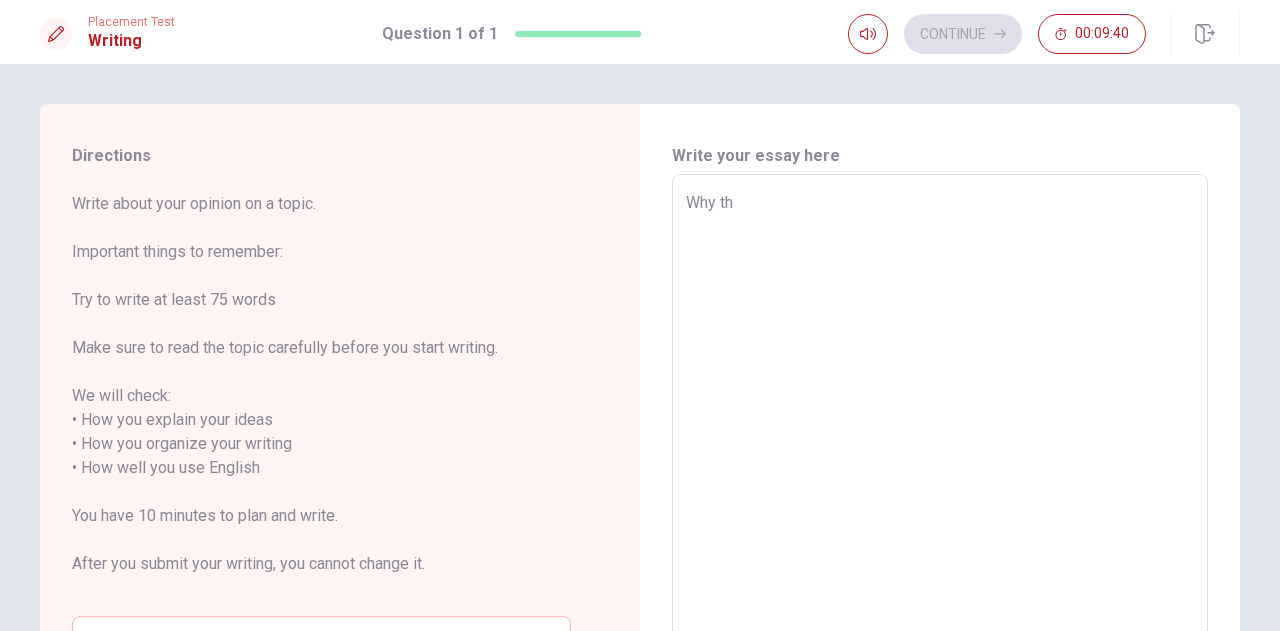 type on "x" 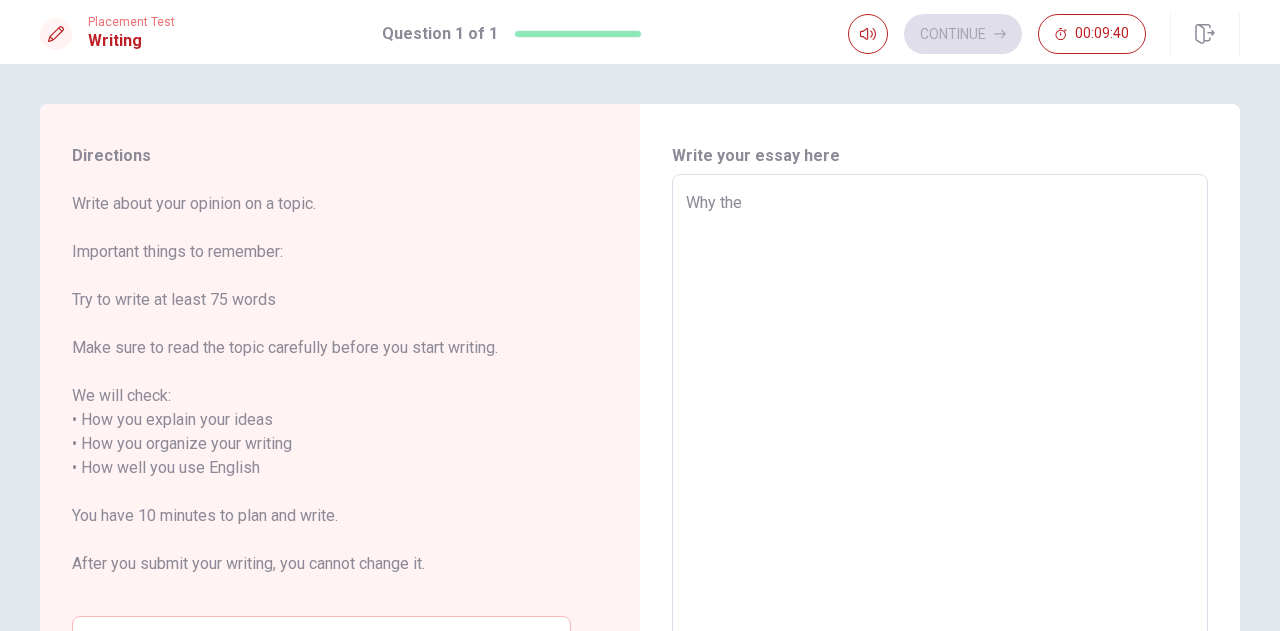 type on "x" 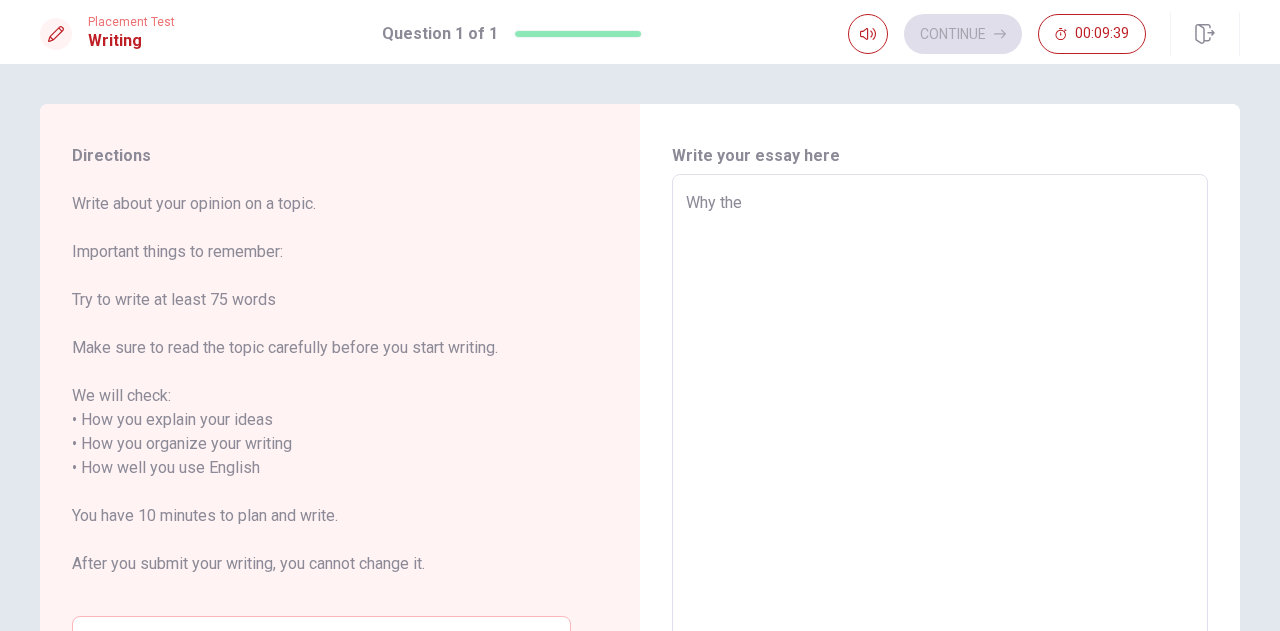type on "Why the q" 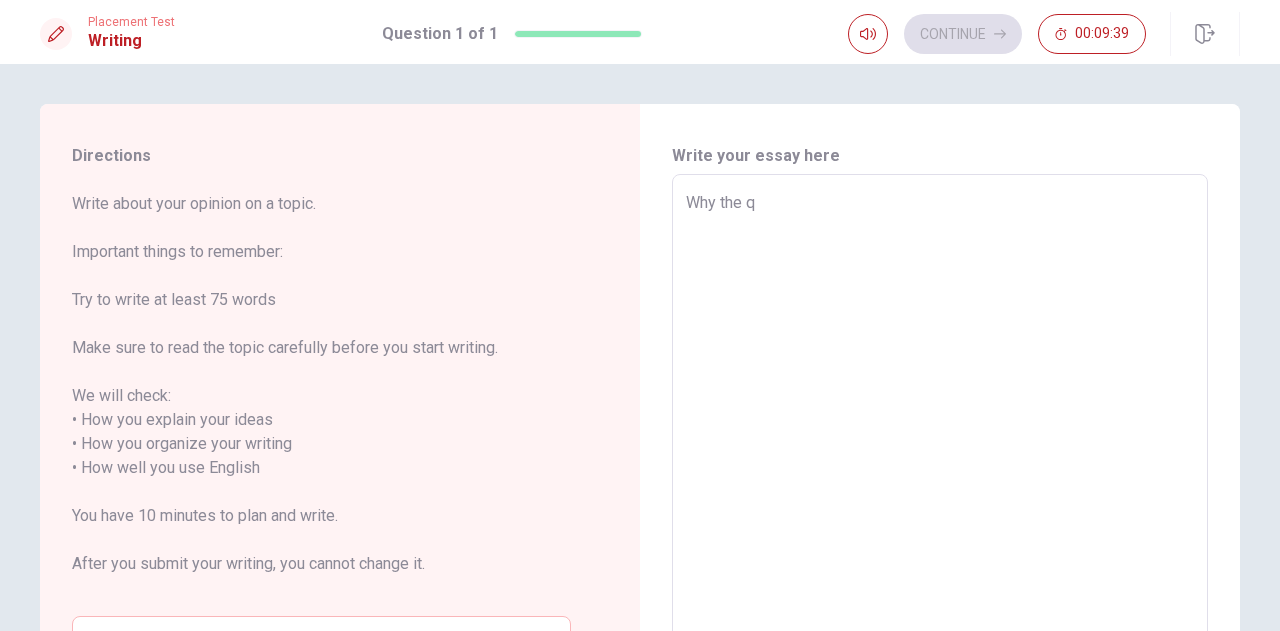 type on "x" 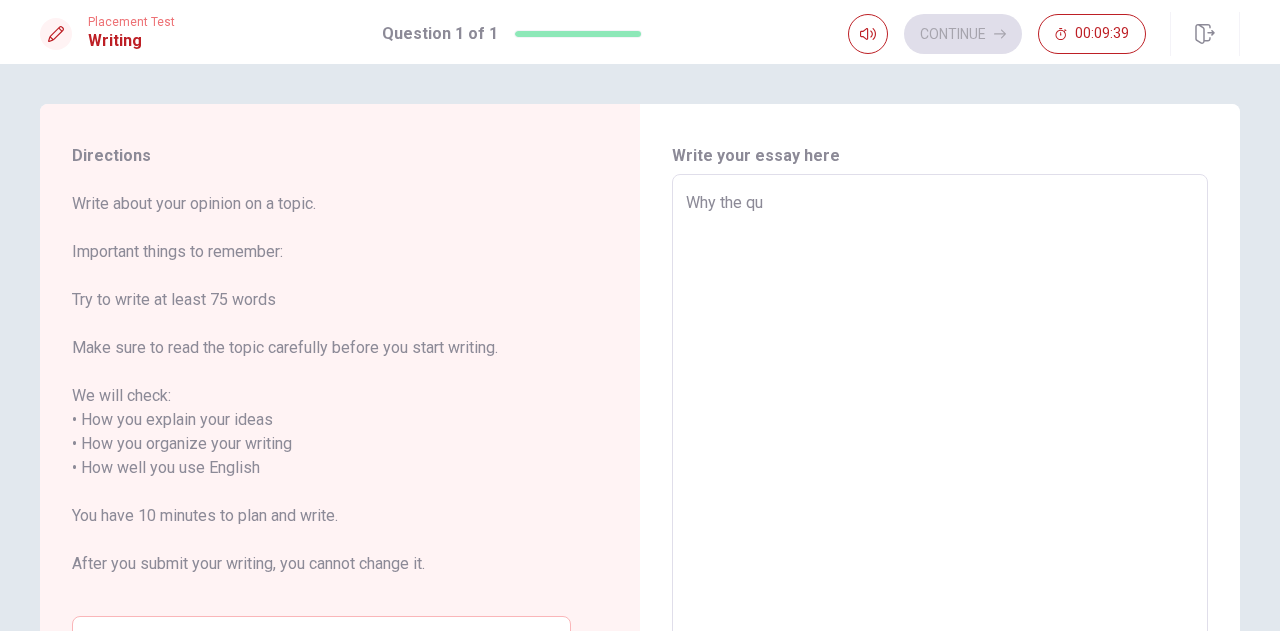 type on "x" 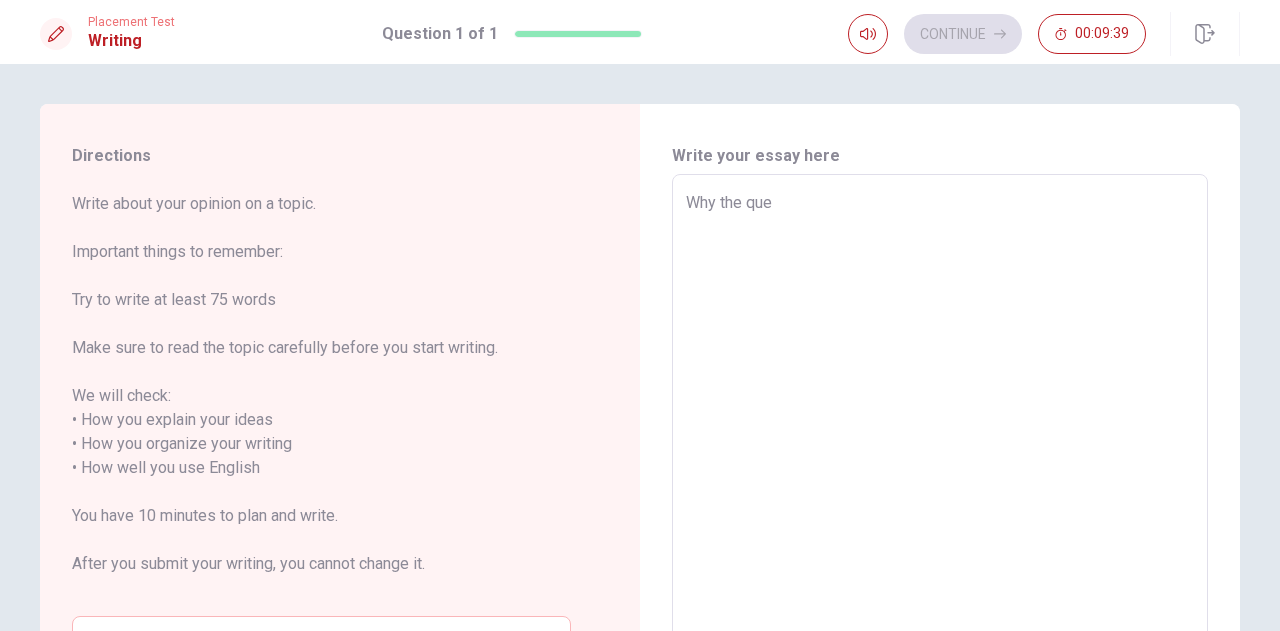 type on "x" 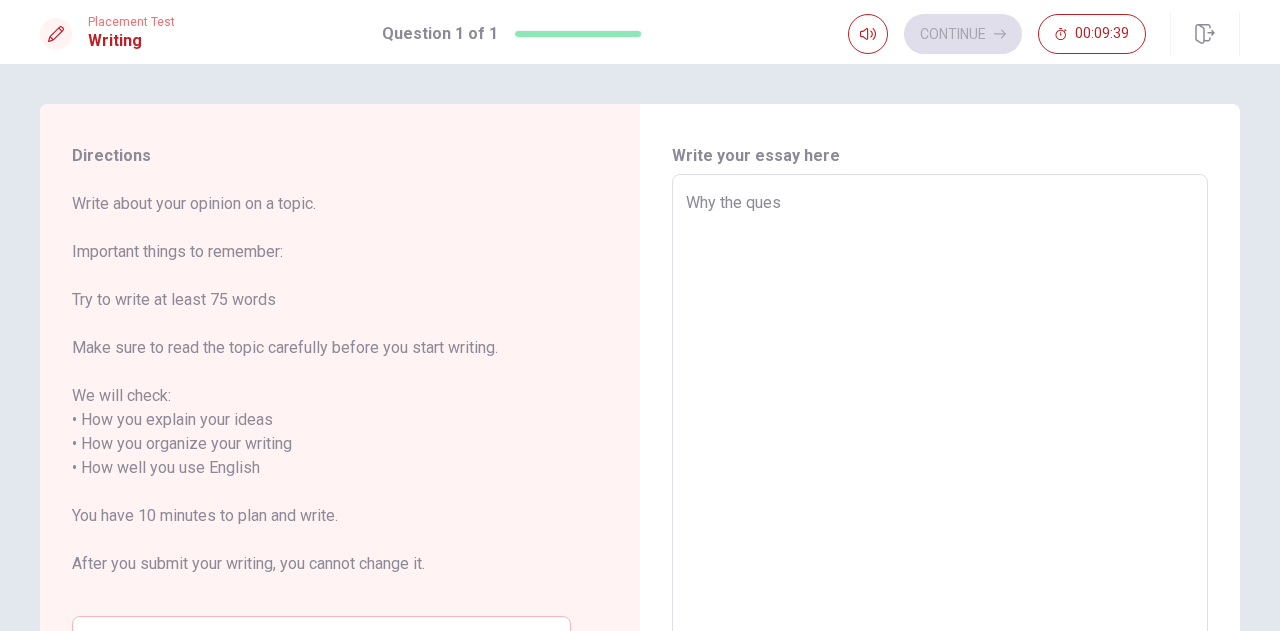 type on "x" 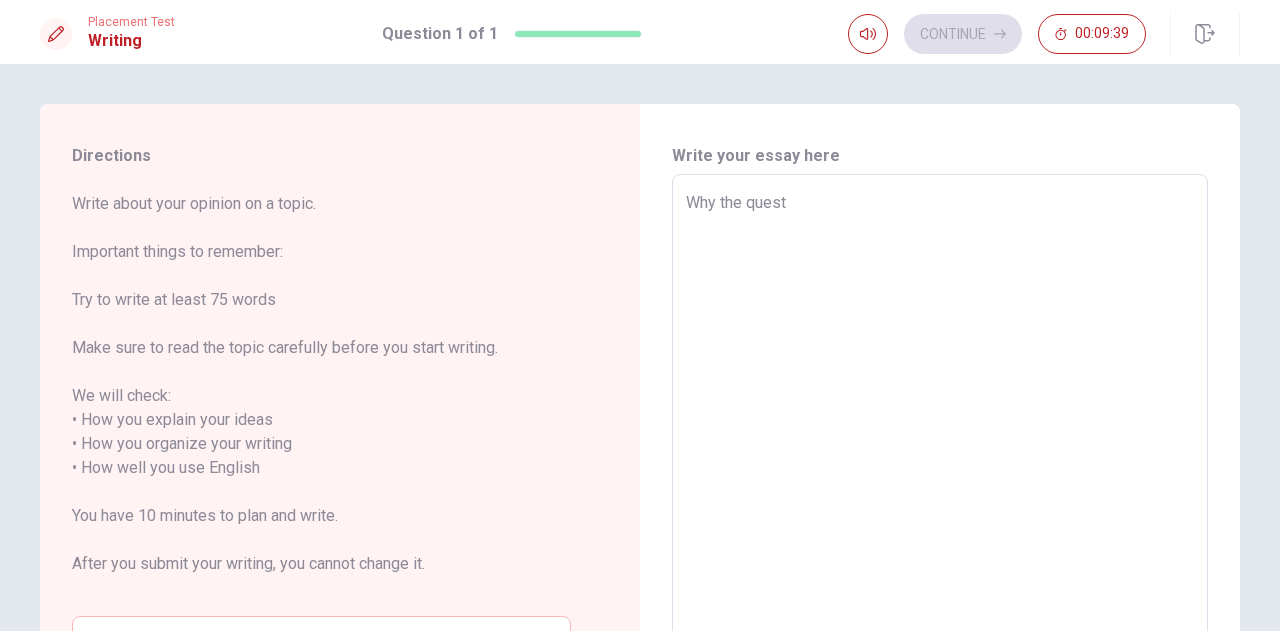 type on "x" 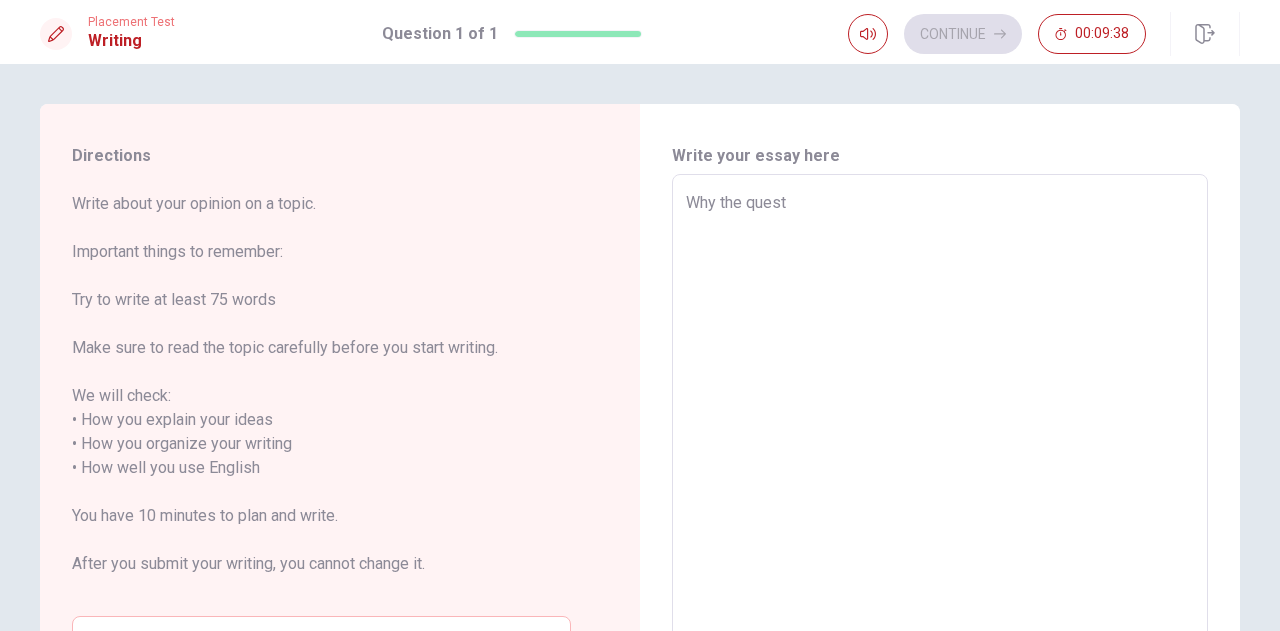 type on "Why the questi" 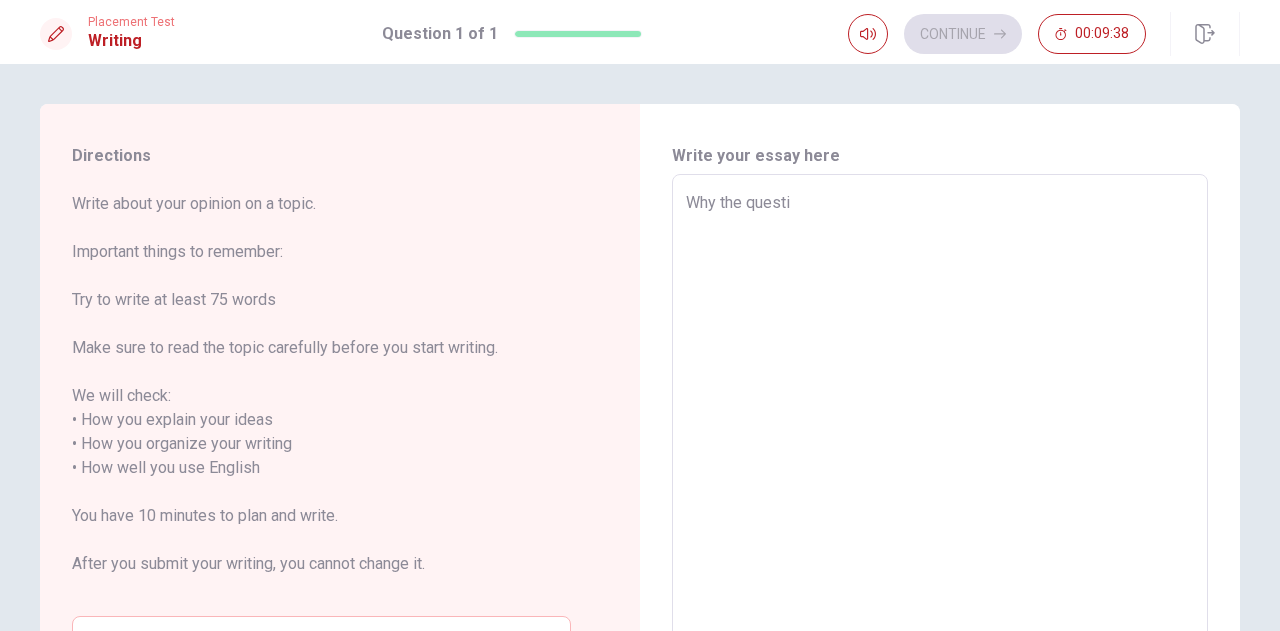 type on "x" 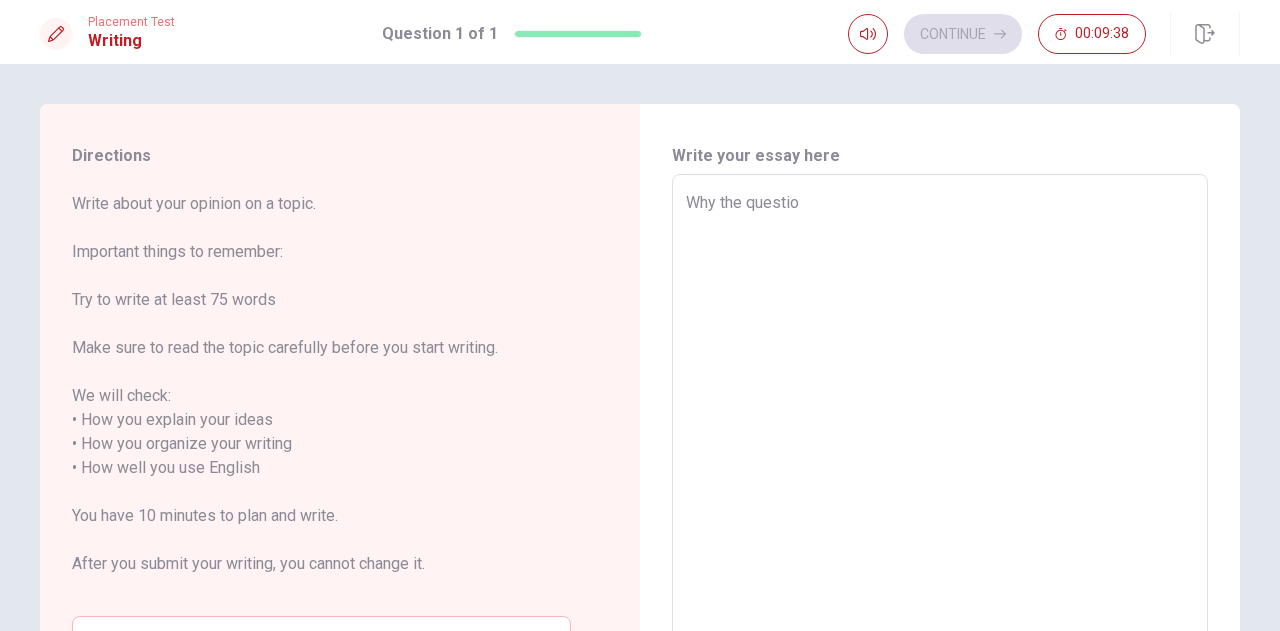 type on "x" 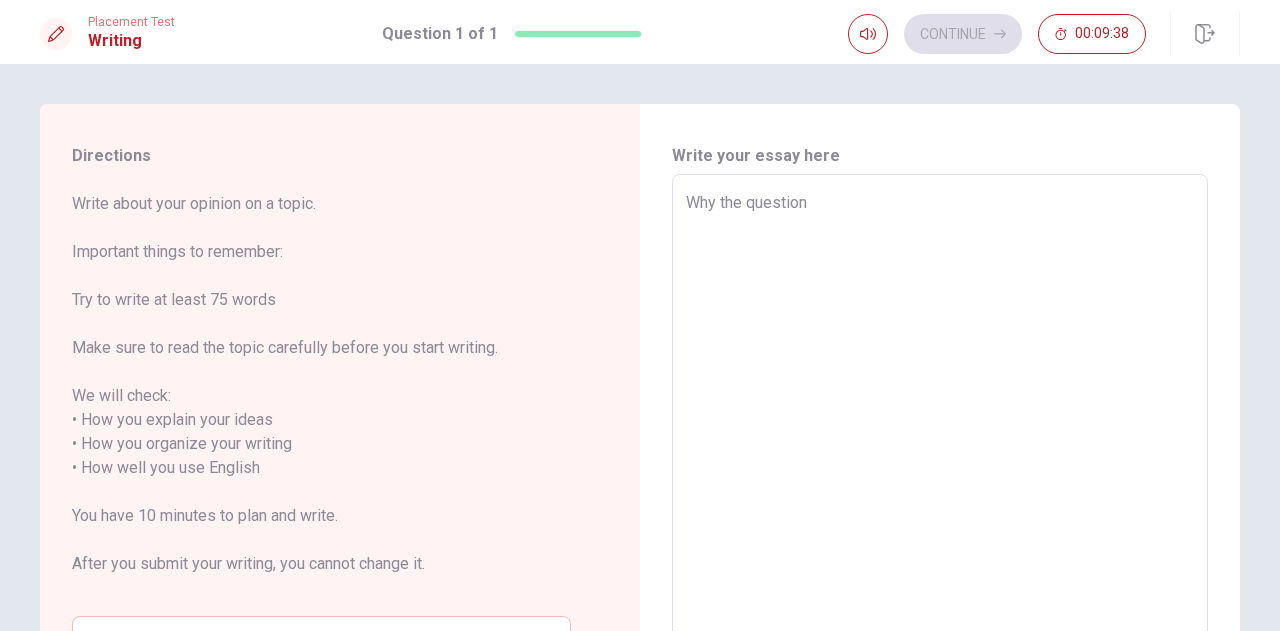 type on "x" 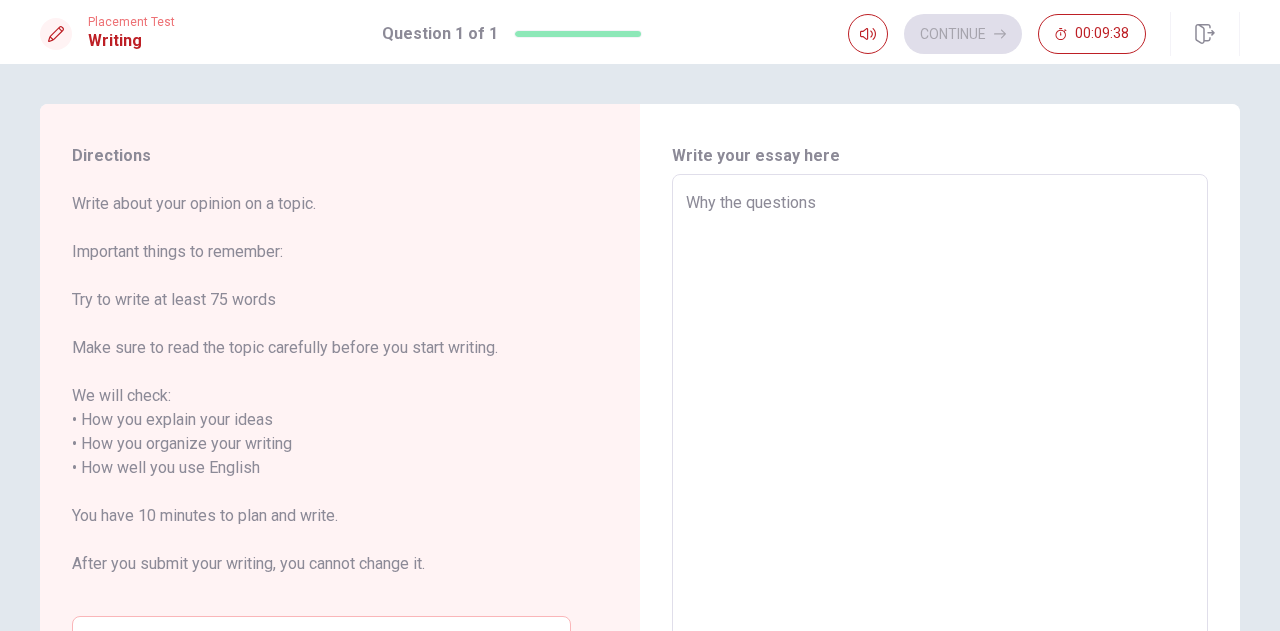 type on "x" 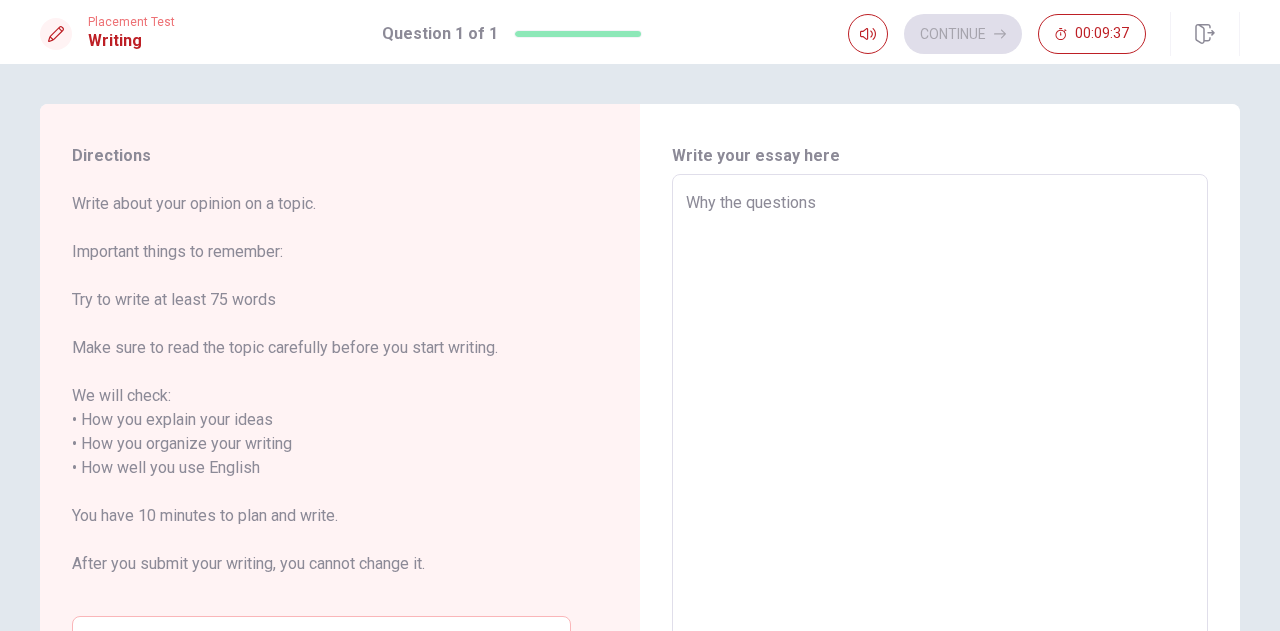 type on "Why the questions" 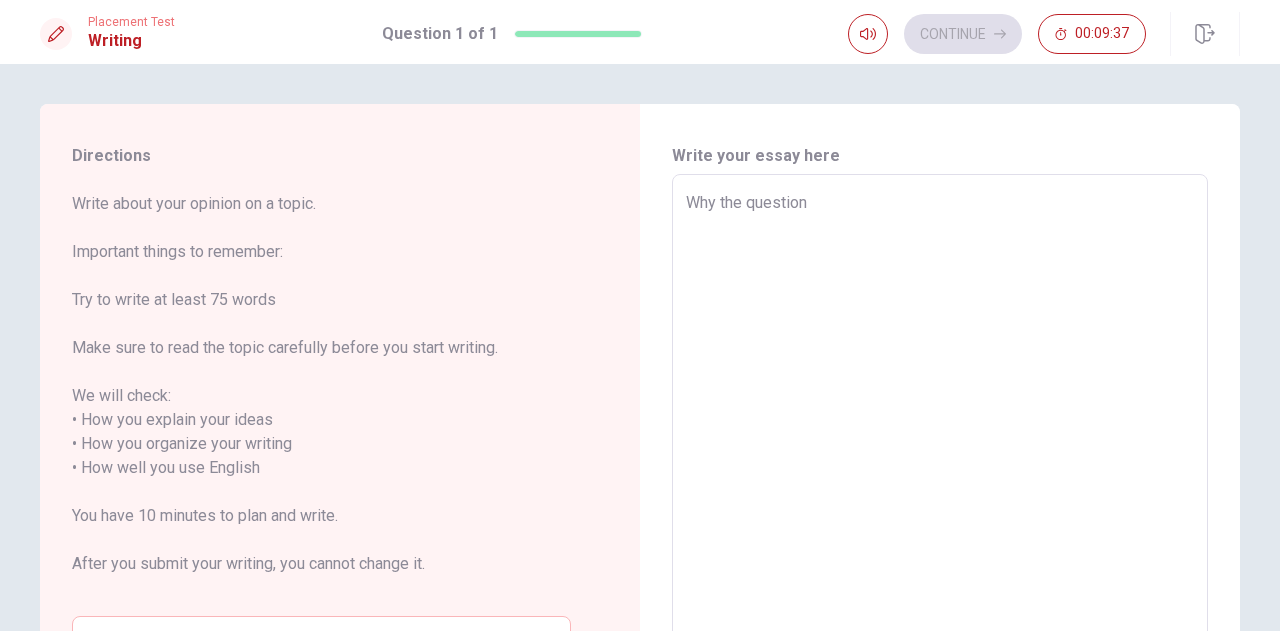 type on "x" 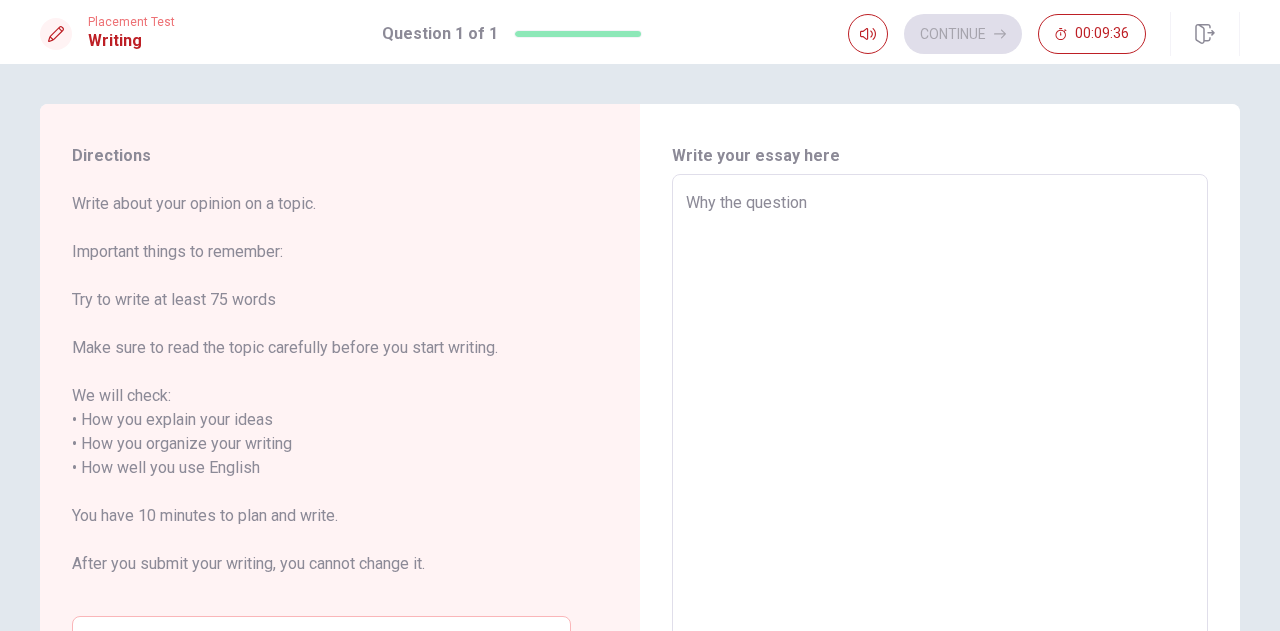 type on "Why the question i" 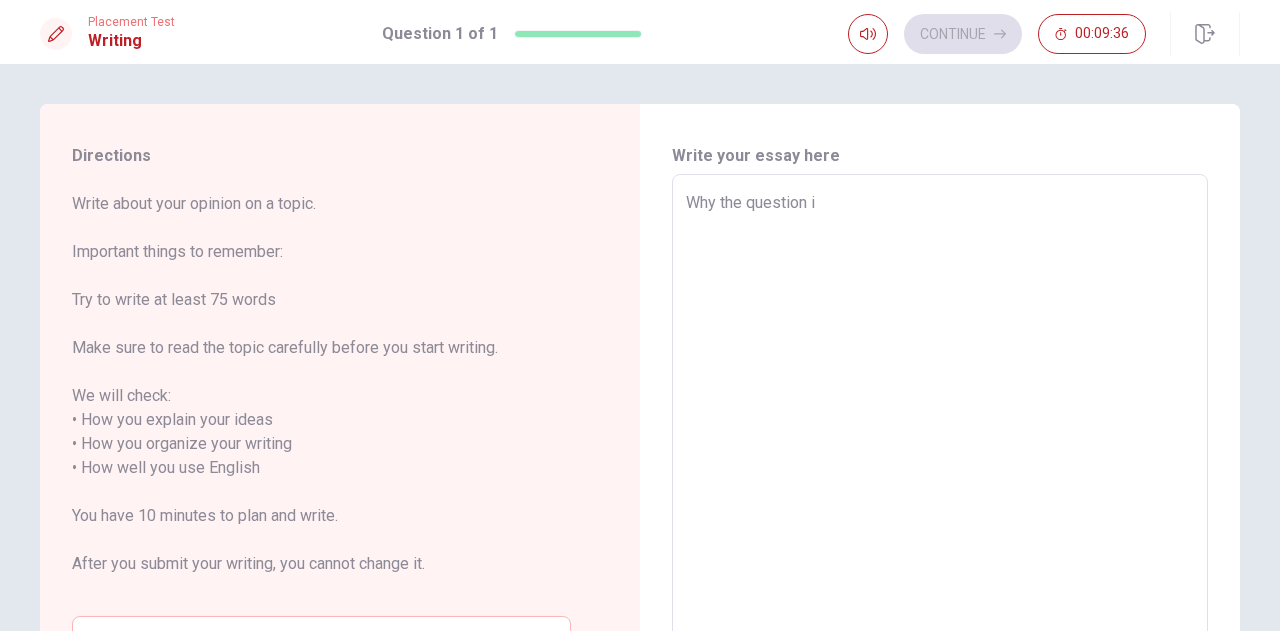 type on "x" 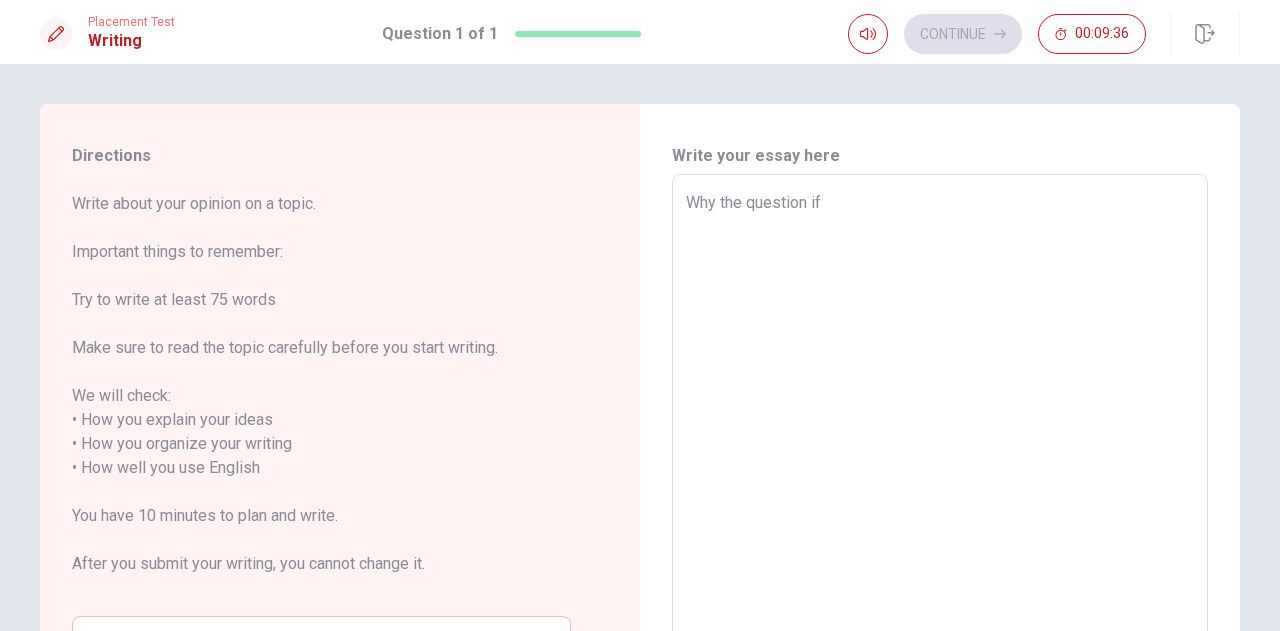 type on "x" 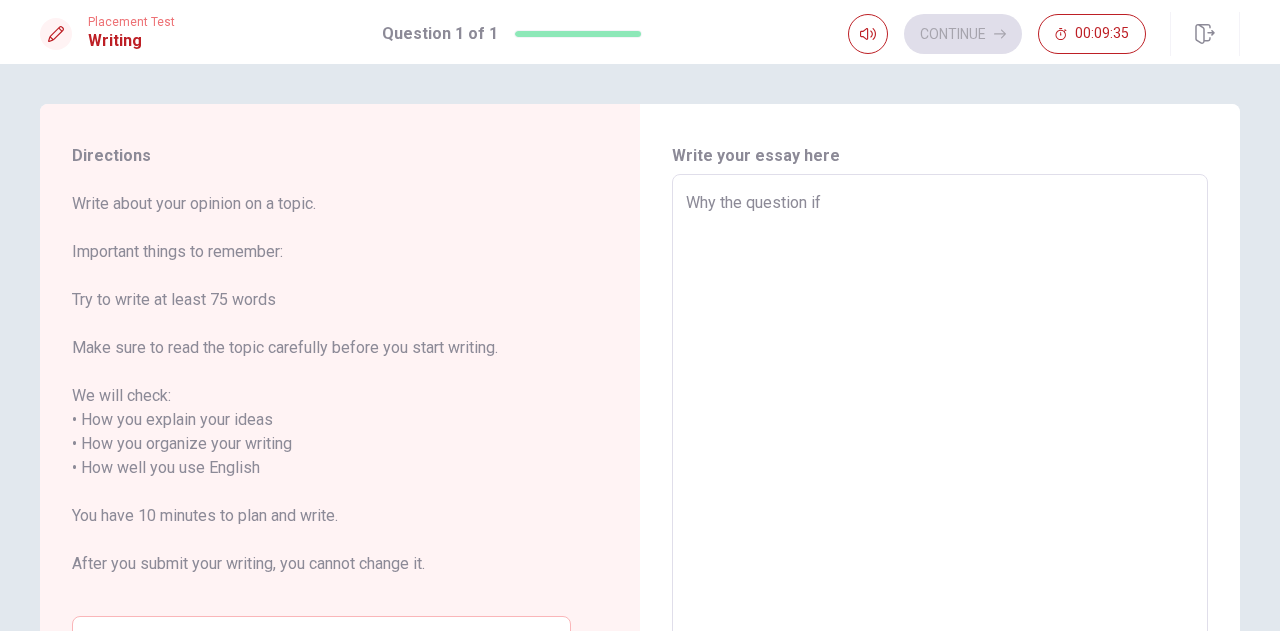 type on "Why the question if t" 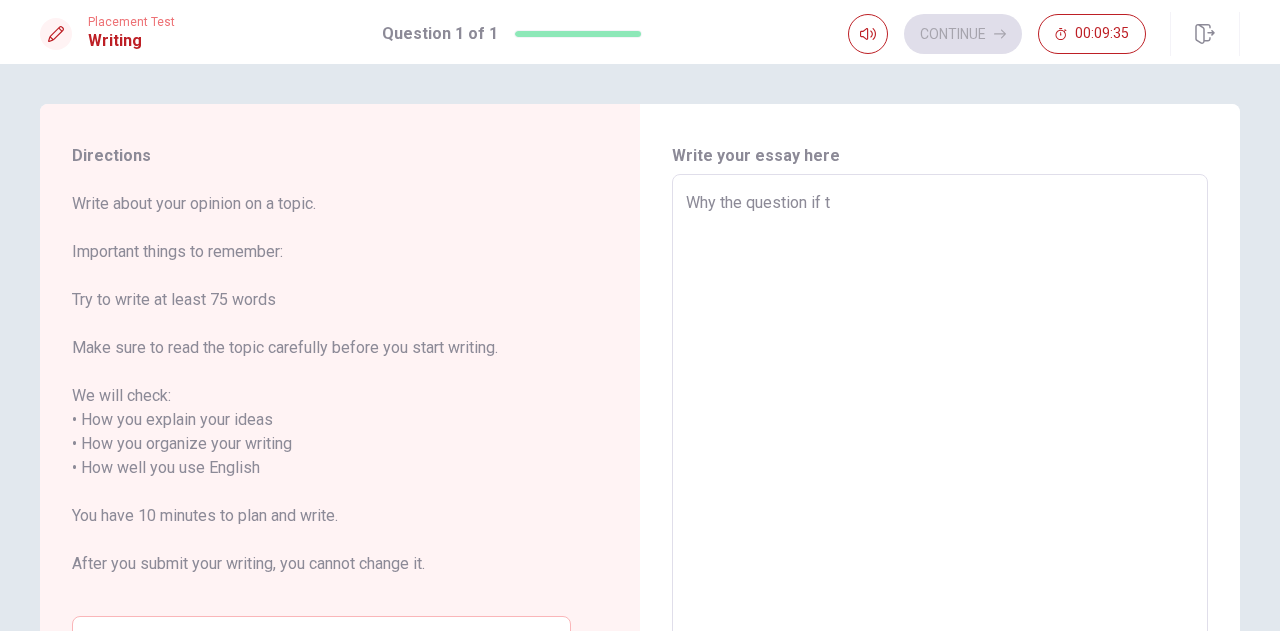 type on "x" 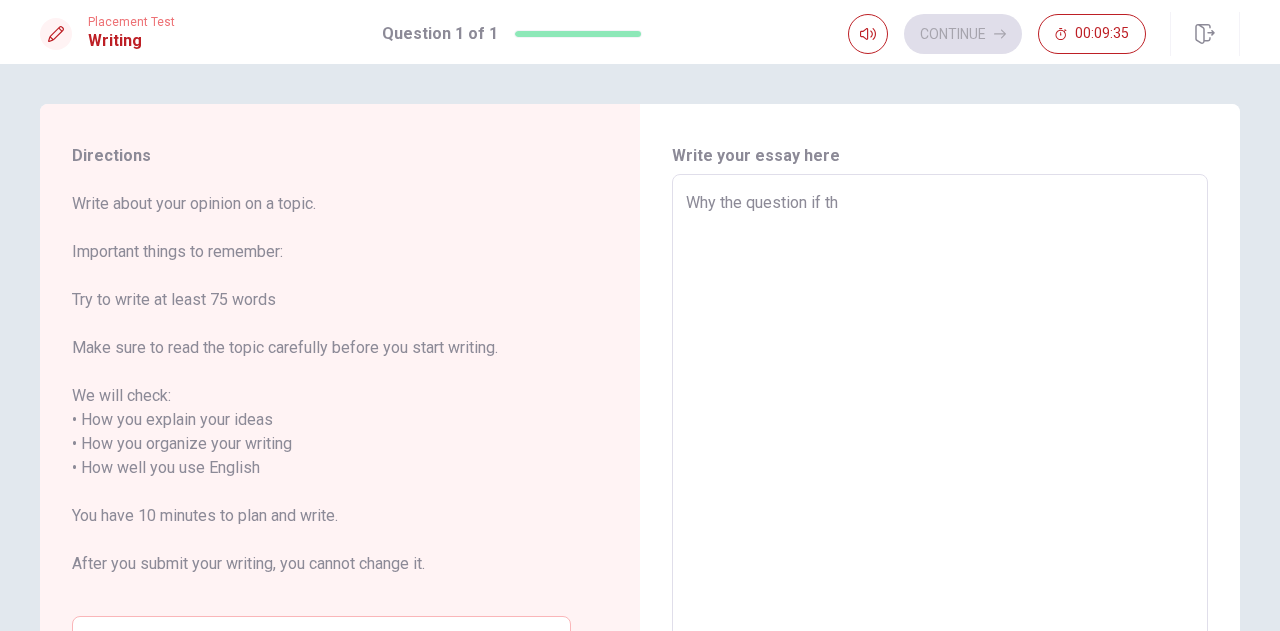 type on "x" 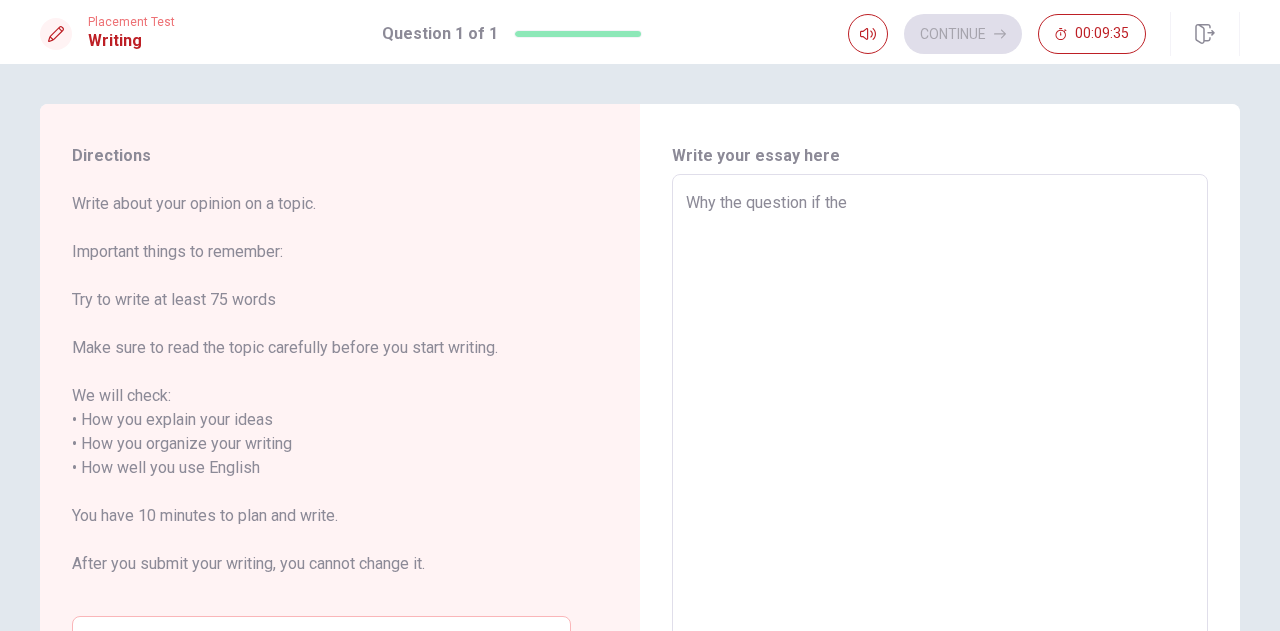 type on "Why the question if ther" 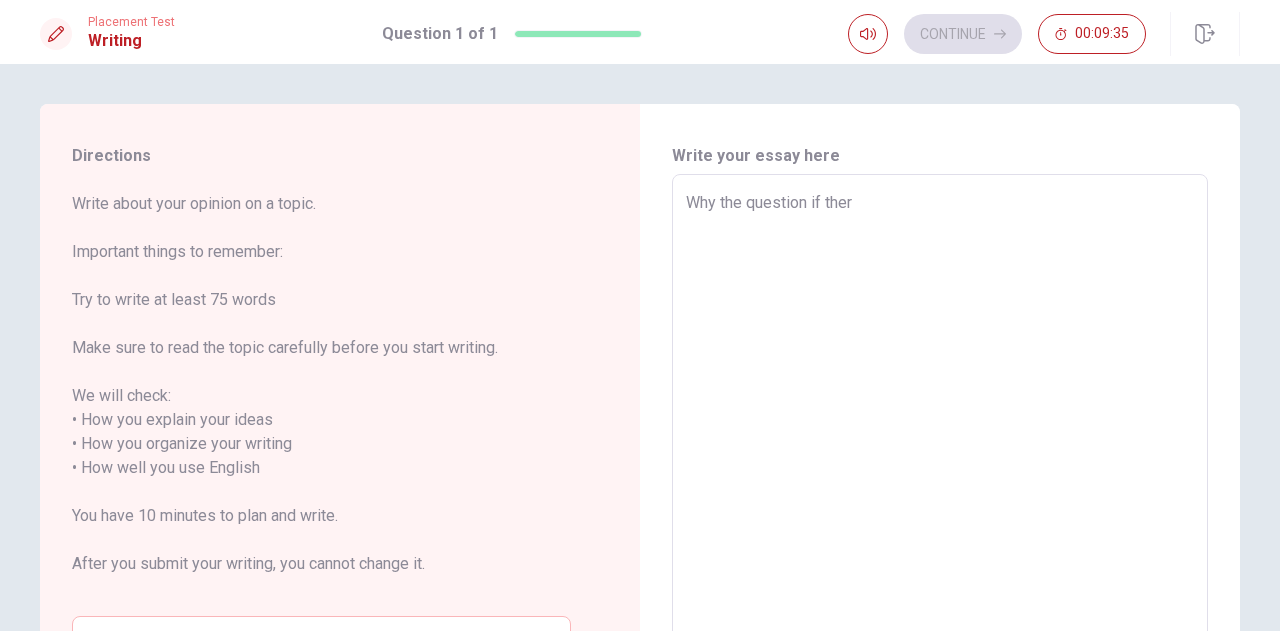 type on "x" 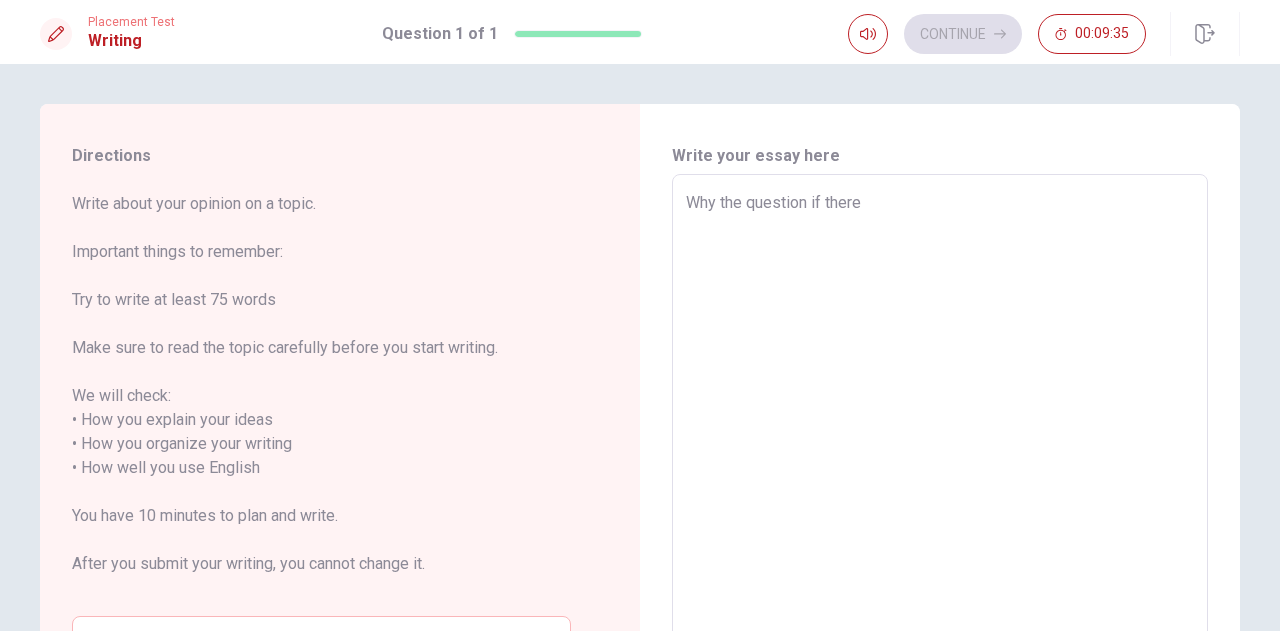 type on "x" 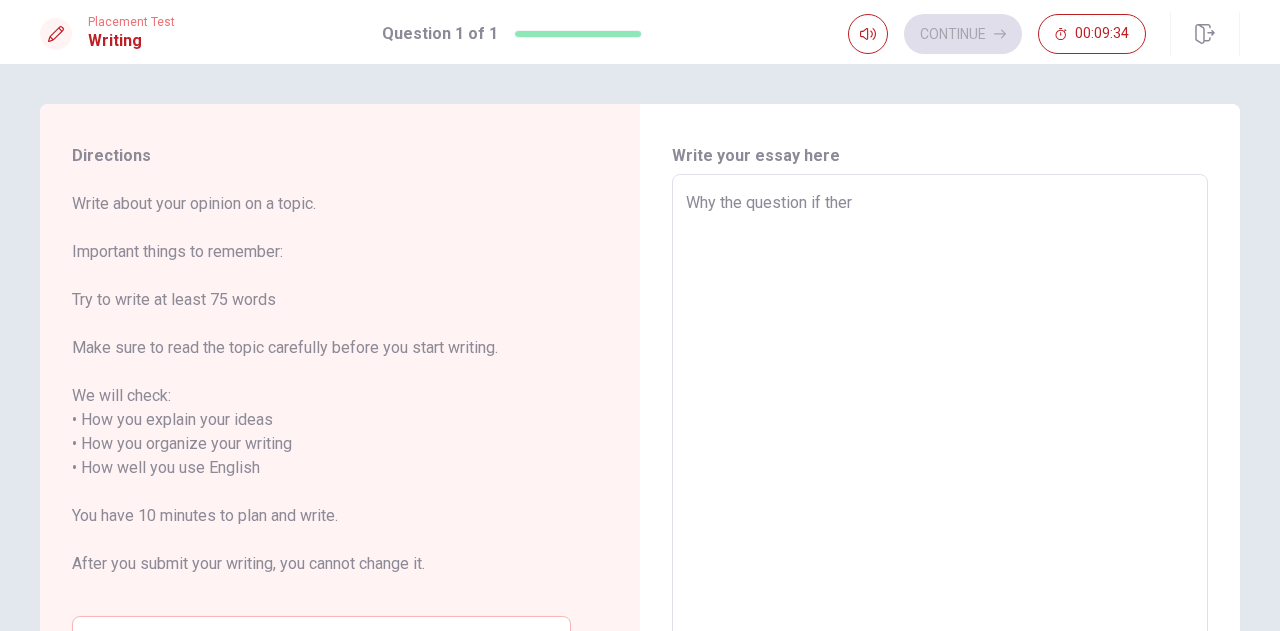 type on "x" 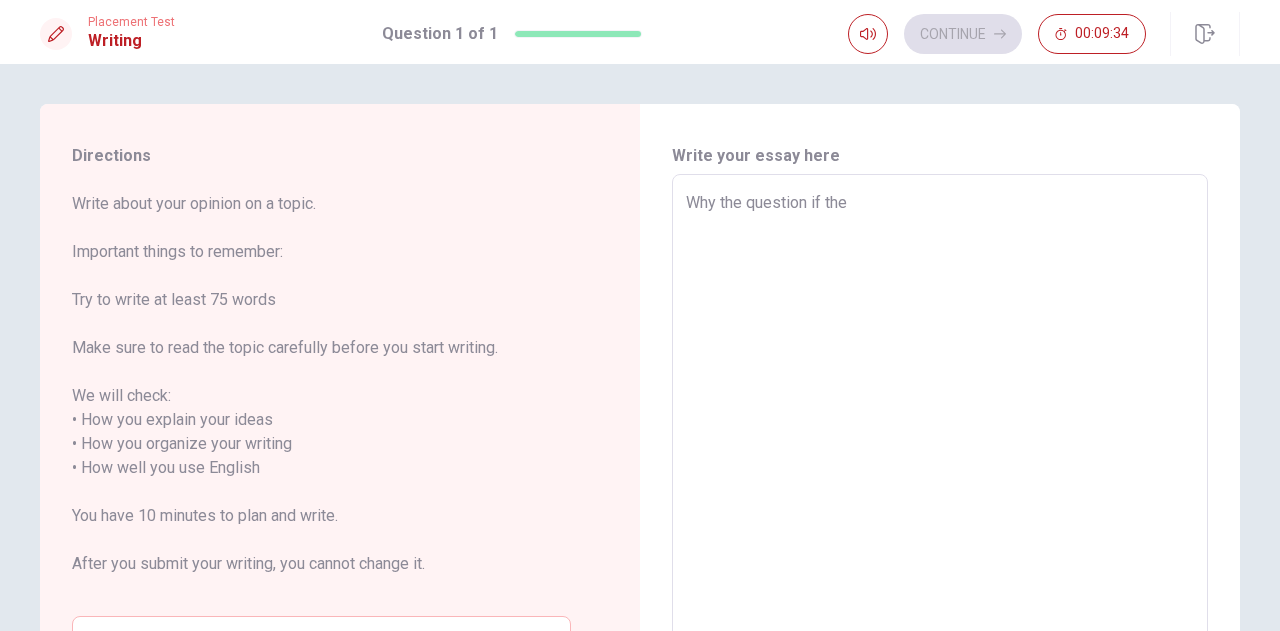 type on "x" 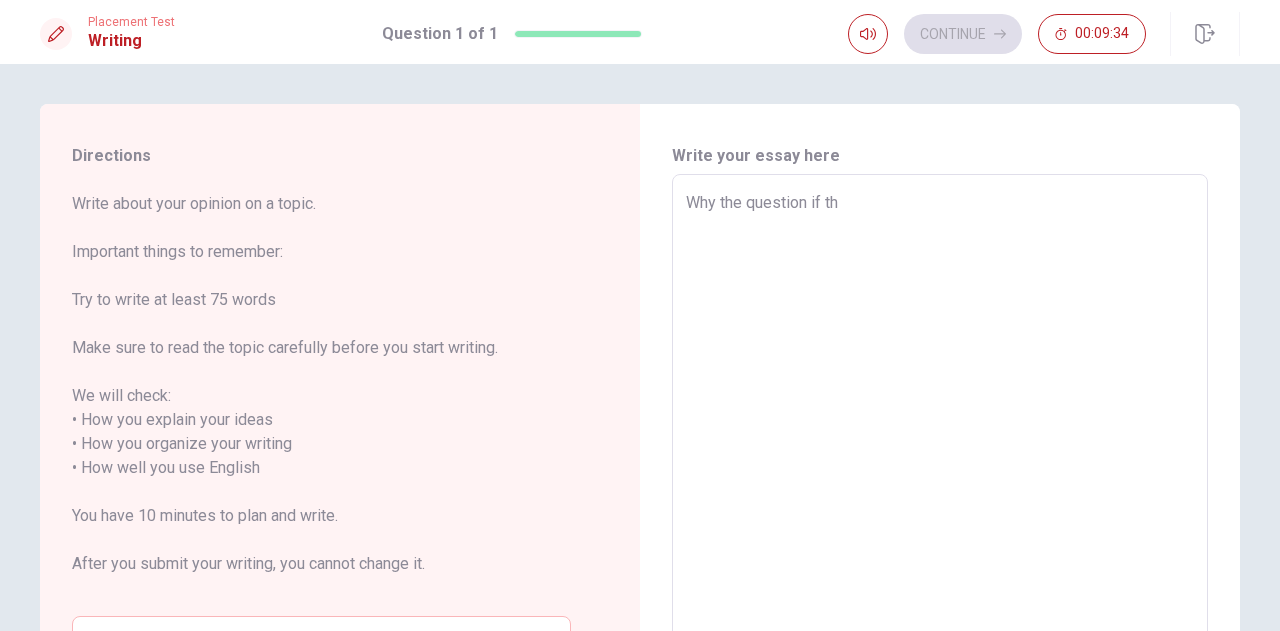 type on "x" 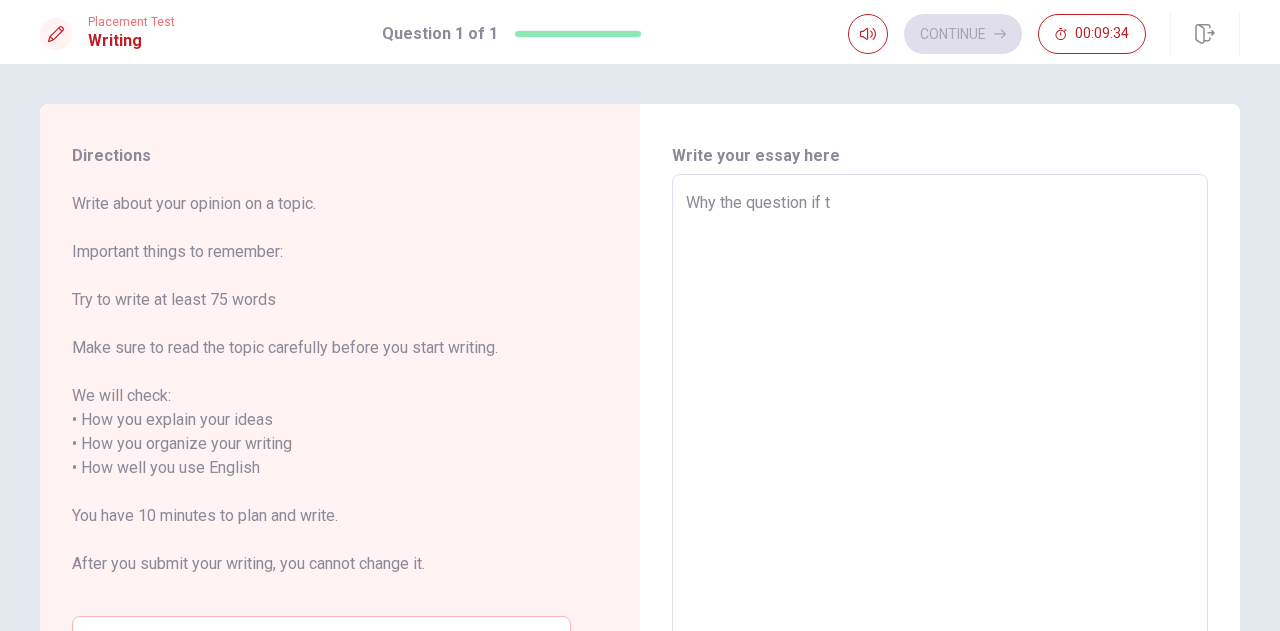 type on "x" 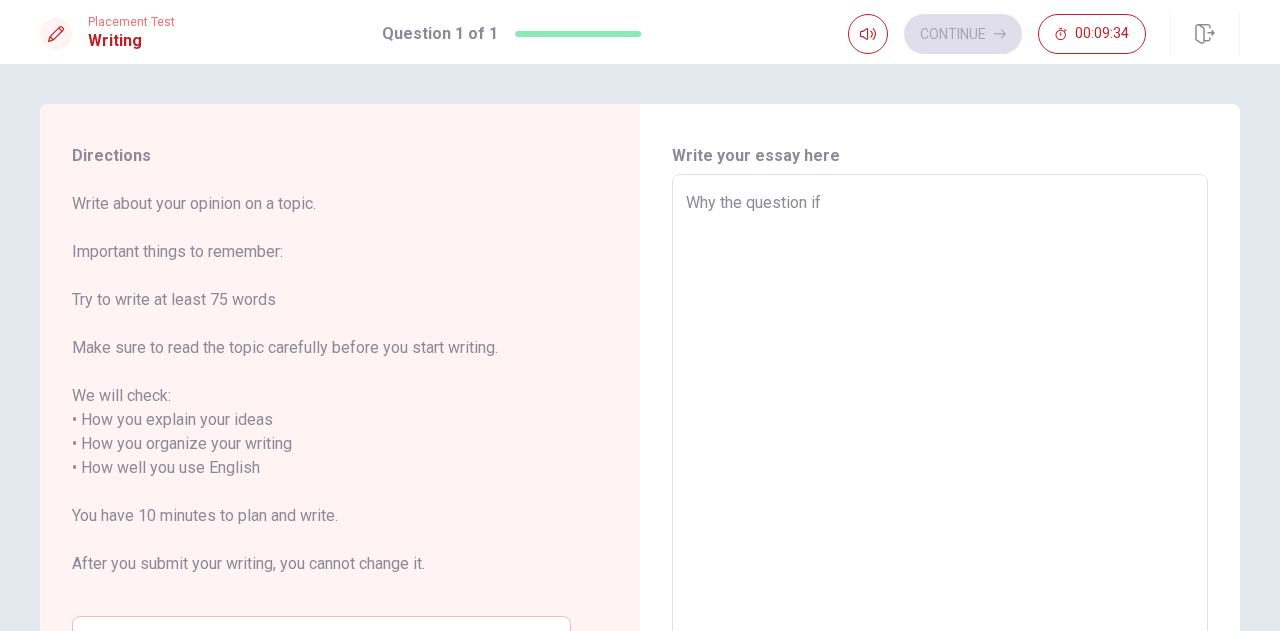 type on "x" 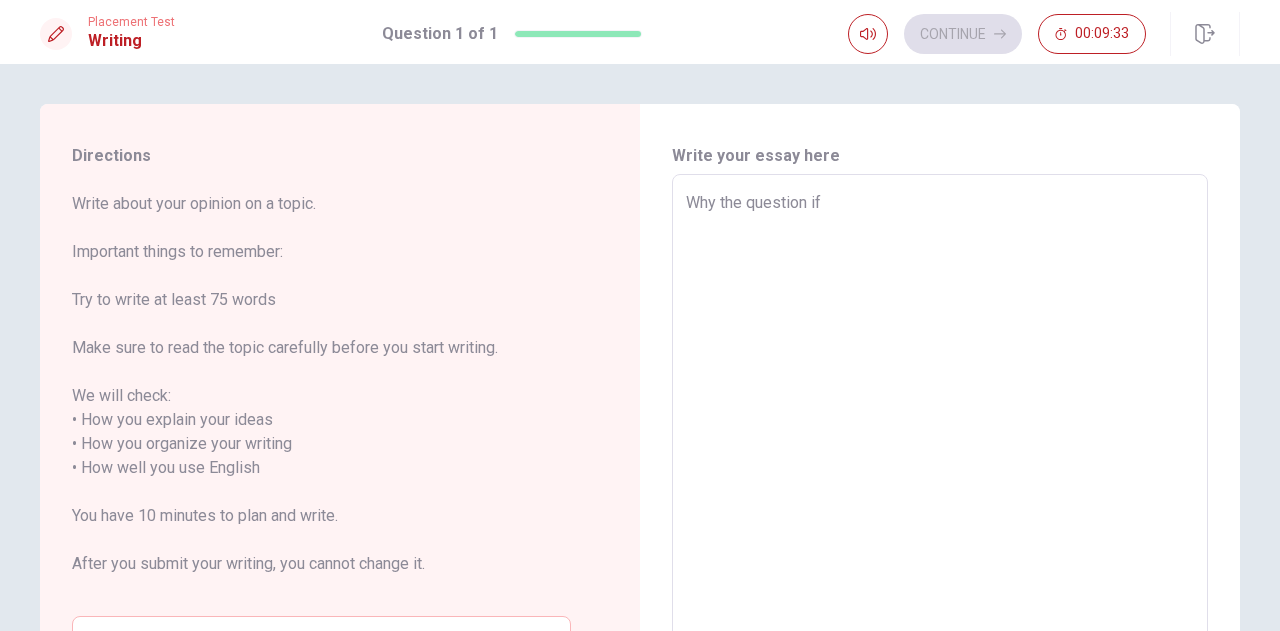 type on "Why the question if y" 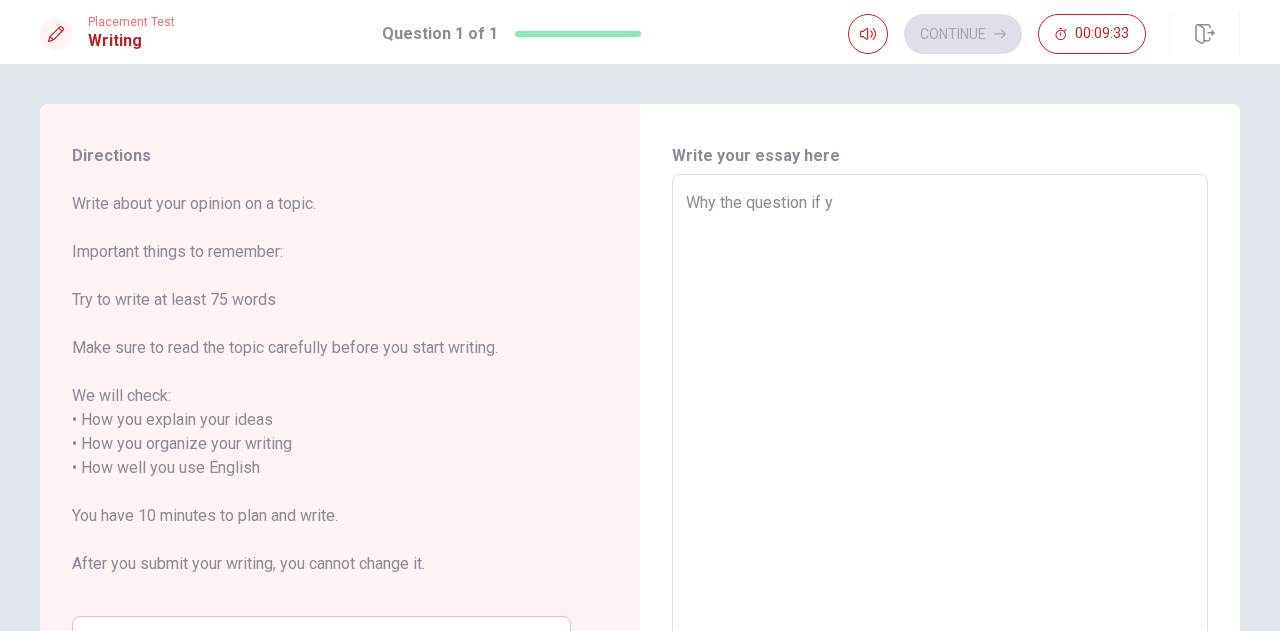 type on "x" 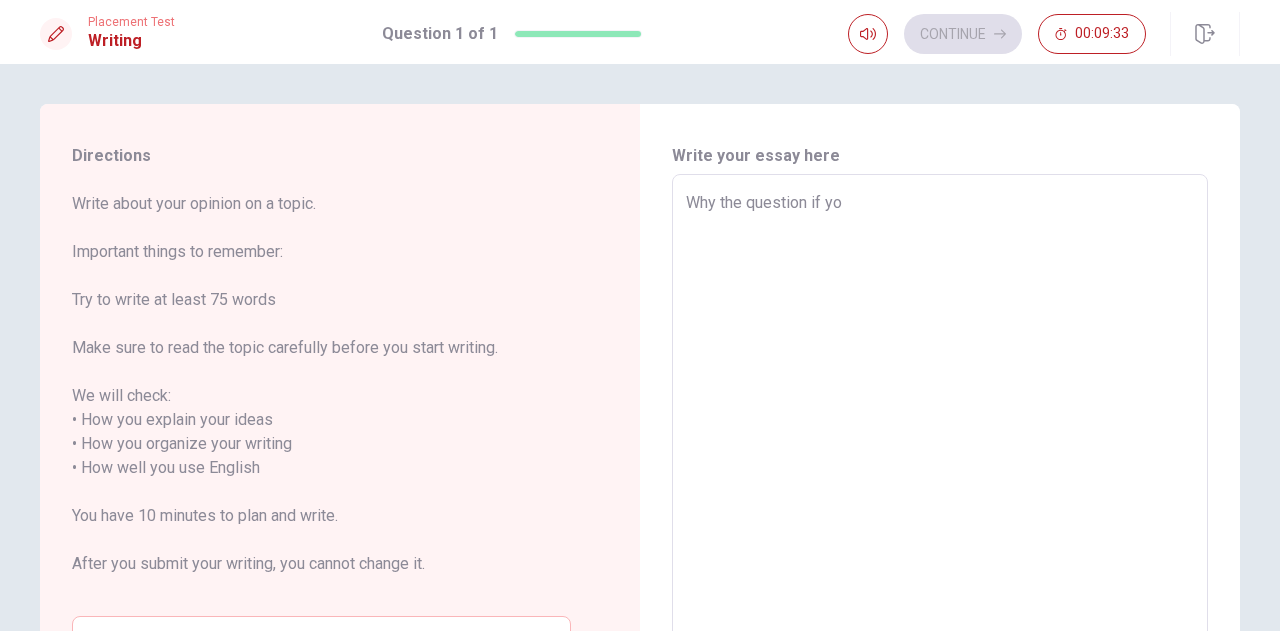 type on "x" 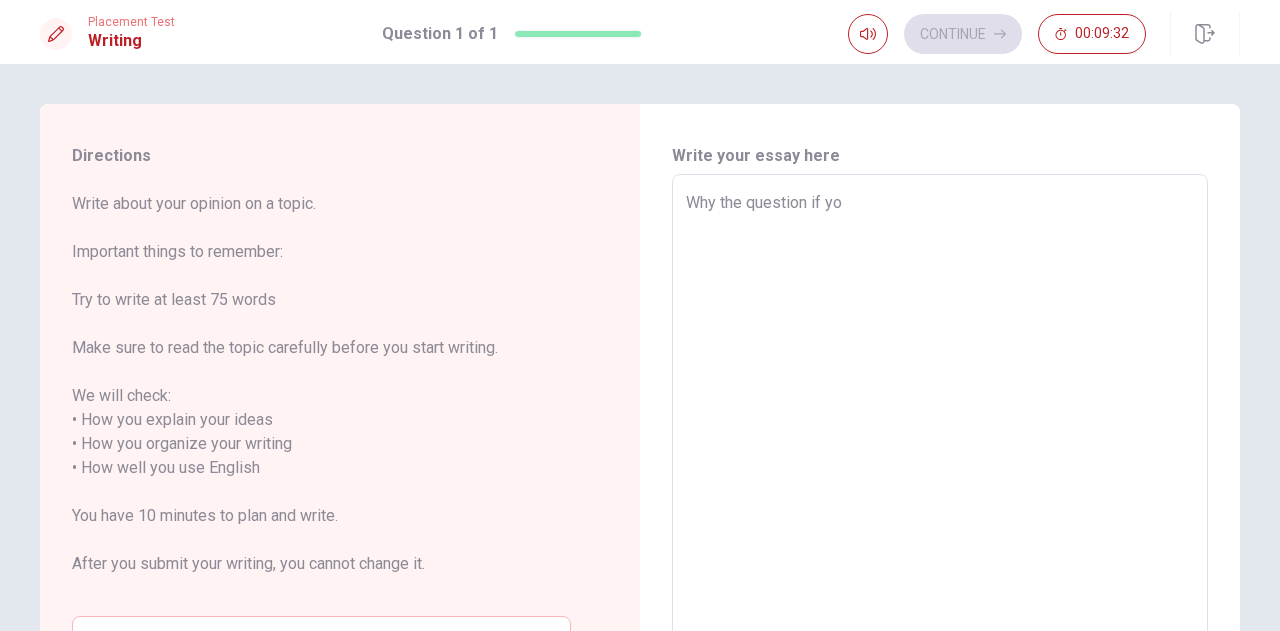 type on "Why the question if you" 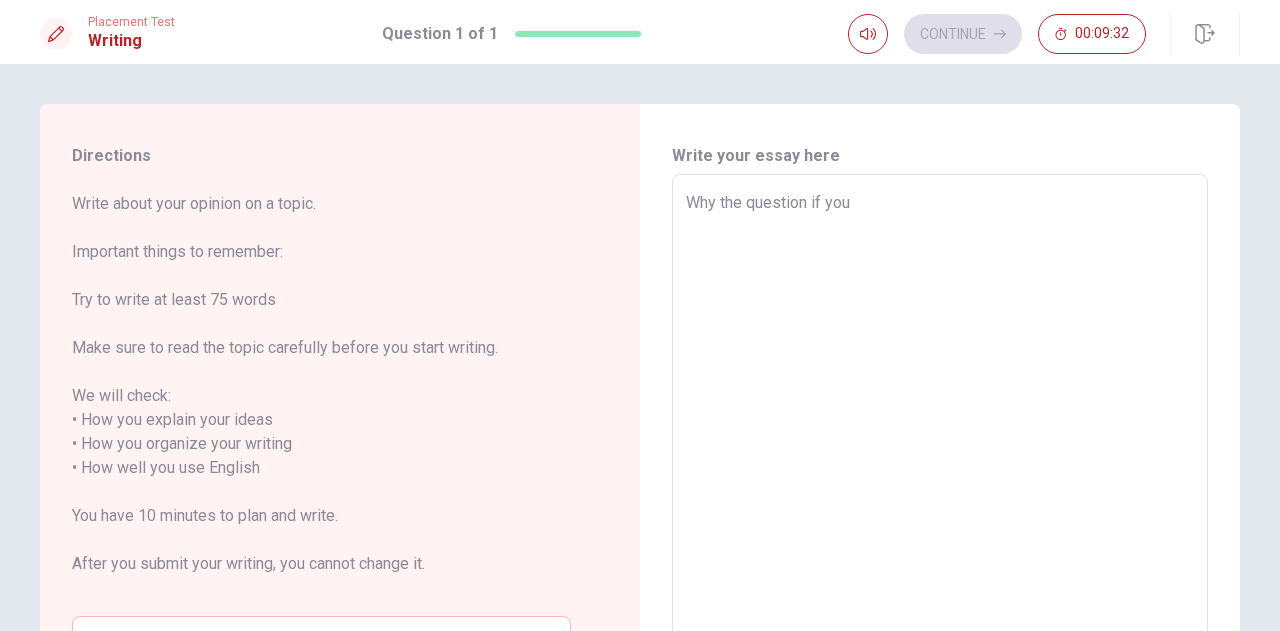 type on "x" 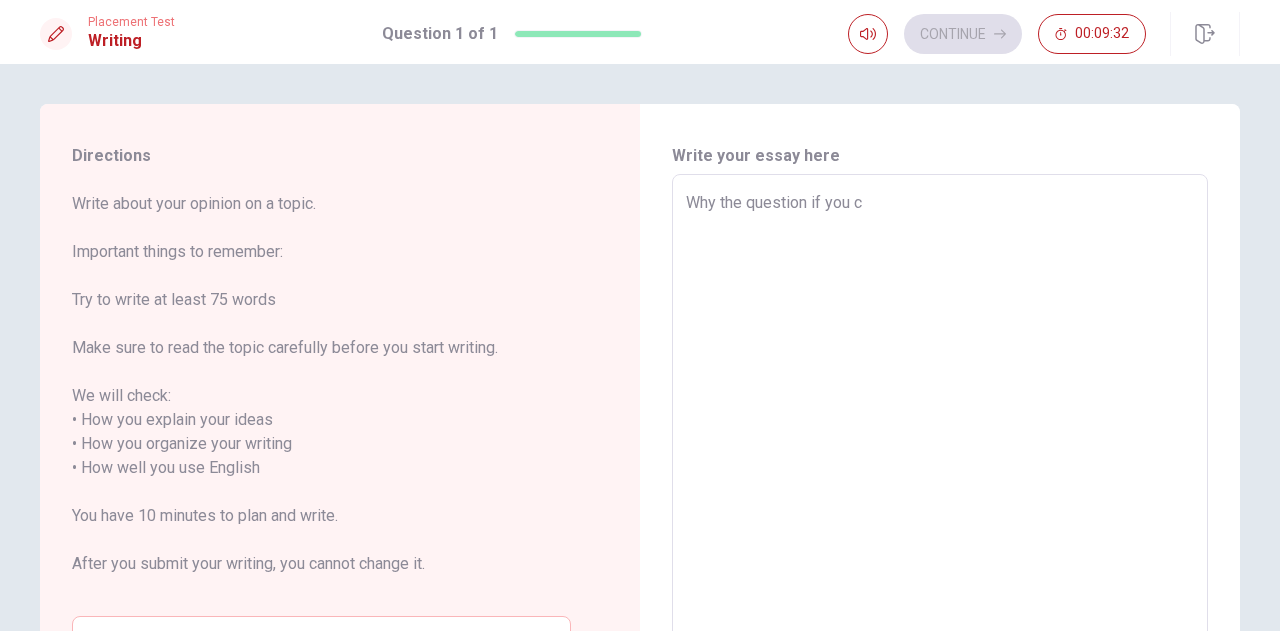 type on "x" 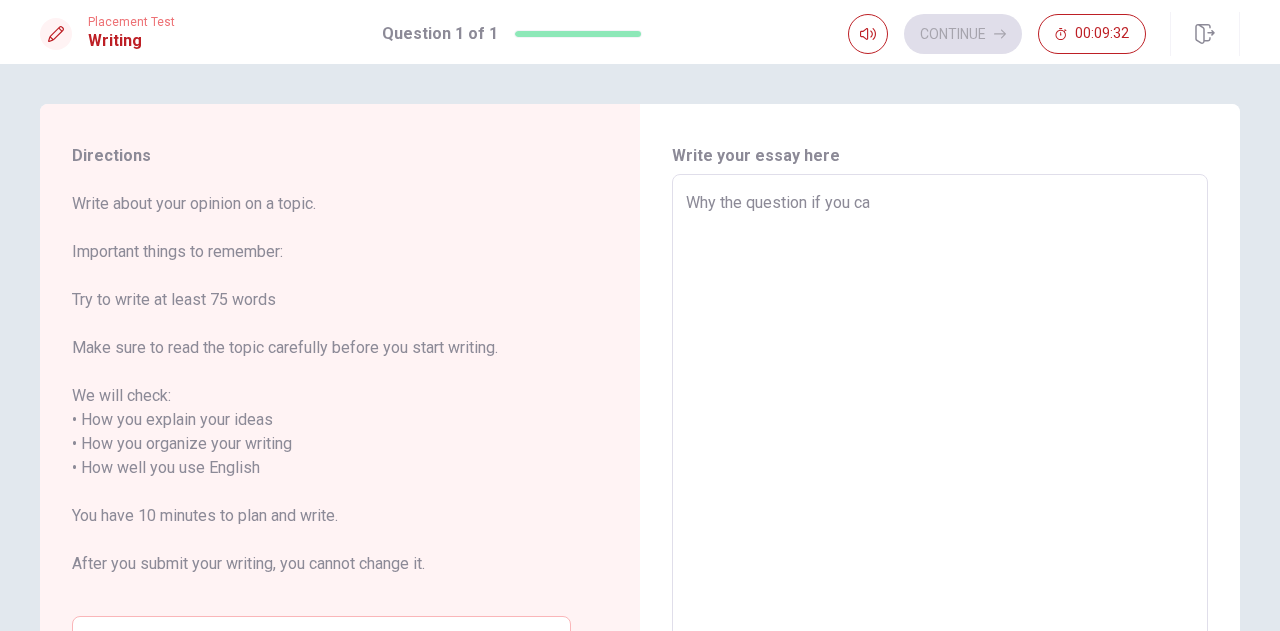 type on "x" 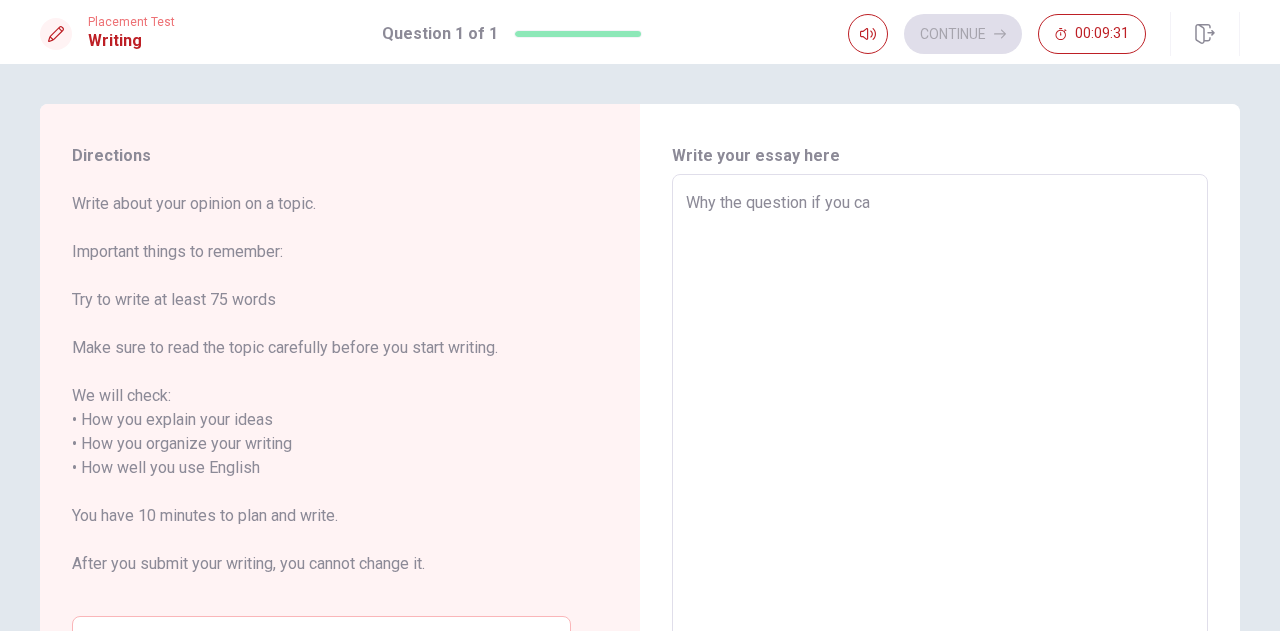 type on "Why the question if you can" 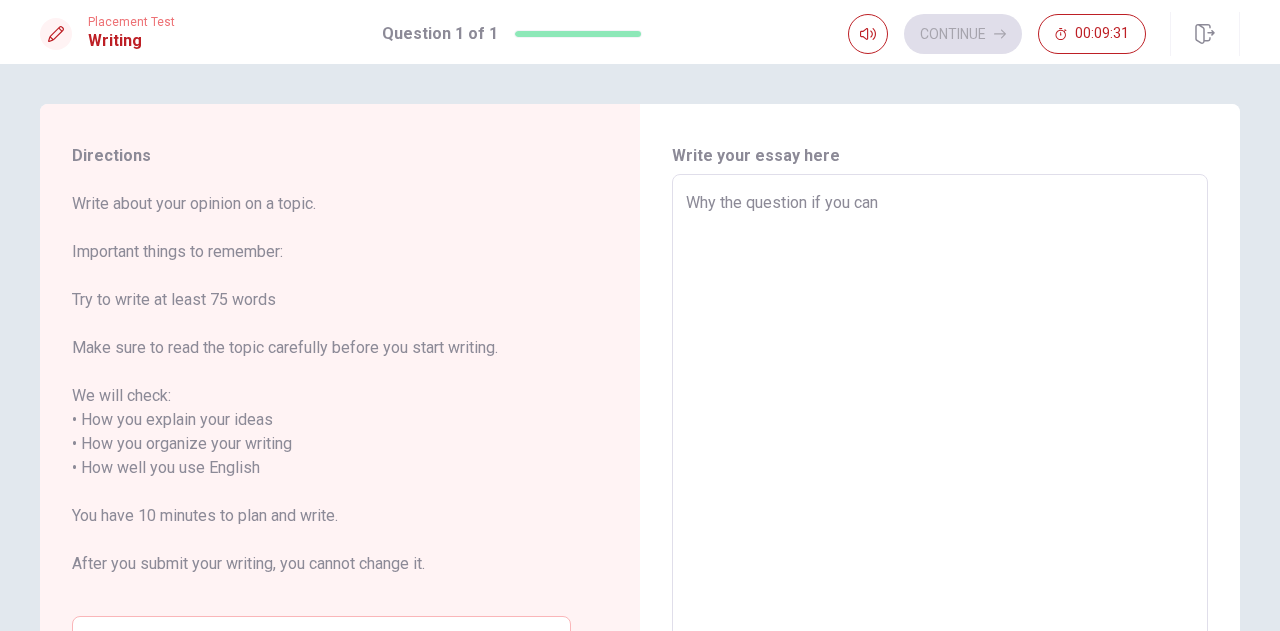 type on "x" 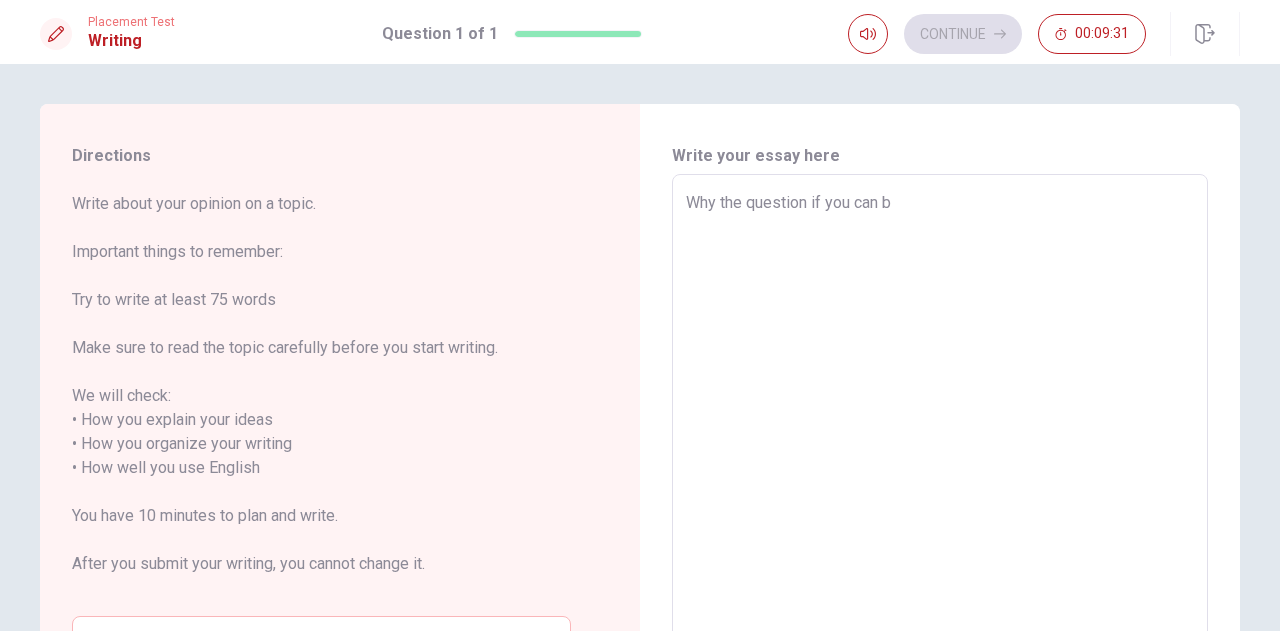 type on "x" 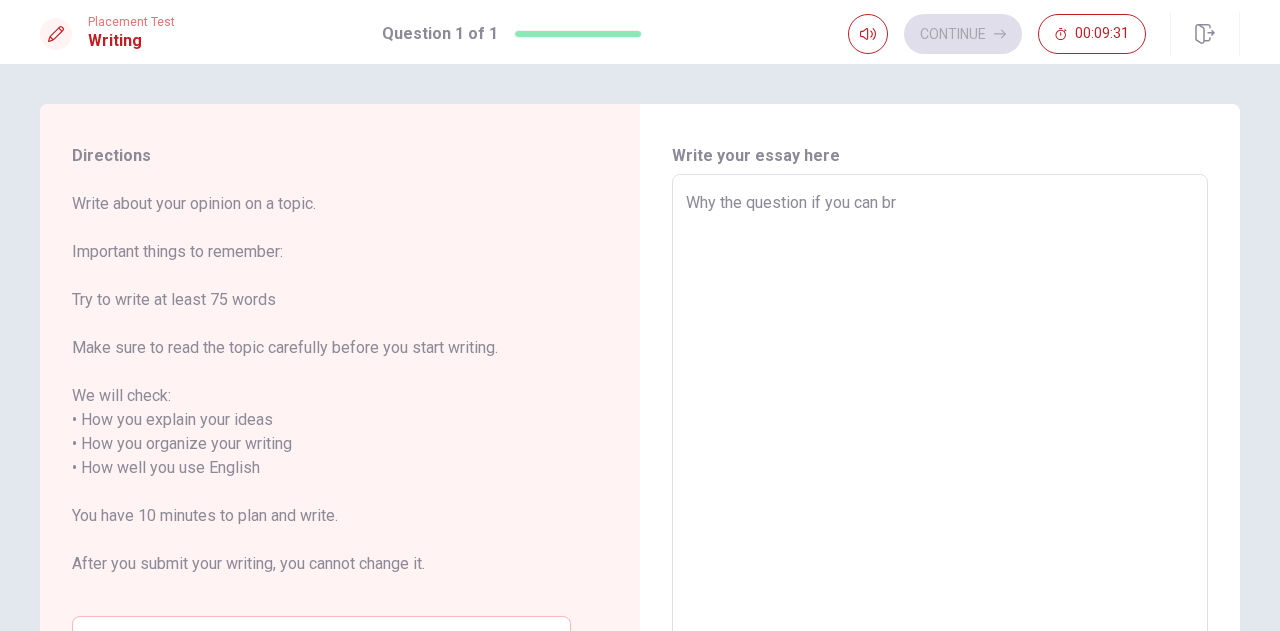 type on "x" 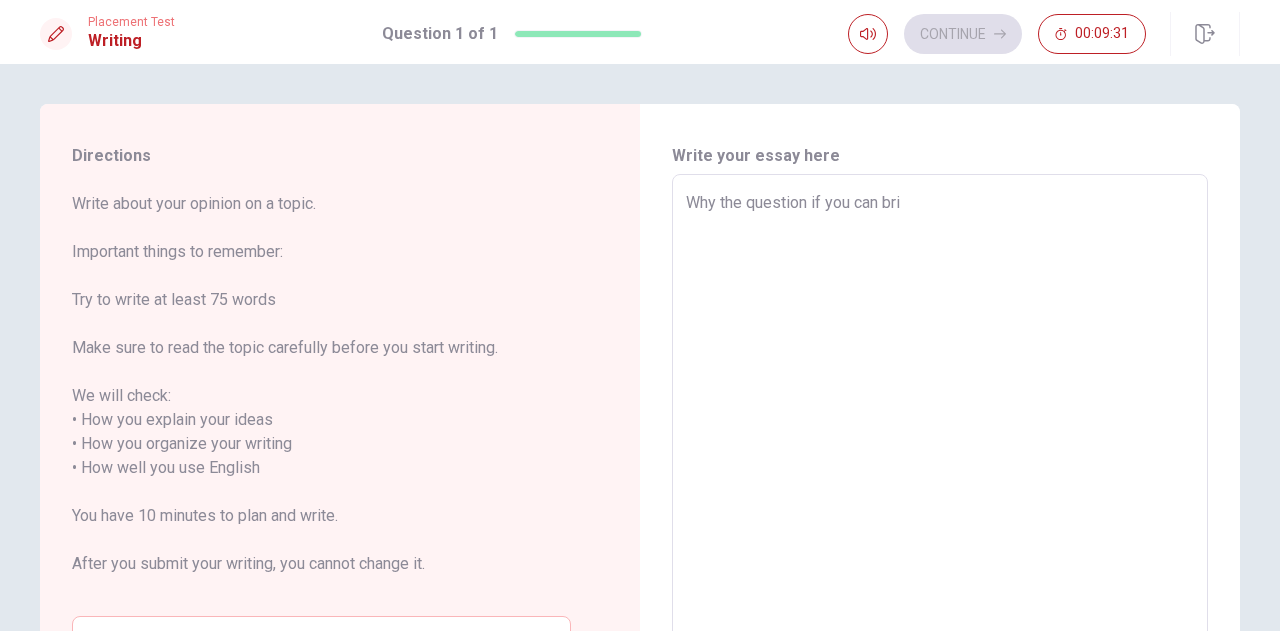 type on "x" 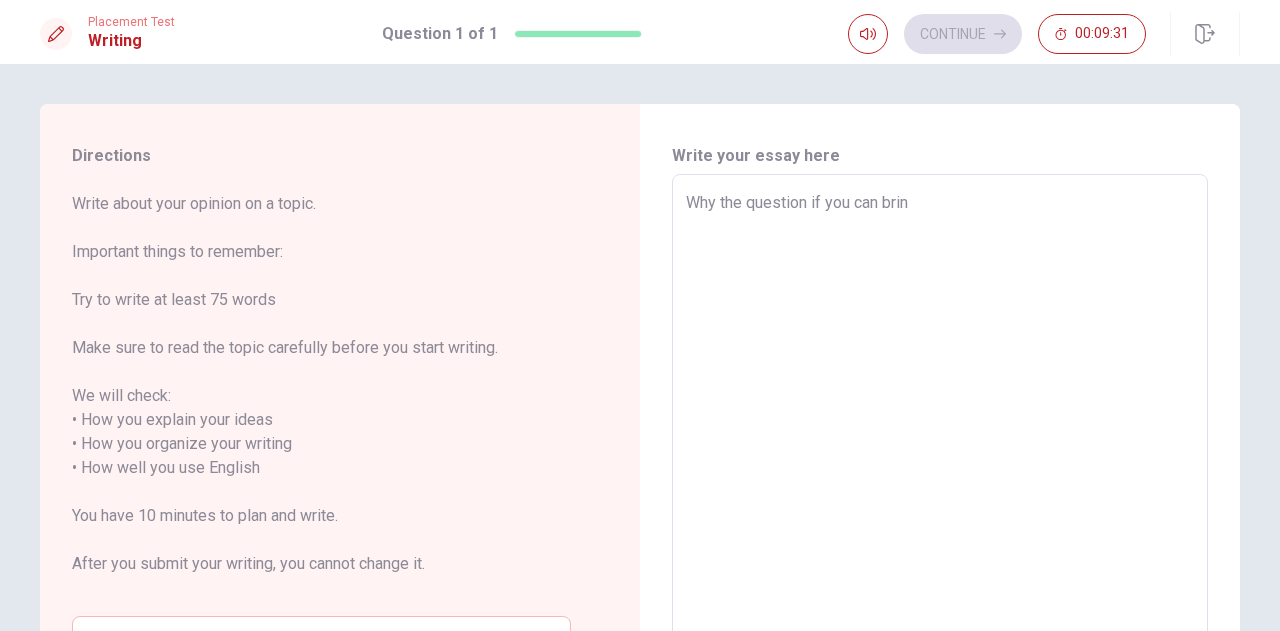 type on "x" 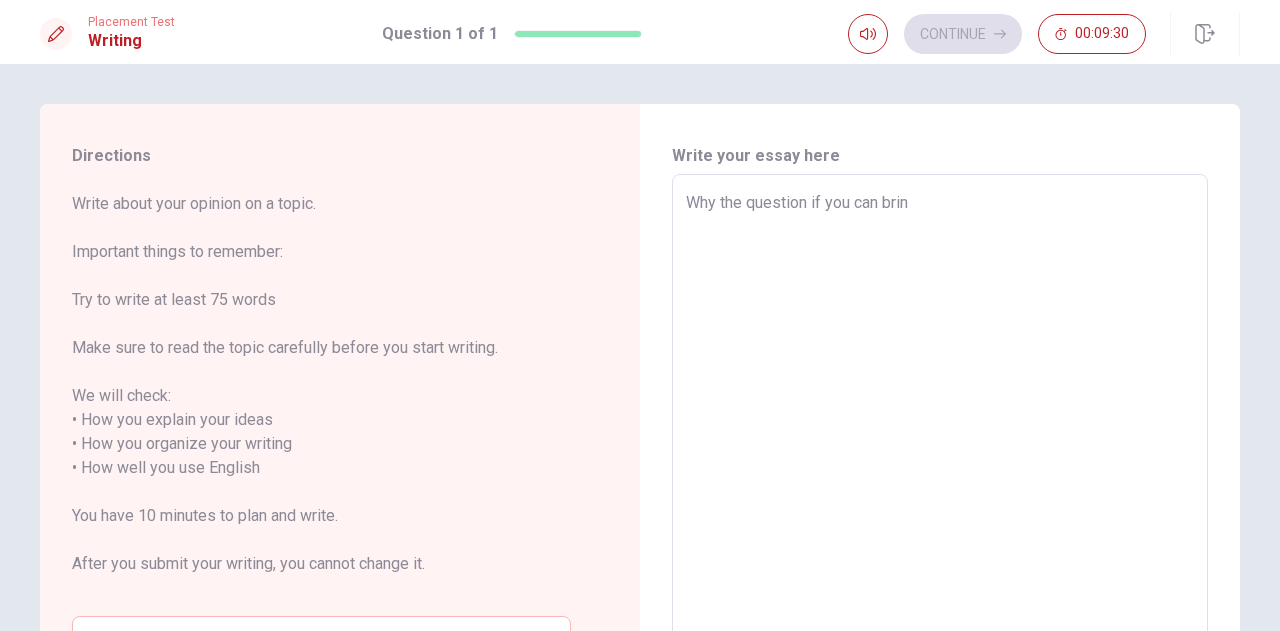 type on "Why the question if you can bring" 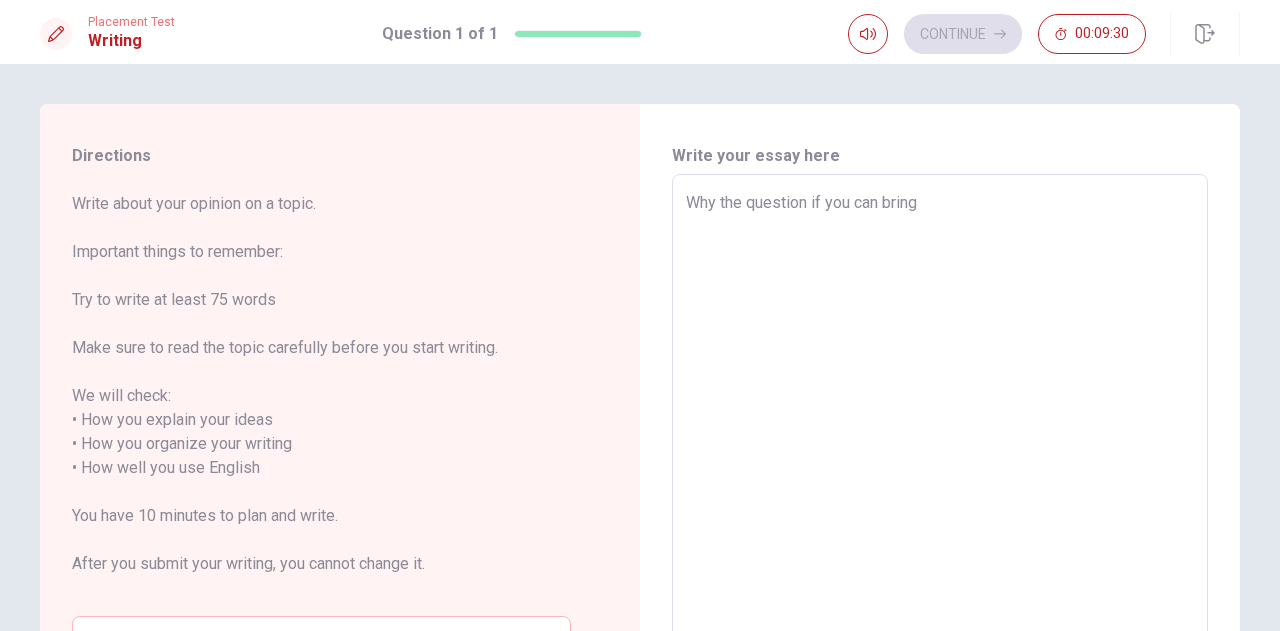 type on "x" 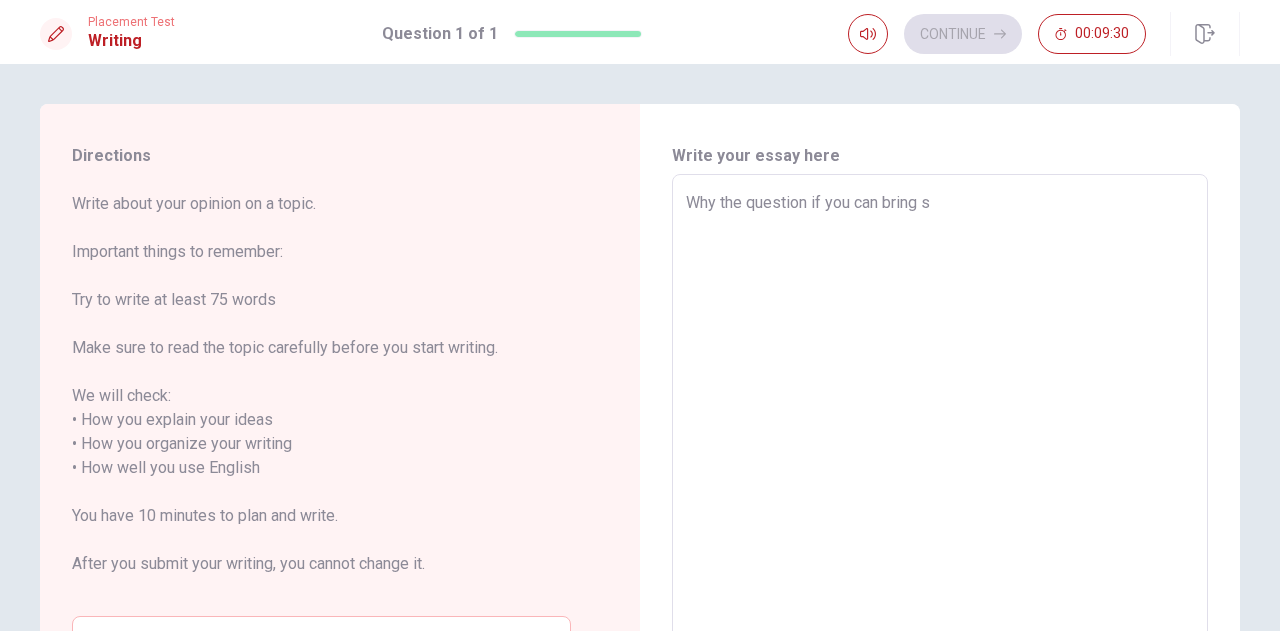 type on "x" 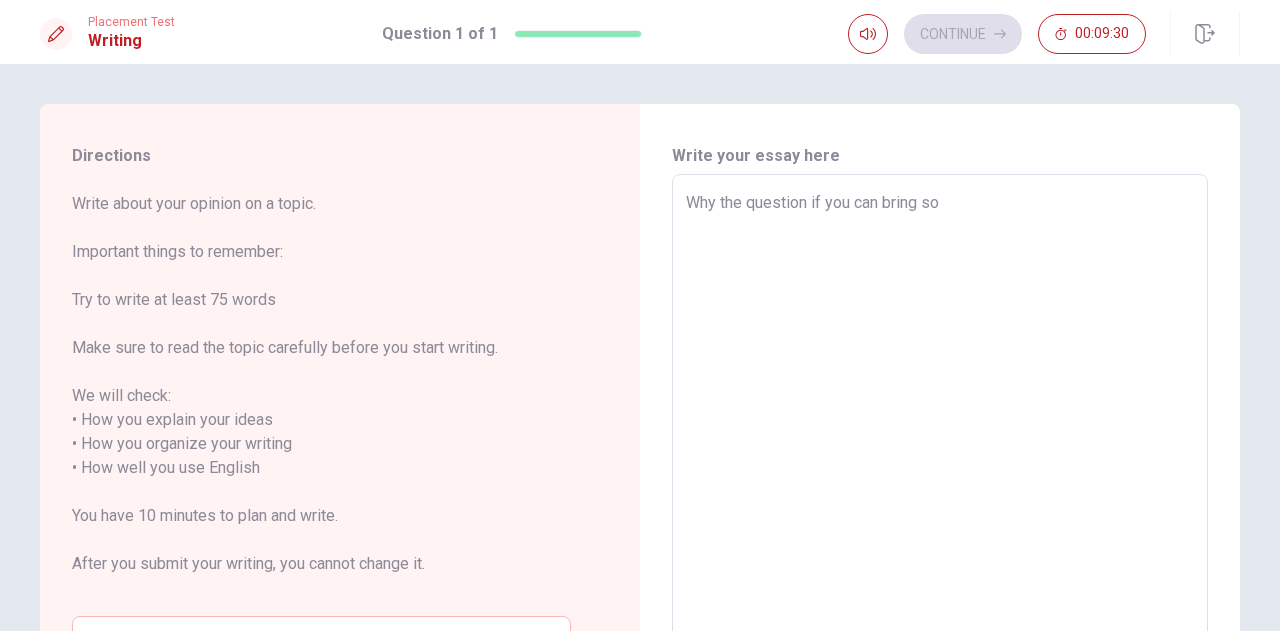 type on "x" 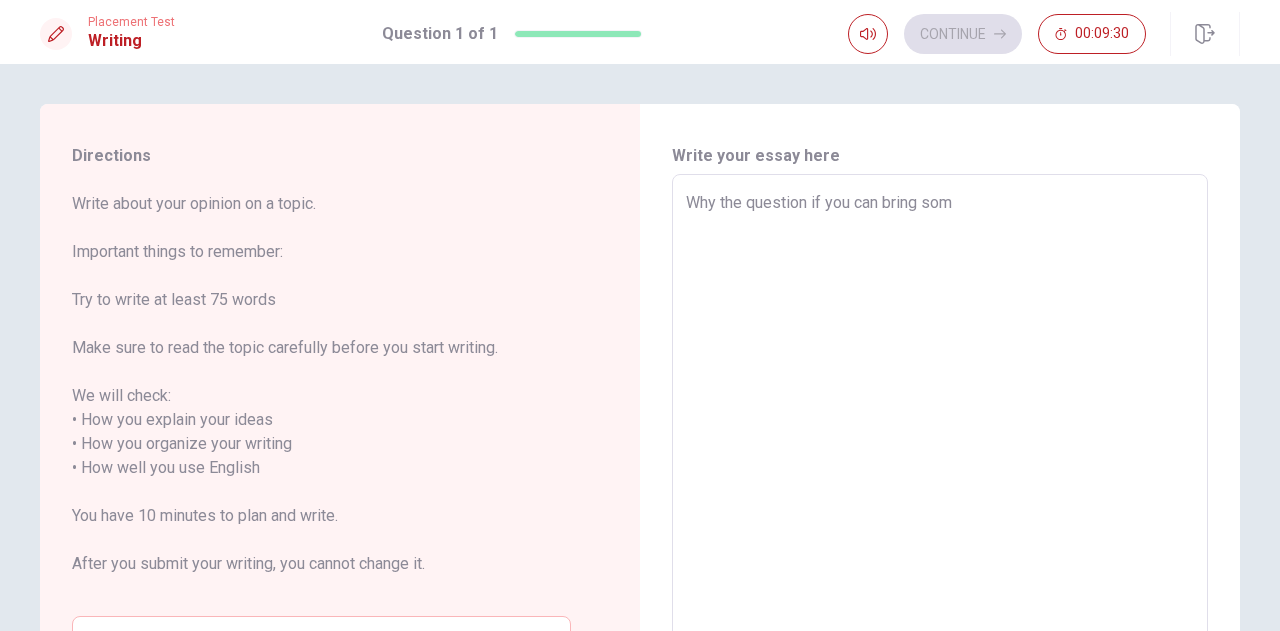 type on "x" 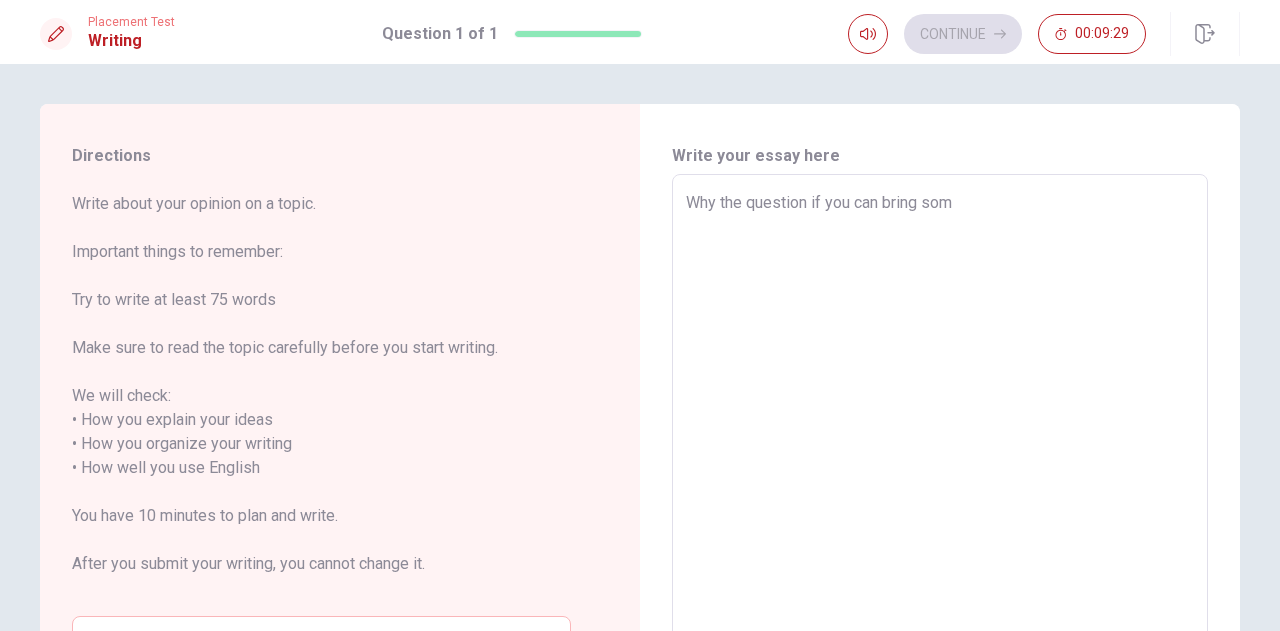 type on "Why the question if you can bring some" 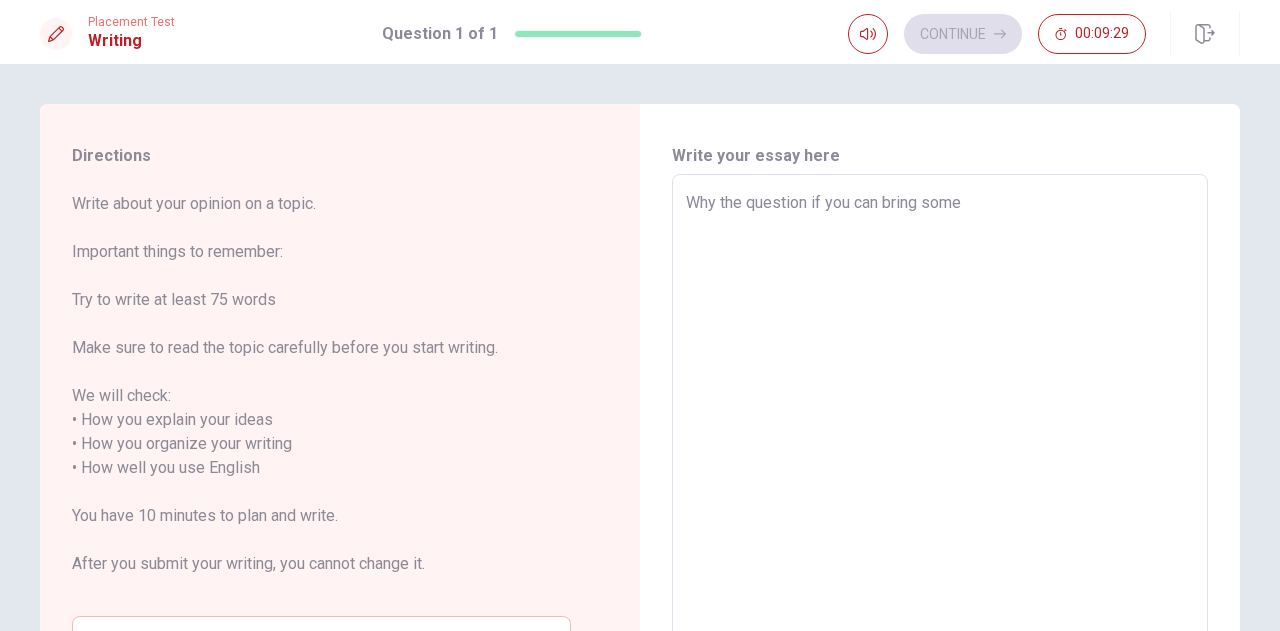 type on "x" 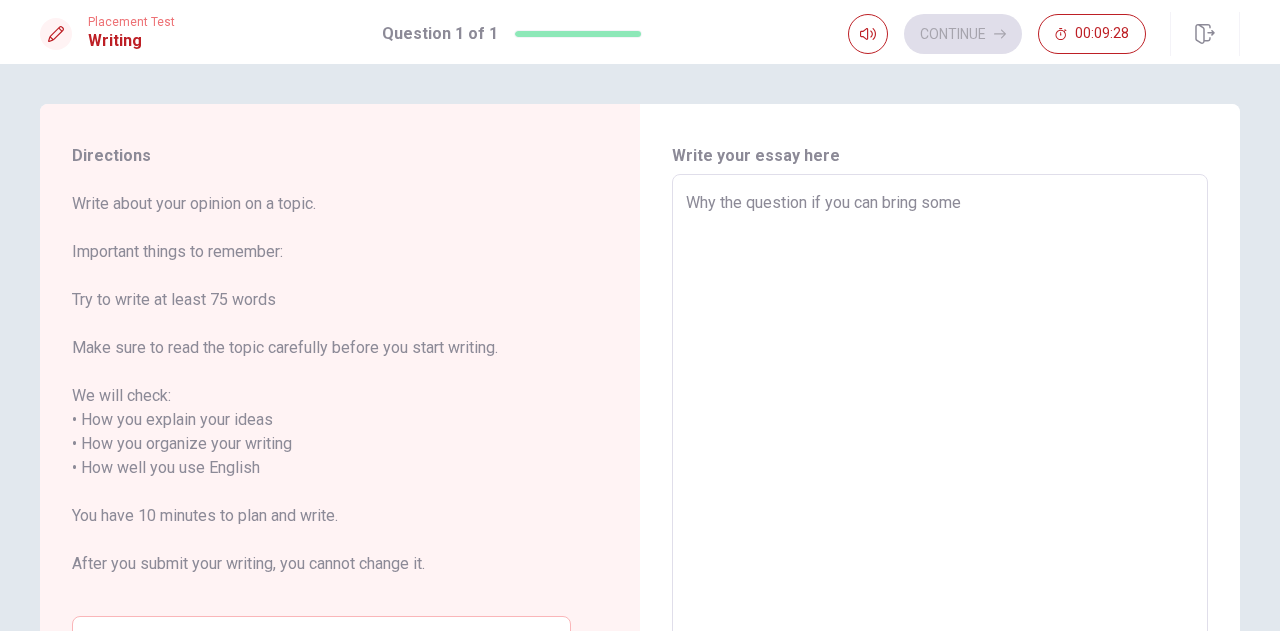 type on "Why the question if you can bring someo" 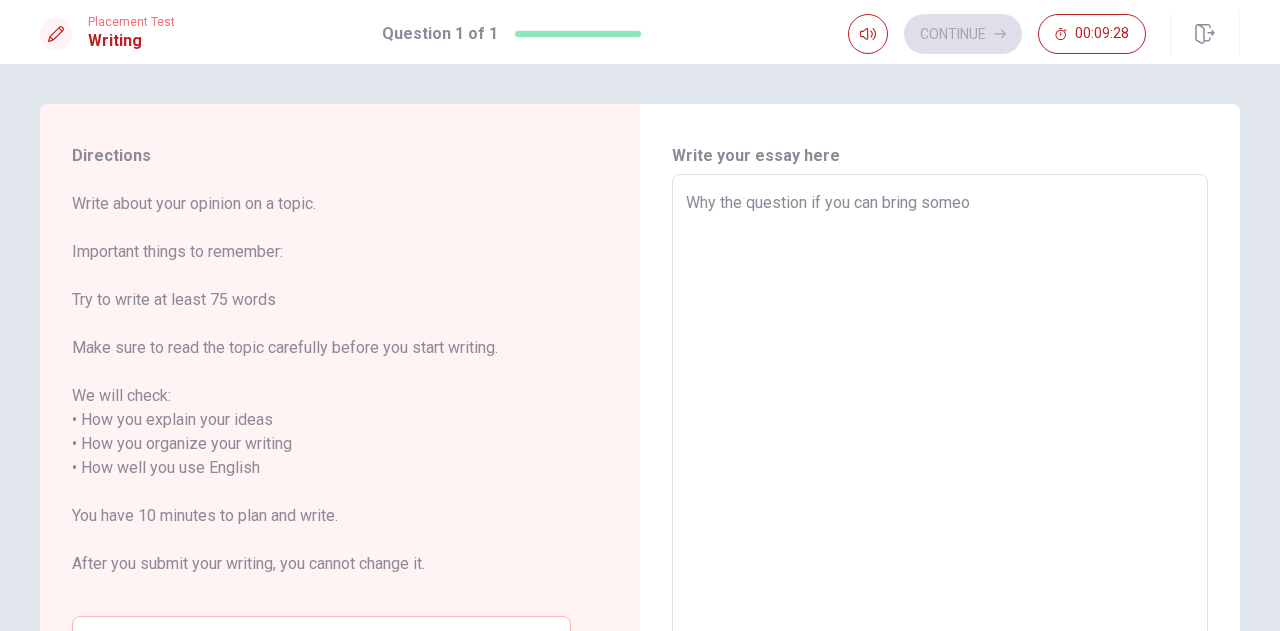 type on "x" 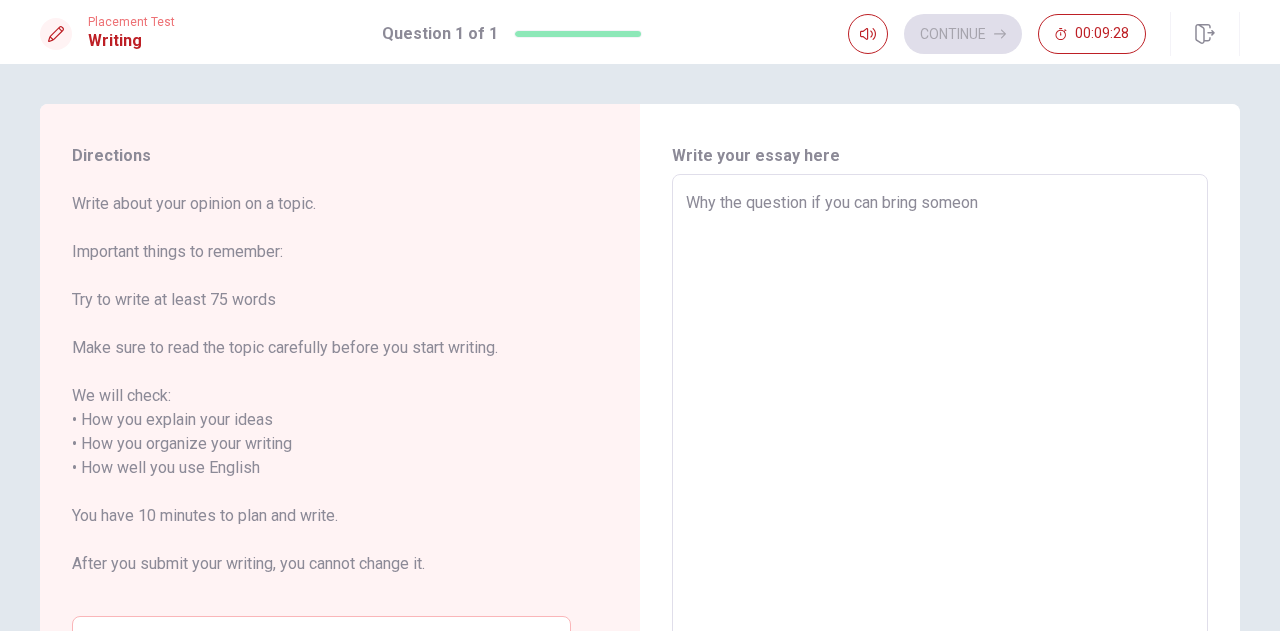 type on "x" 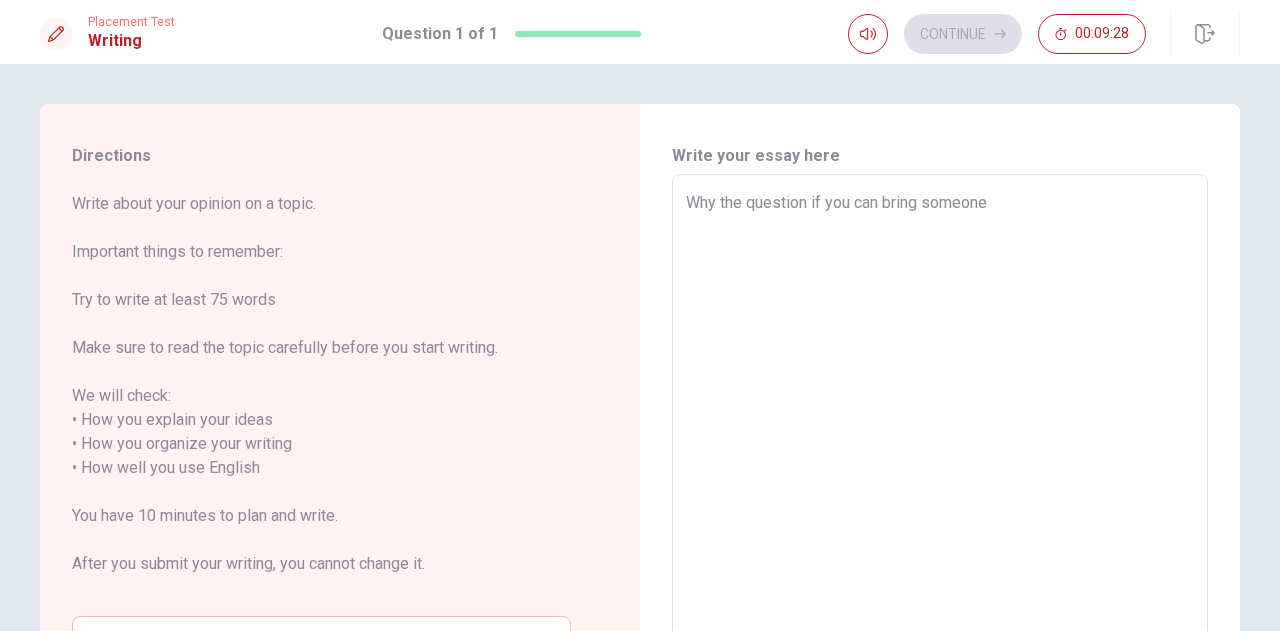 type on "x" 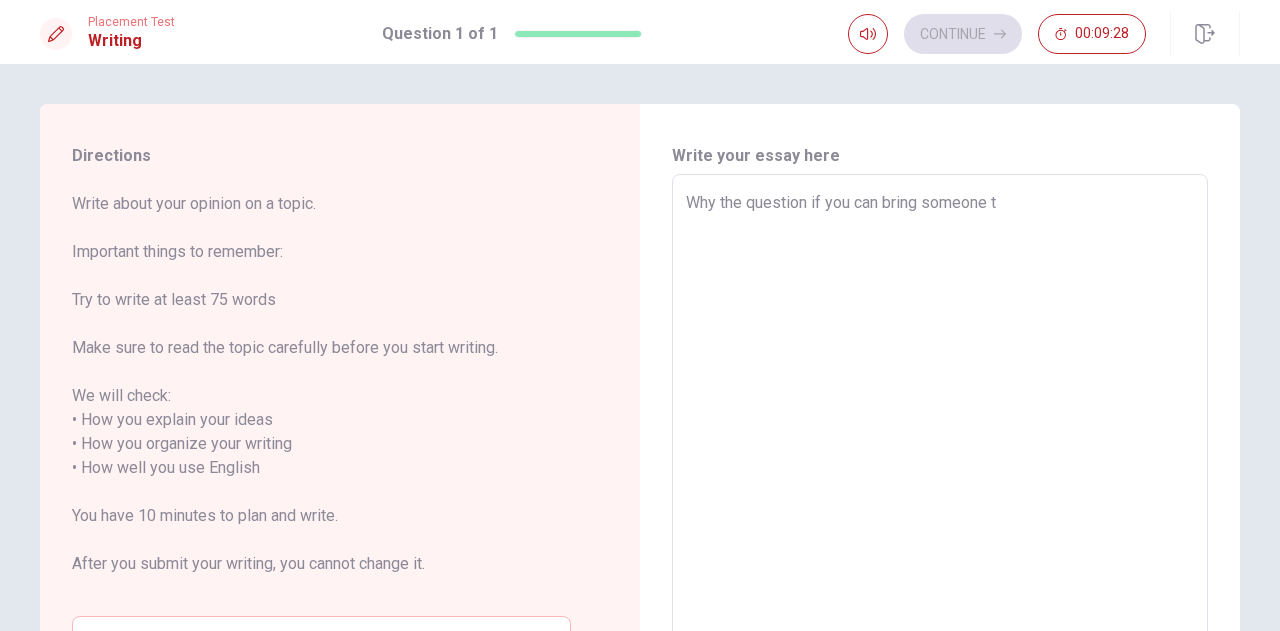 type on "x" 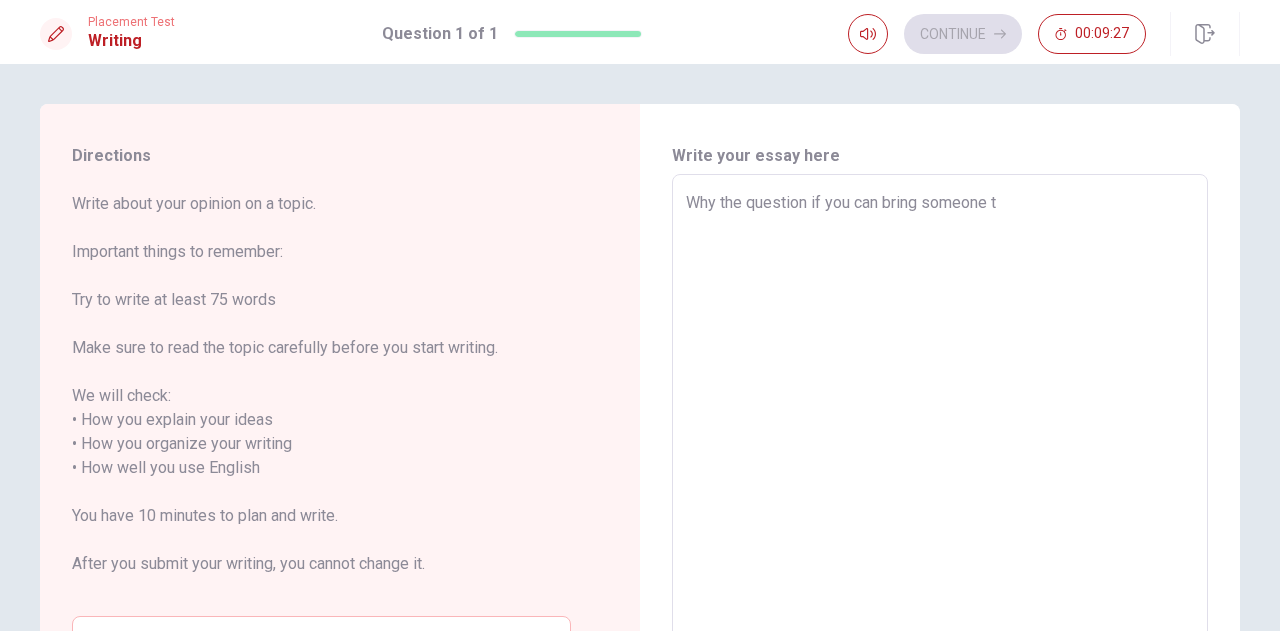 type on "Why the question if you can bring someone" 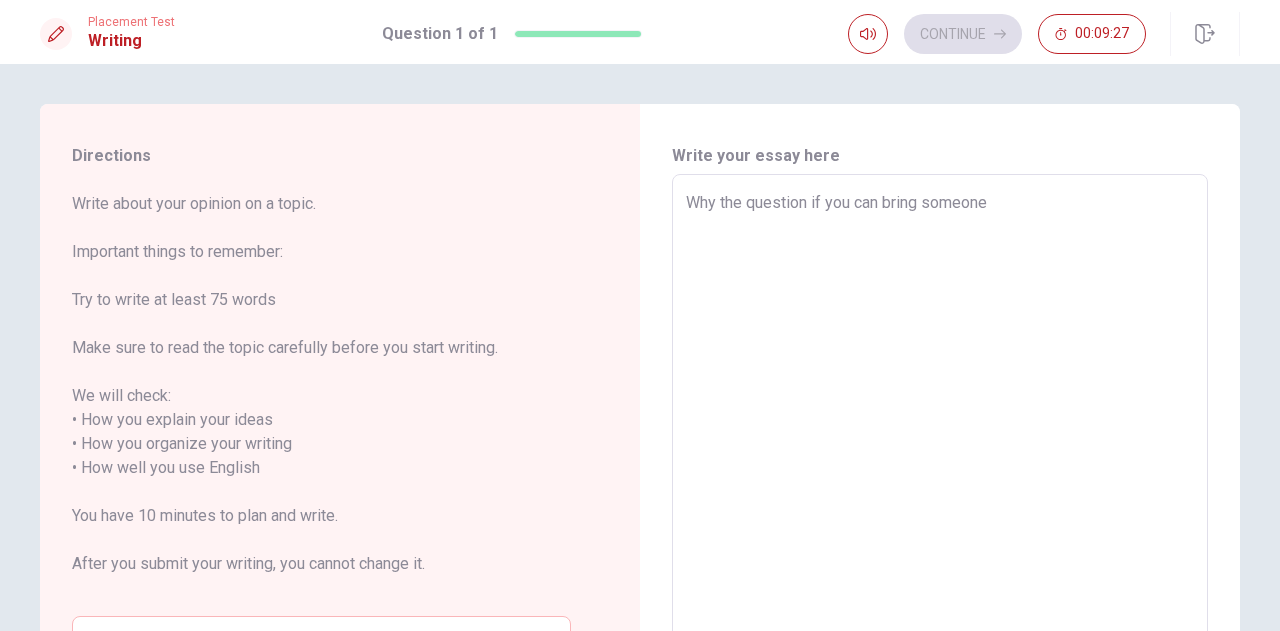 type on "x" 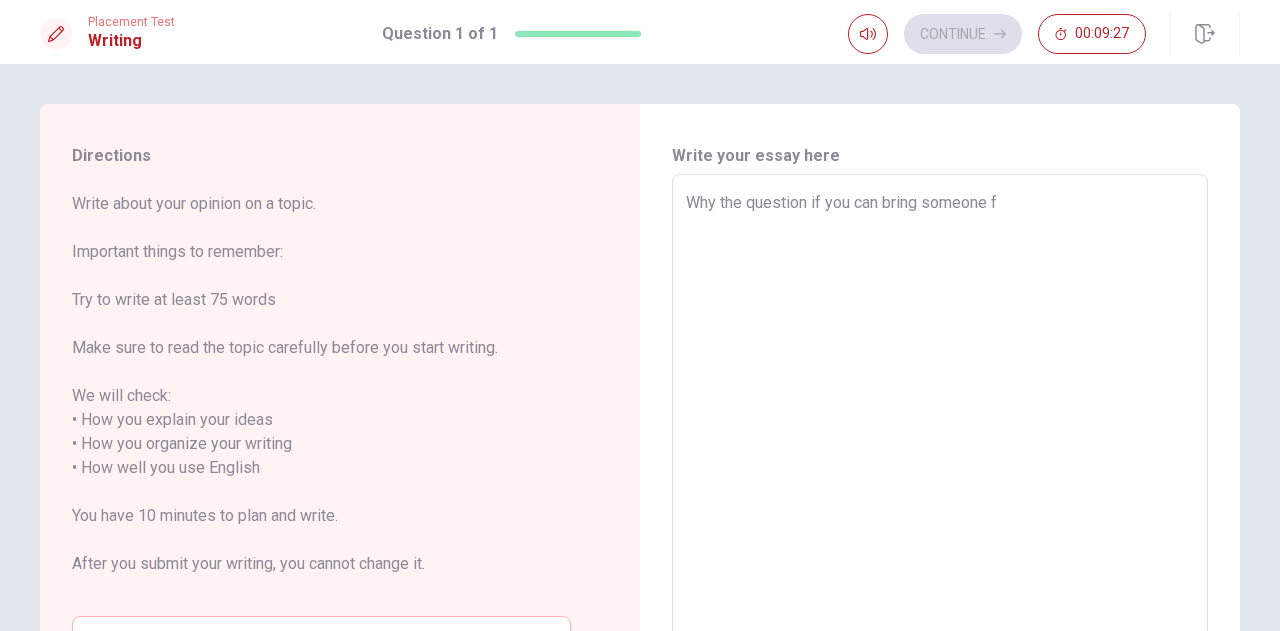type on "x" 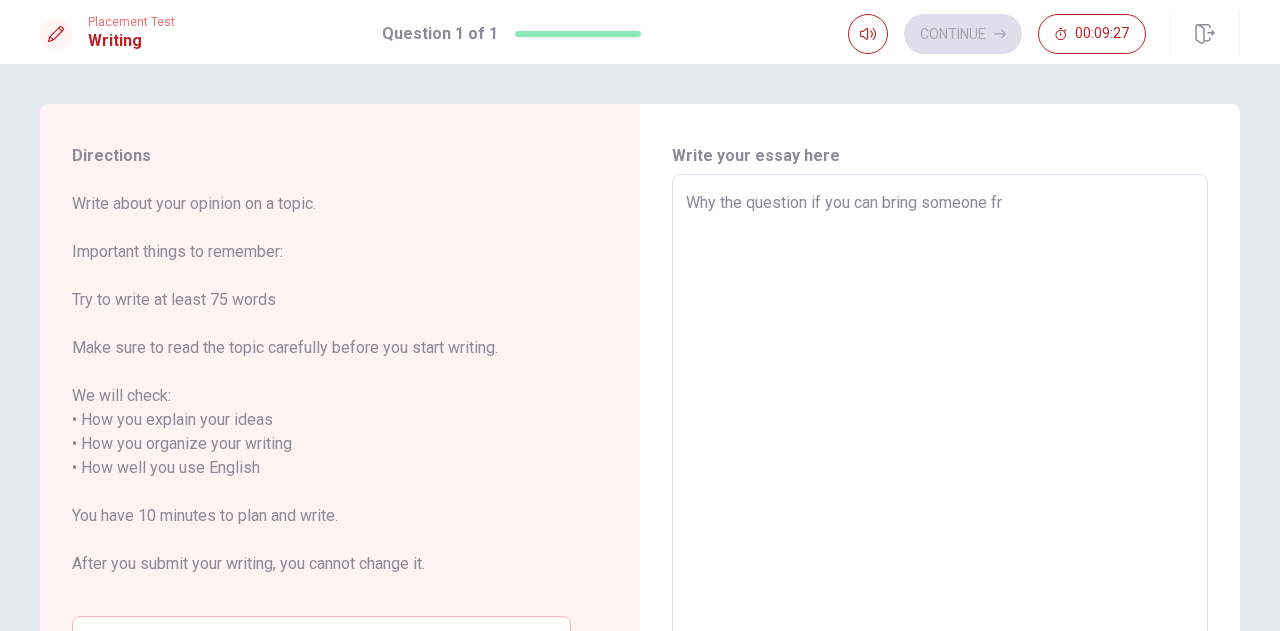 type on "x" 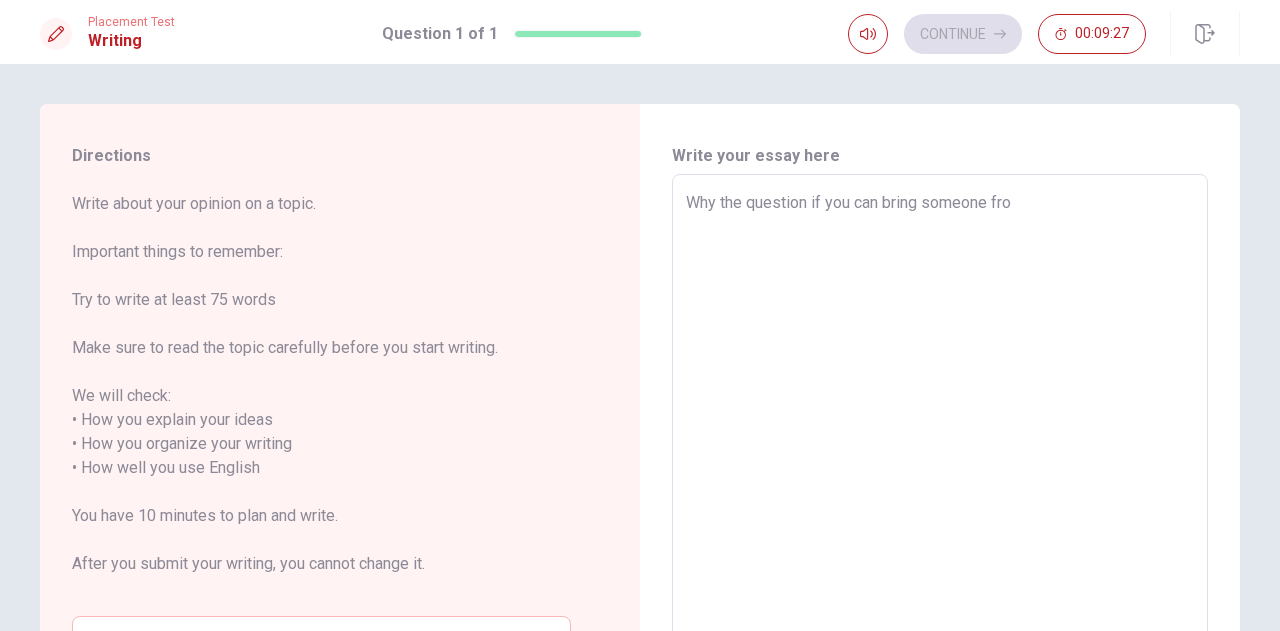 type on "x" 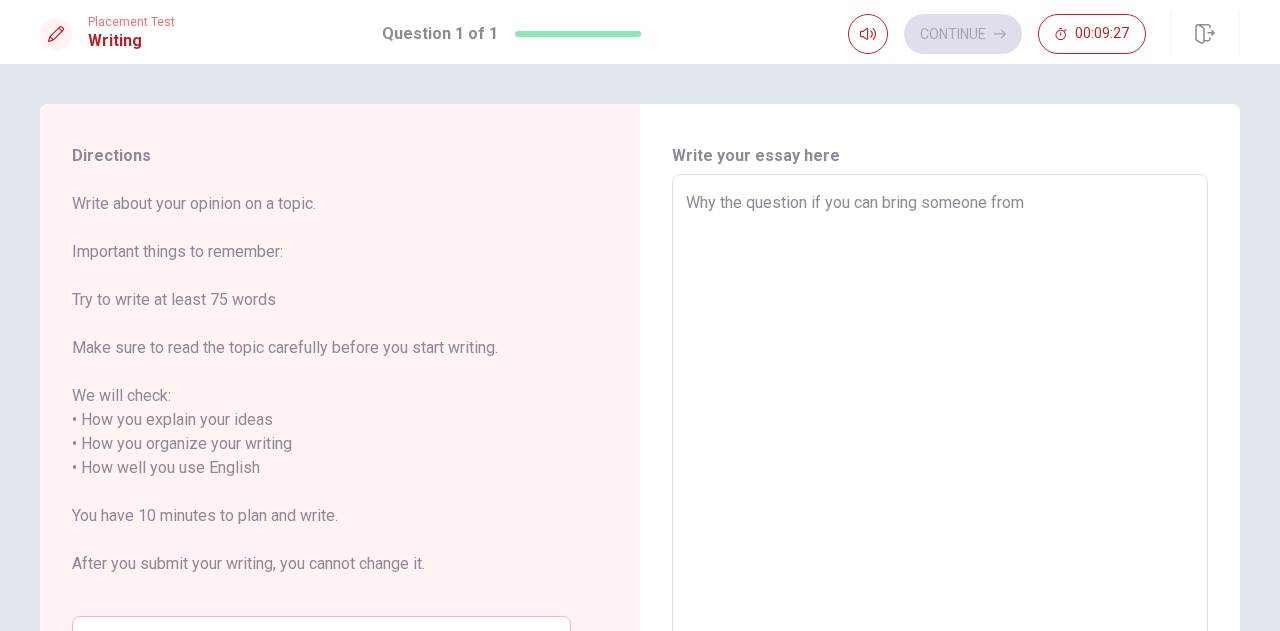 type on "x" 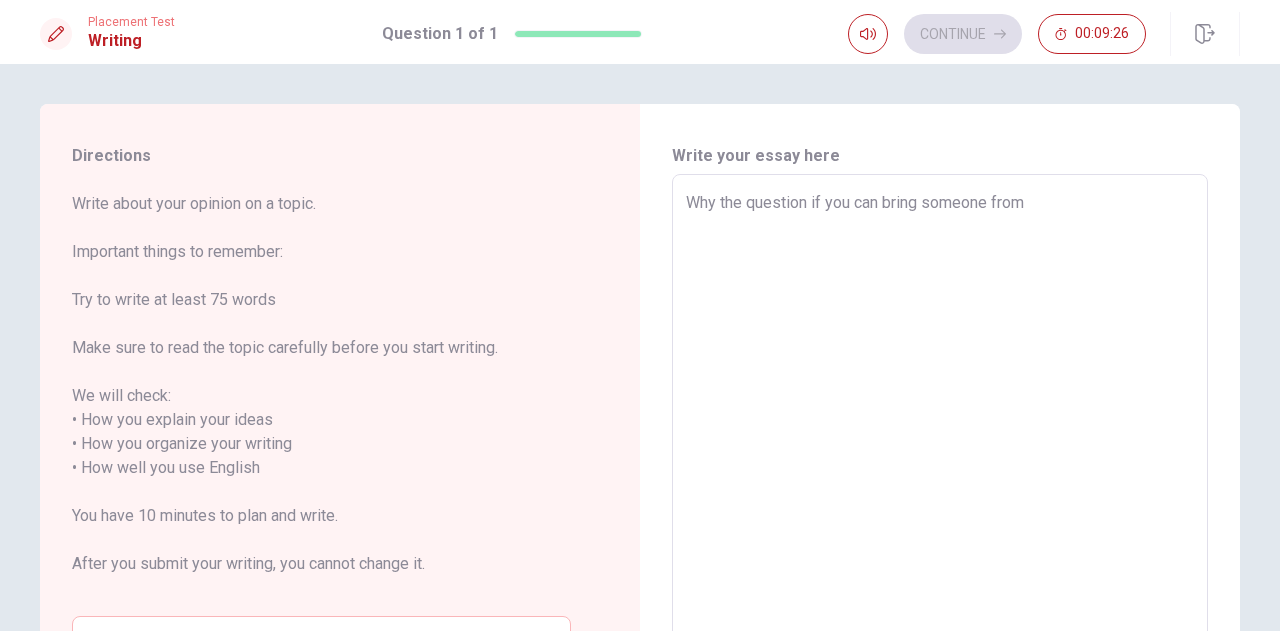 type on "Why the question if you can bring someone from" 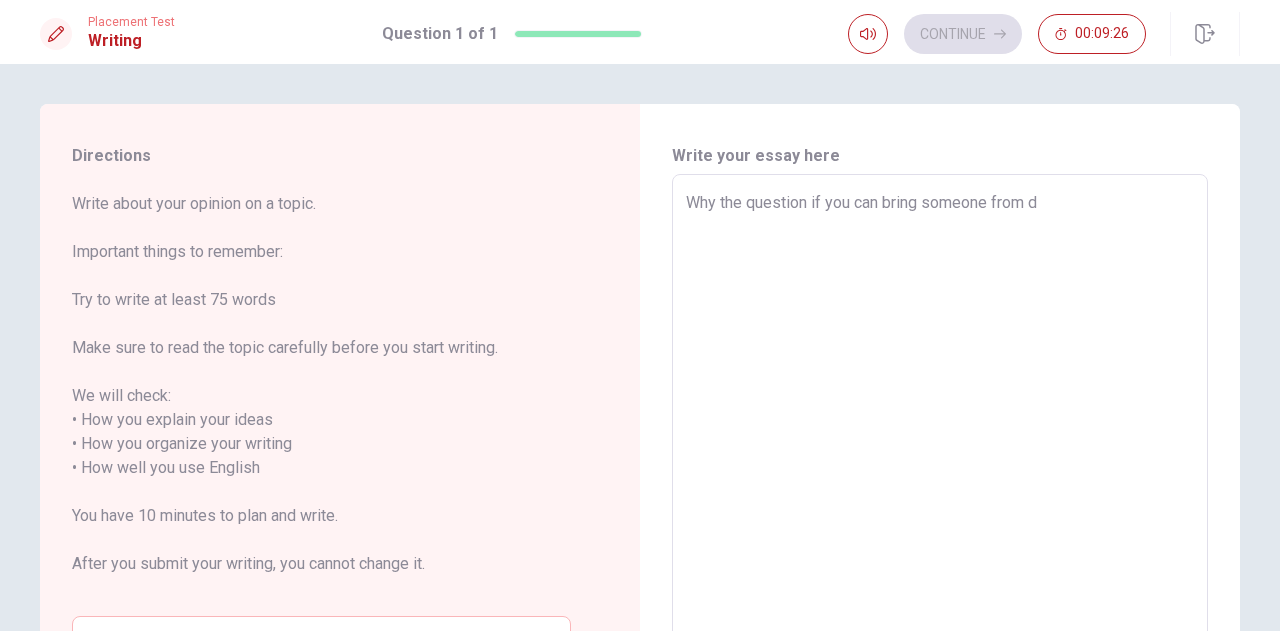 type on "x" 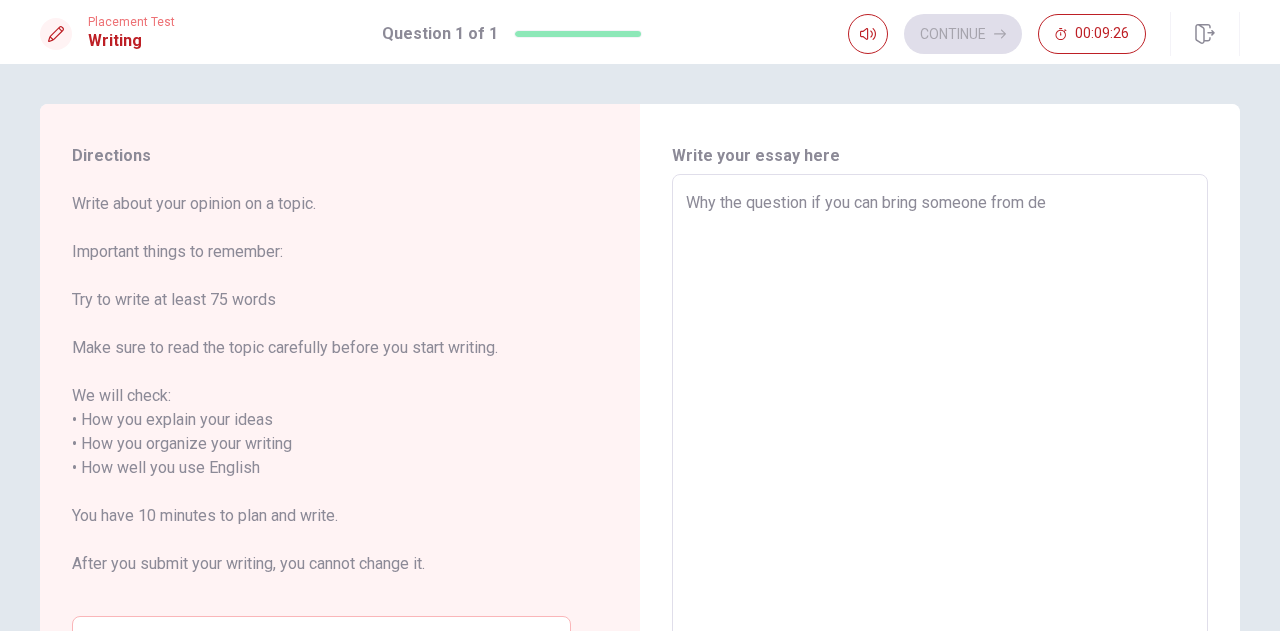 type on "x" 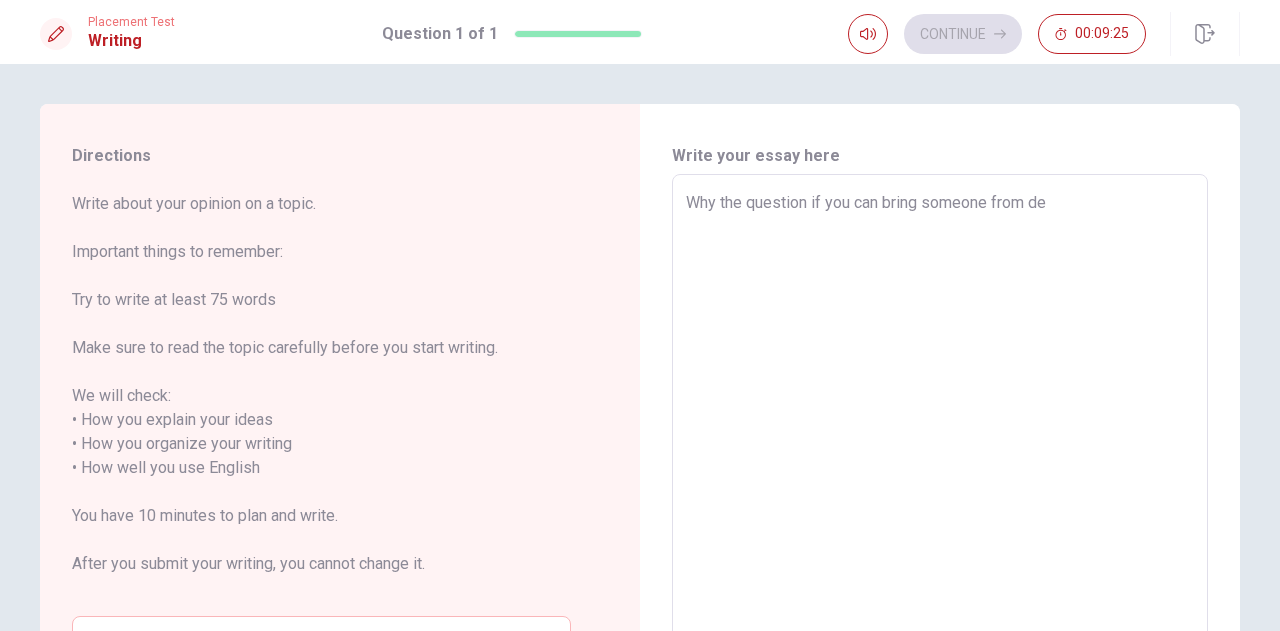 type on "Why the question if you can bring someone from dea" 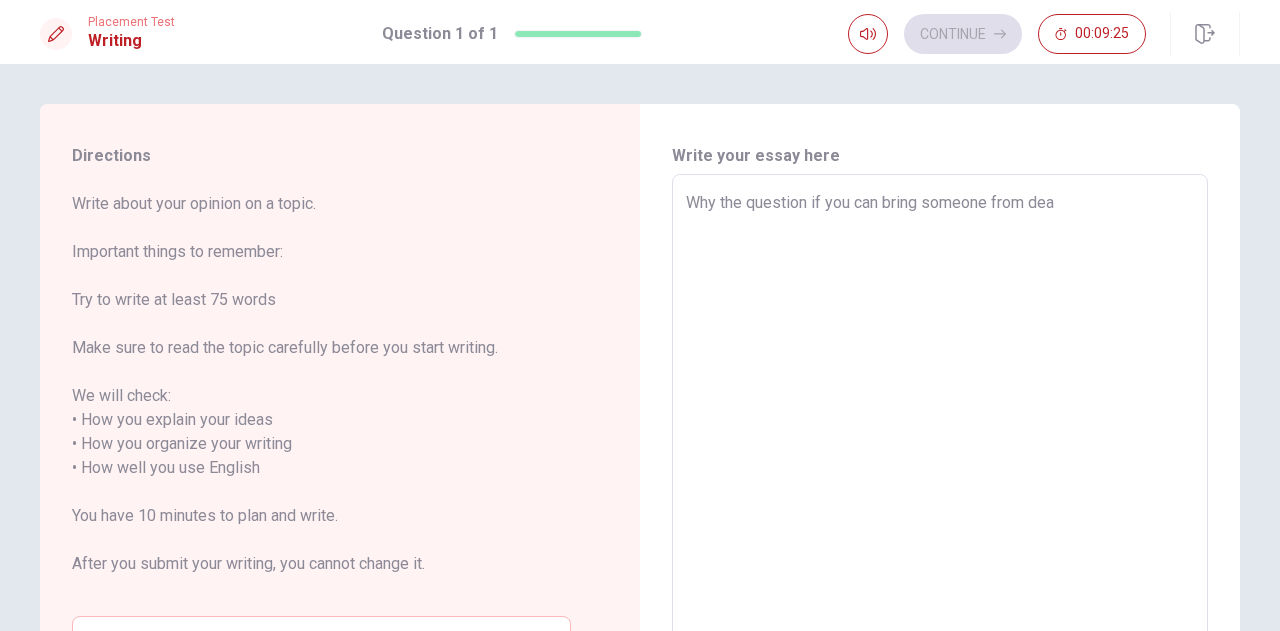 type on "x" 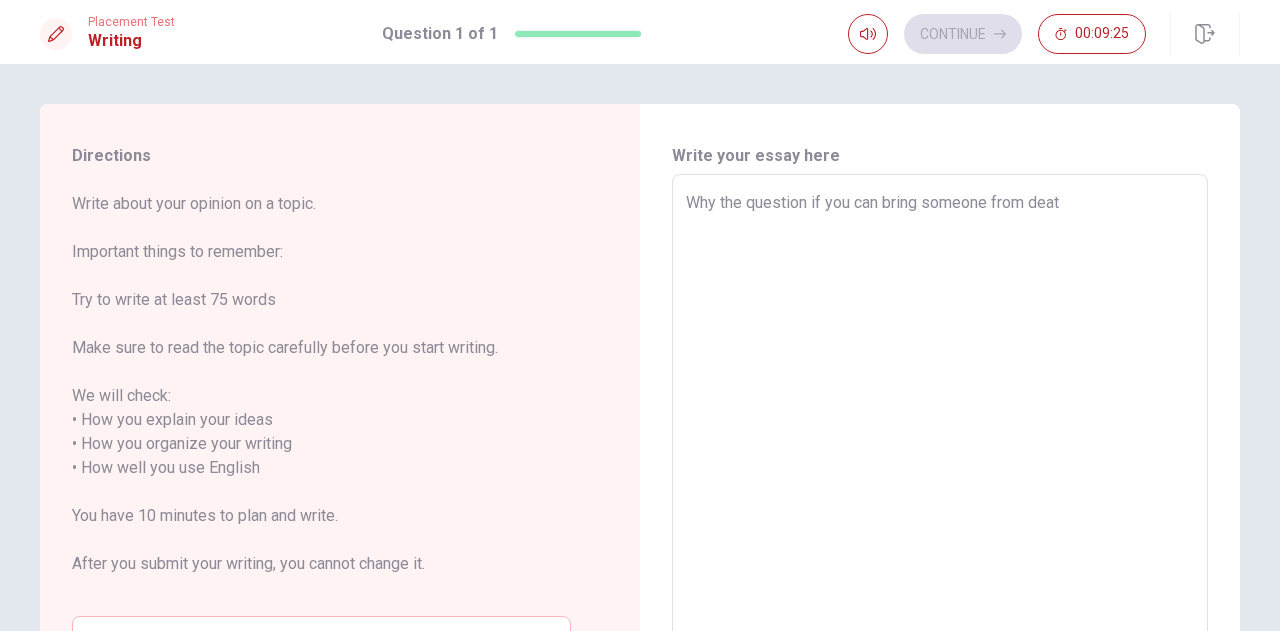 type on "x" 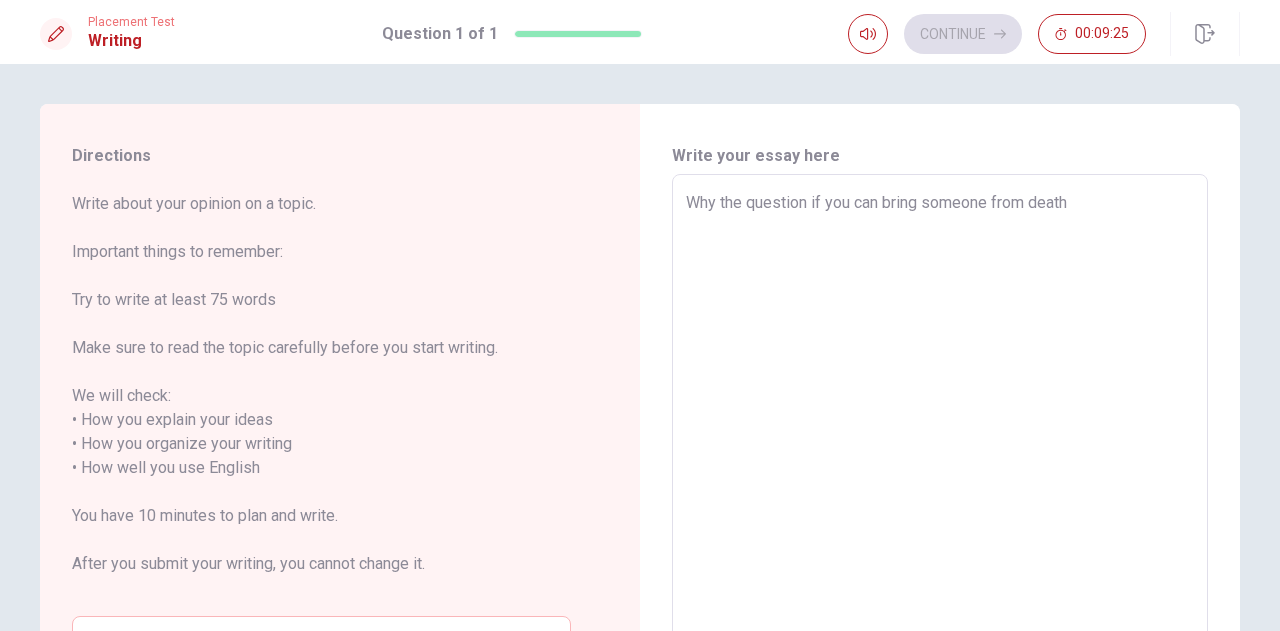 type on "x" 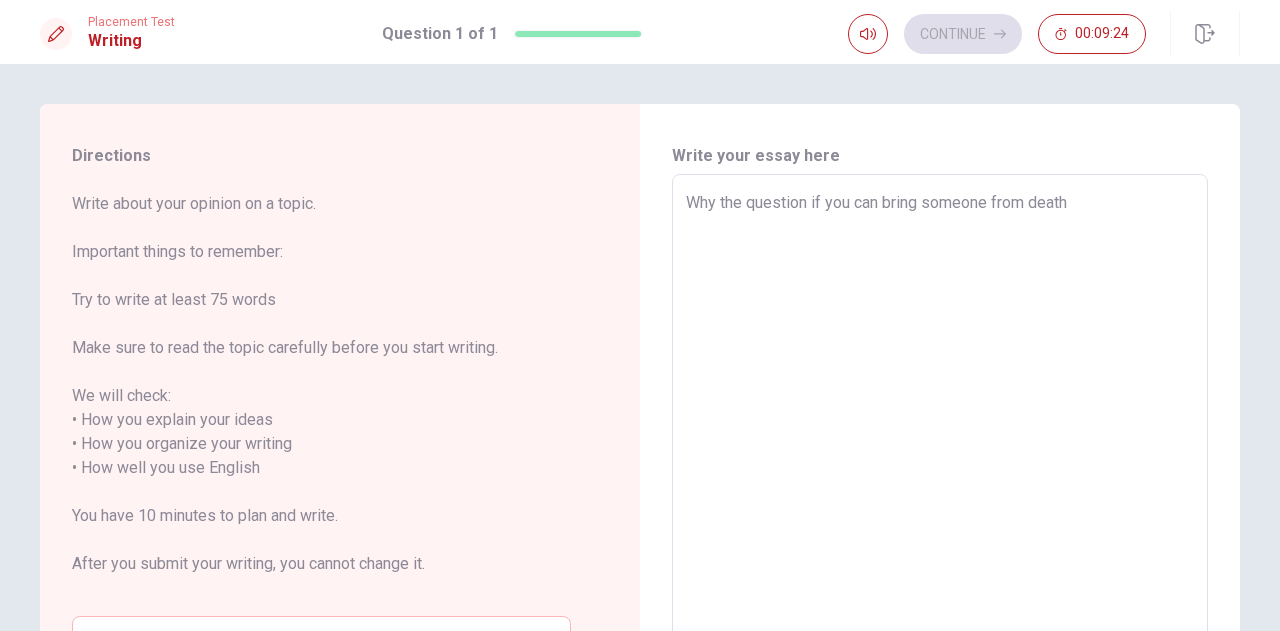 type on "Why the question if you can bring someone from death" 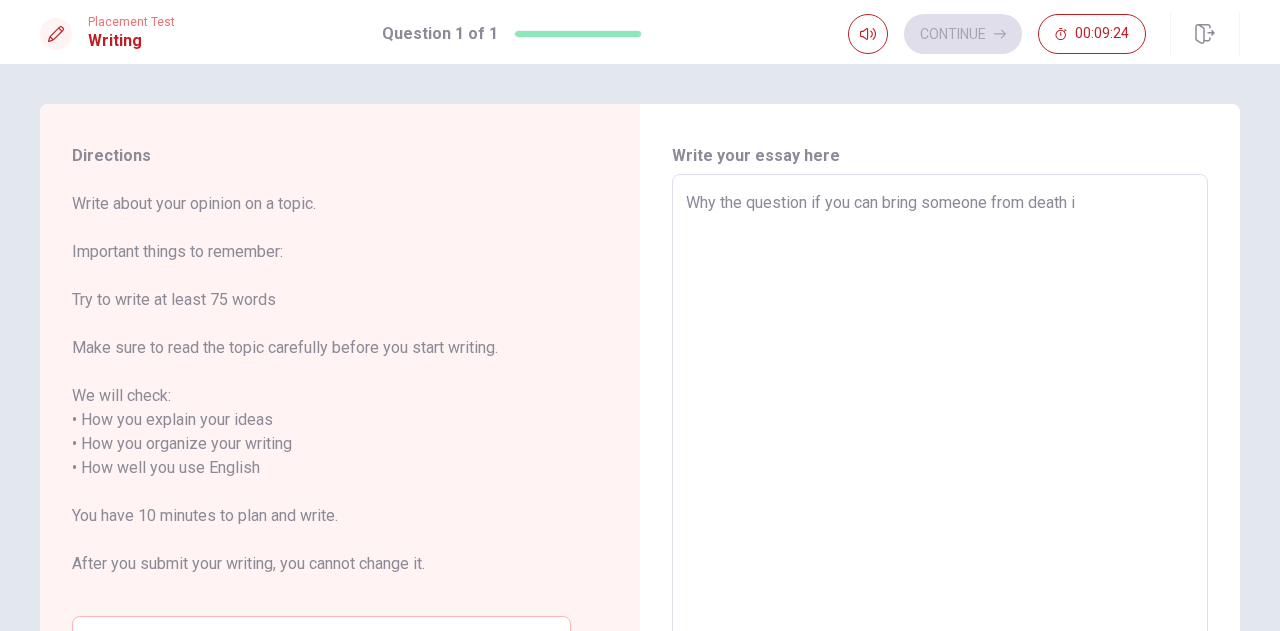 type on "x" 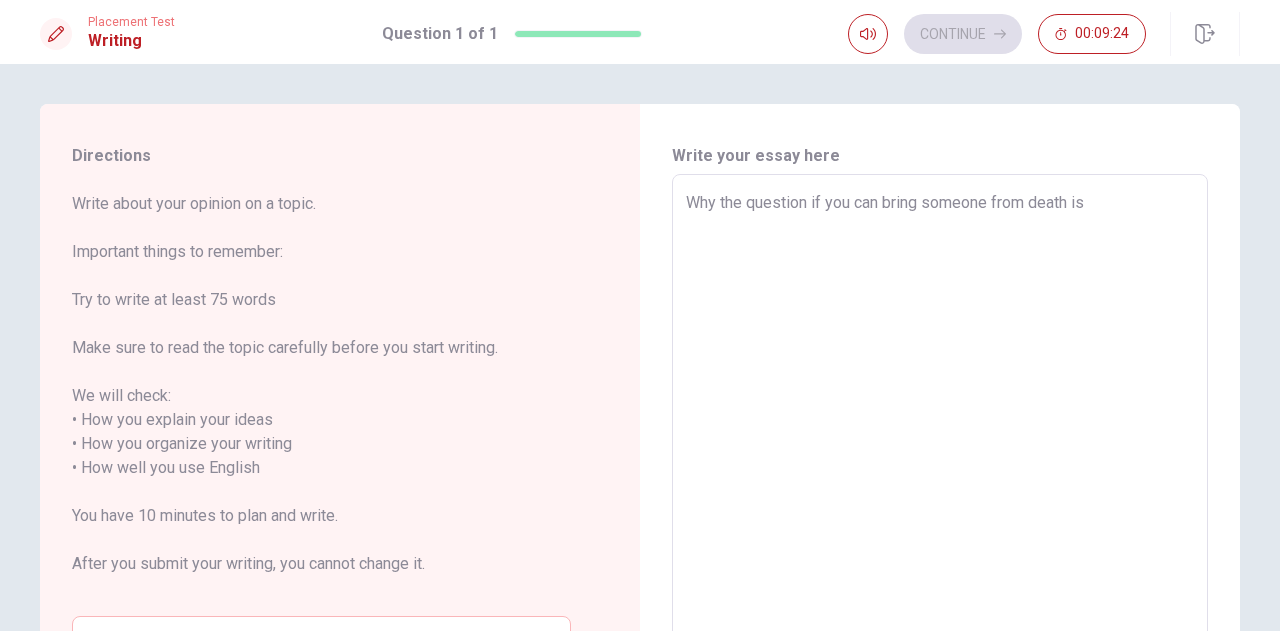 type on "x" 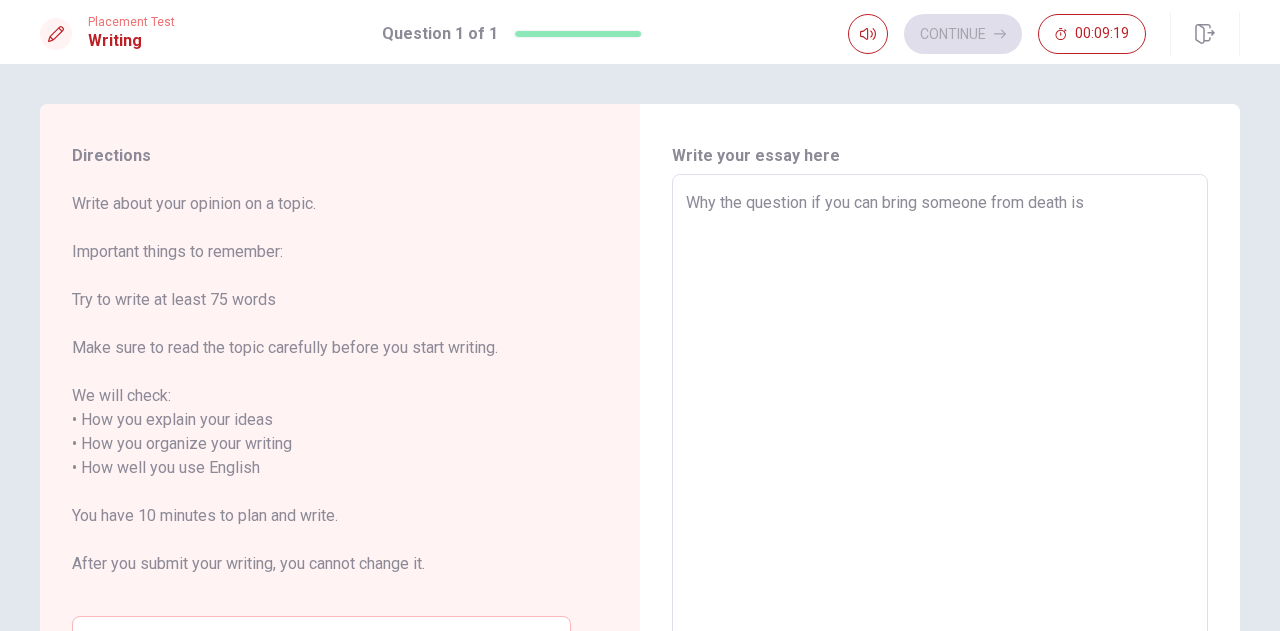 type on "x" 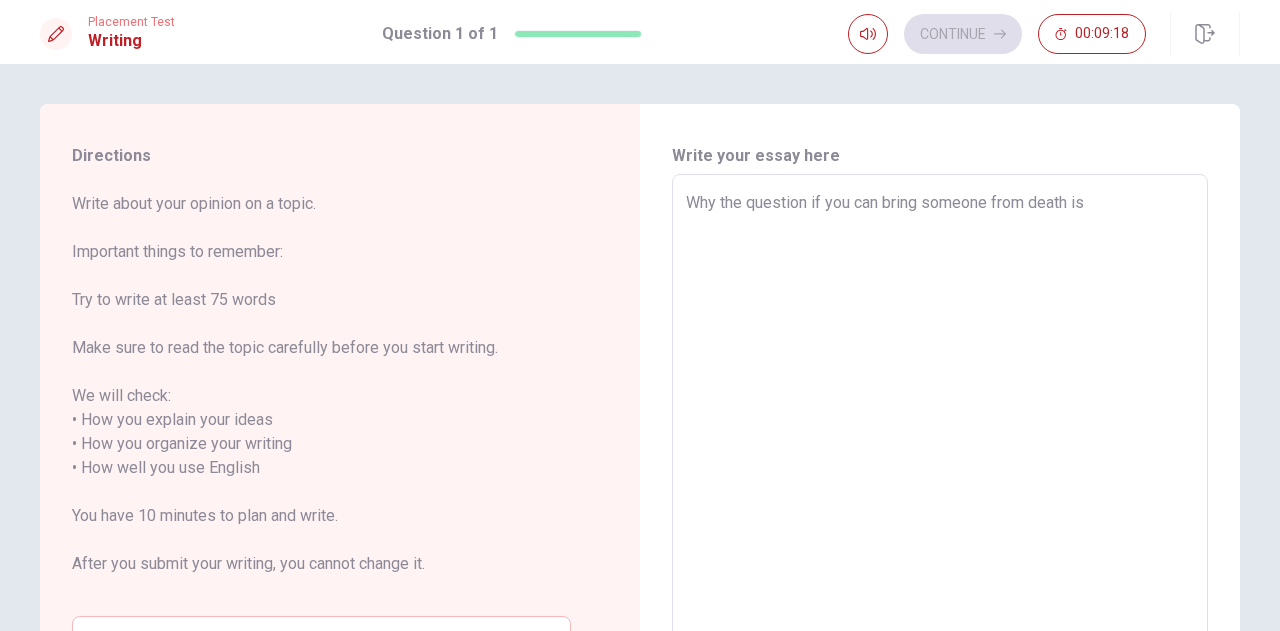 type on "Why the question if you can bring someone from death is u" 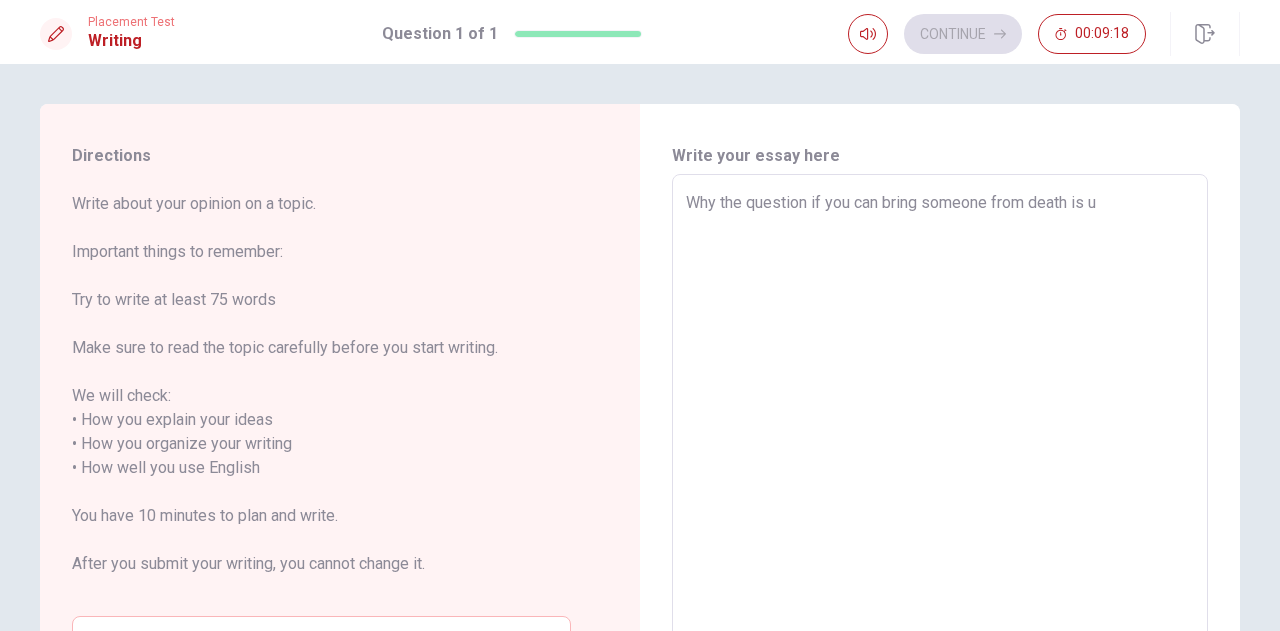 type on "x" 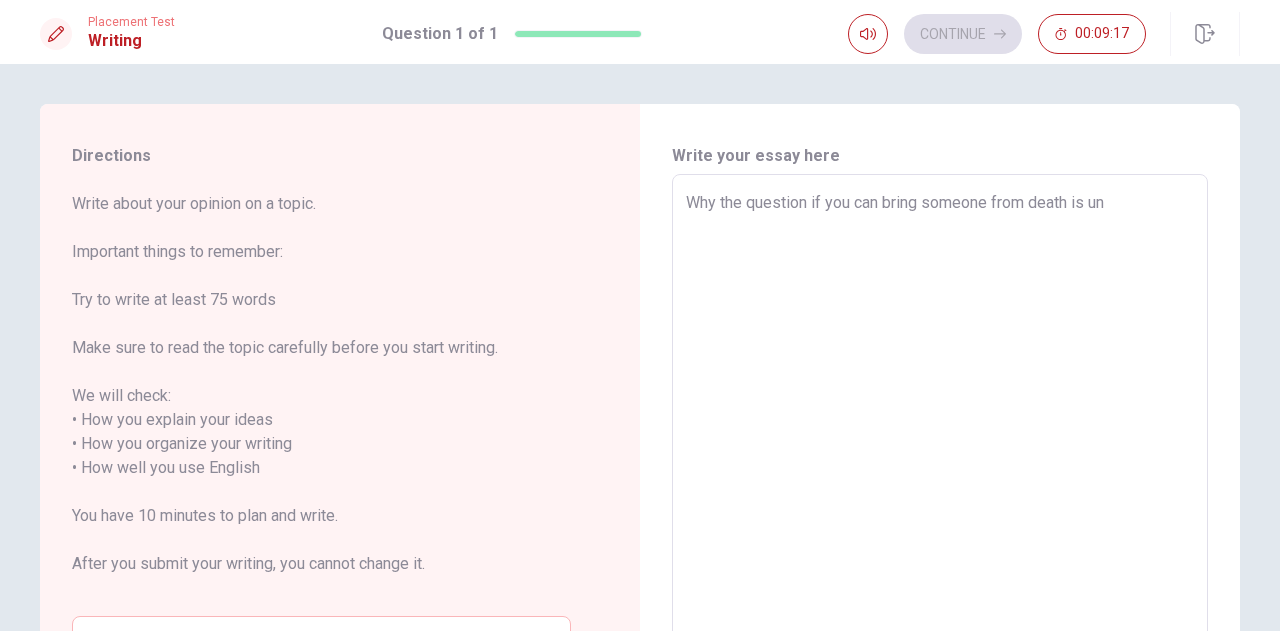 type on "x" 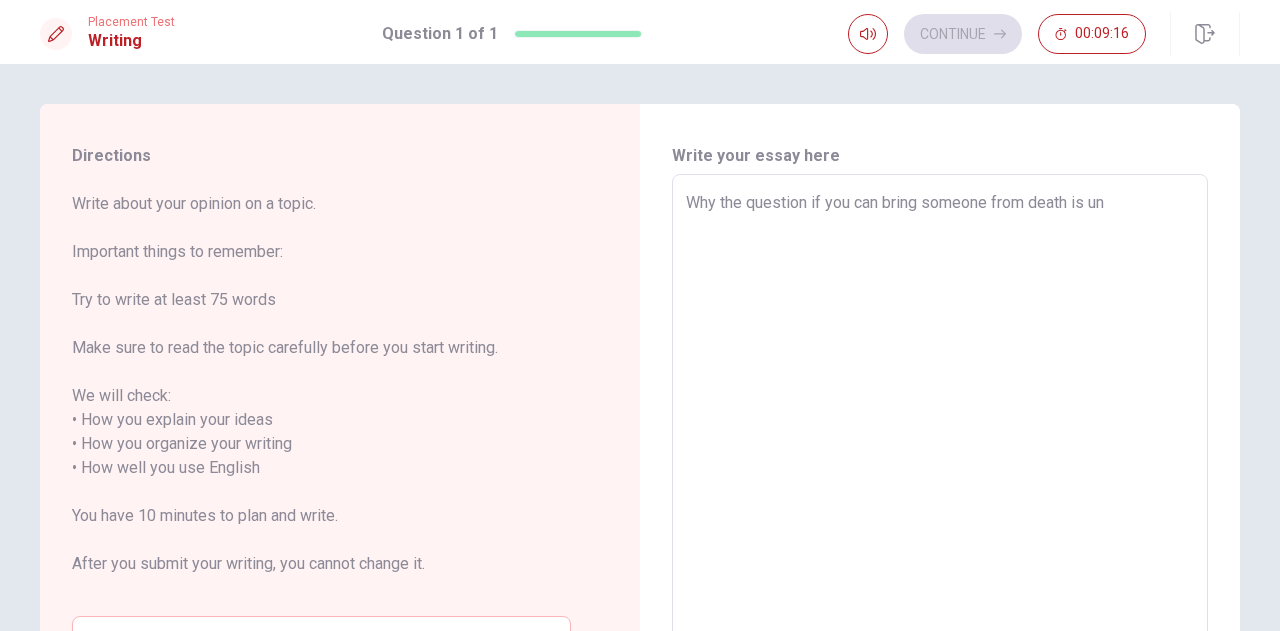type on "Why the question if you can bring someone from death is unn" 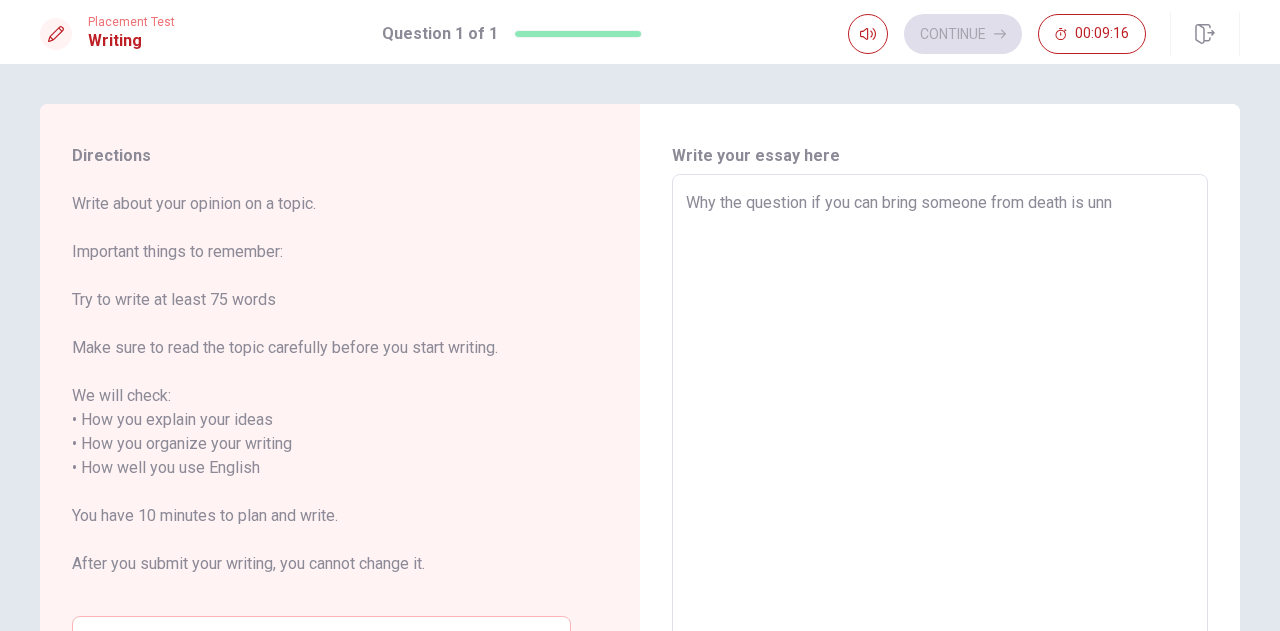 type on "x" 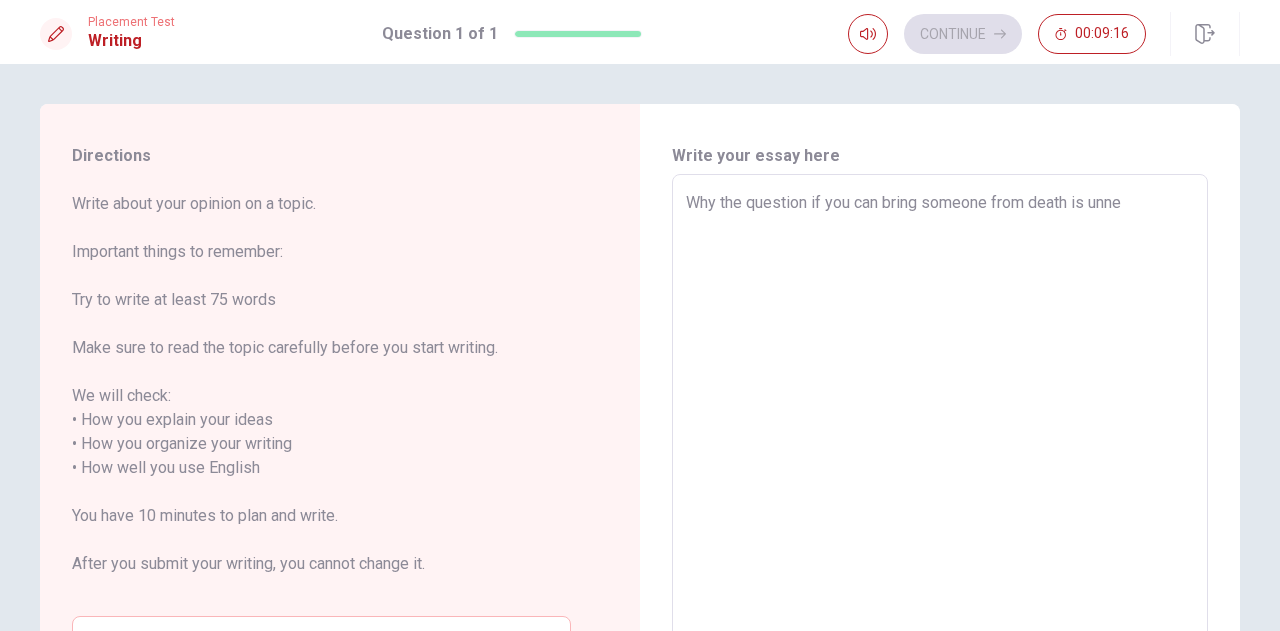type on "x" 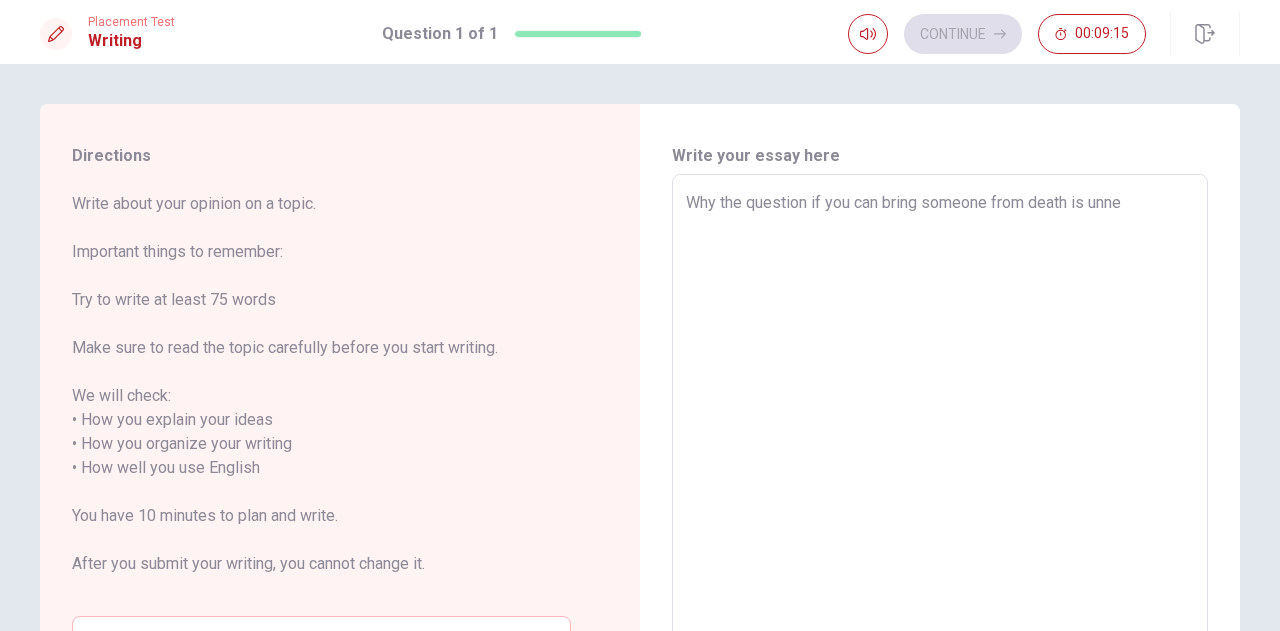type on "Why the question if you can bring someone from death is unnec" 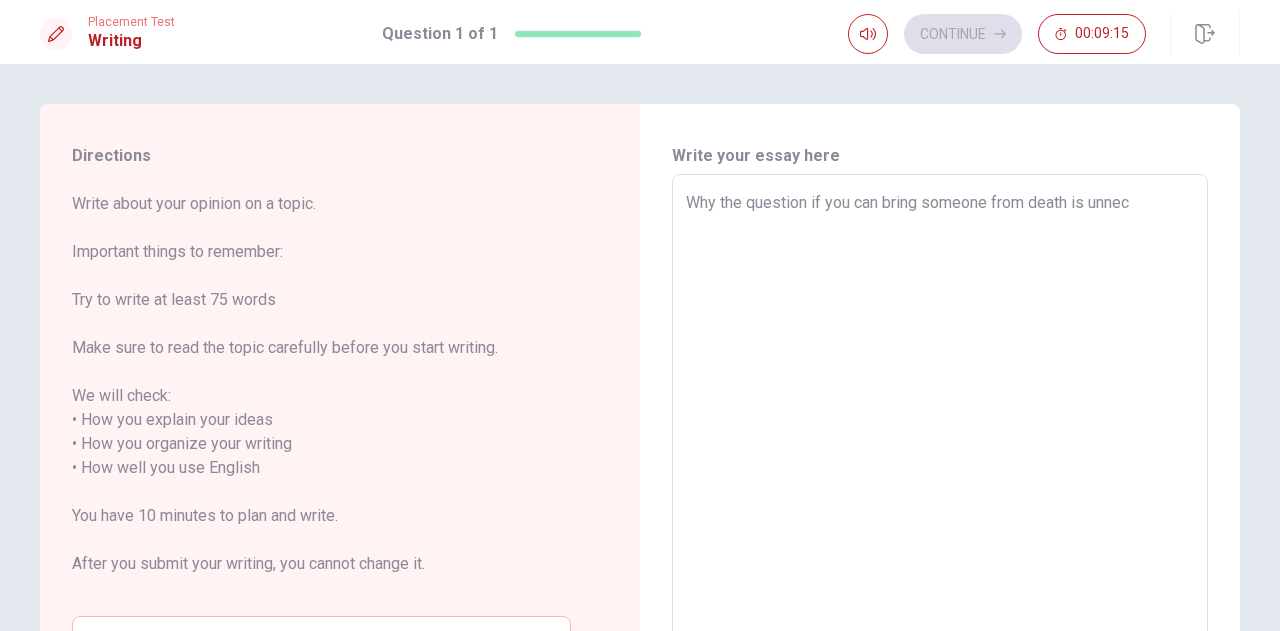 type on "x" 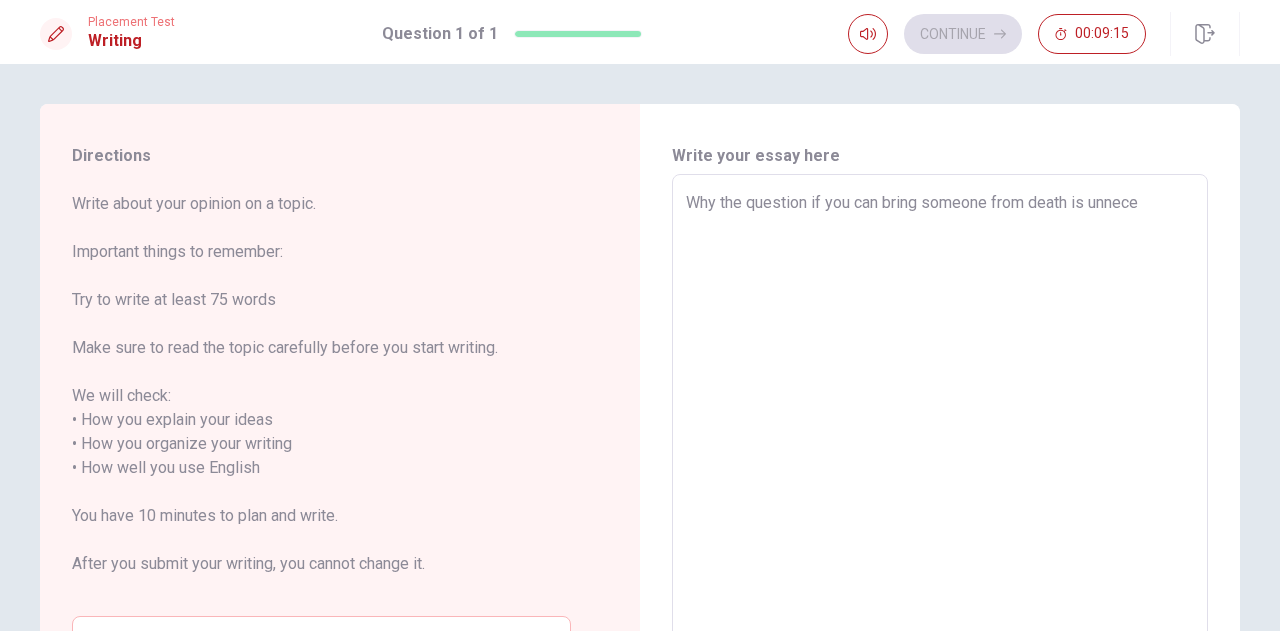 type on "x" 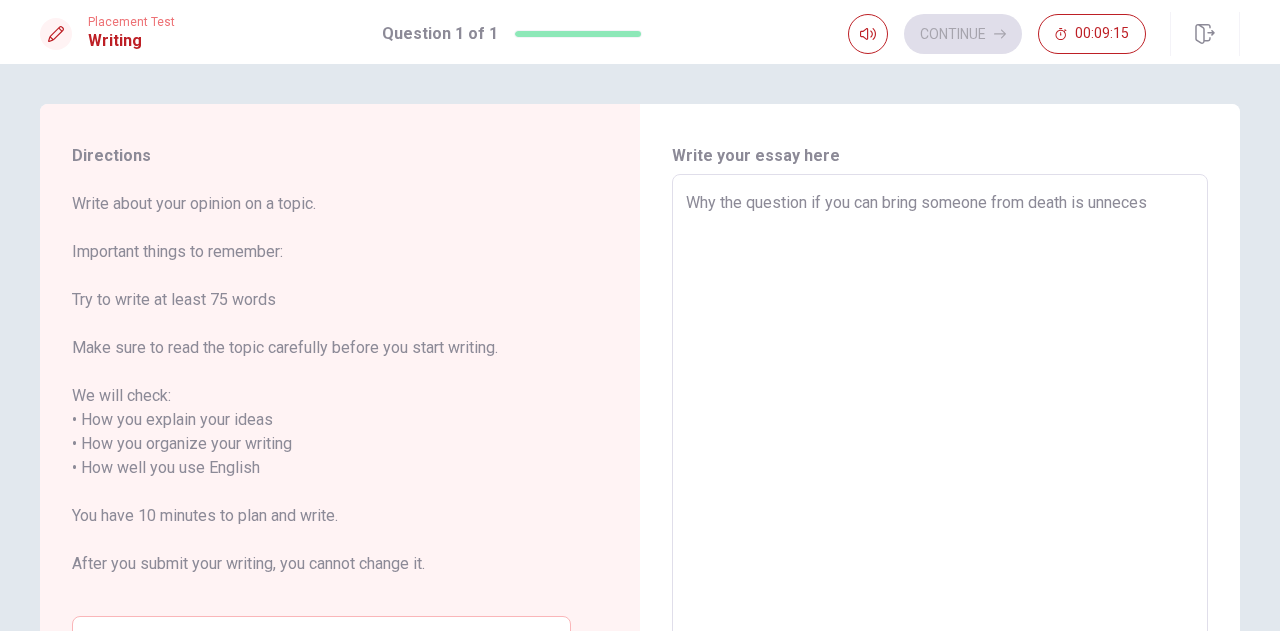 type on "x" 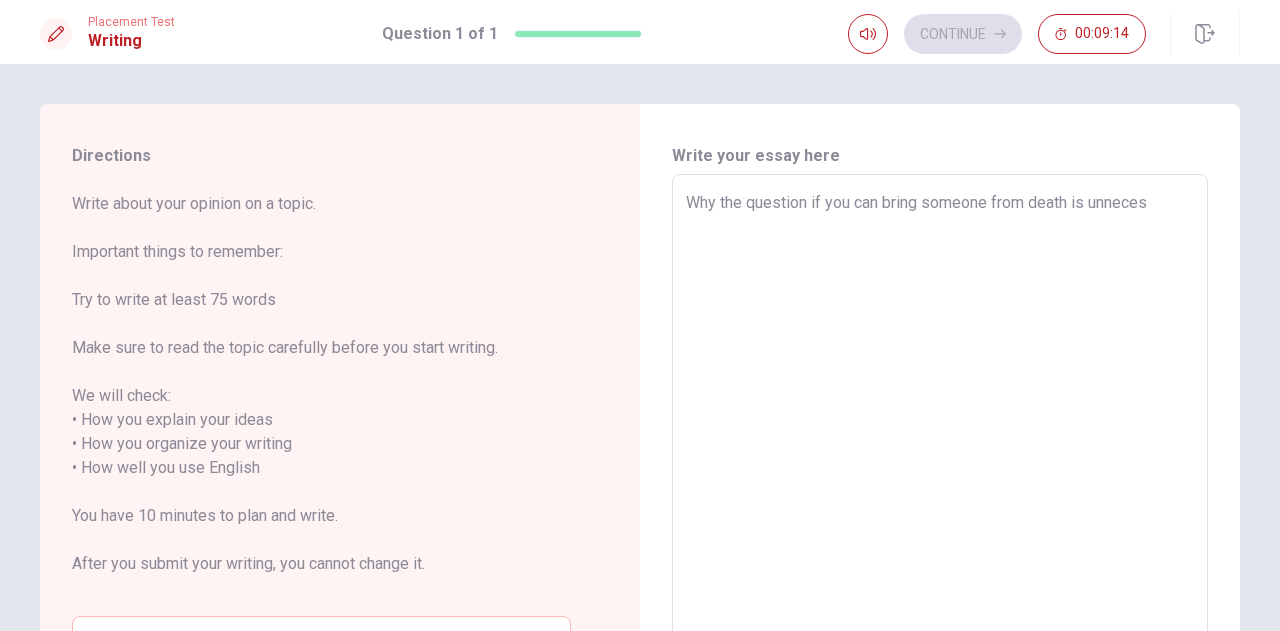 type on "Why the question if you can bring someone from death is unnecess" 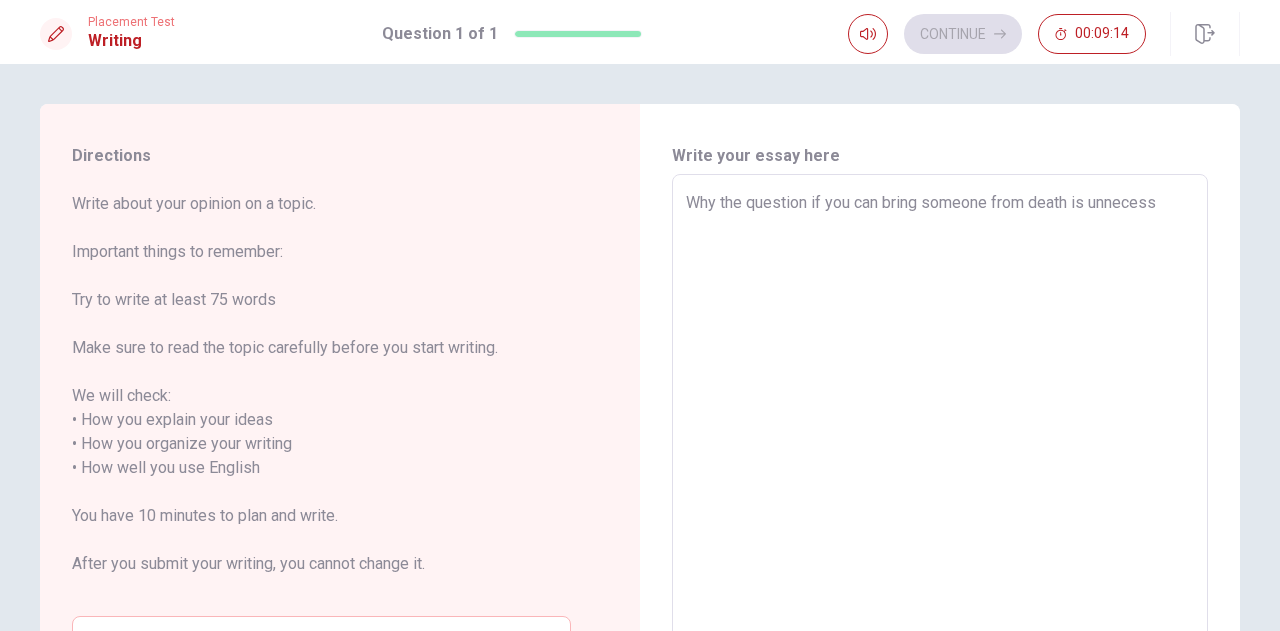 type on "x" 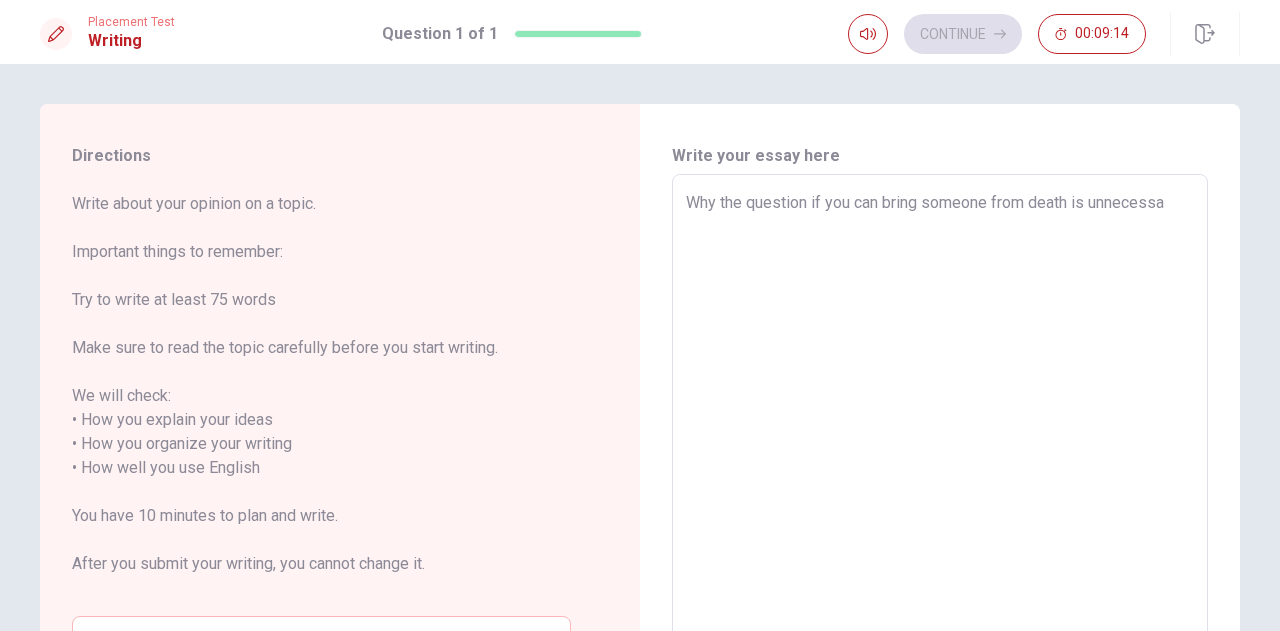 type on "x" 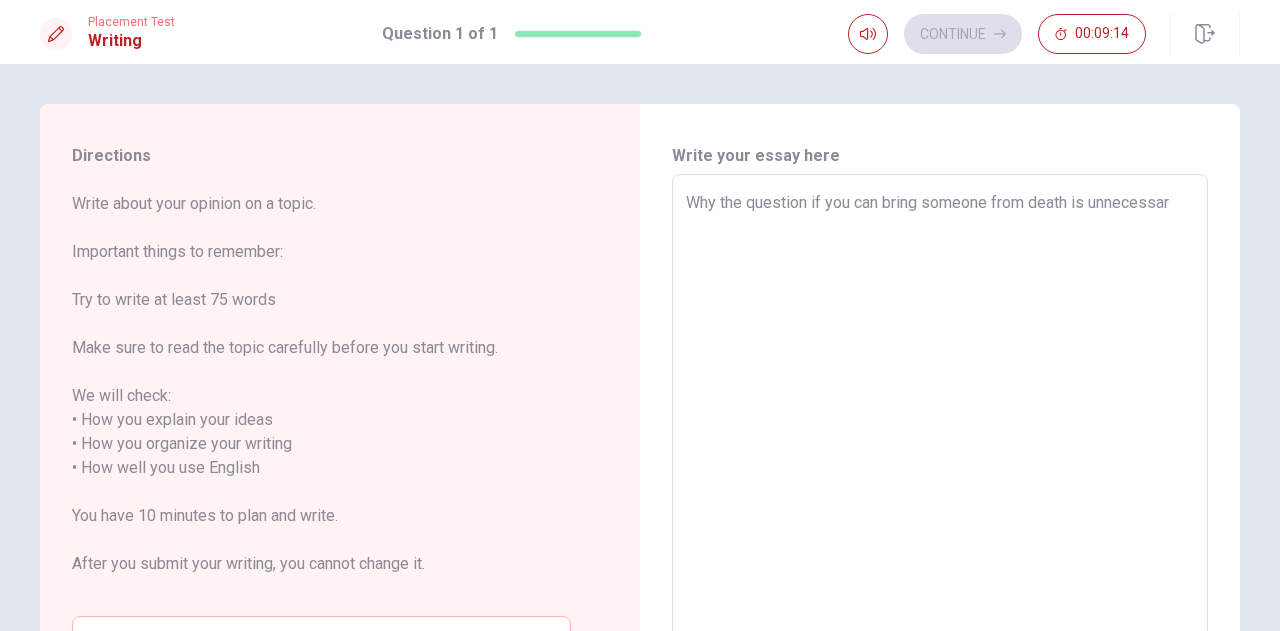 type on "x" 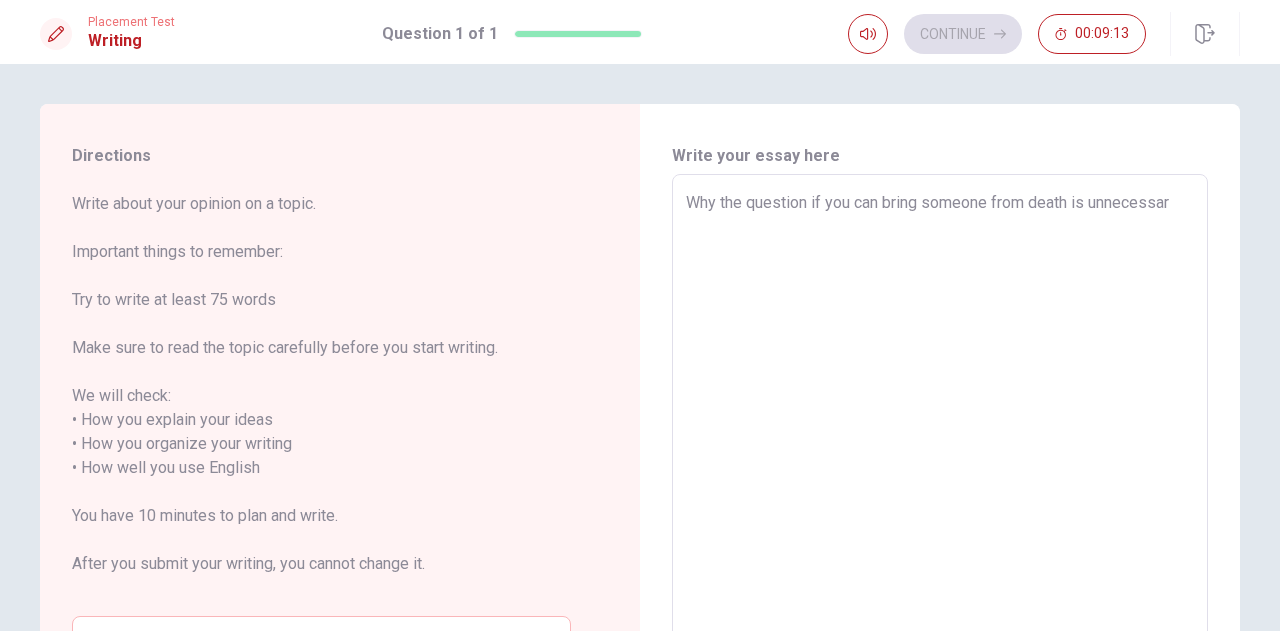 type on "Why the question if you can bring someone from death is unnecessary" 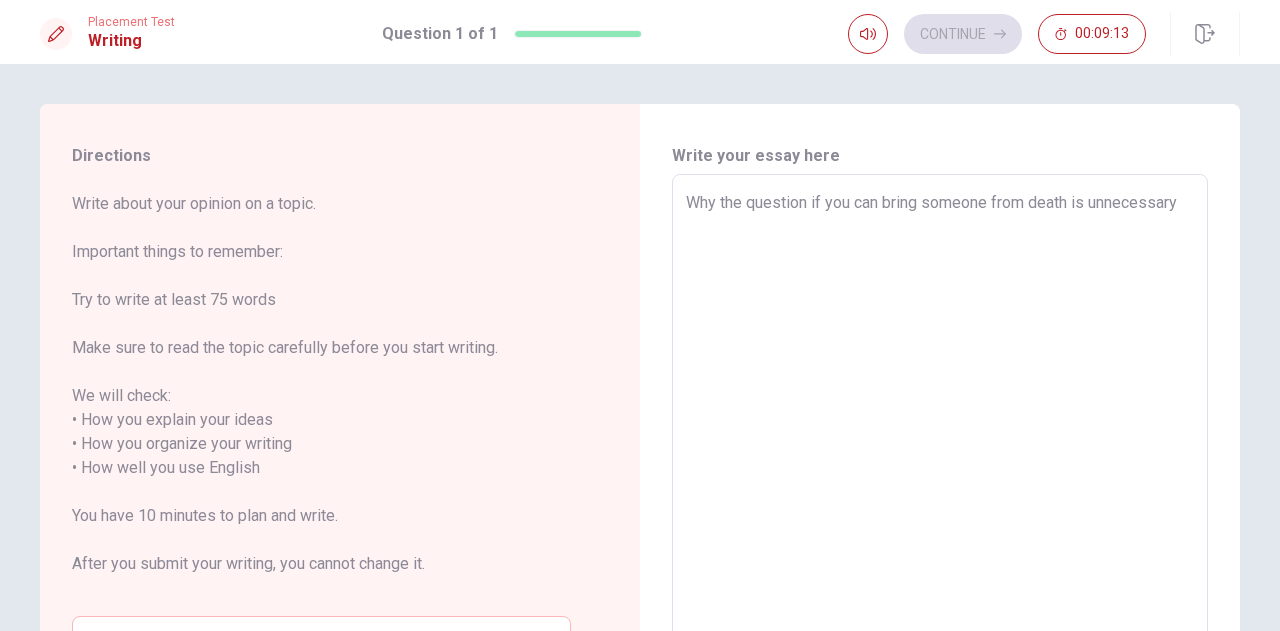 type on "x" 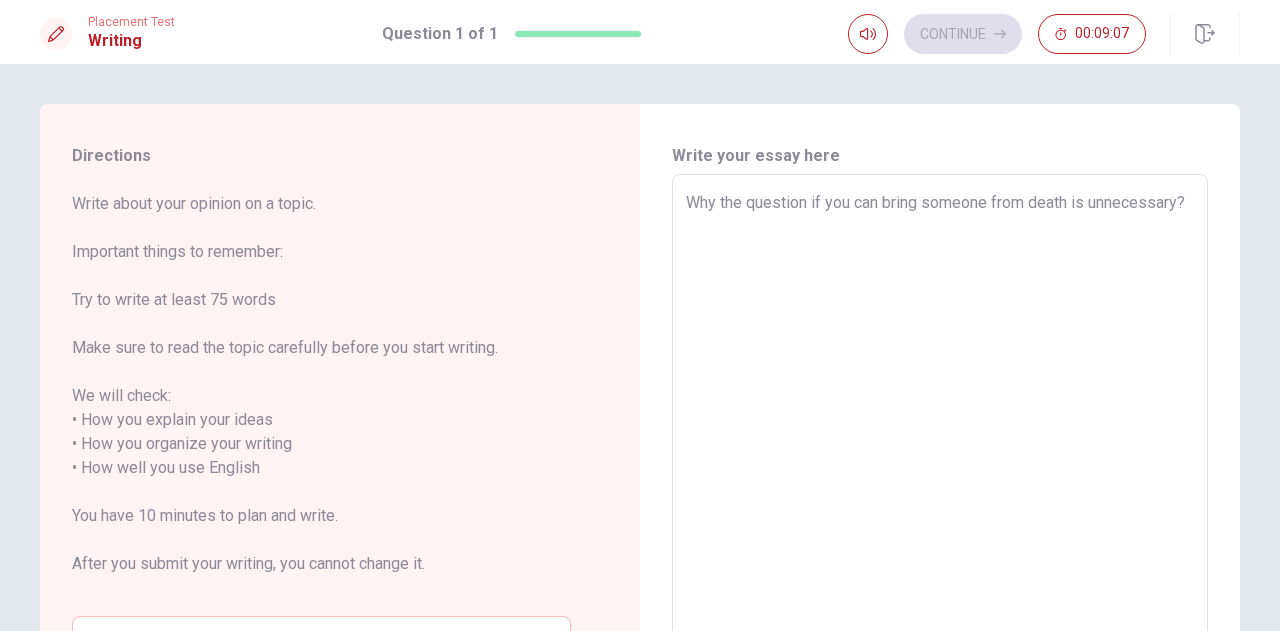 click on "Why the question if you can bring someone from death is unnecessary?" at bounding box center [940, 456] 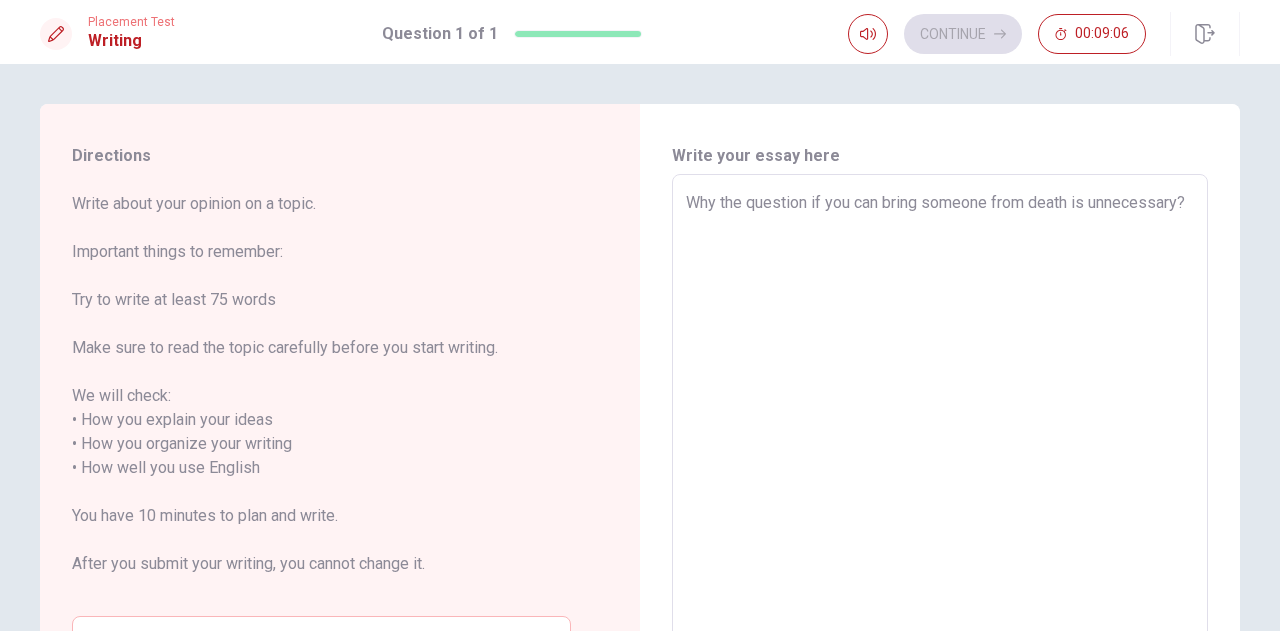 type on "Why the question if you can bring someone from death wis unnecessary?" 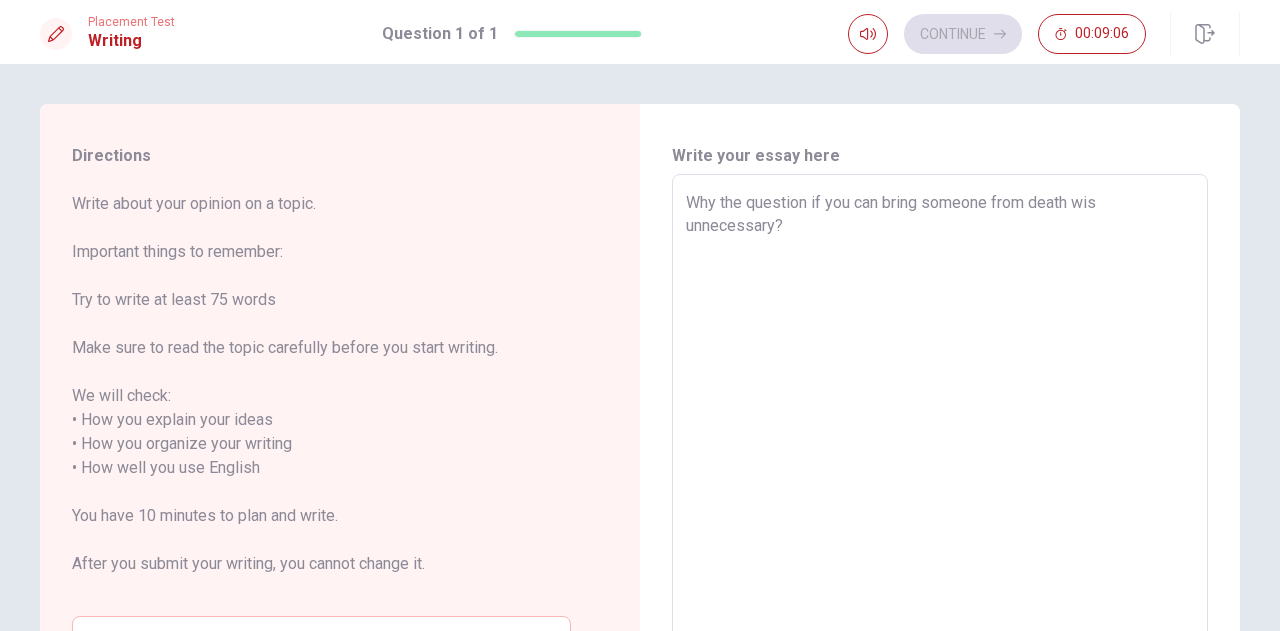 type on "x" 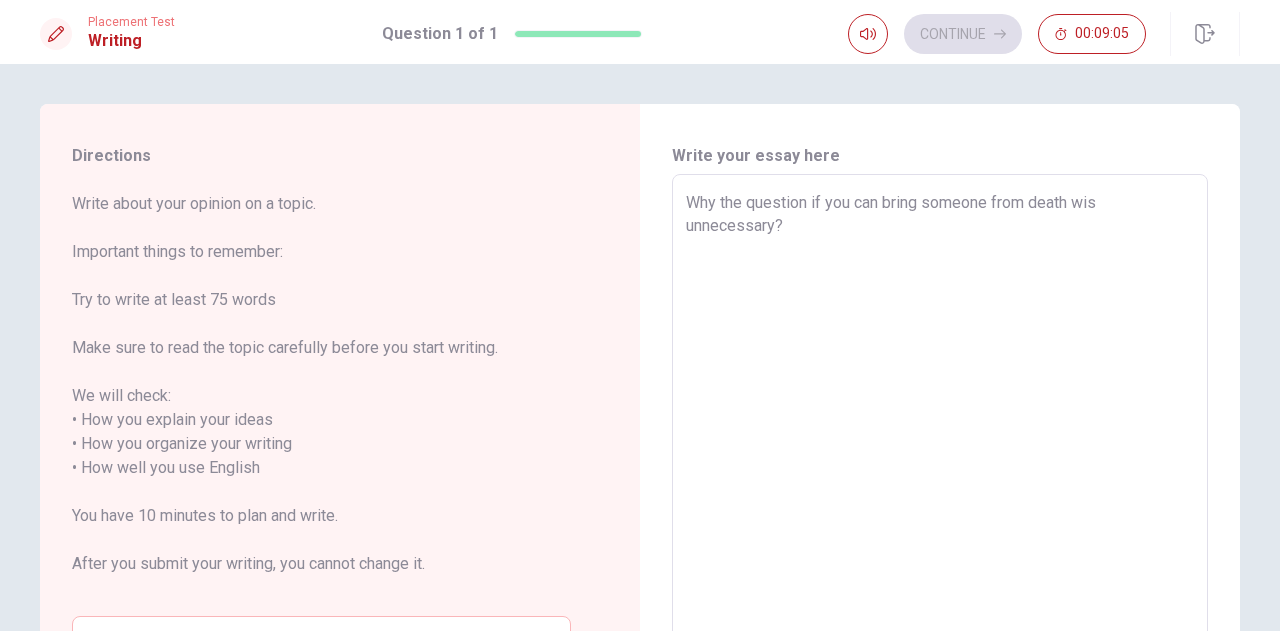 type on "Why the question if you can bring someone from death whis unnecessary?" 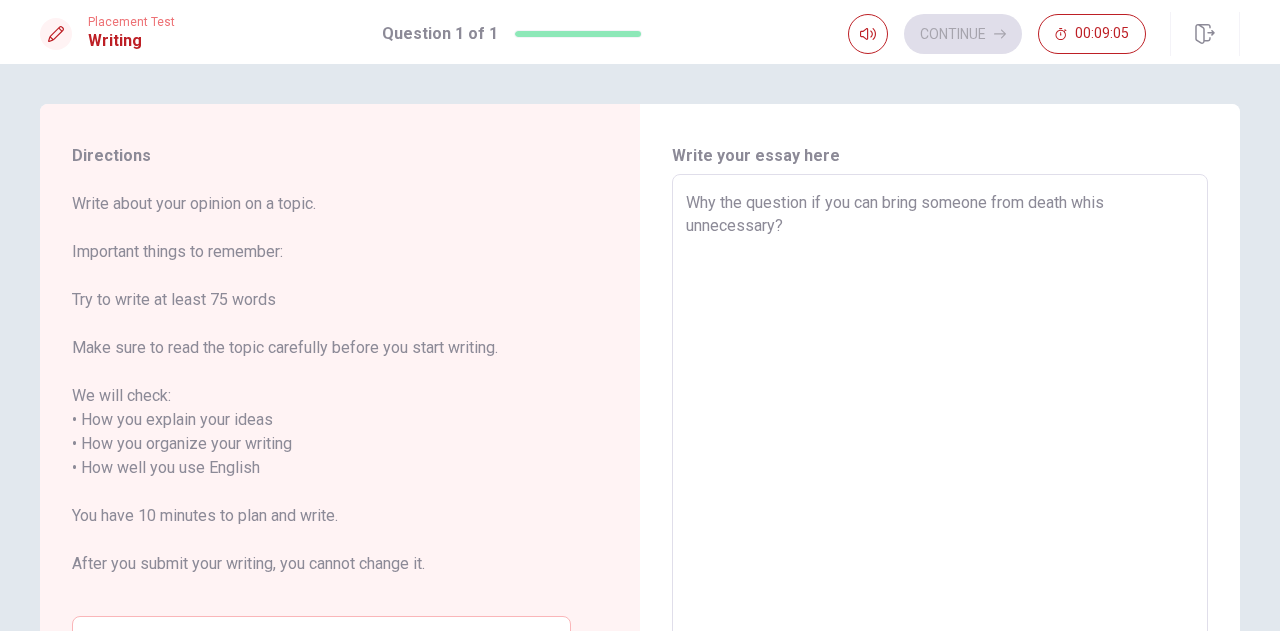 type on "x" 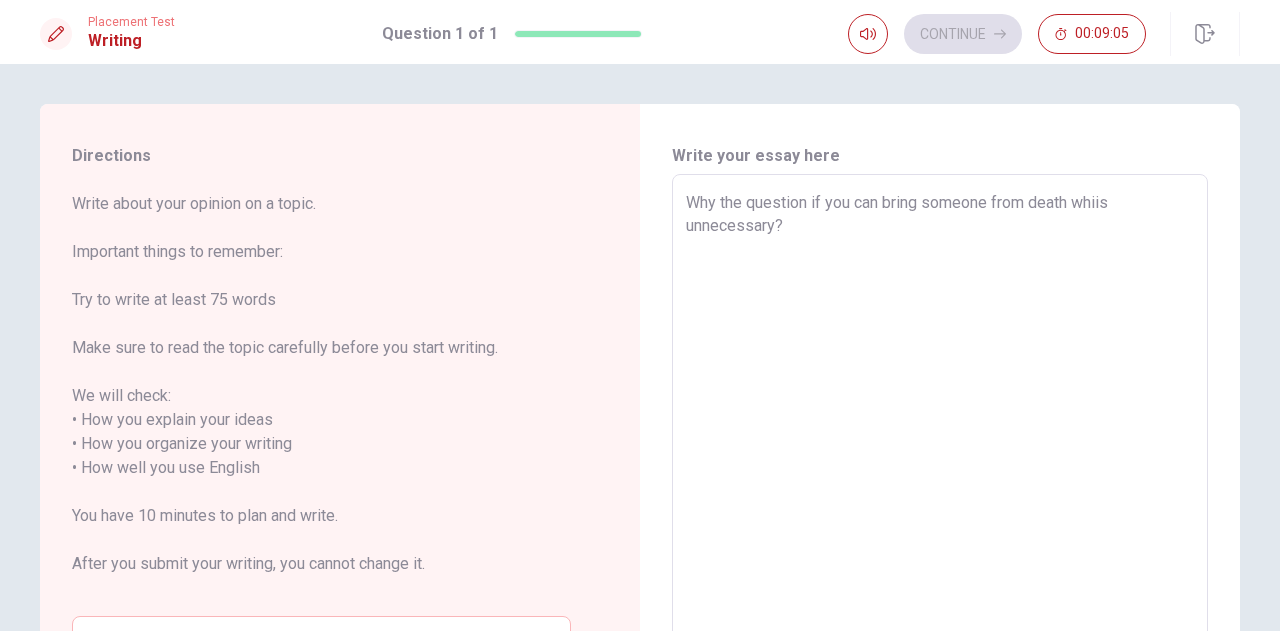 type on "x" 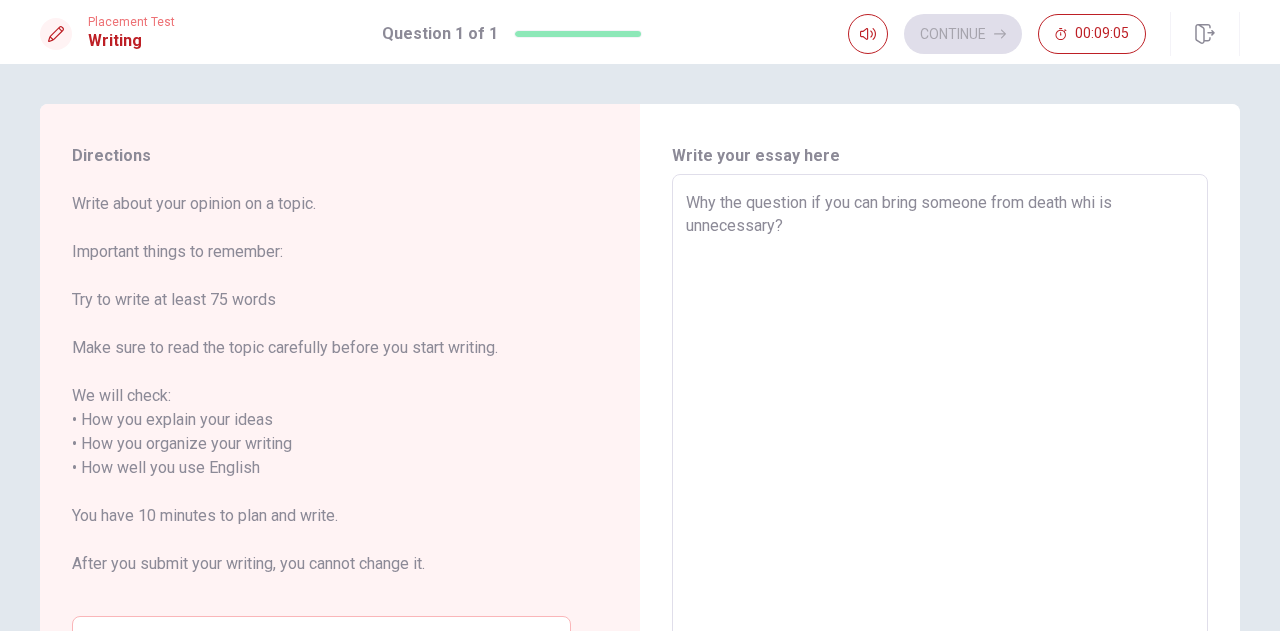 type on "x" 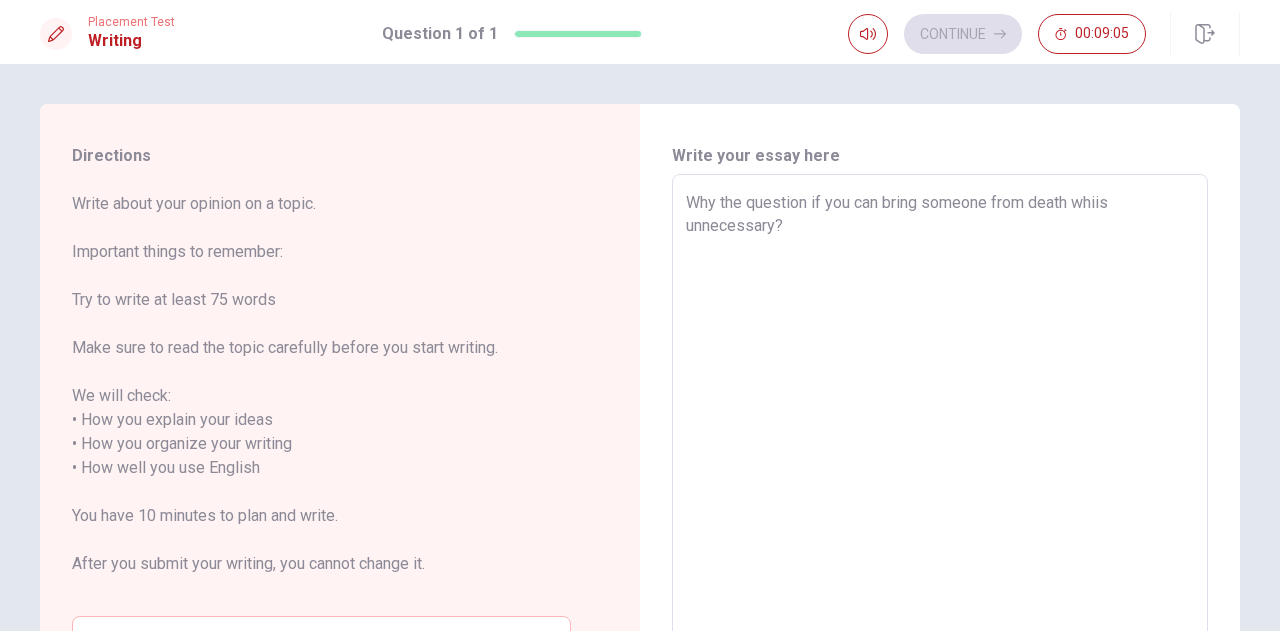 type on "x" 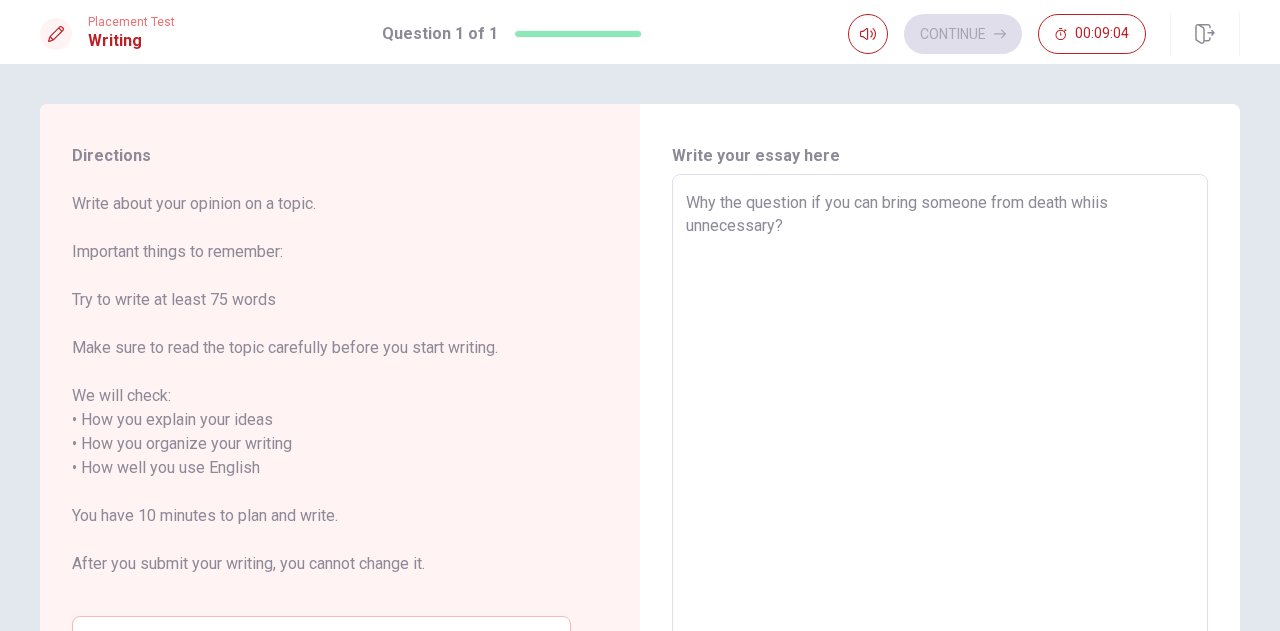 type on "Why the question if you can bring someone from death whis unnecessary?" 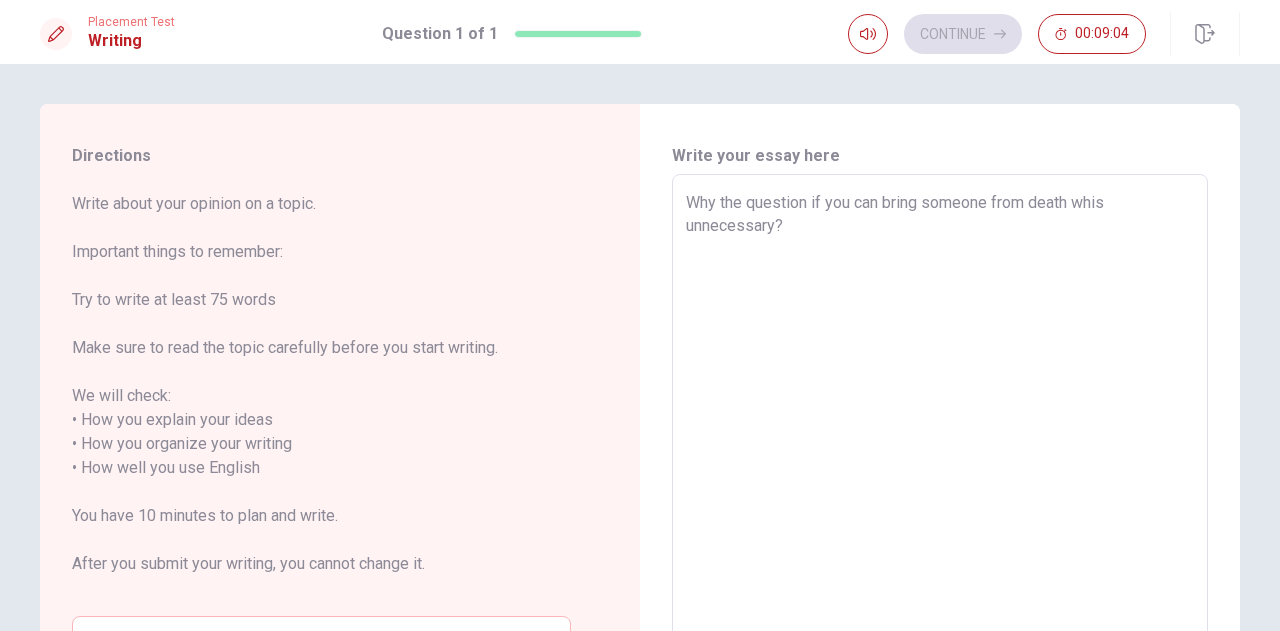 type on "x" 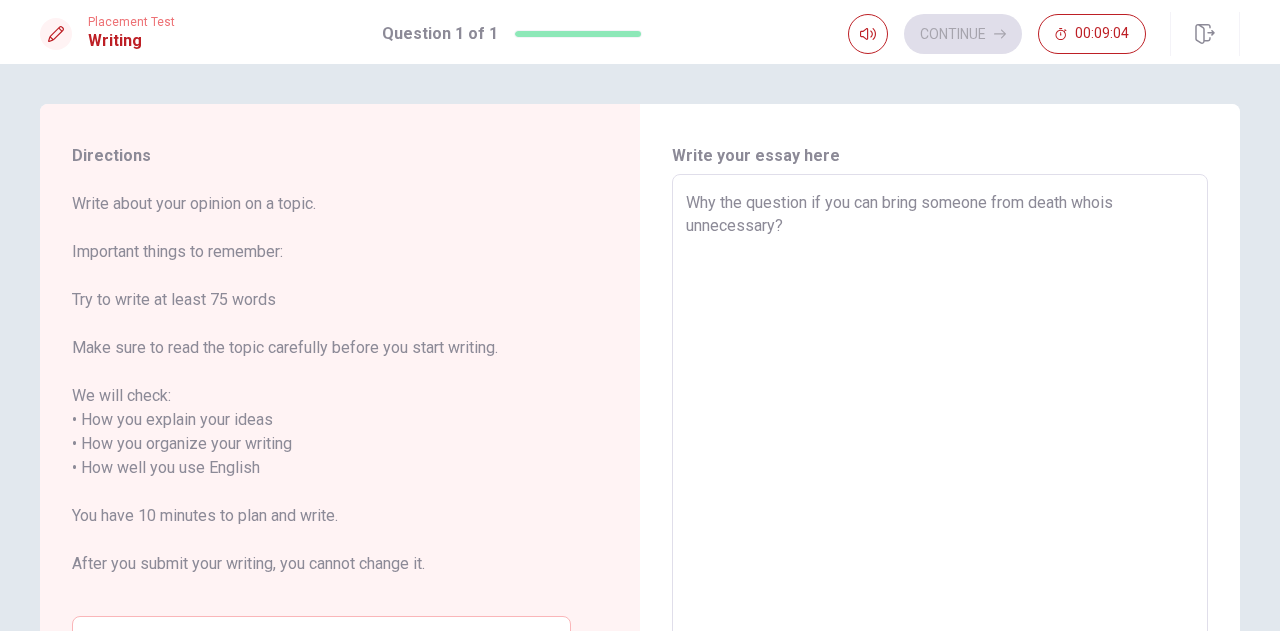 type on "x" 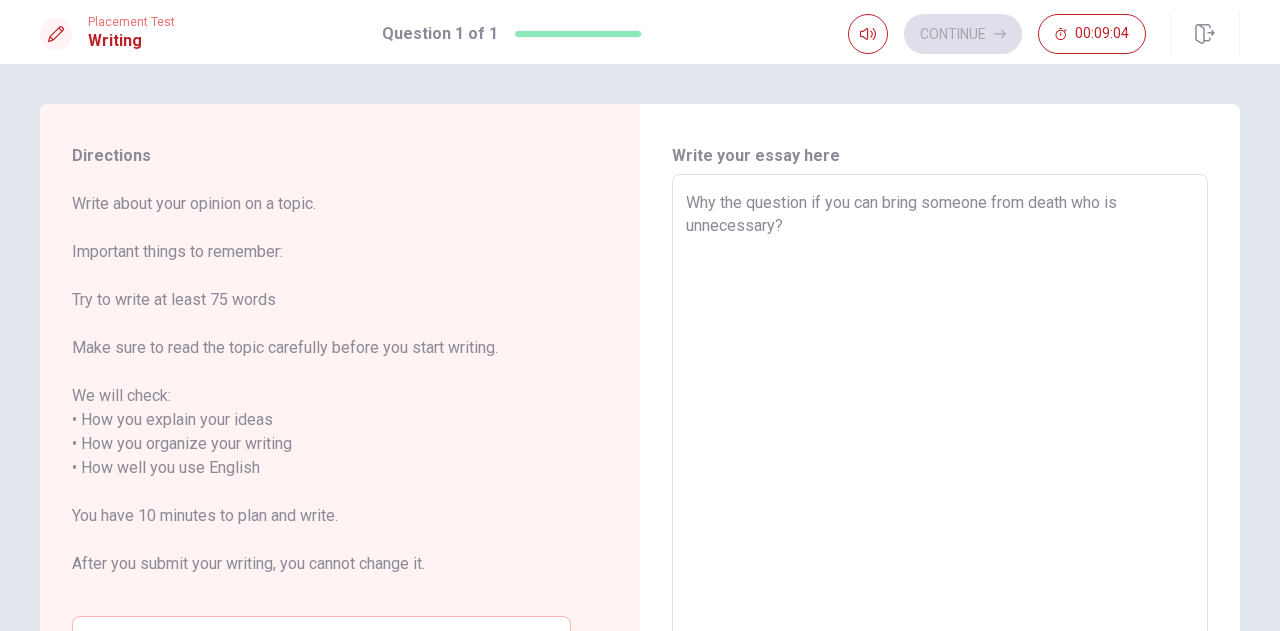 type on "x" 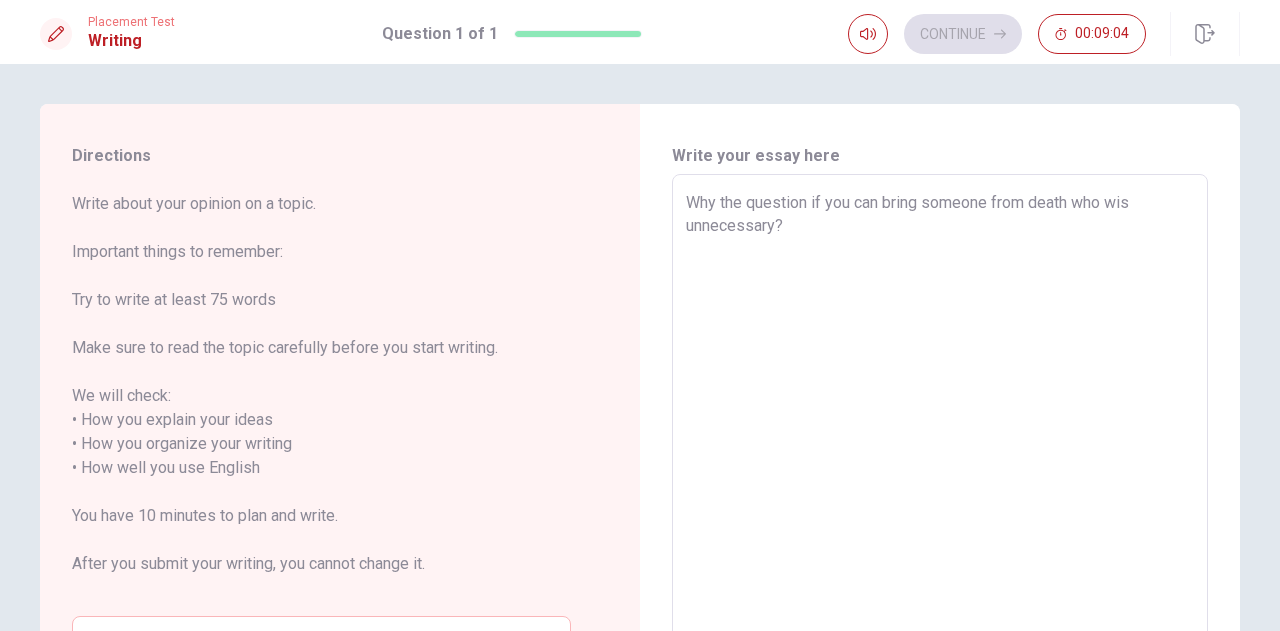 type on "x" 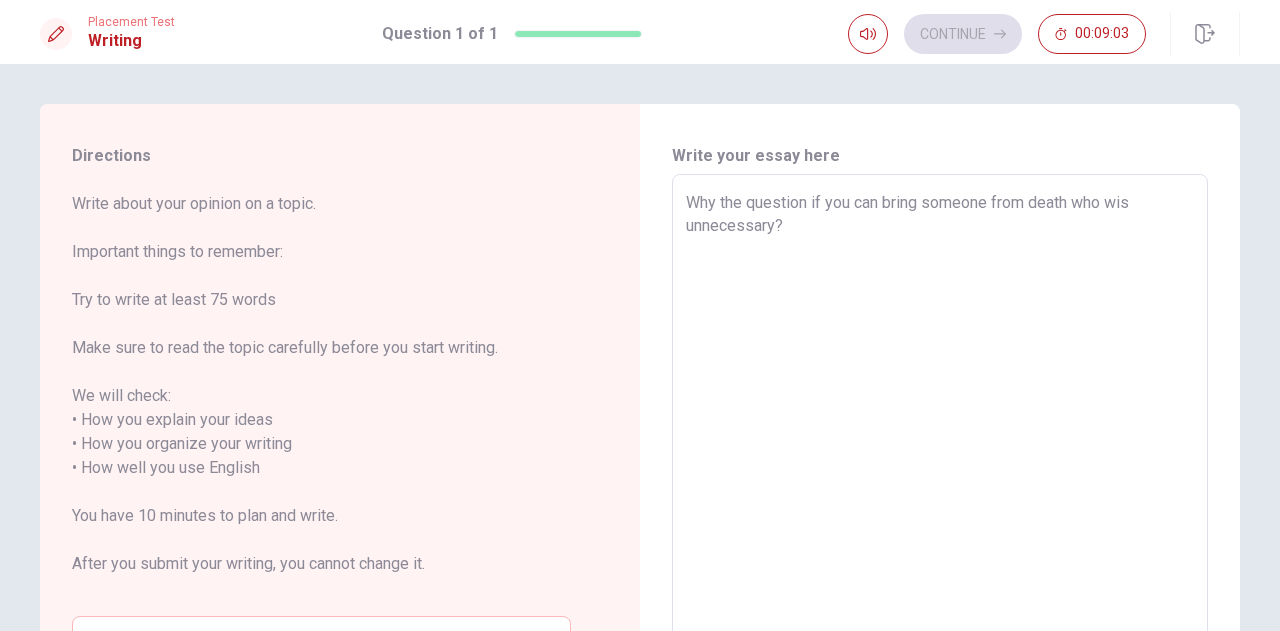 type on "Why the question if you can bring someone from death who wiis unnecessary?" 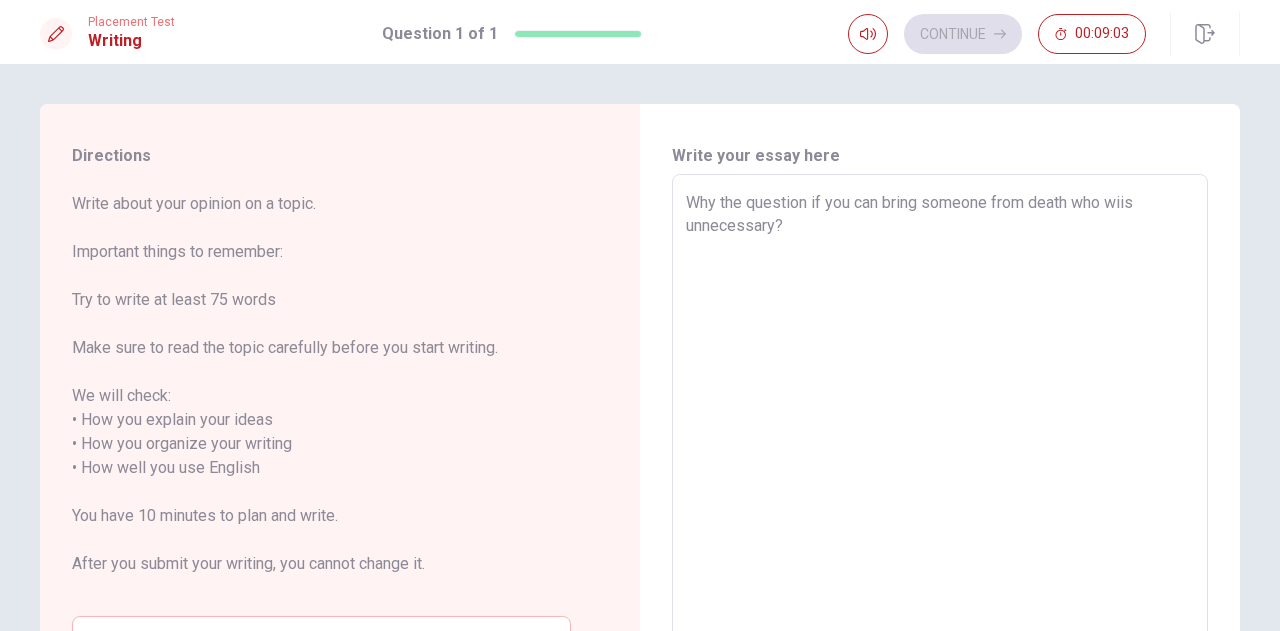 type on "x" 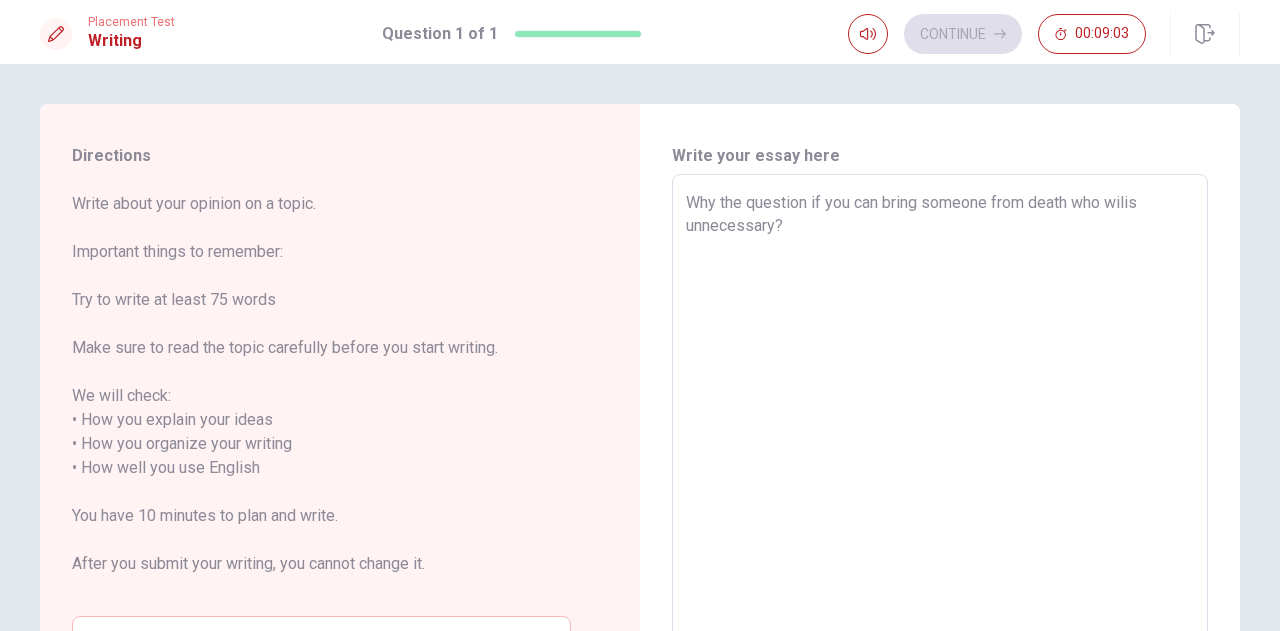 type on "x" 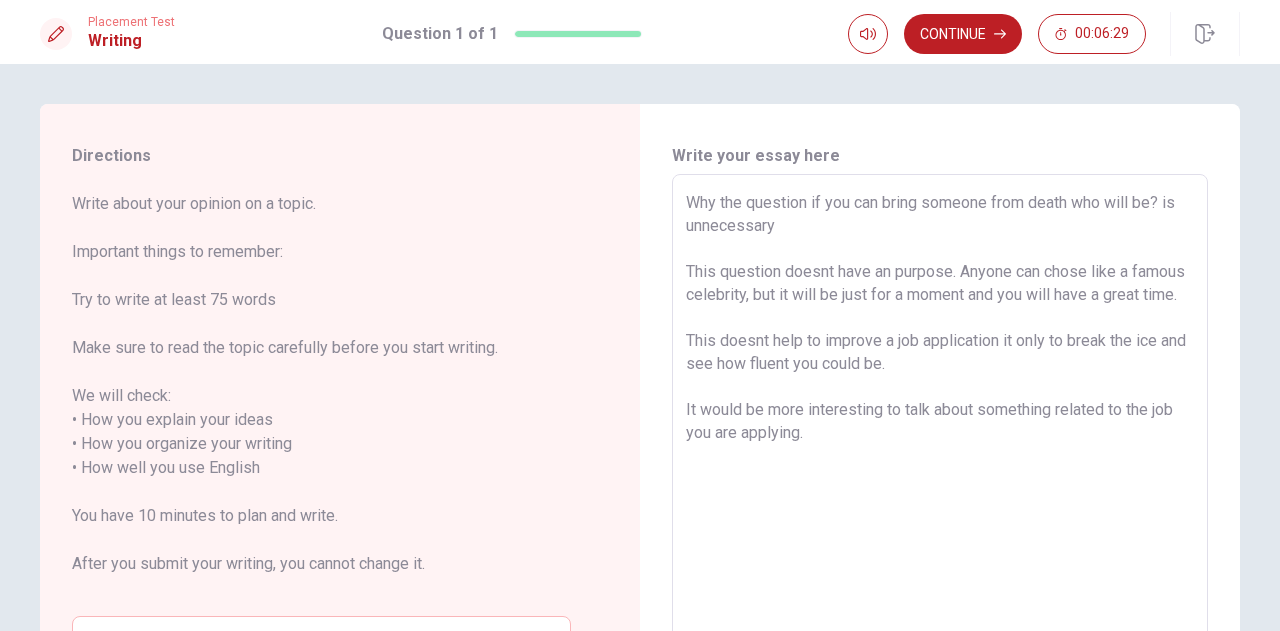 click on "Why the question if you can bring someone from death who will be? is unnecessary
This question doesnt have an purpose. Anyone can chose like a famous celebrity, but it will be just for a moment and you will have a great time.
This doesnt help to improve a job application it only to break the ice and see how fluent you could be.
It would be more interesting to talk about something related to the job  you are applying." at bounding box center [940, 456] 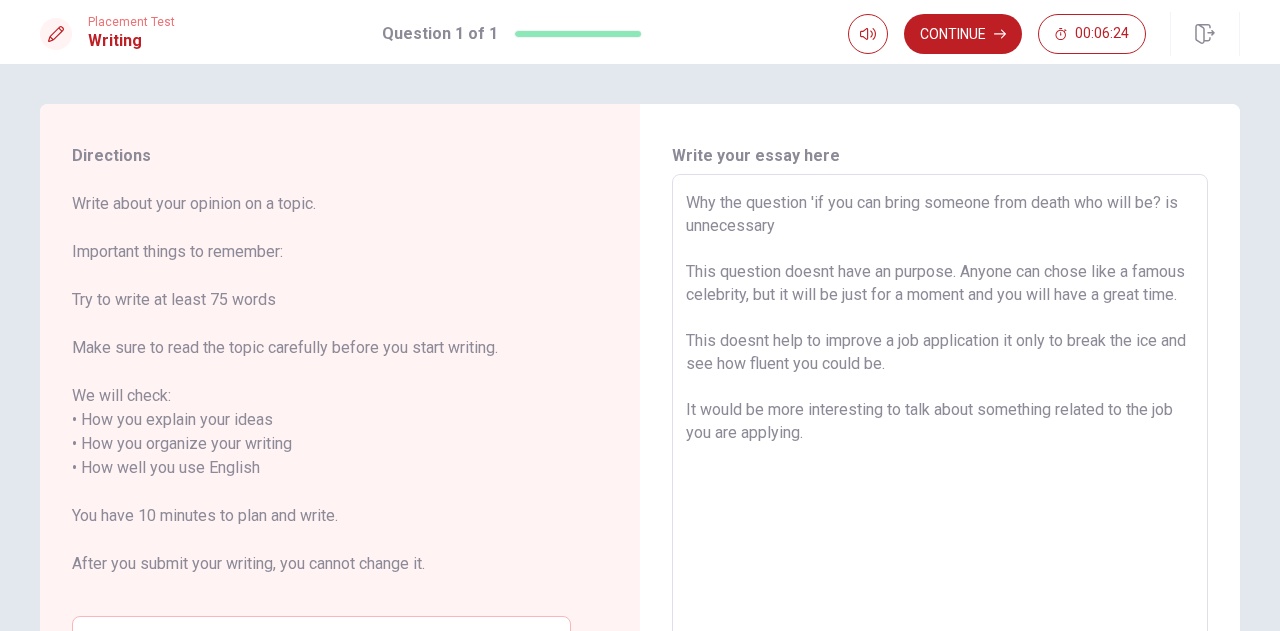 click on "Why the question 'if you can bring someone from death who will be? is unnecessary
This question doesnt have an purpose. Anyone can chose like a famous celebrity, but it will be just for a moment and you will have a great time.
This doesnt help to improve a job application it only to break the ice and see how fluent you could be.
It would be more interesting to talk about something related to the job  you are applying." at bounding box center (940, 456) 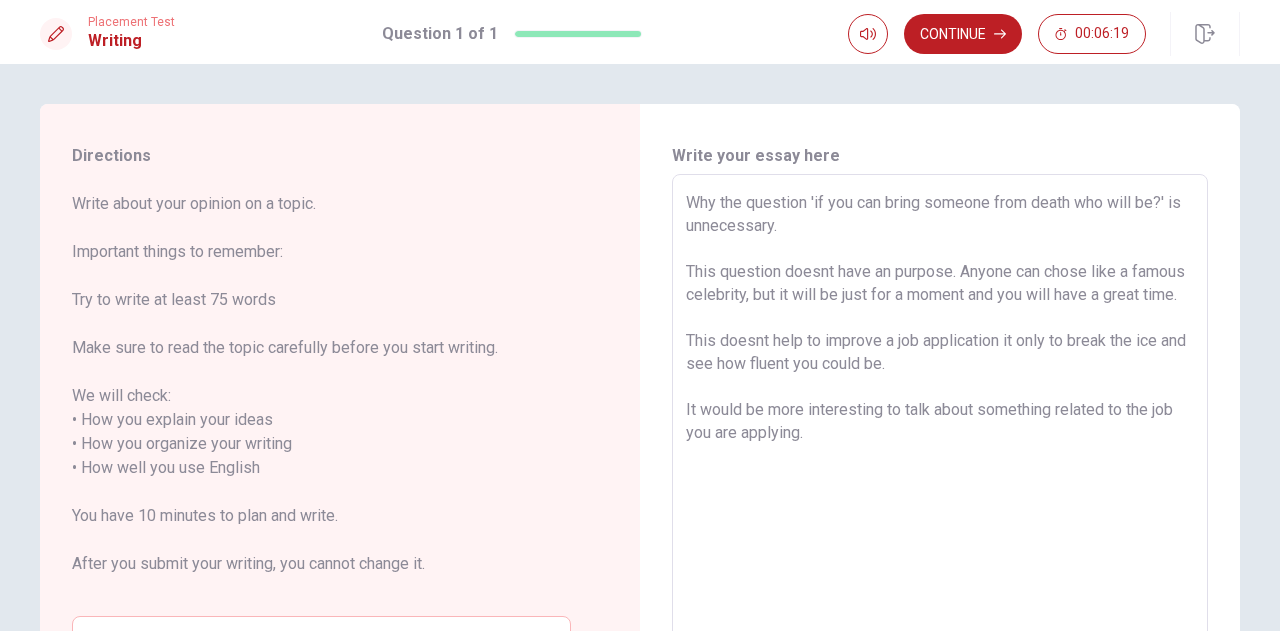 click on "Why the question 'if you can bring someone from death who will be?' is unnecessary.
This question doesnt have an purpose. Anyone can chose like a famous celebrity, but it will be just for a moment and you will have a great time.
This doesnt help to improve a job application it only to break the ice and see how fluent you could be.
It would be more interesting to talk about something related to the job  you are applying." at bounding box center (940, 456) 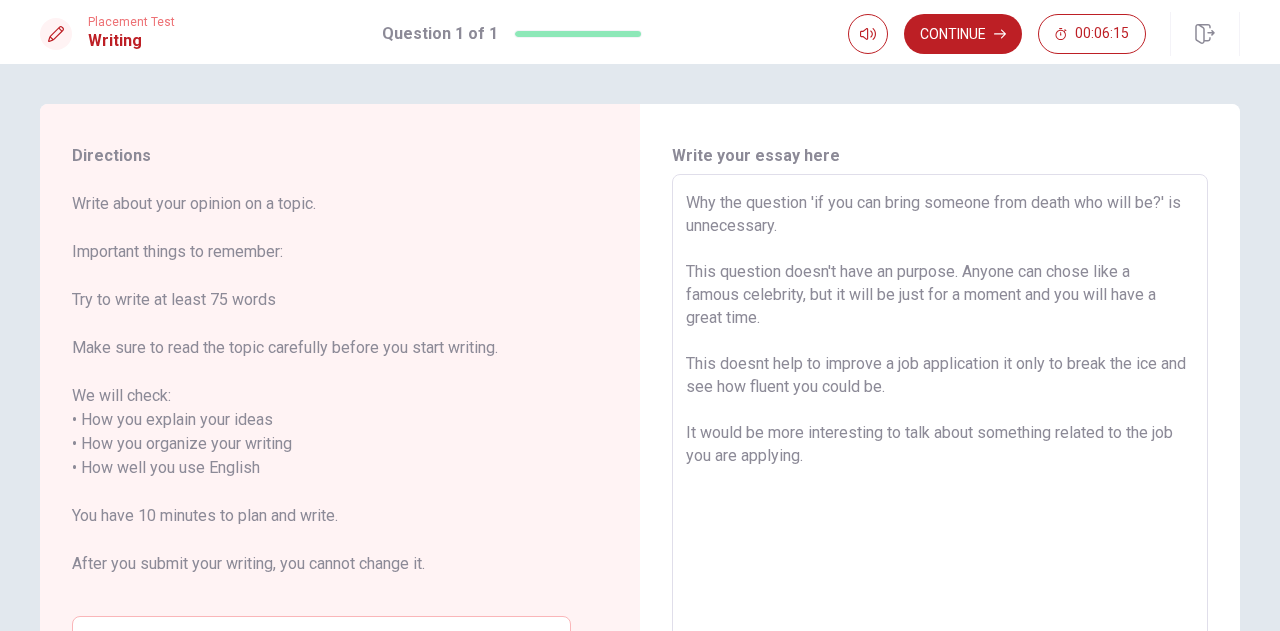 click on "Why the question 'if you can bring someone from death who will be?' is unnecessary.
This question doesn't have an purpose. Anyone can chose like a famous celebrity, but it will be just for a moment and you will have a great time.
This doesnt help to improve a job application it only to break the ice and see how fluent you could be.
It would be more interesting to talk about something related to the job  you are applying." at bounding box center (940, 456) 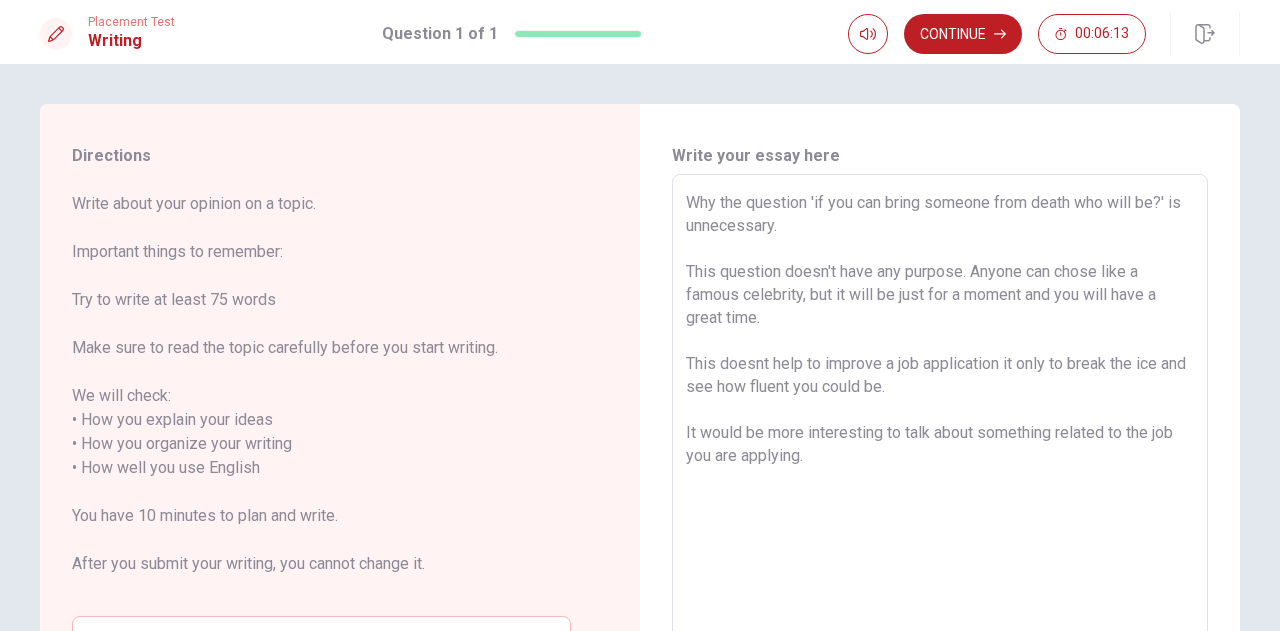 click on "Why the question 'if you can bring someone from death who will be?' is unnecessary.
This question doesn't have any purpose. Anyone can chose like a famous celebrity, but it will be just for a moment and you will have a great time.
This doesnt help to improve a job application it only to break the ice and see how fluent you could be.
It would be more interesting to talk about something related to the job  you are applying." at bounding box center [940, 456] 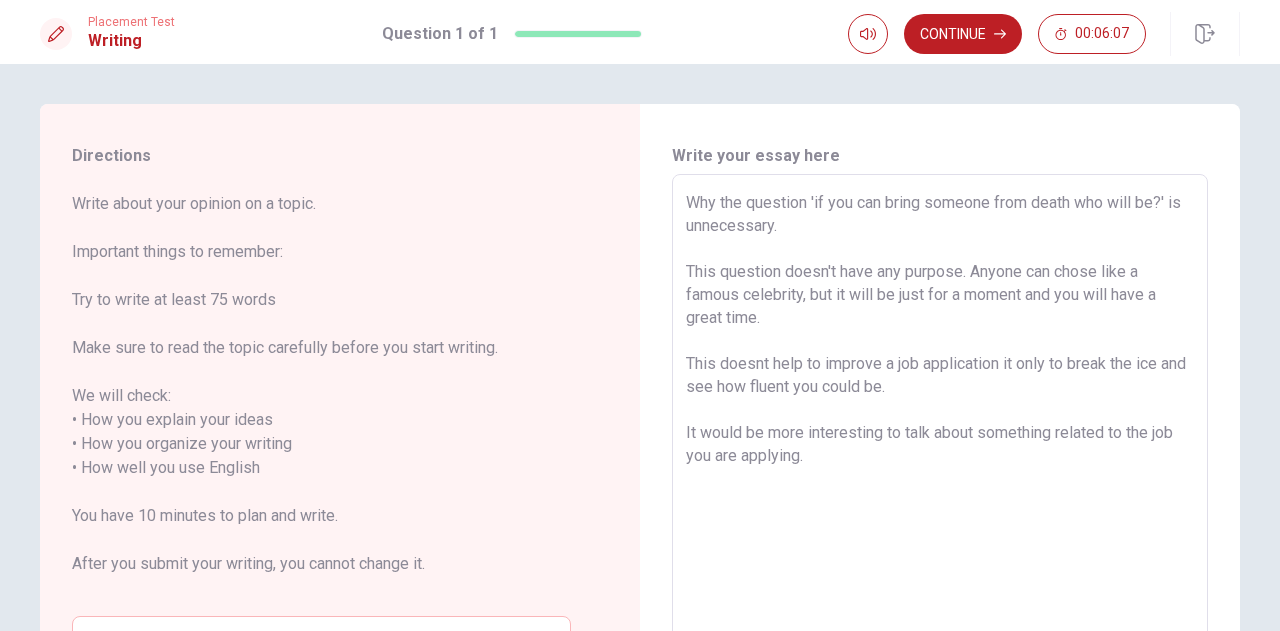 click on "Why the question 'if you can bring someone from death who will be?' is unnecessary.
This question doesn't have any purpose. Anyone can chose like a famous celebrity, but it will be just for a moment and you will have a great time.
This doesnt help to improve a job application it only to break the ice and see how fluent you could be.
It would be more interesting to talk about something related to the job  you are applying." at bounding box center (940, 456) 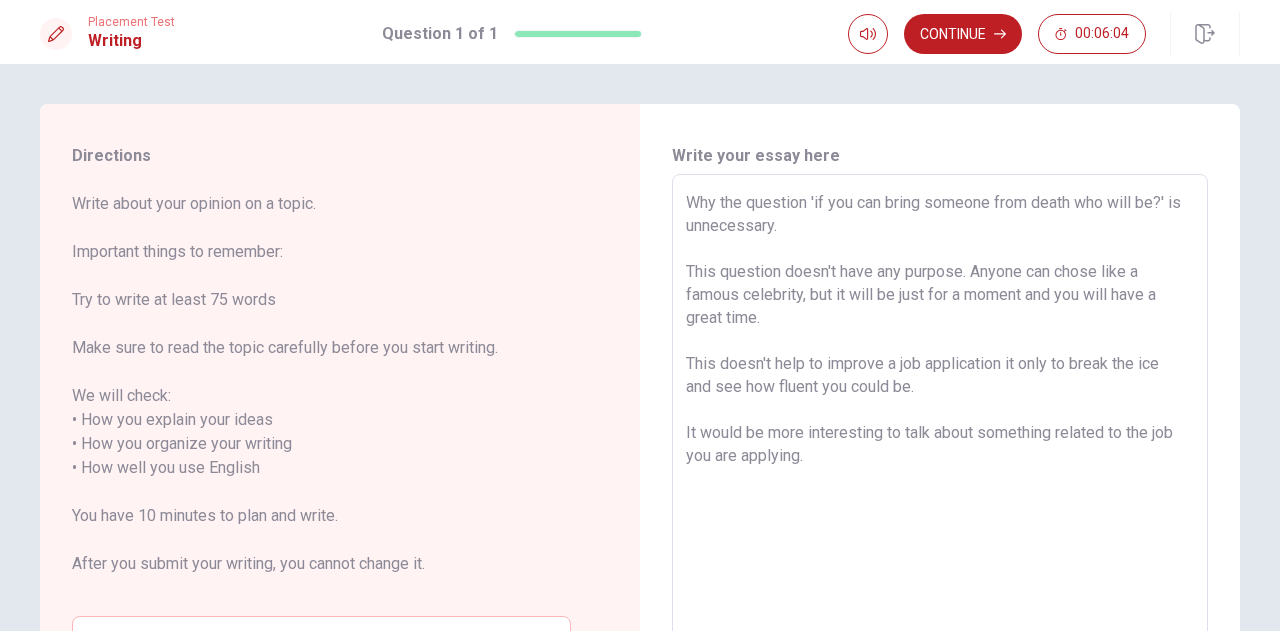 click on "Why the question 'if you can bring someone from death who will be?' is unnecessary.
This question doesn't have any purpose. Anyone can chose like a famous celebrity, but it will be just for a moment and you will have a great time.
This doesn't help to improve a job application it only to break the ice and see how fluent you could be.
It would be more interesting to talk about something related to the job  you are applying." at bounding box center [940, 456] 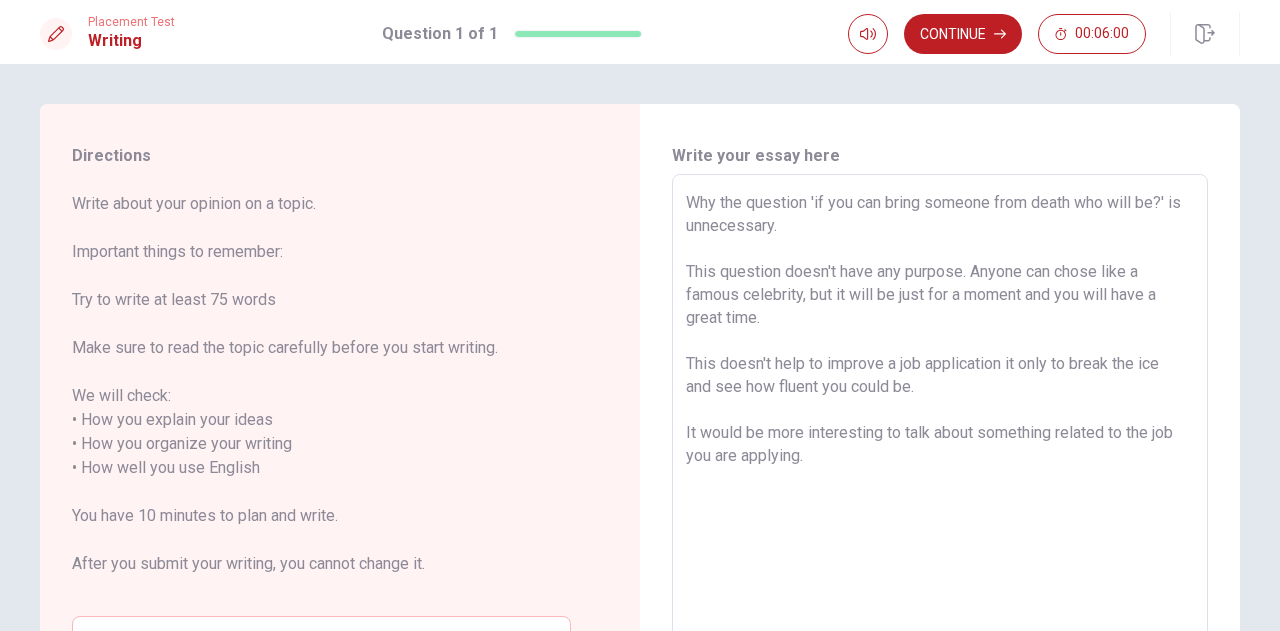 click on "Why the question 'if you can bring someone from death who will be?' is unnecessary.
This question doesn't have any purpose. Anyone can chose like a famous celebrity, but it will be just for a moment and you will have a great time.
This doesn't help to improve a job application it only to break the ice and see how fluent you could be.
It would be more interesting to talk about something related to the job  you are applying." at bounding box center (940, 456) 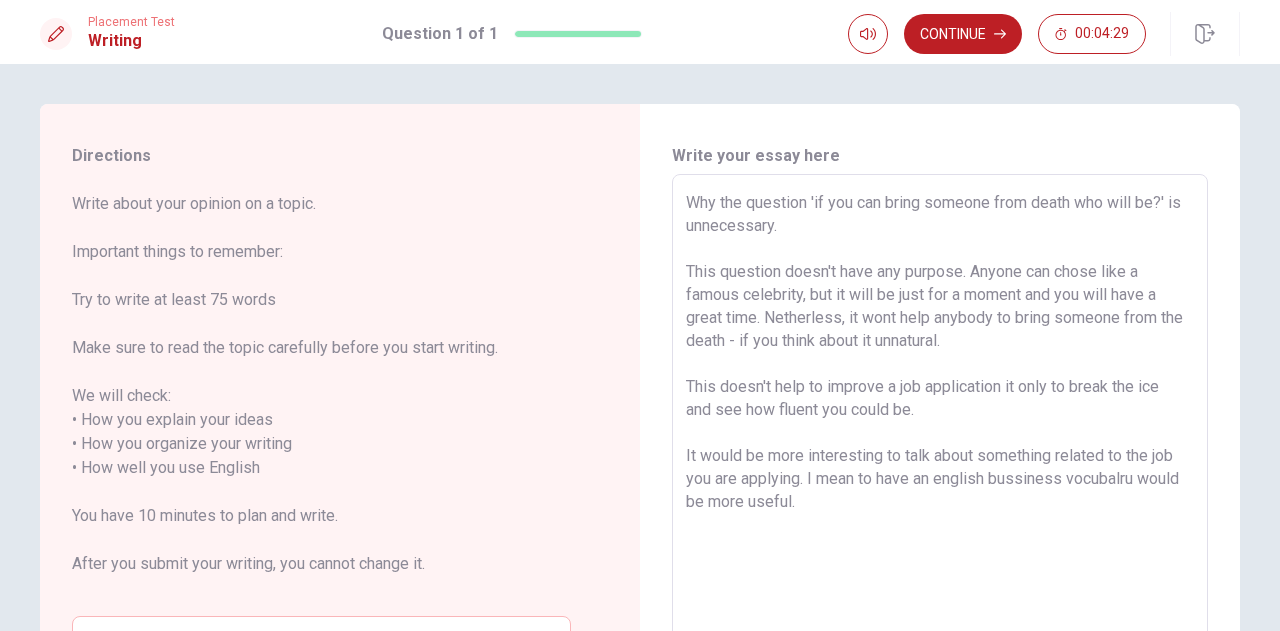 click on "Why the question 'if you can bring someone from death who will be?' is unnecessary.
This question doesn't have any purpose. Anyone can chose like a famous celebrity, but it will be just for a moment and you will have a great time. Netherless, it wont help anybody to bring someone from the death - if you think about it unnatural.
This doesn't help to improve a job application it only to break the ice and see how fluent you could be.
It would be more interesting to talk about something related to the job  you are applying. I mean to have an english bussiness vocubalru would be more useful." at bounding box center (940, 456) 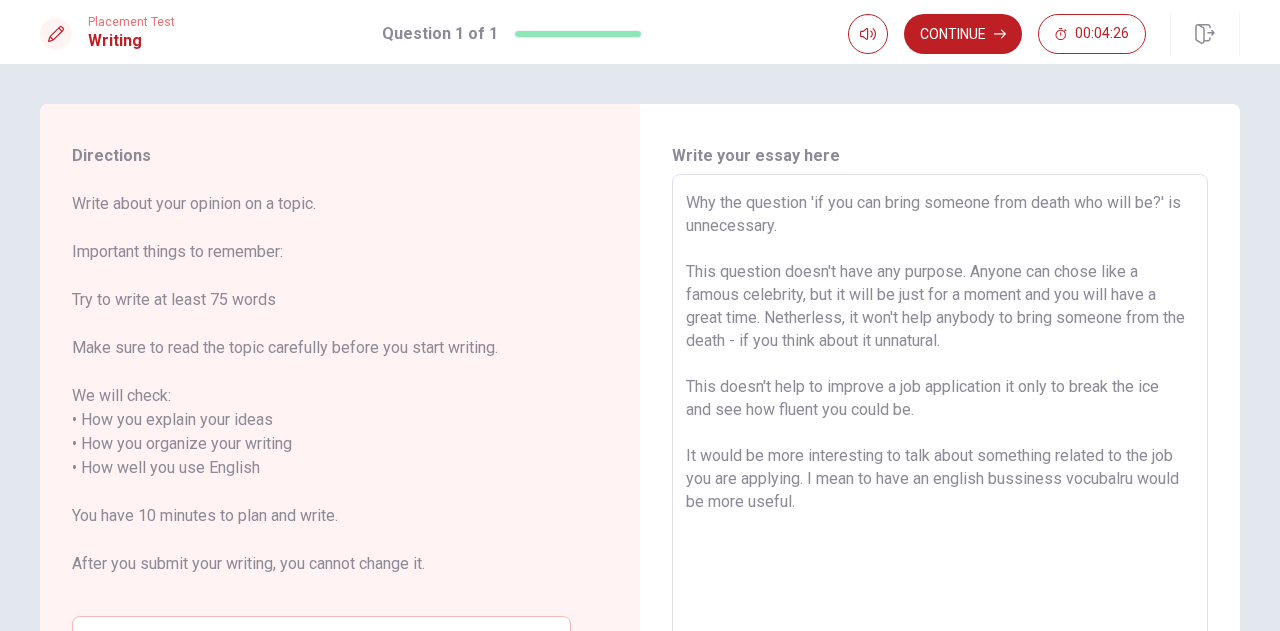 click on "Why the question 'if you can bring someone from death who will be?' is unnecessary.
This question doesn't have any purpose. Anyone can chose like a famous celebrity, but it will be just for a moment and you will have a great time. Netherless, it won't help anybody to bring someone from the death - if you think about it unnatural.
This doesn't help to improve a job application it only to break the ice and see how fluent you could be.
It would be more interesting to talk about something related to the job  you are applying. I mean to have an english bussiness vocubalru would be more useful." at bounding box center (940, 456) 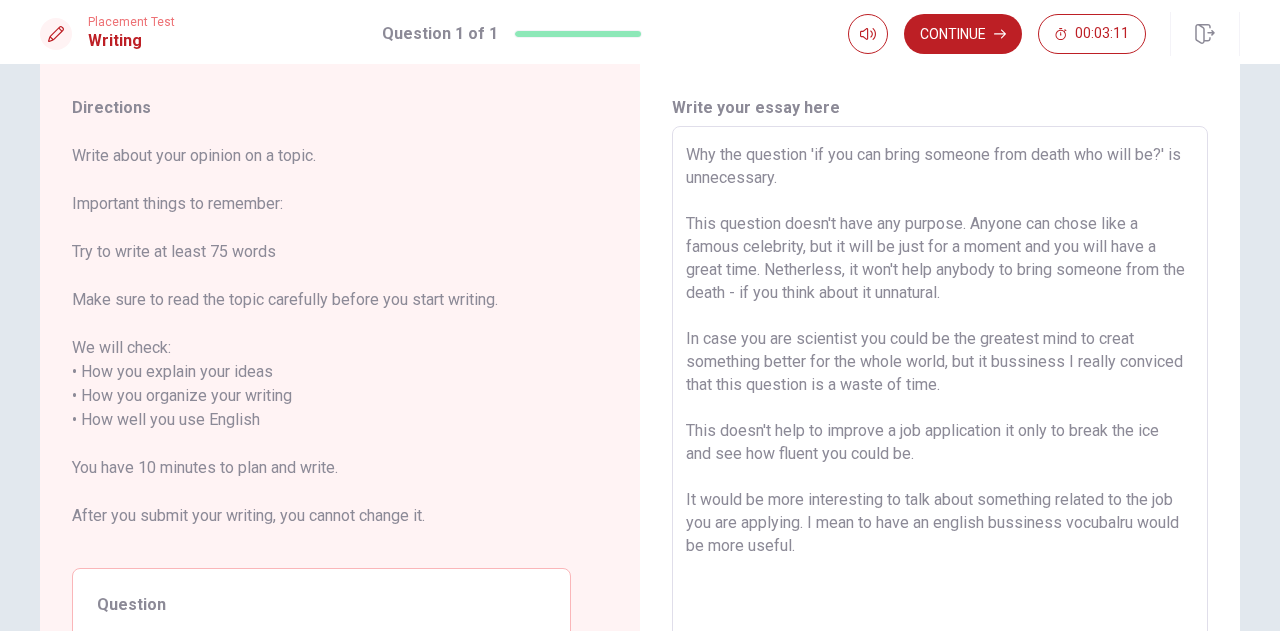 scroll, scrollTop: 79, scrollLeft: 0, axis: vertical 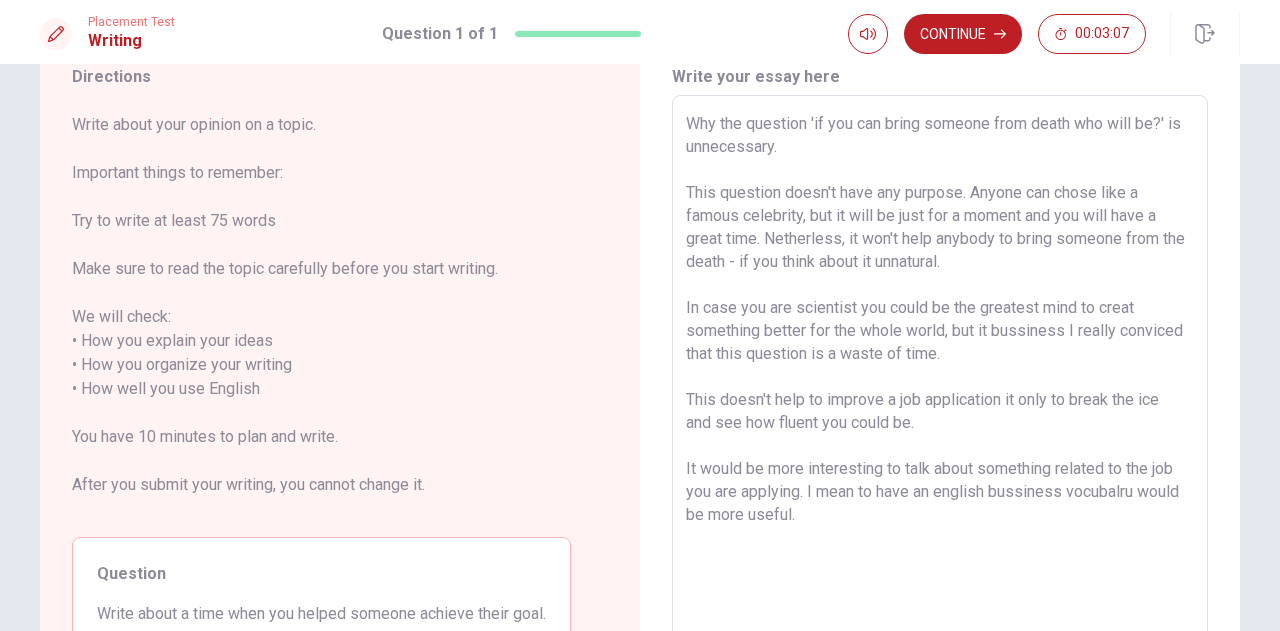 click on "Why the question 'if you can bring someone from death who will be?' is unnecessary.
This question doesn't have any purpose. Anyone can chose like a famous celebrity, but it will be just for a moment and you will have a great time. Netherless, it won't help anybody to bring someone from the death - if you think about it unnatural.
In case you are scientist you could be the greatest mind to creat something better for the whole world, but it bussiness I really conviced   that this question is a waste of time.
This doesn't help to improve a job application it only to break the ice and see how fluent you could be.
It would be more interesting to talk about something related to the job  you are applying. I mean to have an english bussiness vocubalru would be more useful." at bounding box center [940, 377] 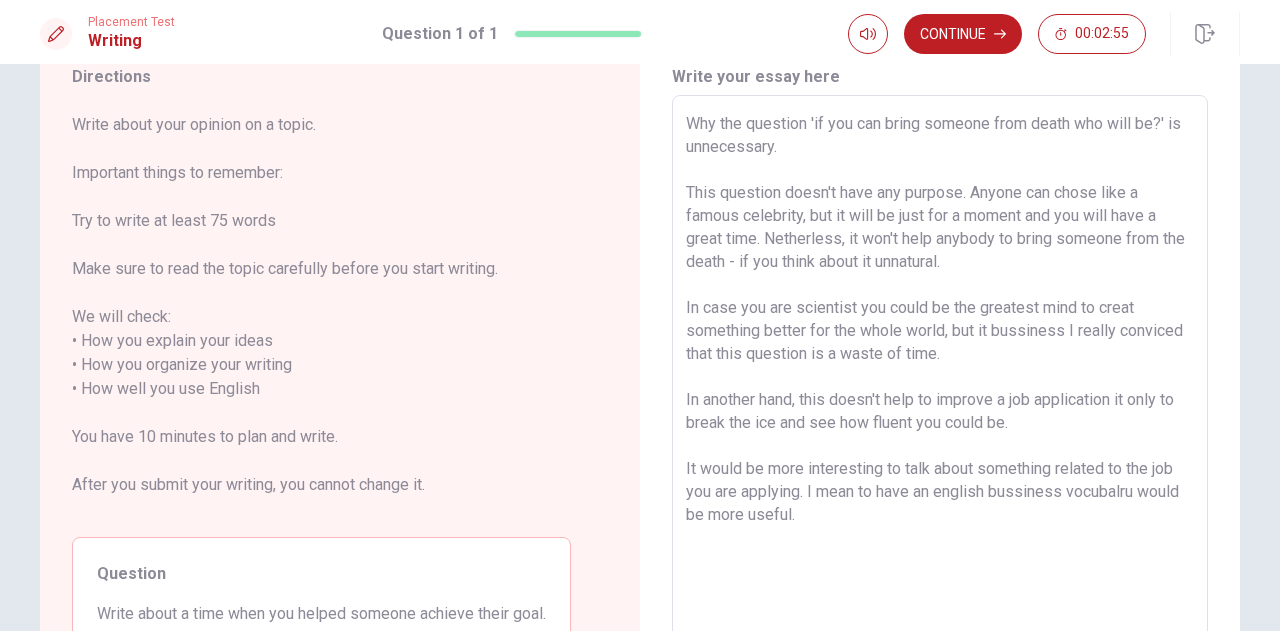 click on "Why the question 'if you can bring someone from death who will be?' is unnecessary.
This question doesn't have any purpose. Anyone can chose like a famous celebrity, but it will be just for a moment and you will have a great time. Netherless, it won't help anybody to bring someone from the death - if you think about it unnatural.
In case you are scientist you could be the greatest mind to creat something better for the whole world, but it bussiness I really conviced   that this question is a waste of time.
In another hand, this doesn't help to improve a job application it only to break the ice and see how fluent you could be.
It would be more interesting to talk about something related to the job  you are applying. I mean to have an english bussiness vocubalru would be more useful." at bounding box center (940, 377) 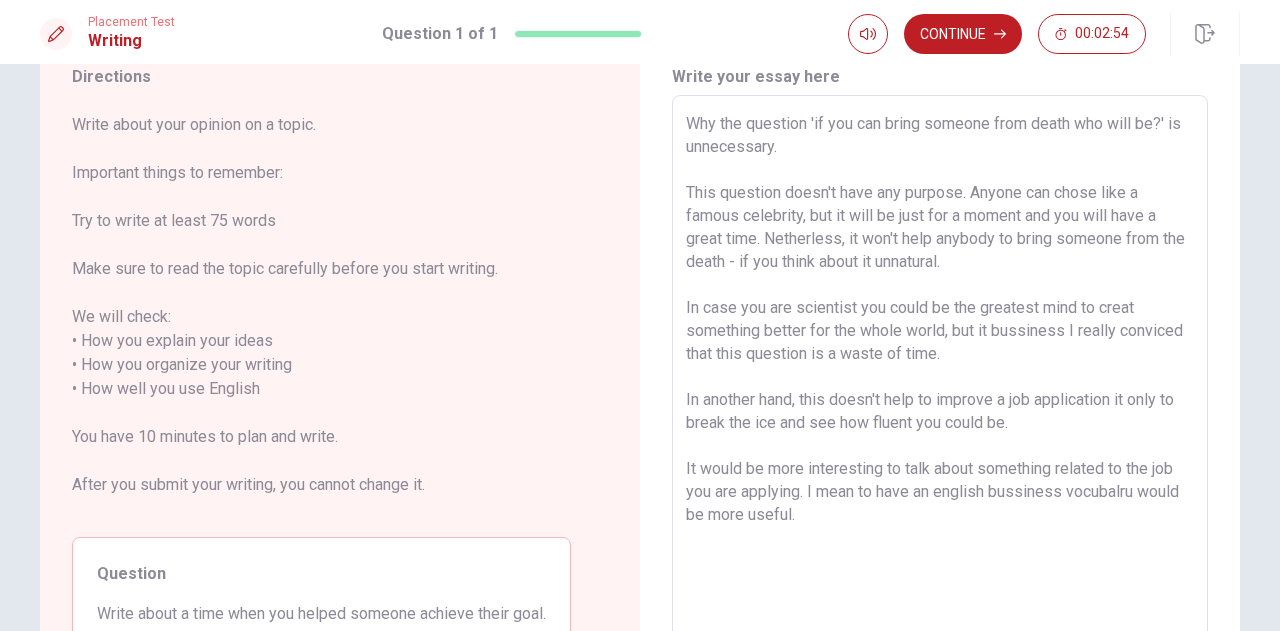 click on "Why the question 'if you can bring someone from death who will be?' is unnecessary.
This question doesn't have any purpose. Anyone can chose like a famous celebrity, but it will be just for a moment and you will have a great time. Netherless, it won't help anybody to bring someone from the death - if you think about it unnatural.
In case you are scientist you could be the greatest mind to creat something better for the whole world, but it bussiness I really conviced   that this question is a waste of time.
In another hand, this doesn't help to improve a job application it only to break the ice and see how fluent you could be.
It would be more interesting to talk about something related to the job  you are applying. I mean to have an english bussiness vocubalru would be more useful." at bounding box center (940, 377) 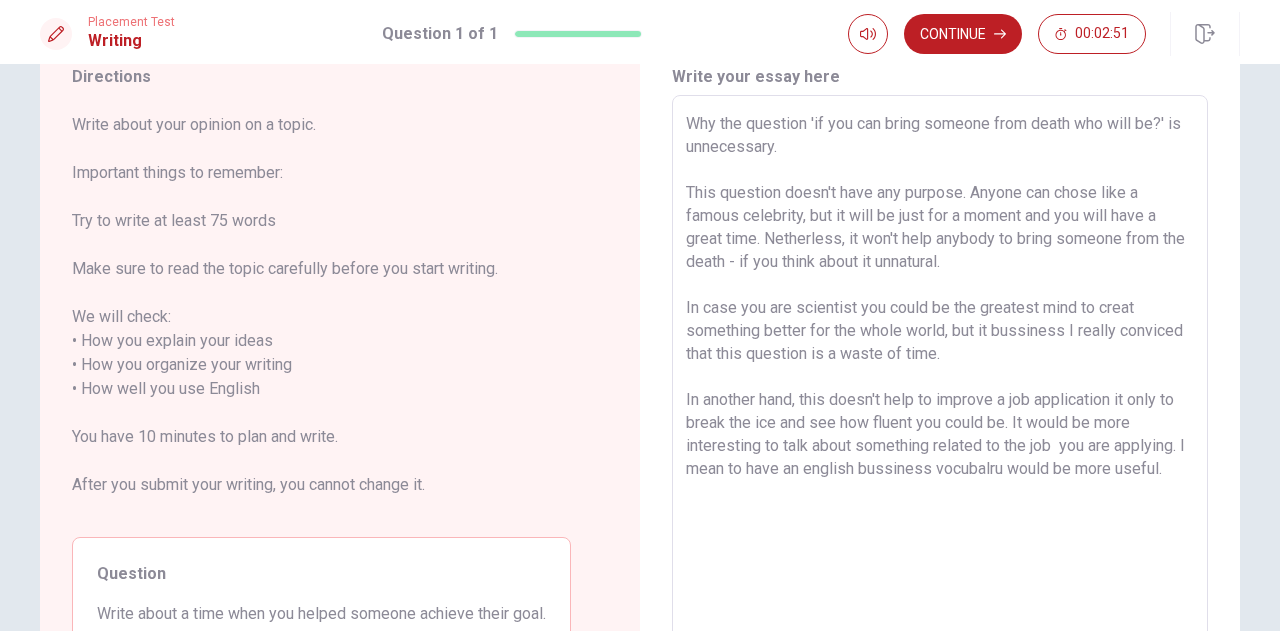 click on "Why the question 'if you can bring someone from death who will be?' is unnecessary.
This question doesn't have any purpose. Anyone can chose like a famous celebrity, but it will be just for a moment and you will have a great time. Netherless, it won't help anybody to bring someone from the death - if you think about it unnatural.
In case you are scientist you could be the greatest mind to creat something better for the whole world, but it bussiness I really conviced   that this question is a waste of time.
In another hand, this doesn't help to improve a job application it only to break the ice and see how fluent you could be. It would be more interesting to talk about something related to the job  you are applying. I mean to have an english bussiness vocubalru would be more useful." at bounding box center [940, 377] 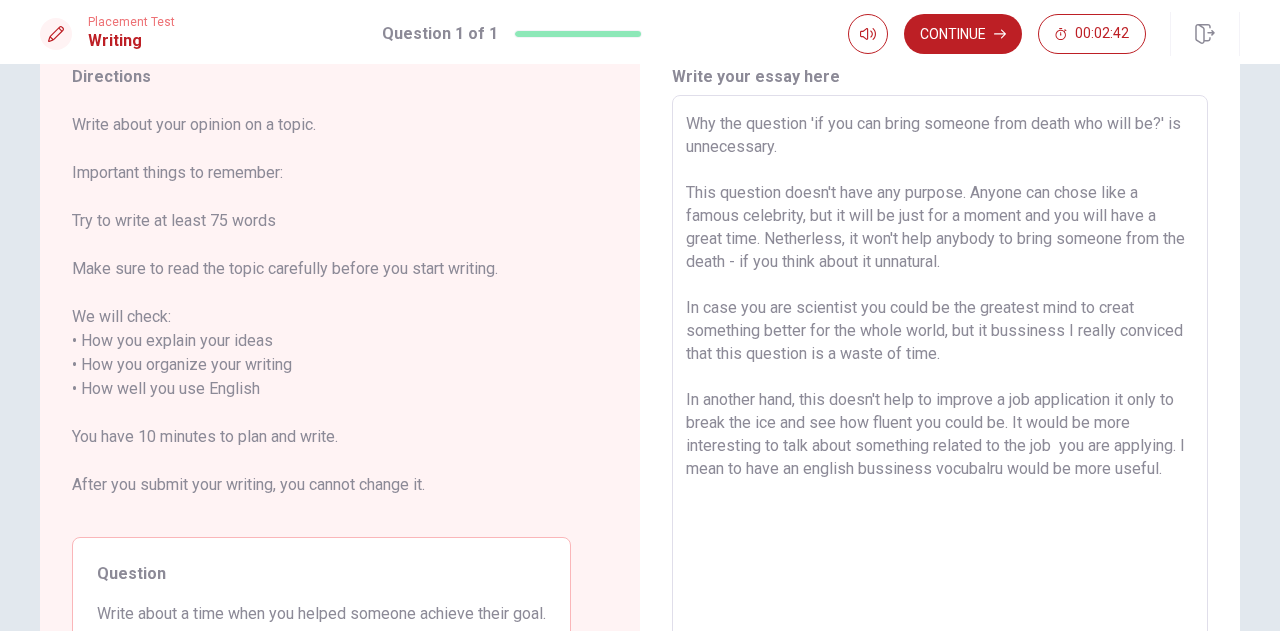 click on "Why the question 'if you can bring someone from death who will be?' is unnecessary.
This question doesn't have any purpose. Anyone can chose like a famous celebrity, but it will be just for a moment and you will have a great time. Netherless, it won't help anybody to bring someone from the death - if you think about it unnatural.
In case you are scientist you could be the greatest mind to creat something better for the whole world, but it bussiness I really conviced   that this question is a waste of time.
In another hand, this doesn't help to improve a job application it only to break the ice and see how fluent you could be. It would be more interesting to talk about something related to the job  you are applying. I mean to have an english bussiness vocubalru would be more useful." at bounding box center [940, 377] 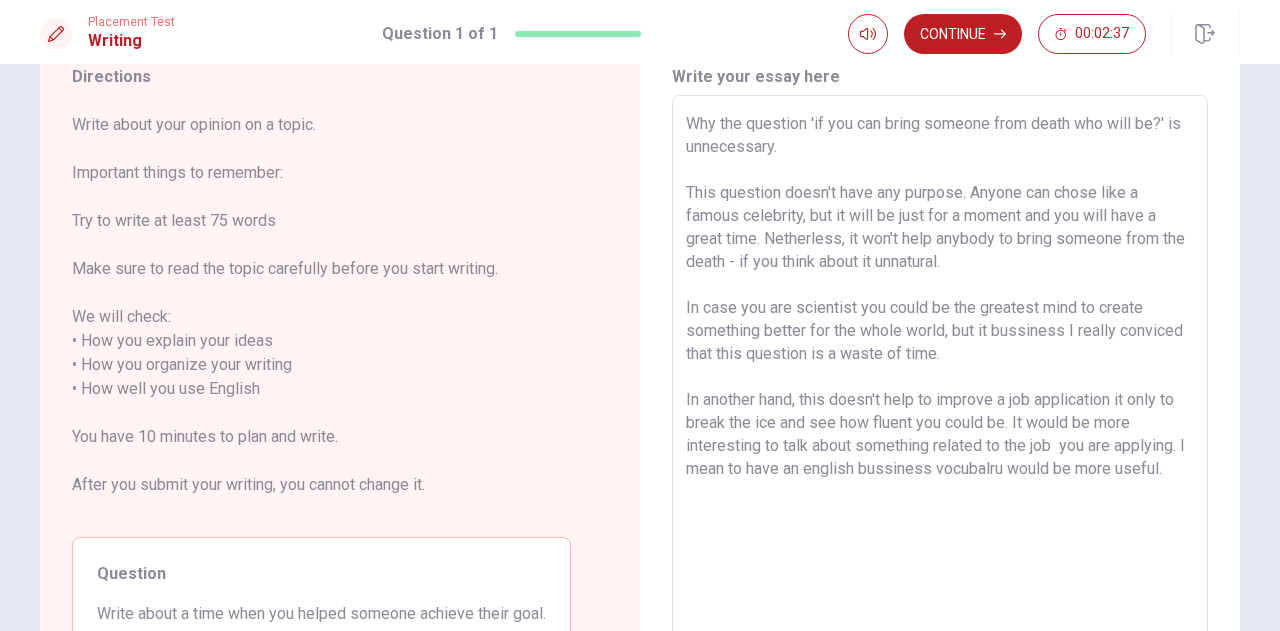 click on "Why the question 'if you can bring someone from death who will be?' is unnecessary.
This question doesn't have any purpose. Anyone can chose like a famous celebrity, but it will be just for a moment and you will have a great time. Netherless, it won't help anybody to bring someone from the death - if you think about it unnatural.
In case you are scientist you could be the greatest mind to create something better for the whole world, but it bussiness I really conviced   that this question is a waste of time.
In another hand, this doesn't help to improve a job application it only to break the ice and see how fluent you could be. It would be more interesting to talk about something related to the job  you are applying. I mean to have an english bussiness vocubalru would be more useful." at bounding box center [940, 377] 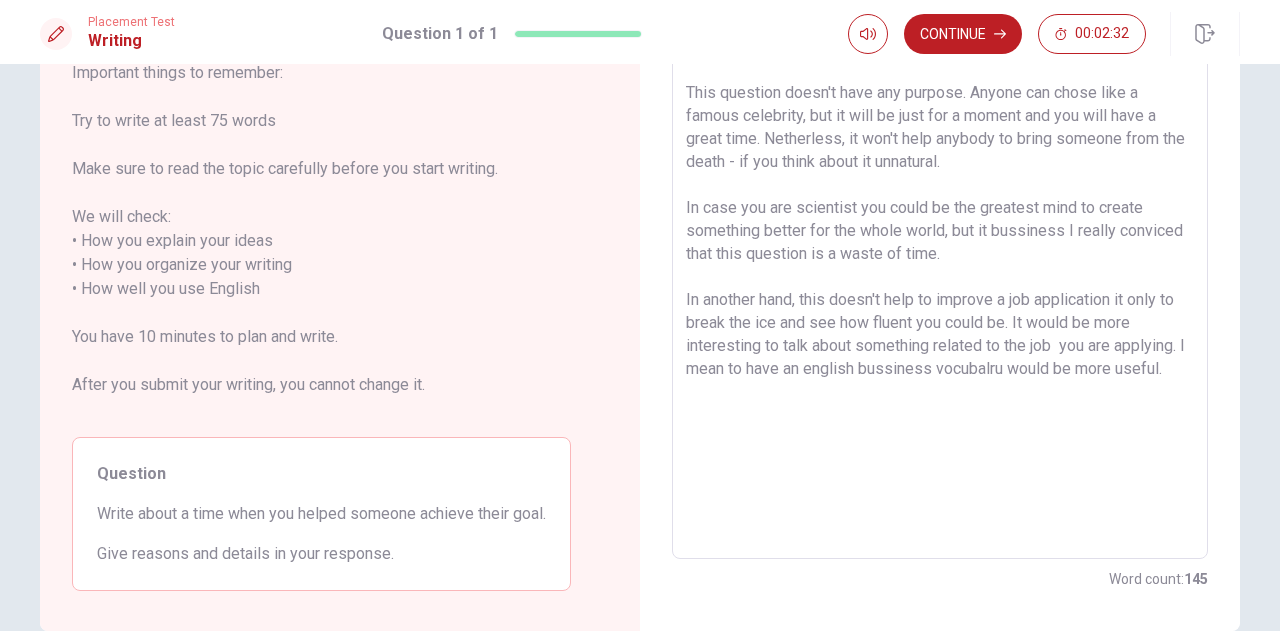scroll, scrollTop: 182, scrollLeft: 0, axis: vertical 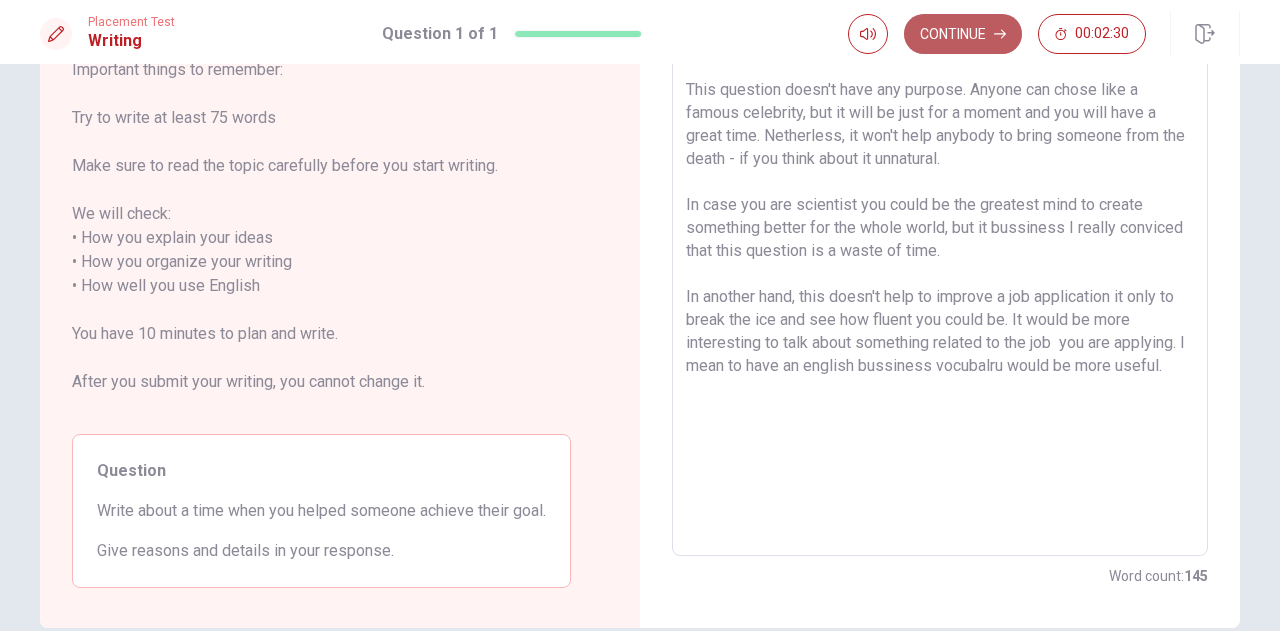 click on "Continue" at bounding box center [963, 34] 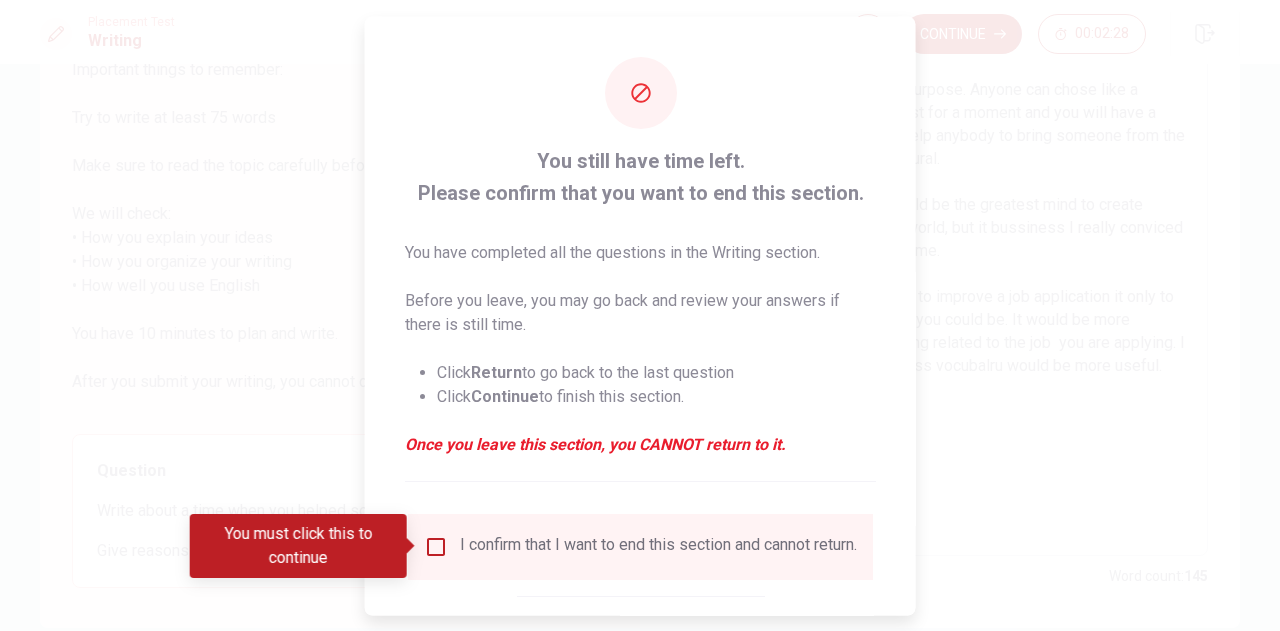 click at bounding box center [436, 546] 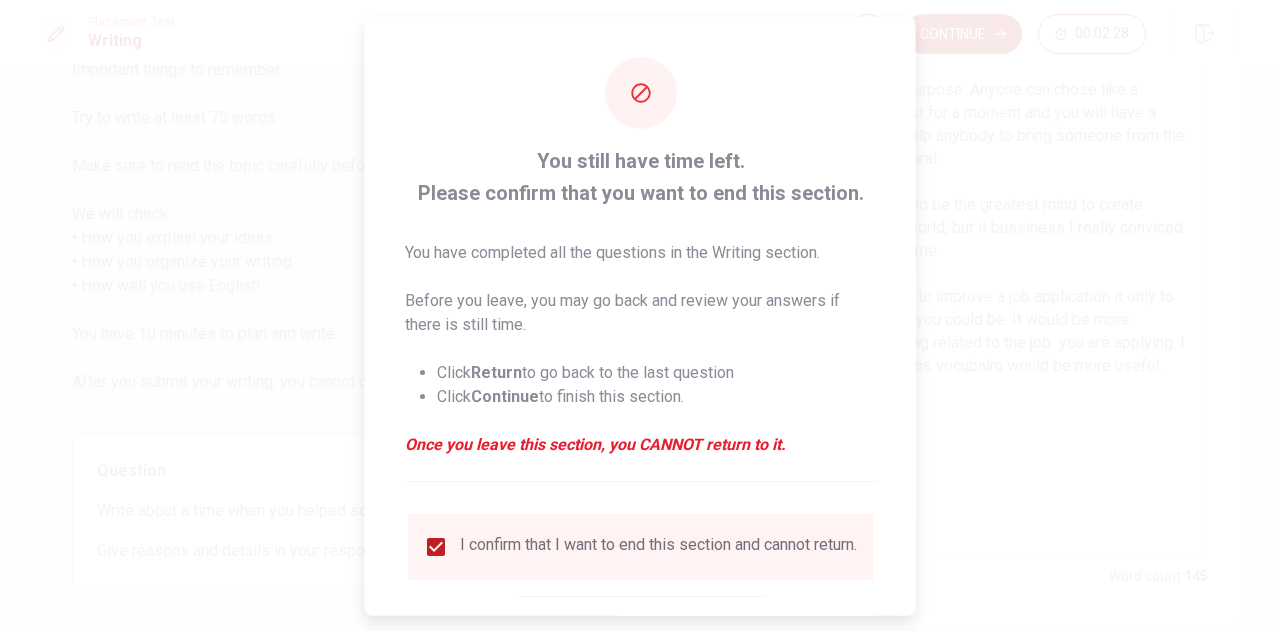 scroll, scrollTop: 114, scrollLeft: 0, axis: vertical 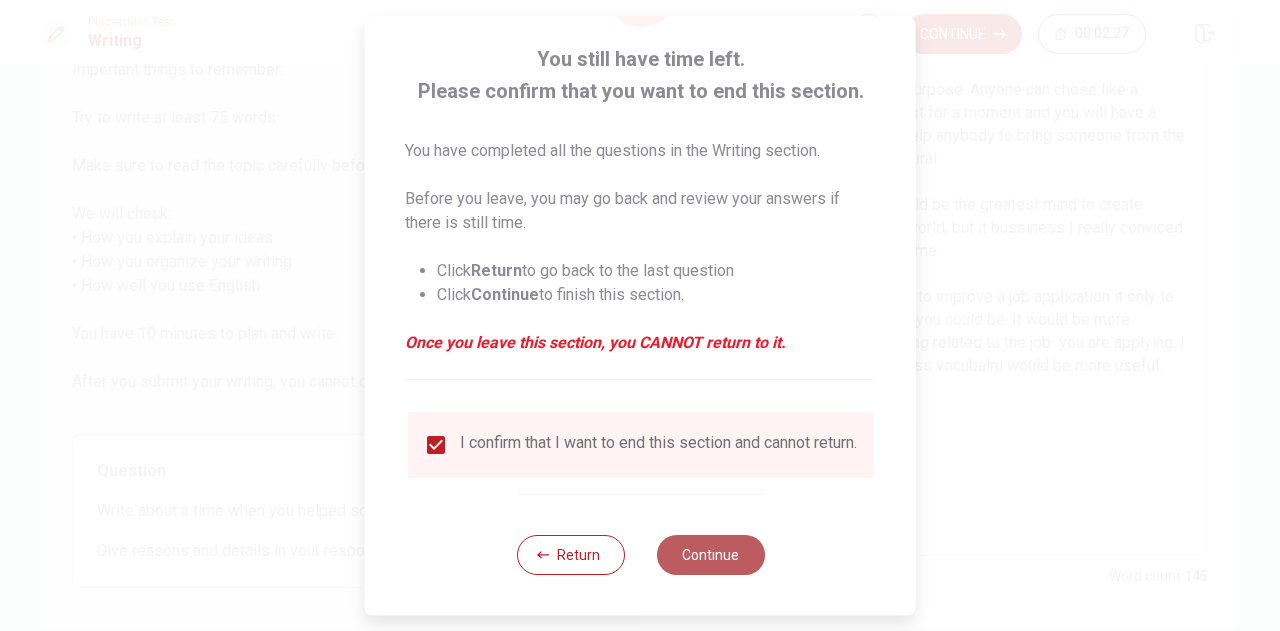 click on "Continue" at bounding box center (710, 555) 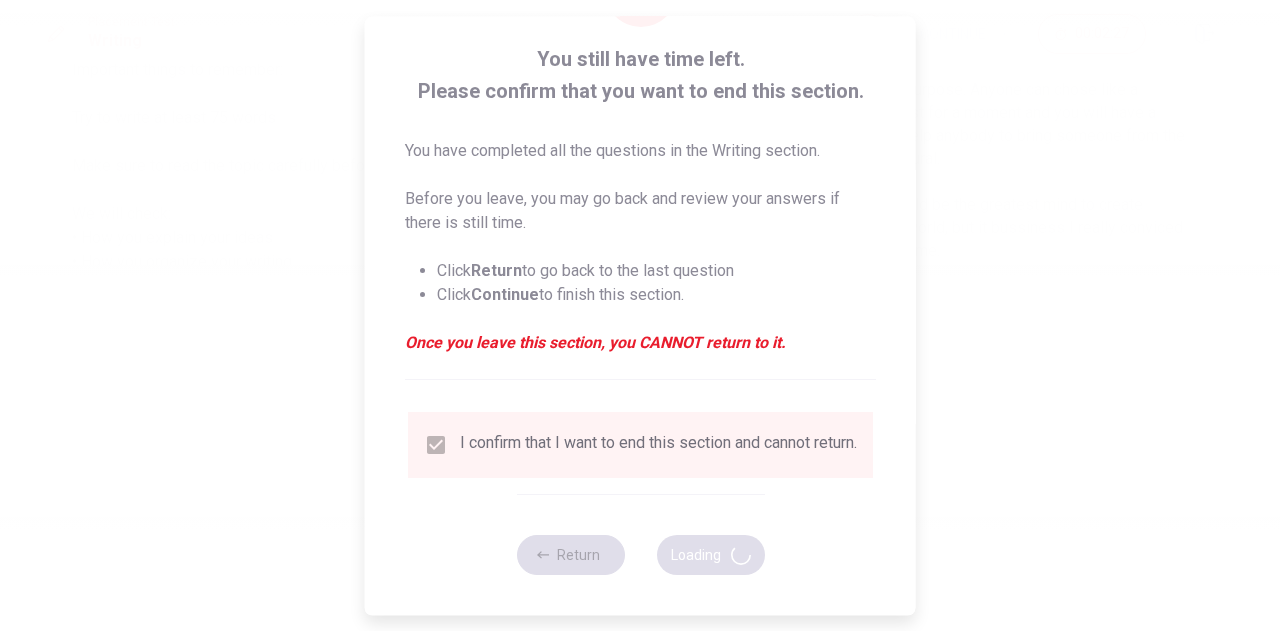 scroll, scrollTop: 0, scrollLeft: 0, axis: both 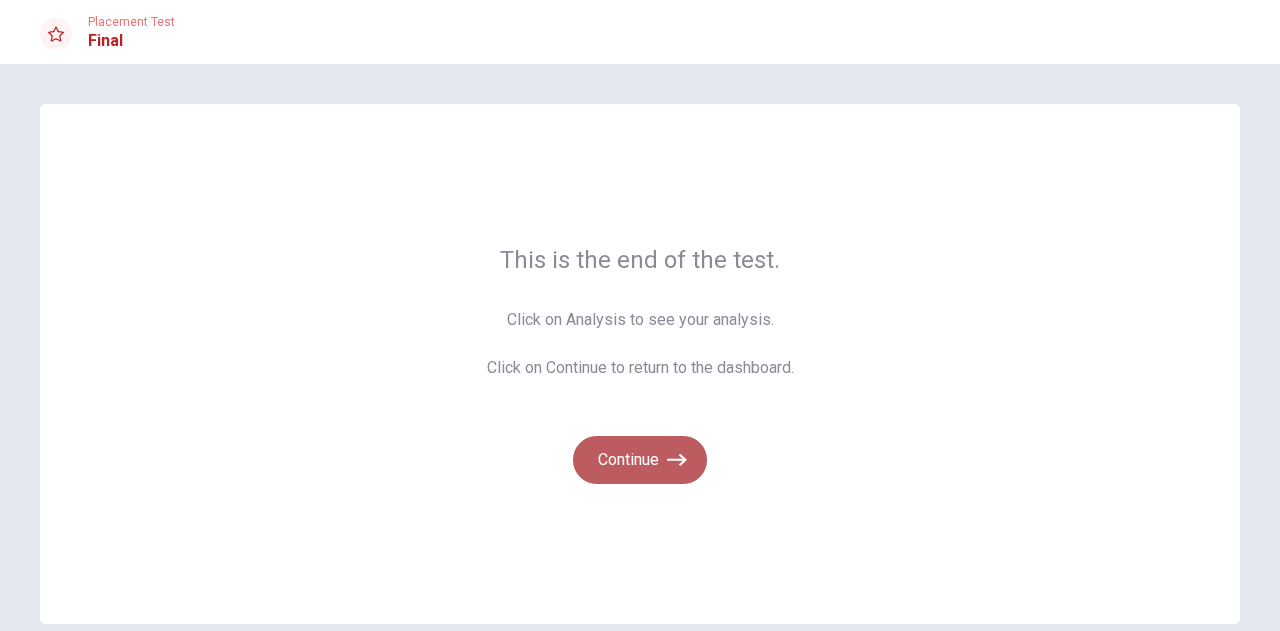 click on "Continue" at bounding box center [640, 460] 